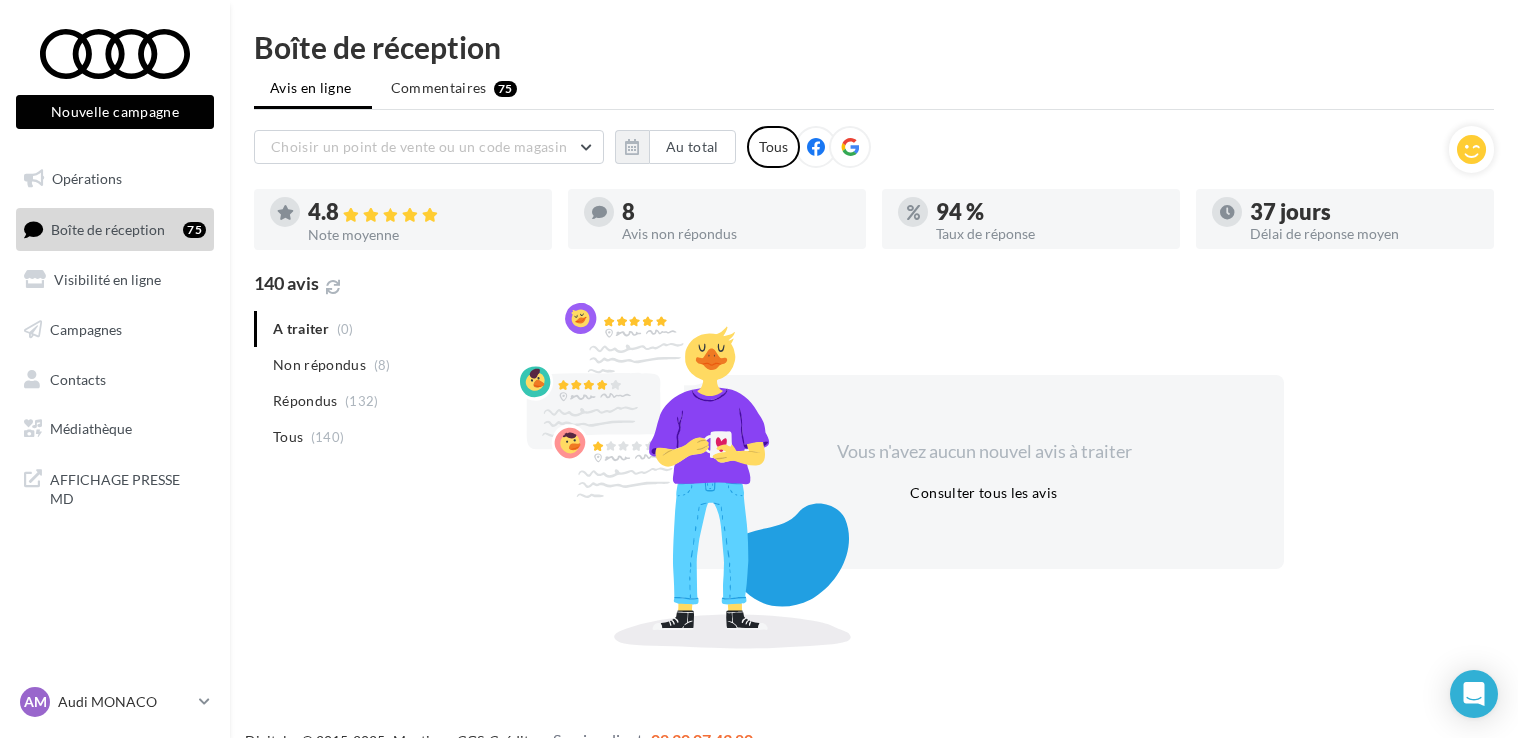 scroll, scrollTop: 0, scrollLeft: 0, axis: both 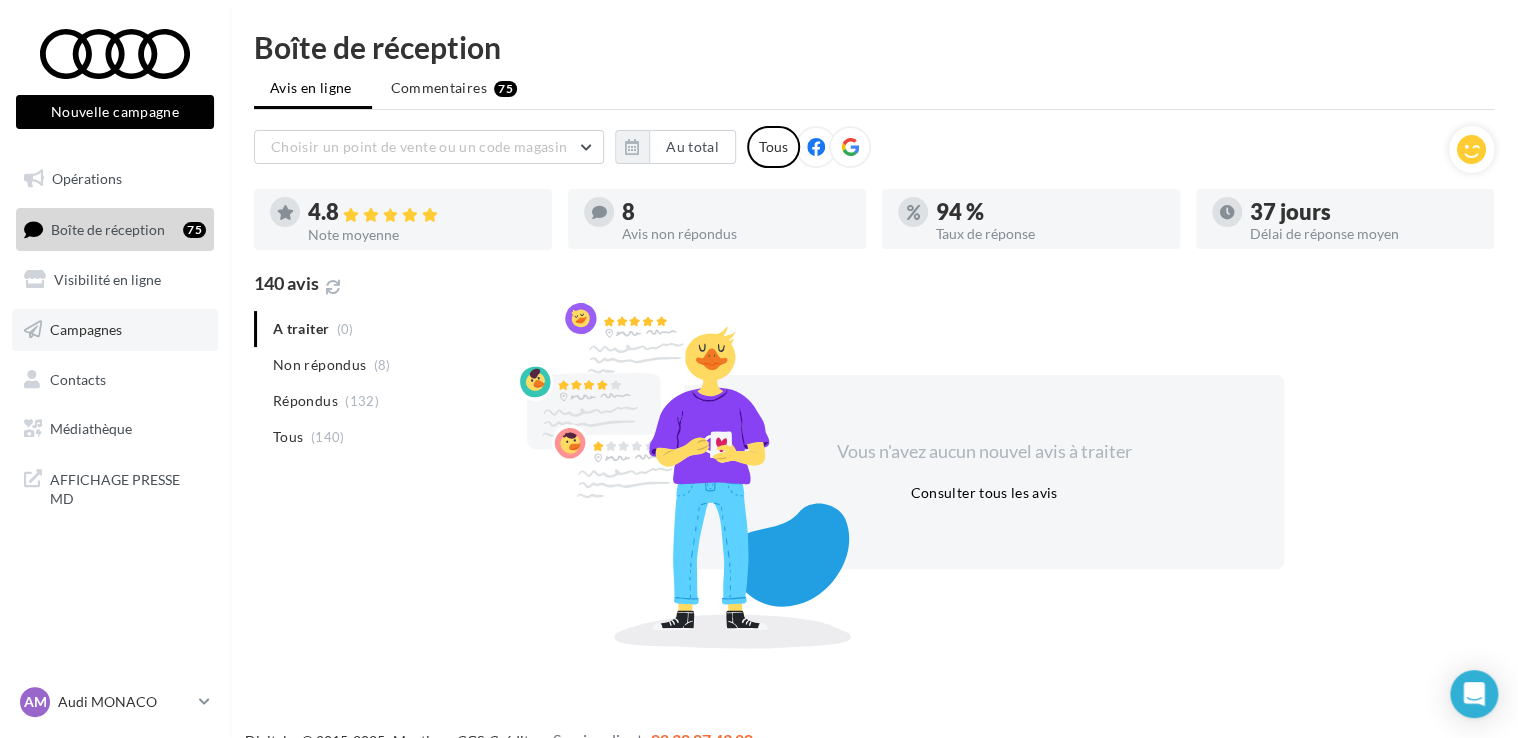 click on "Campagnes" at bounding box center [86, 329] 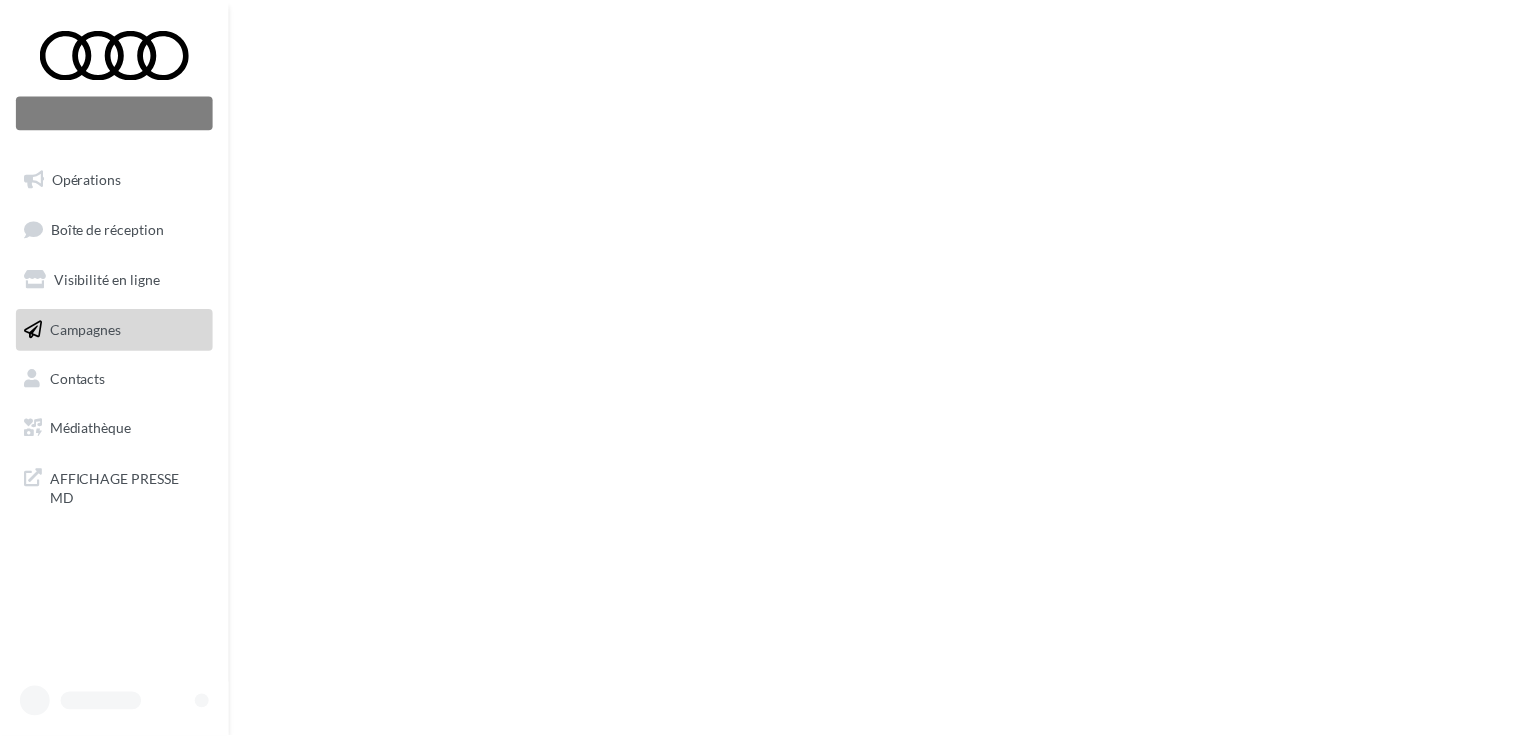 scroll, scrollTop: 0, scrollLeft: 0, axis: both 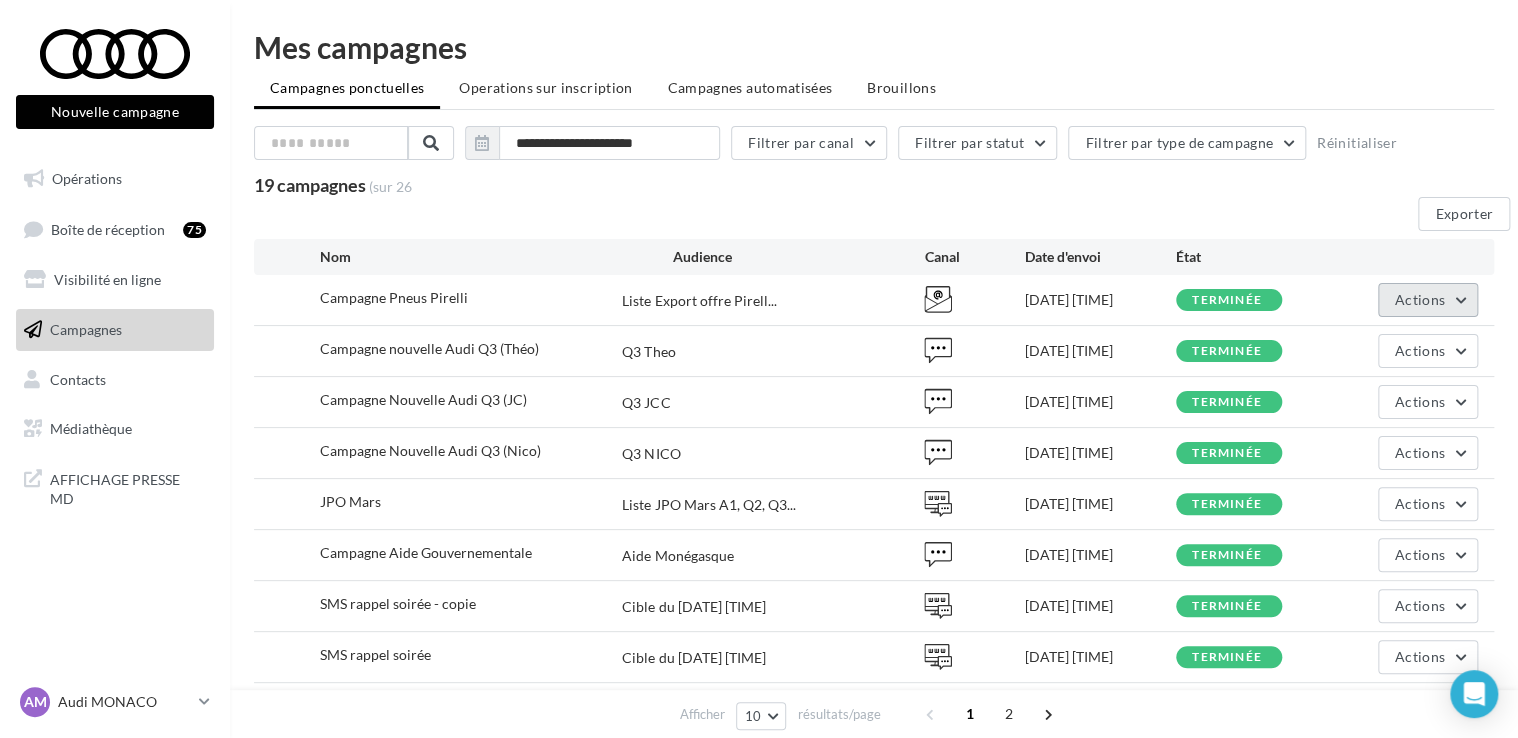 click on "Actions" at bounding box center (1420, 299) 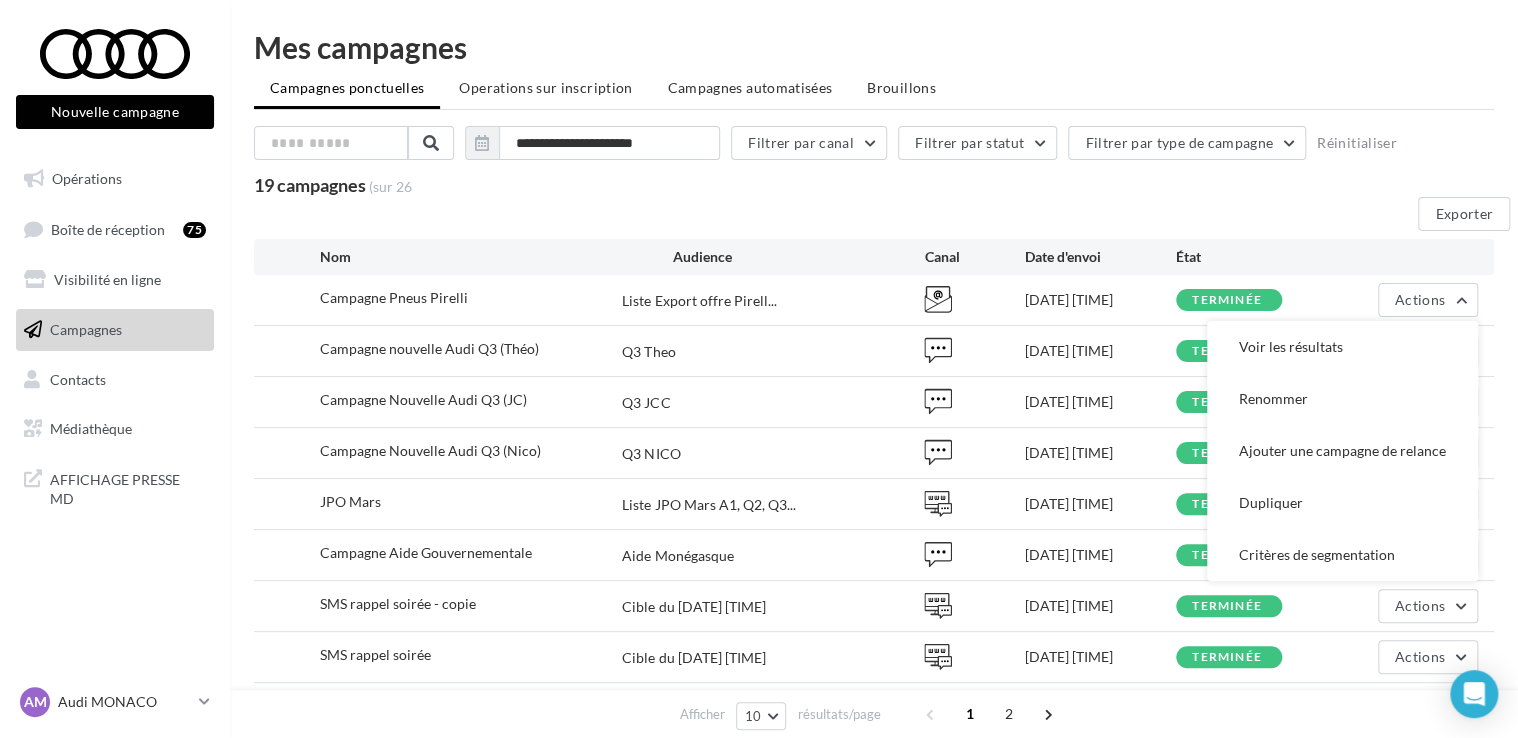click on "Exporter" at bounding box center (882, 218) 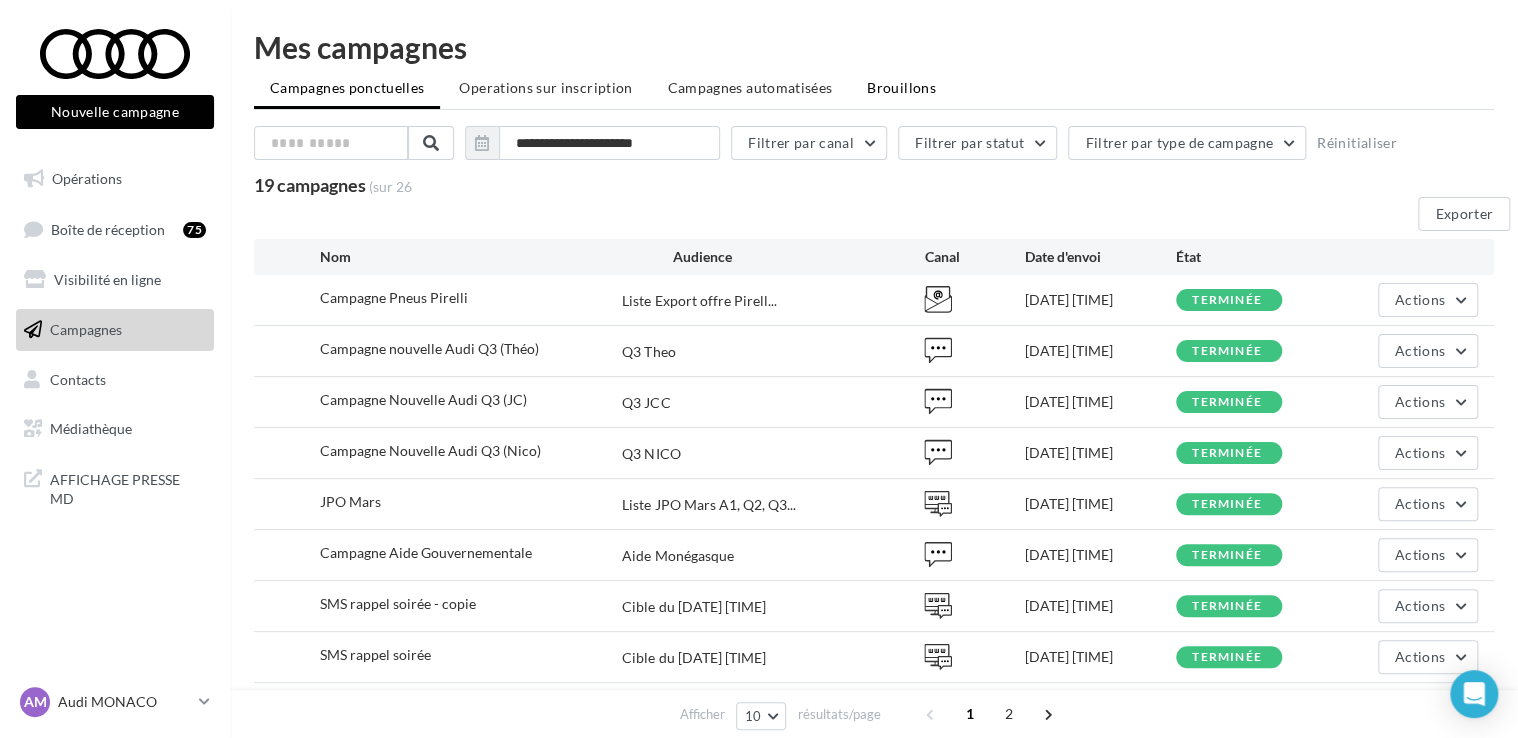 click on "Brouillons" at bounding box center (901, 87) 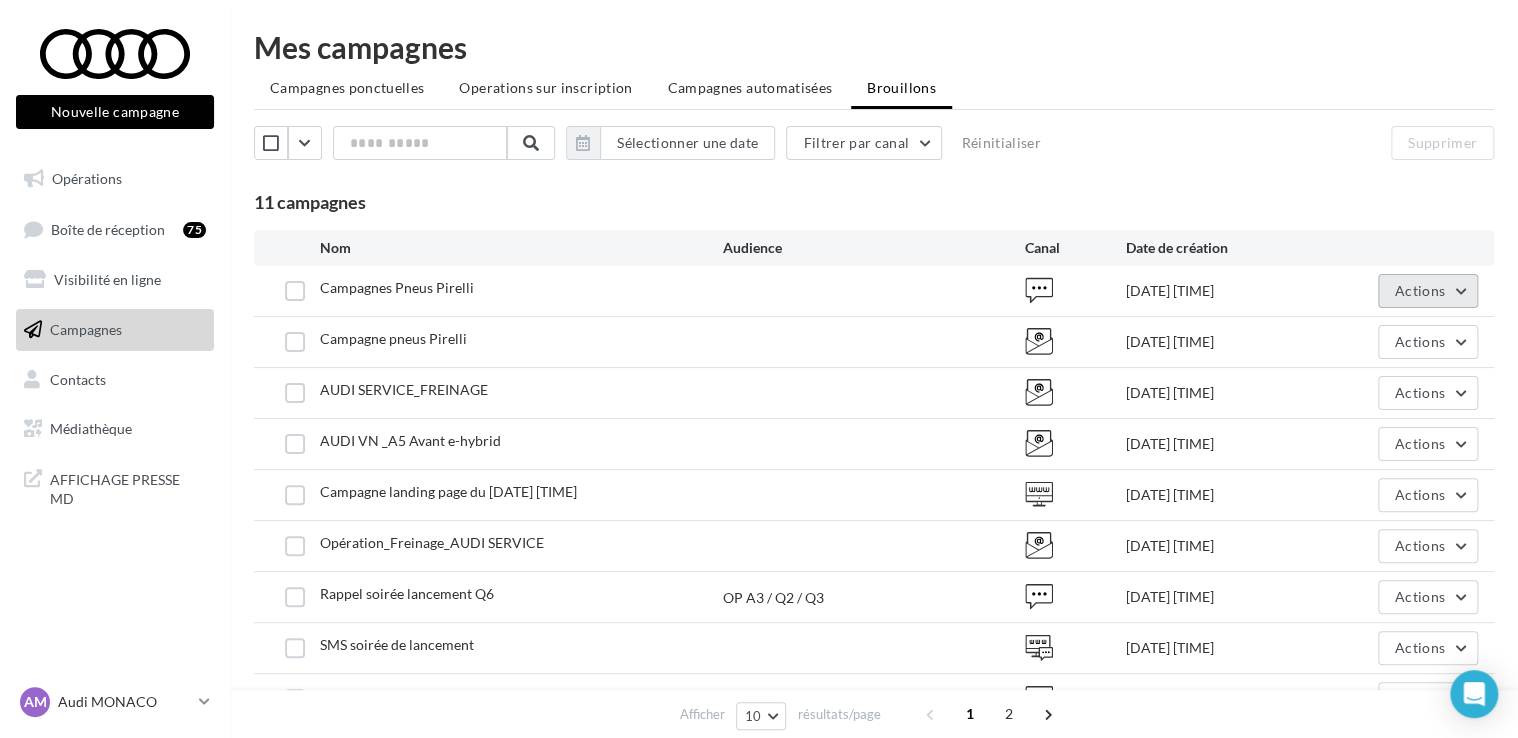 click on "Actions" at bounding box center (1420, 290) 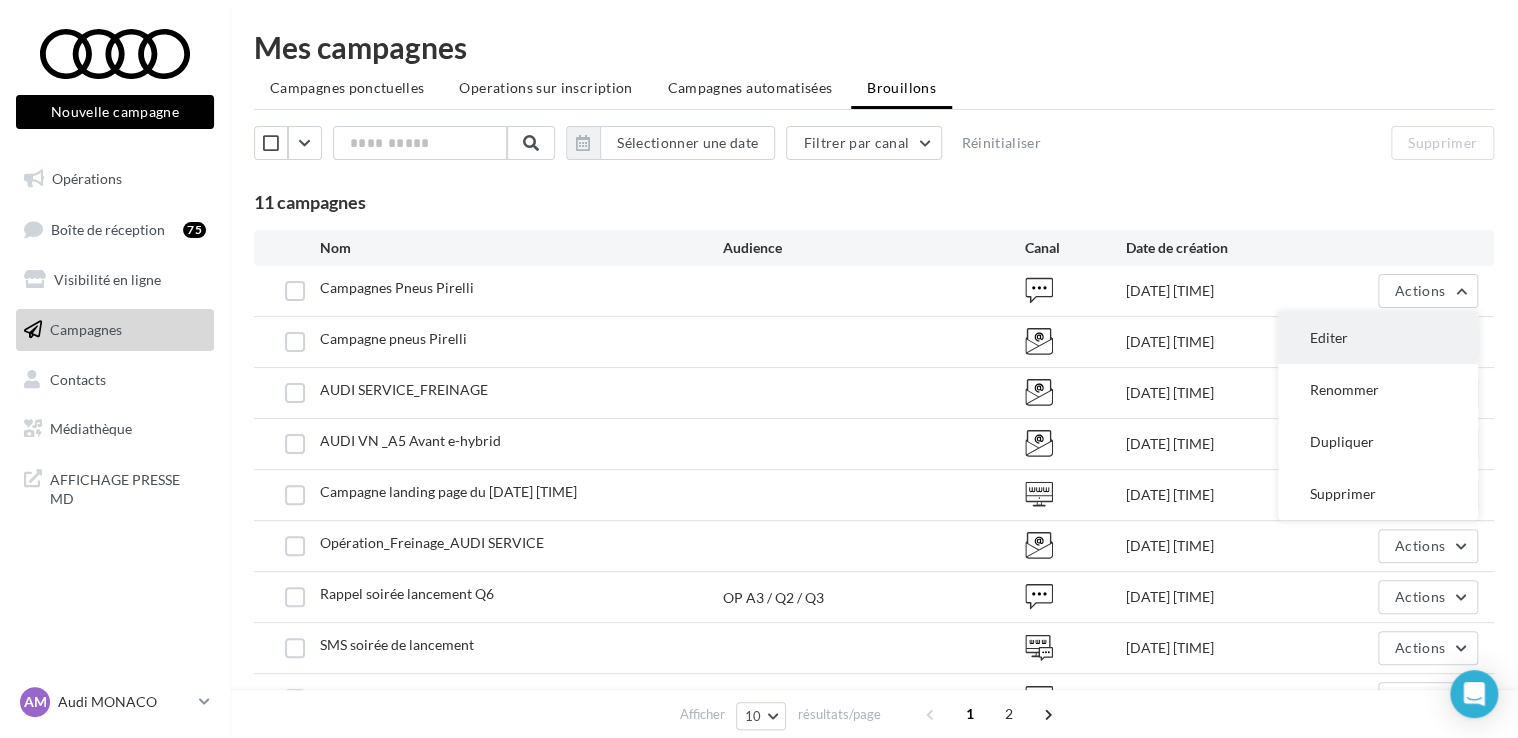 click on "Editer" at bounding box center [1378, 338] 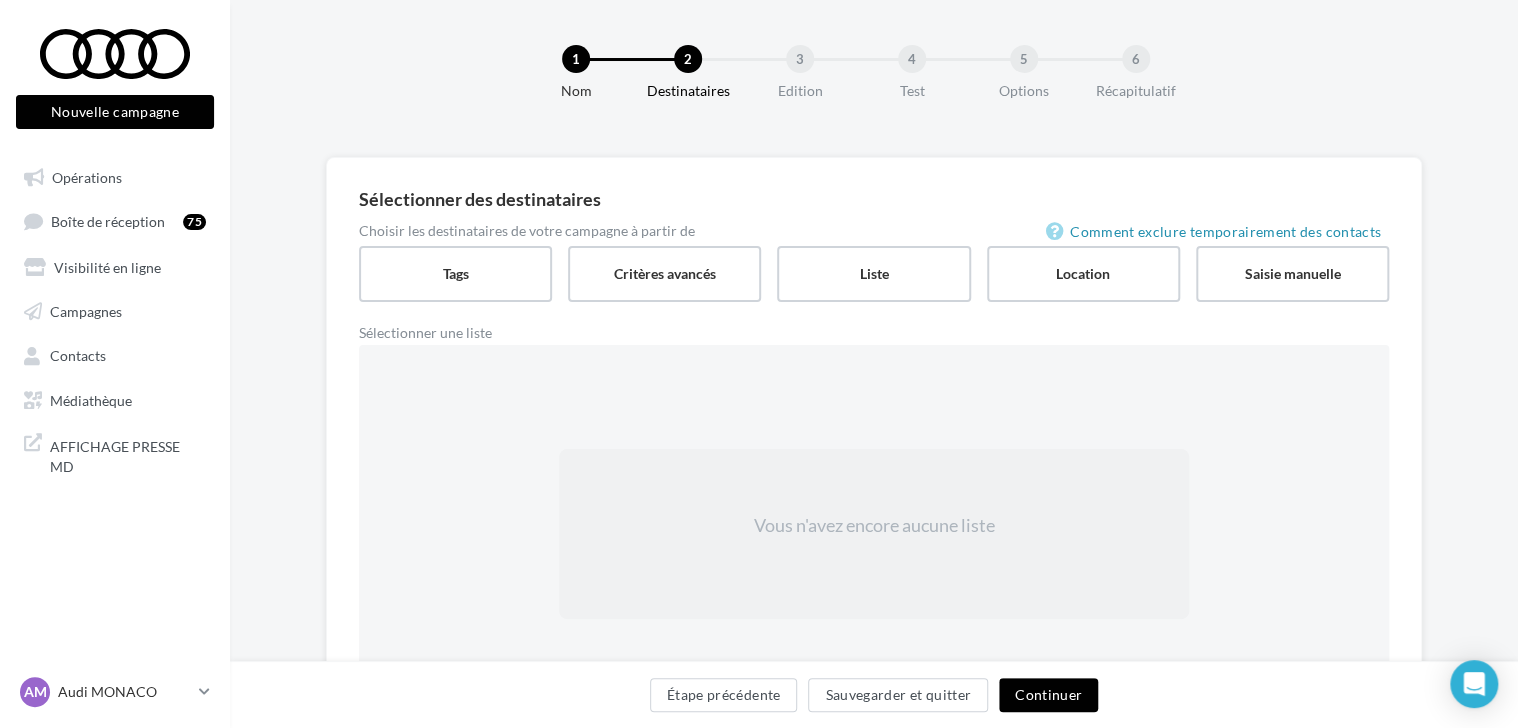 scroll, scrollTop: 8, scrollLeft: 0, axis: vertical 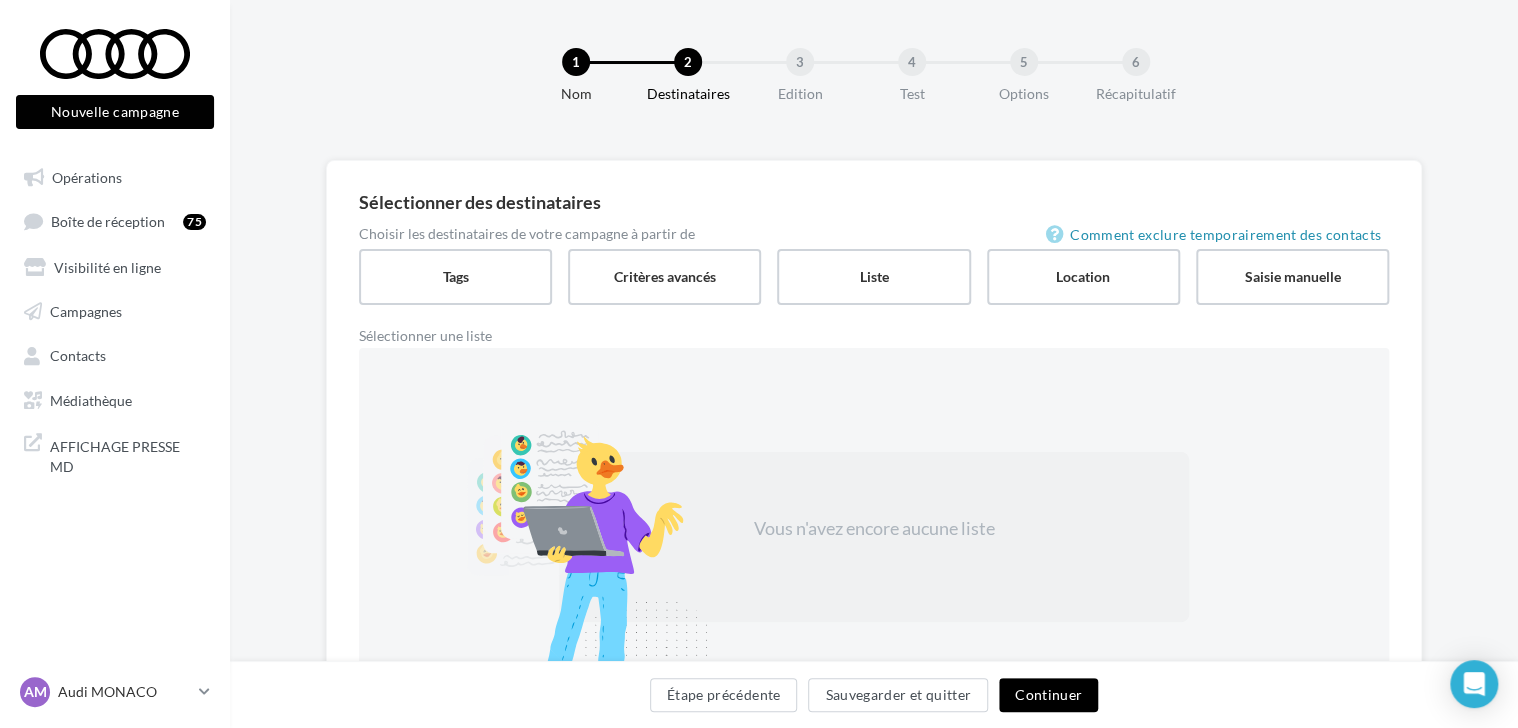 click on "Continuer" at bounding box center (1048, 695) 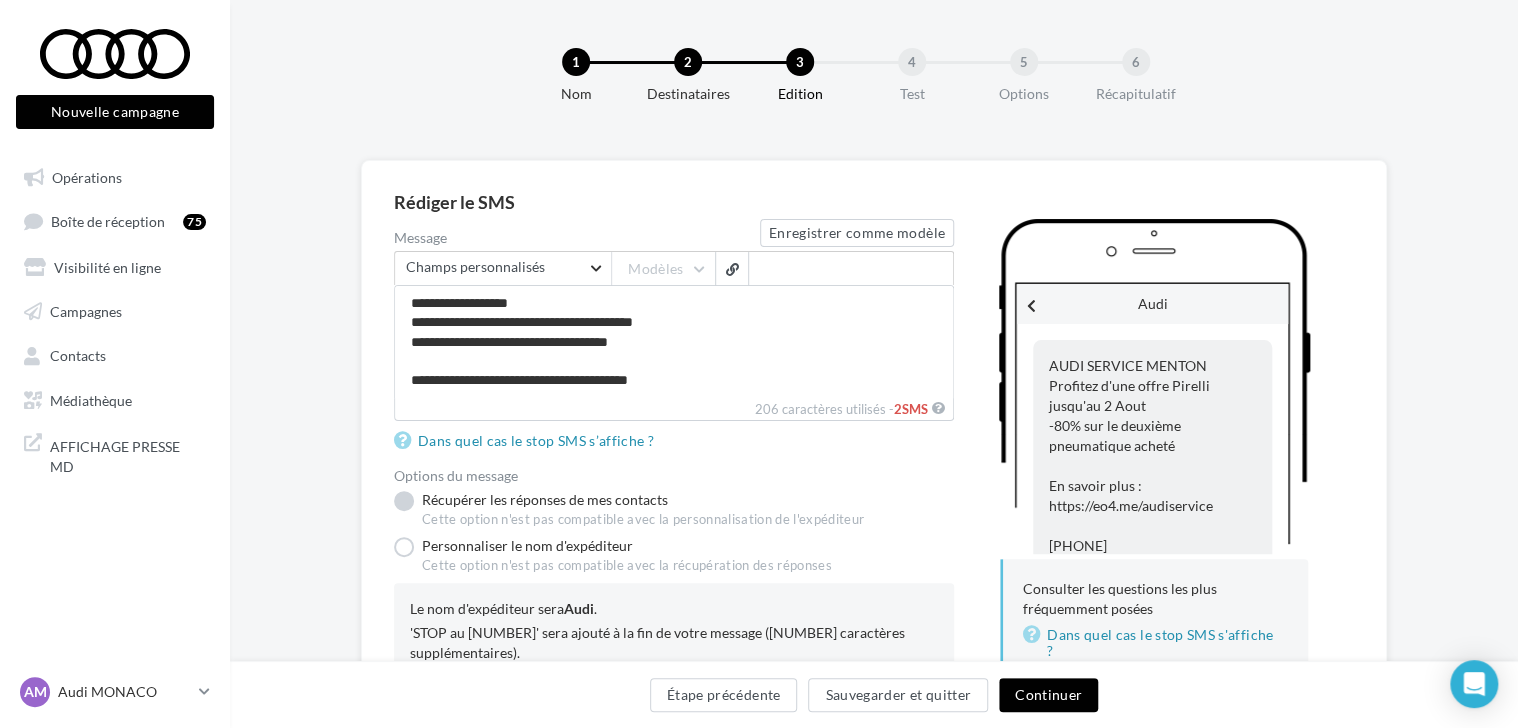scroll, scrollTop: 137, scrollLeft: 0, axis: vertical 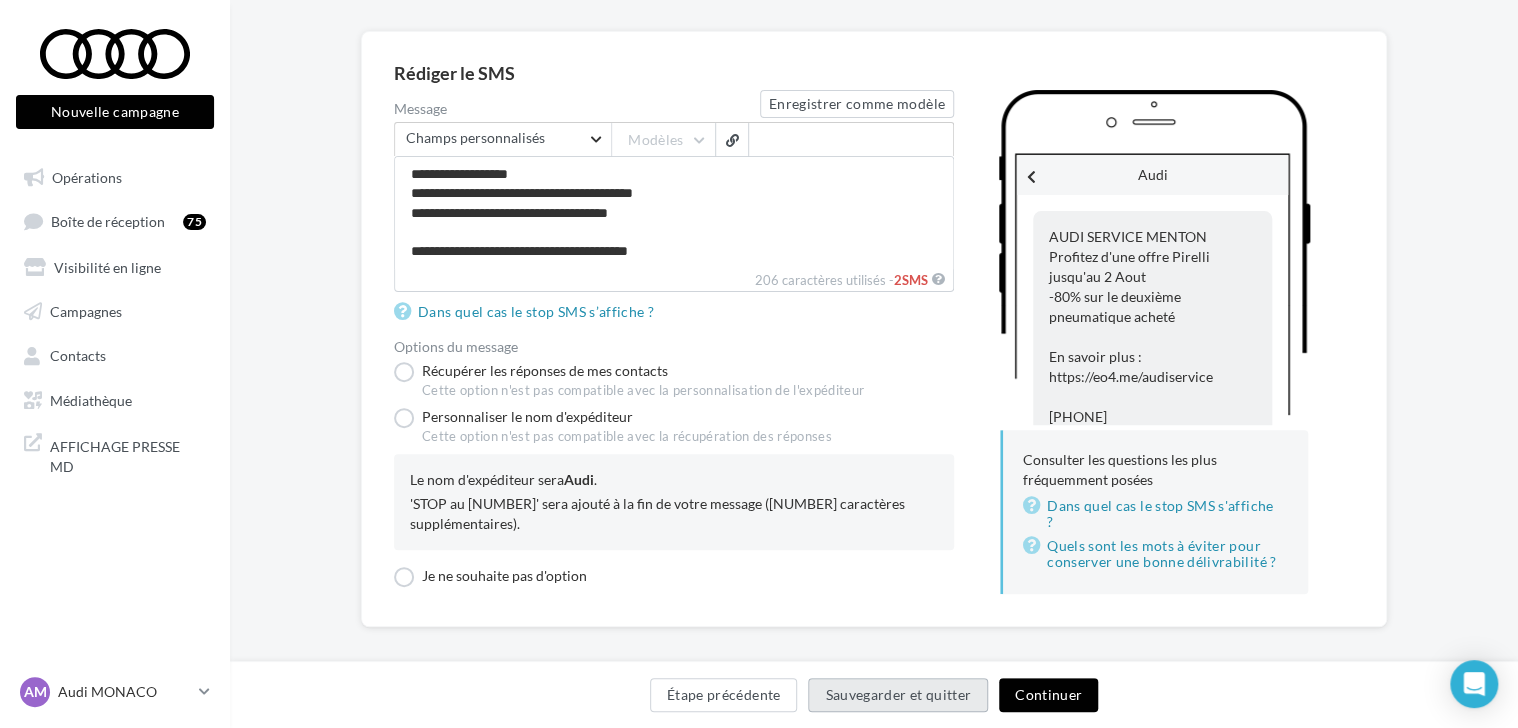 click on "Sauvegarder et quitter" at bounding box center [898, 695] 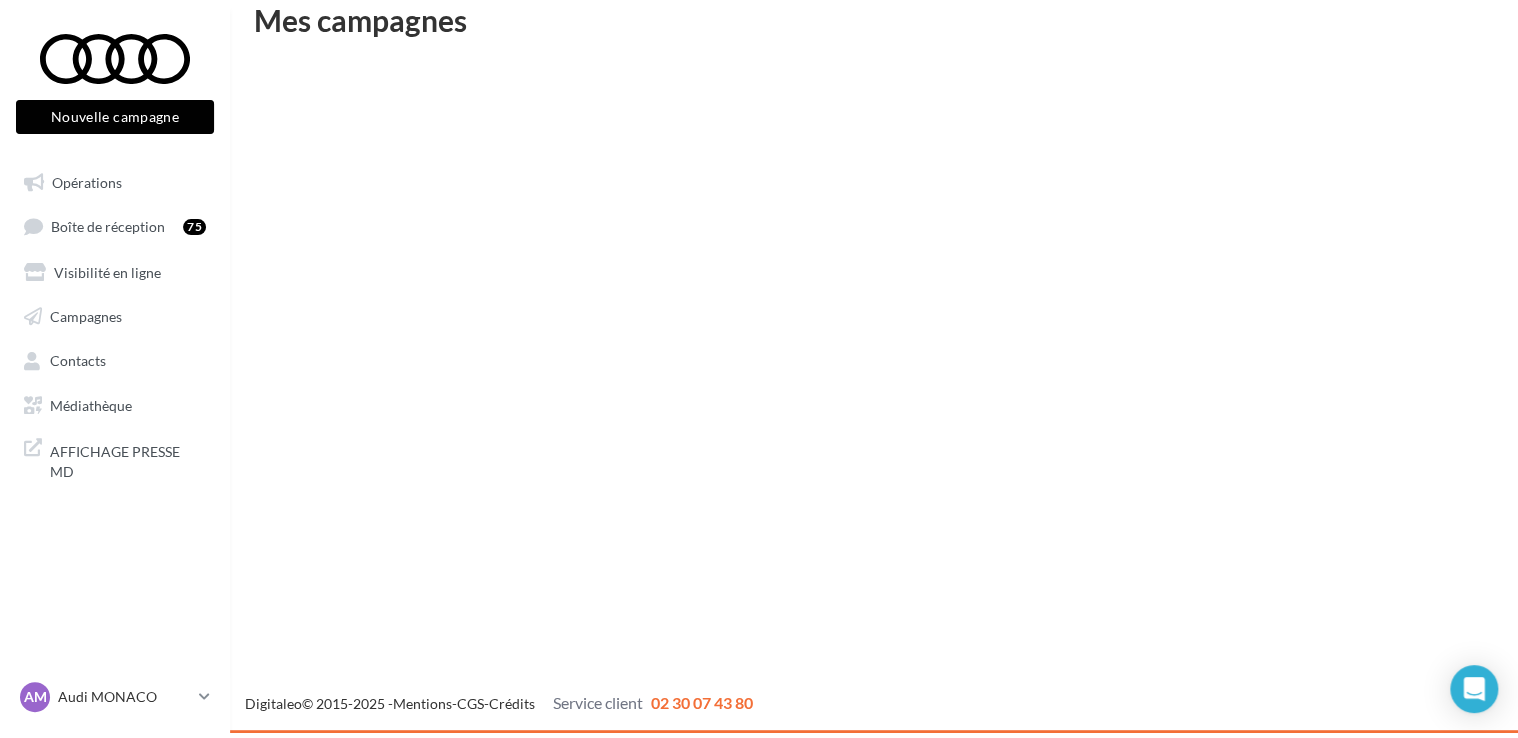 scroll, scrollTop: 32, scrollLeft: 0, axis: vertical 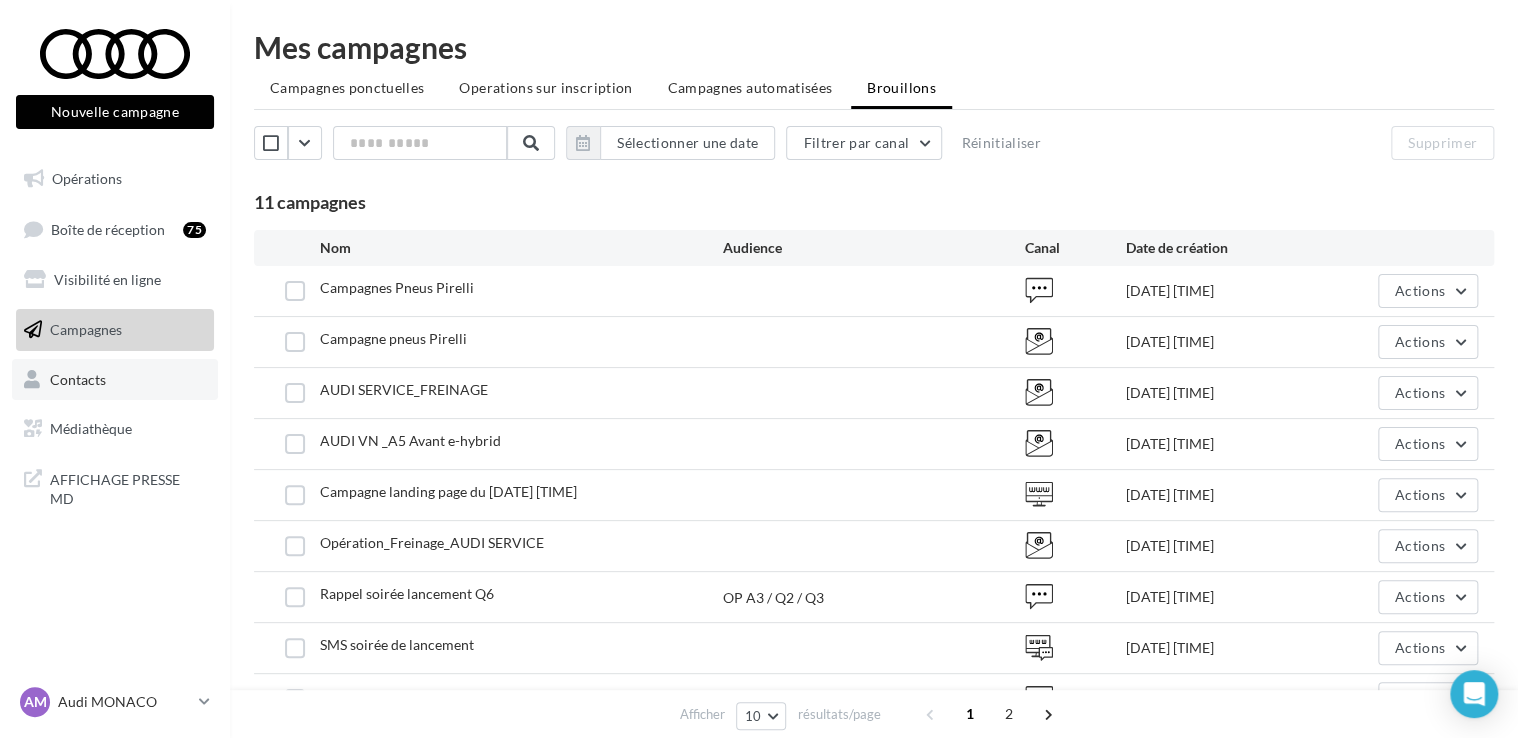 click on "Contacts" at bounding box center (115, 380) 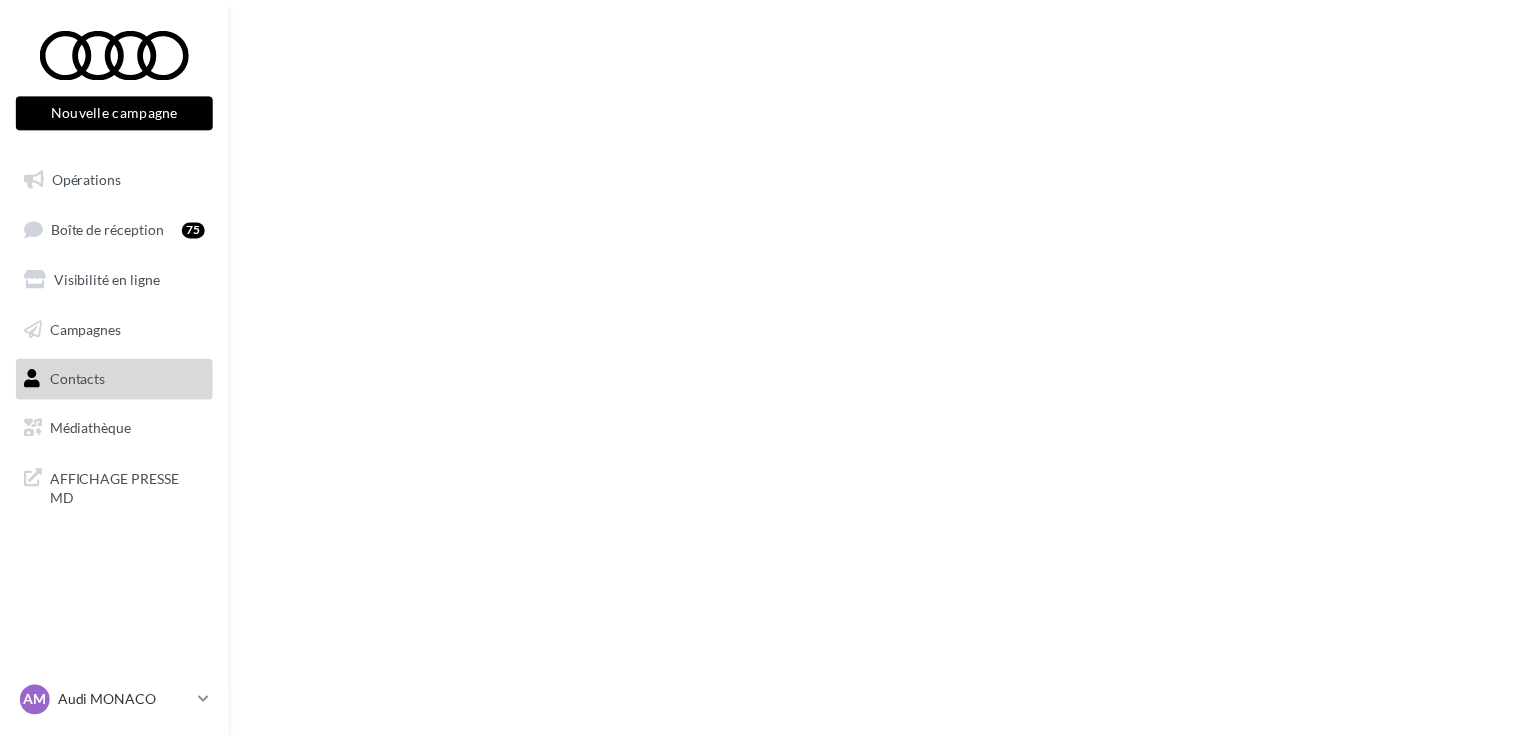 scroll, scrollTop: 0, scrollLeft: 0, axis: both 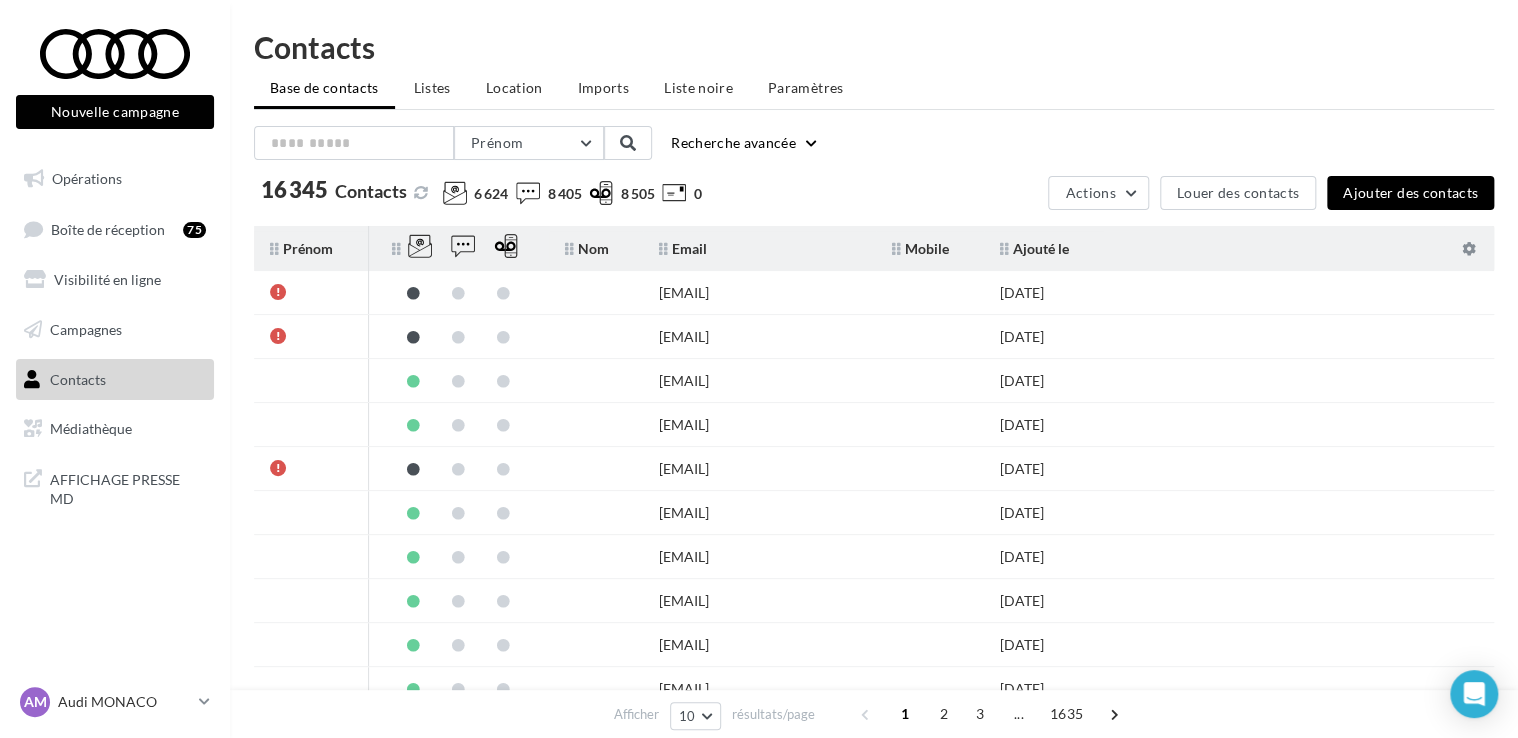 click on "Ajouter des contacts" at bounding box center (1410, 193) 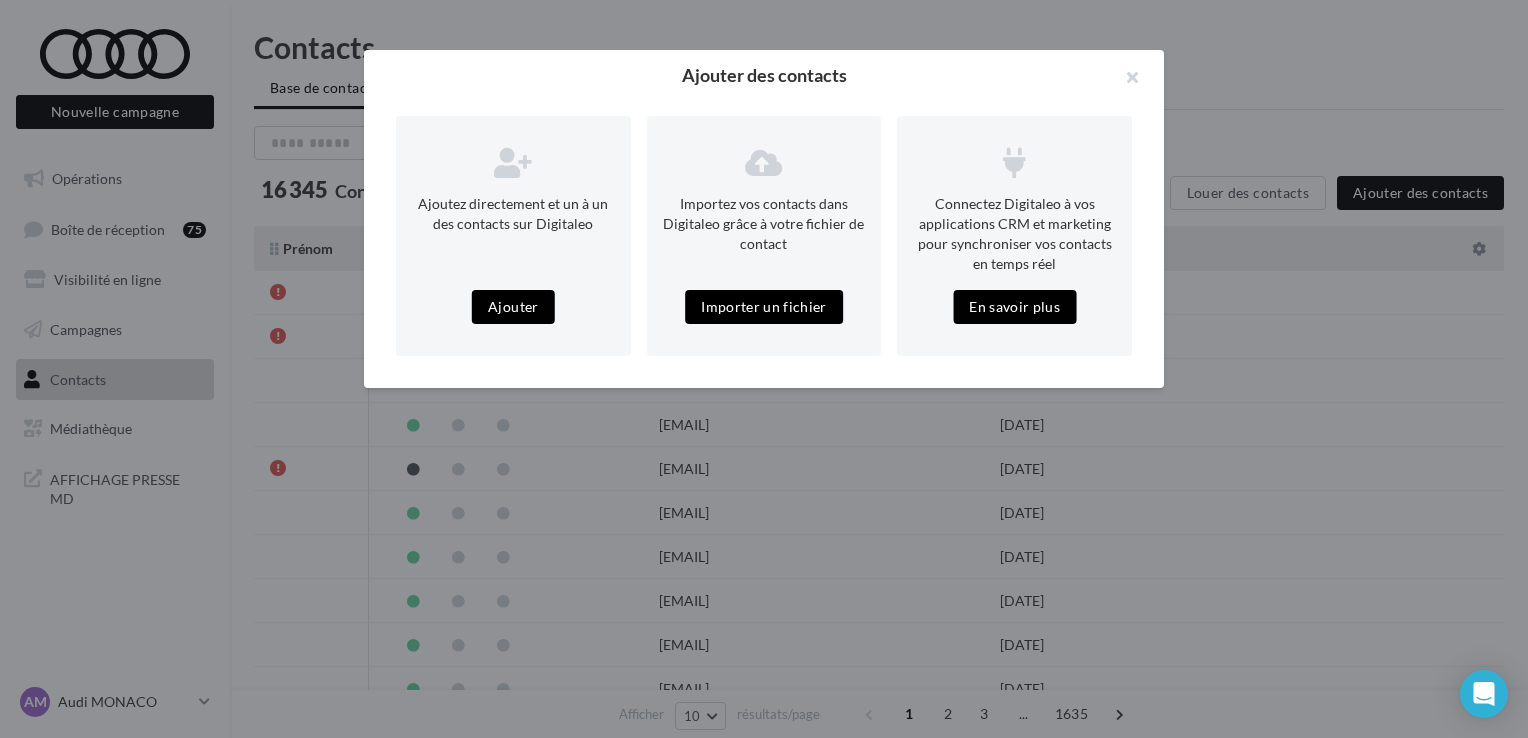 click on "Importer un fichier" at bounding box center (764, 307) 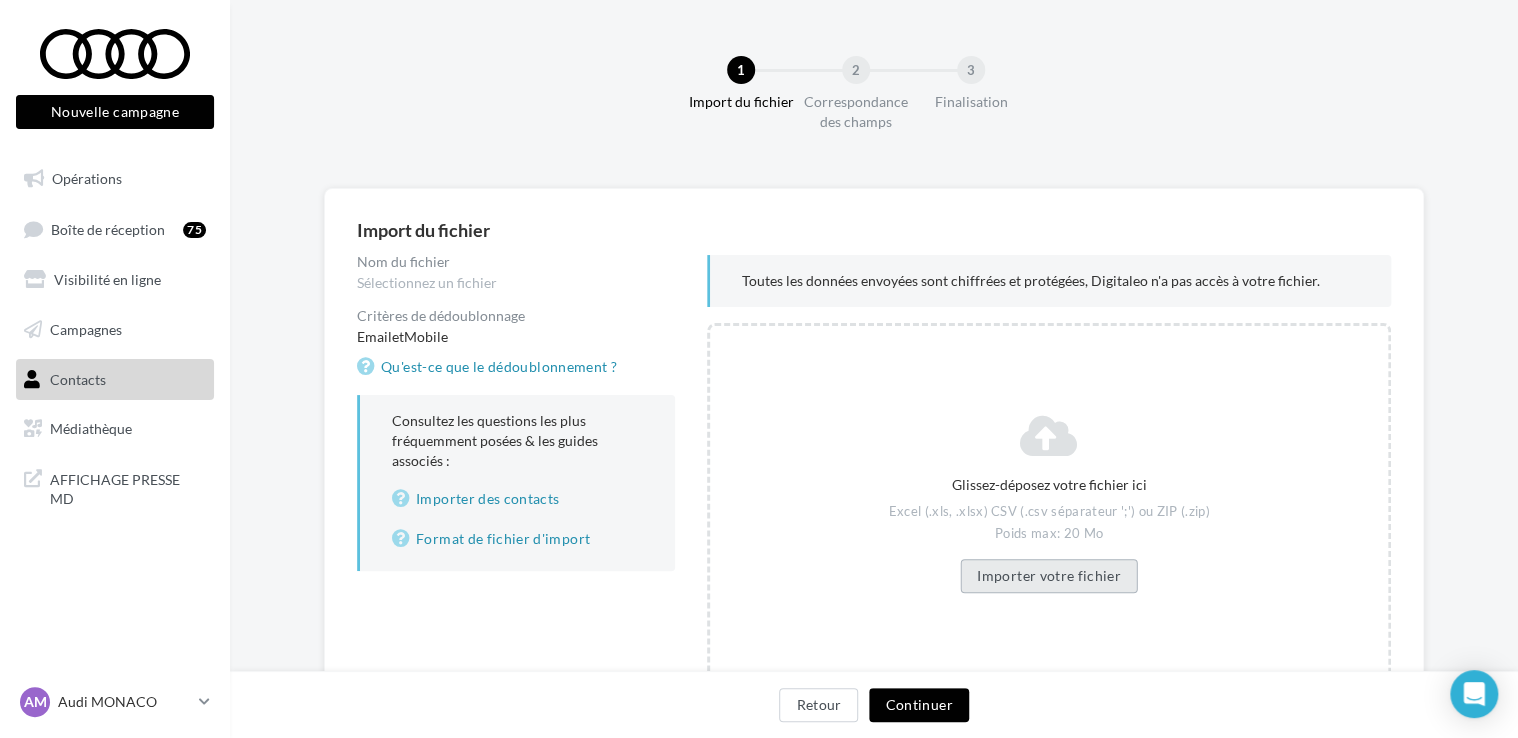 click on "Importer votre fichier" at bounding box center [1049, 576] 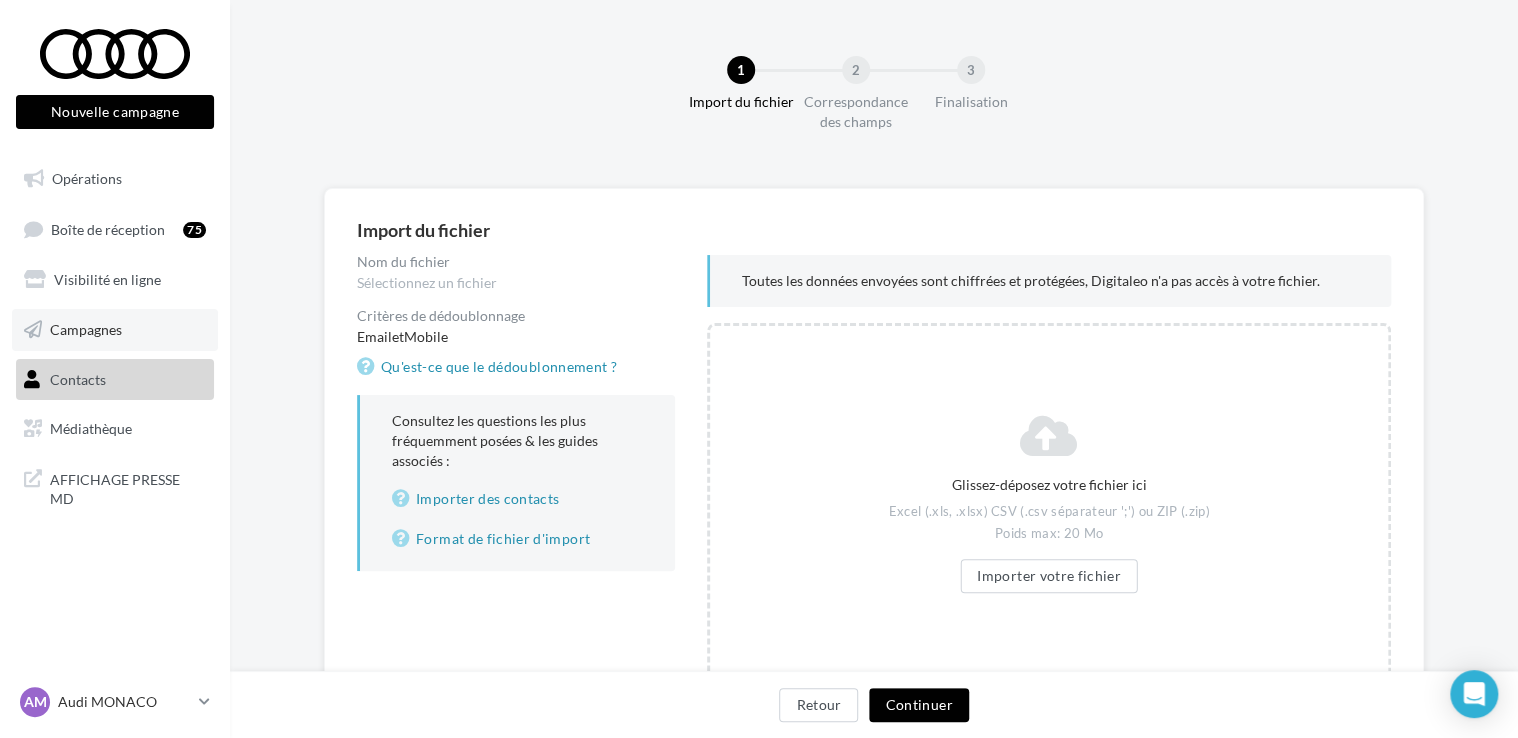 click on "Campagnes" at bounding box center [115, 330] 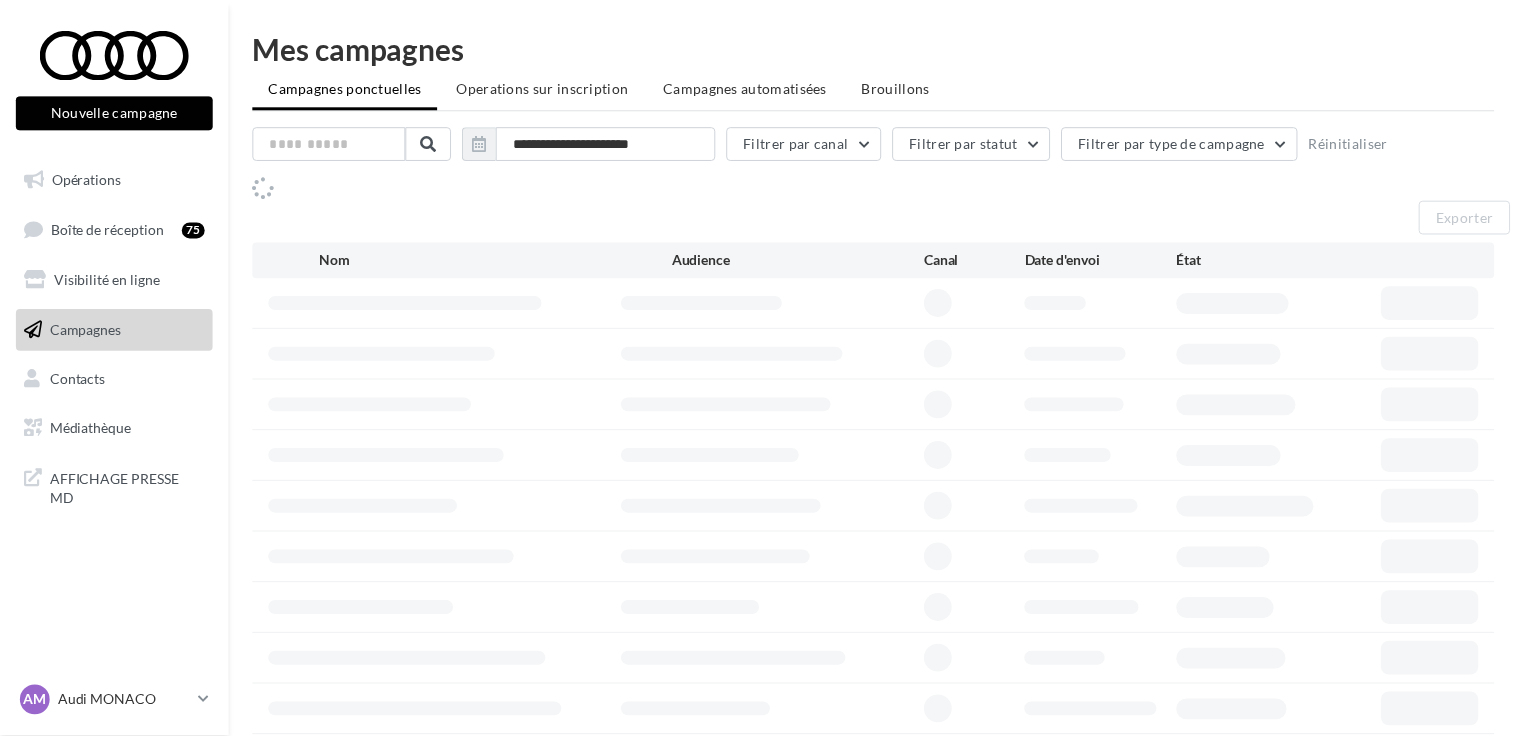 scroll, scrollTop: 0, scrollLeft: 0, axis: both 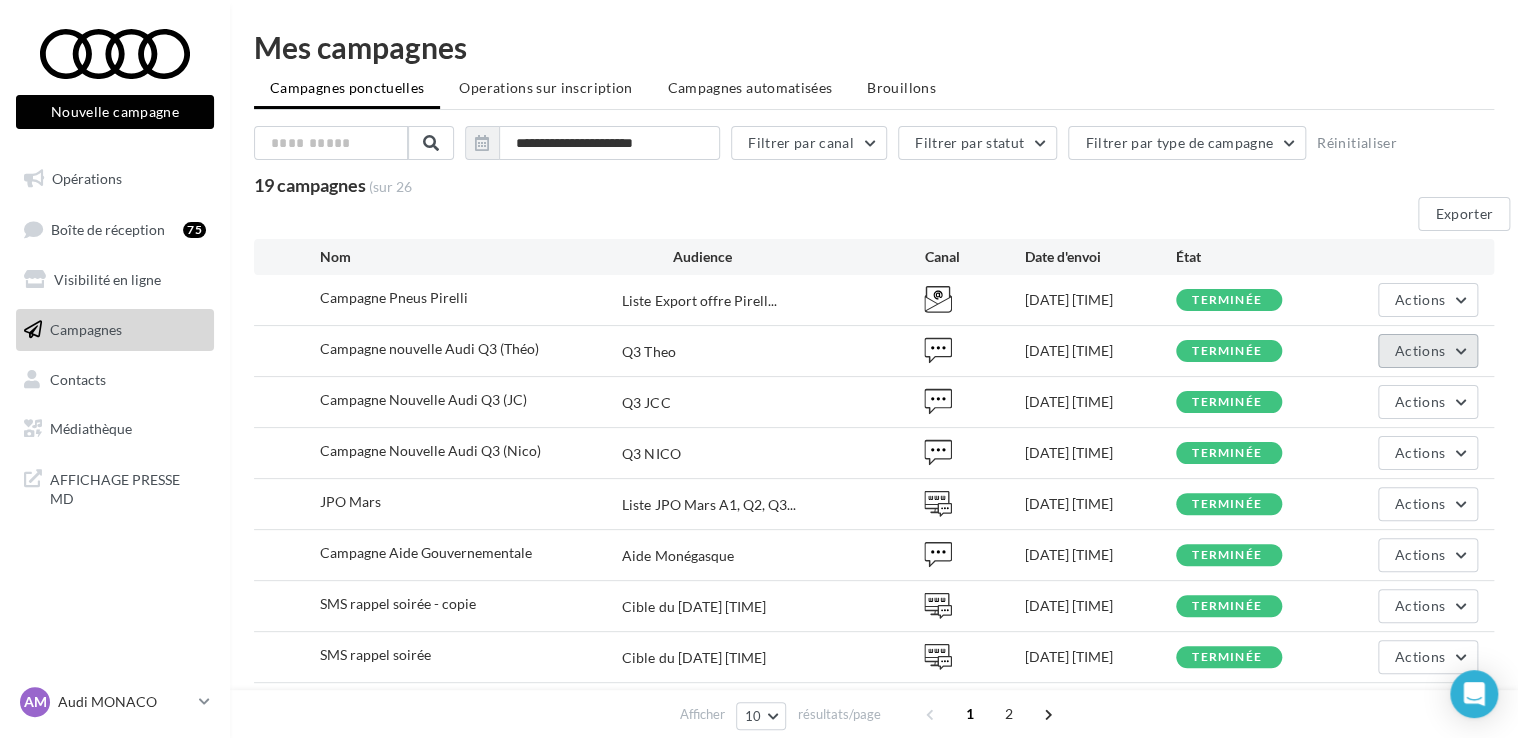 click on "Actions" at bounding box center (1428, 351) 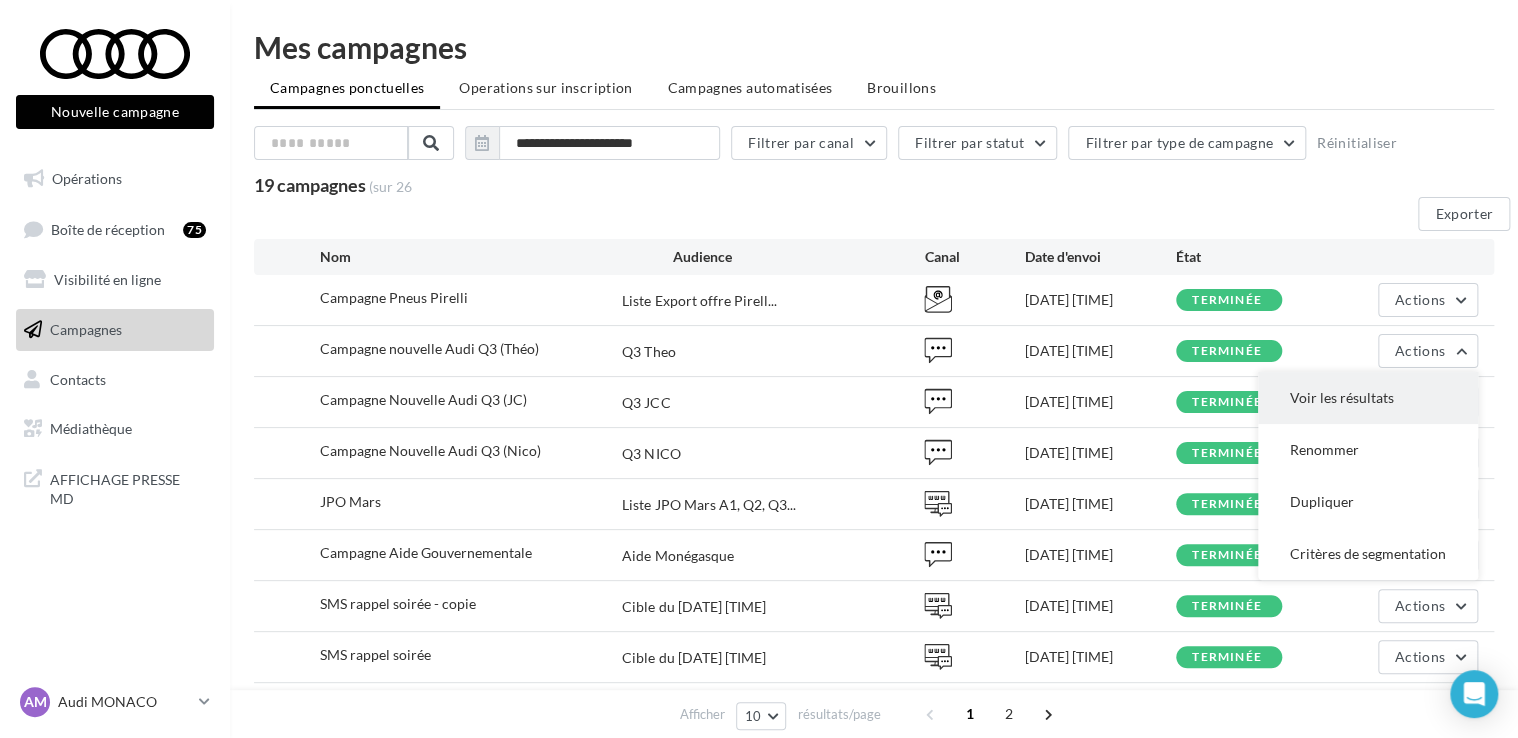 click on "Voir les résultats" at bounding box center [1368, 398] 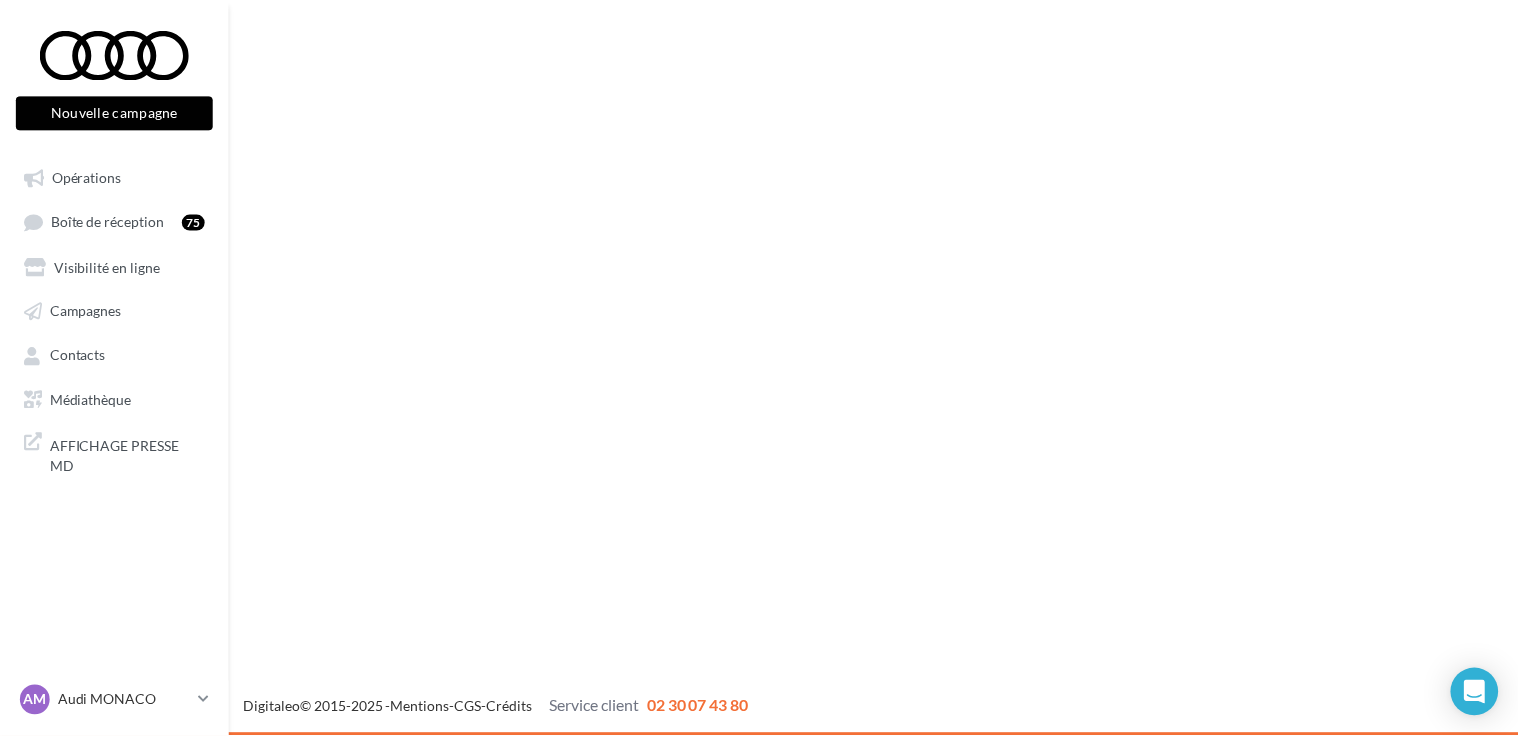 scroll, scrollTop: 0, scrollLeft: 0, axis: both 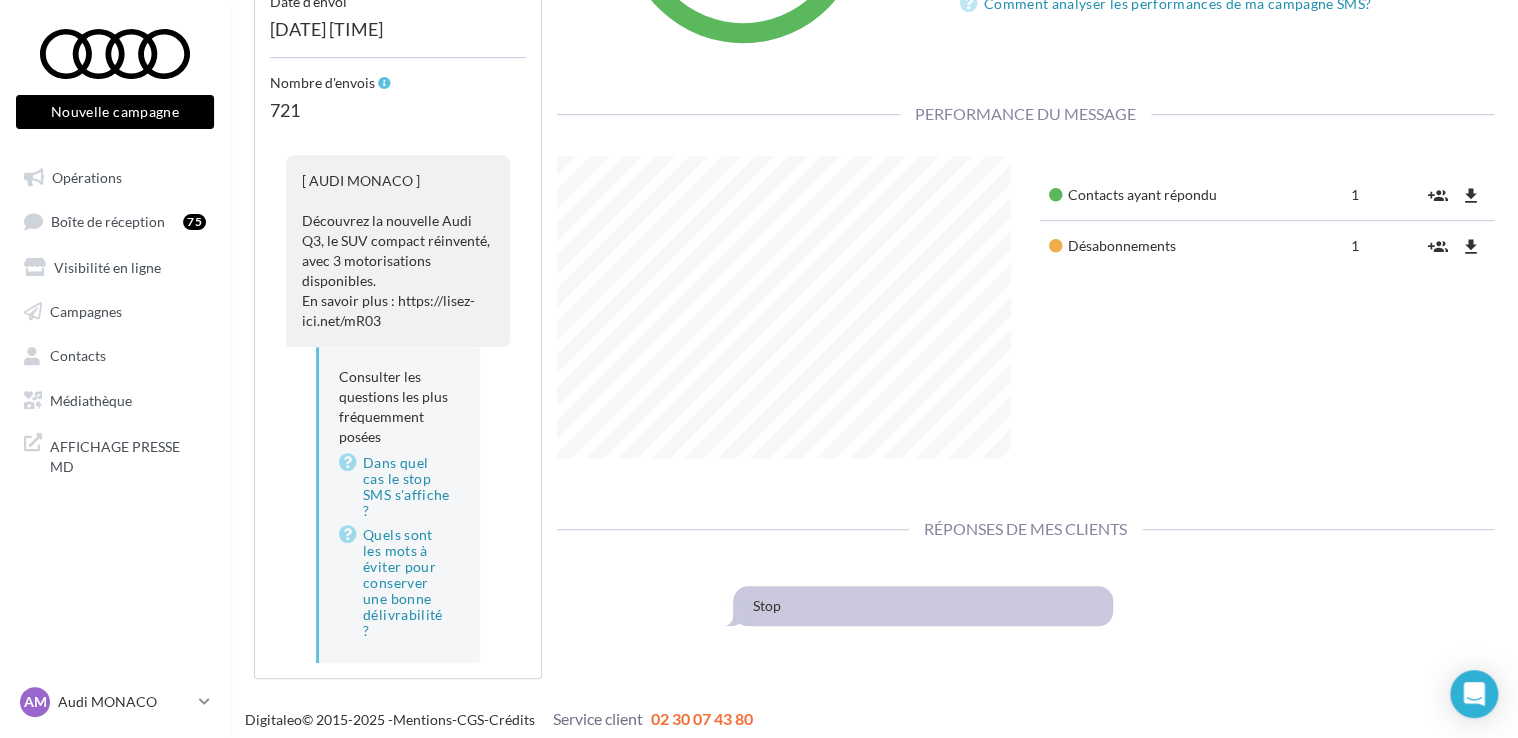 click on "Stop" at bounding box center [923, 606] 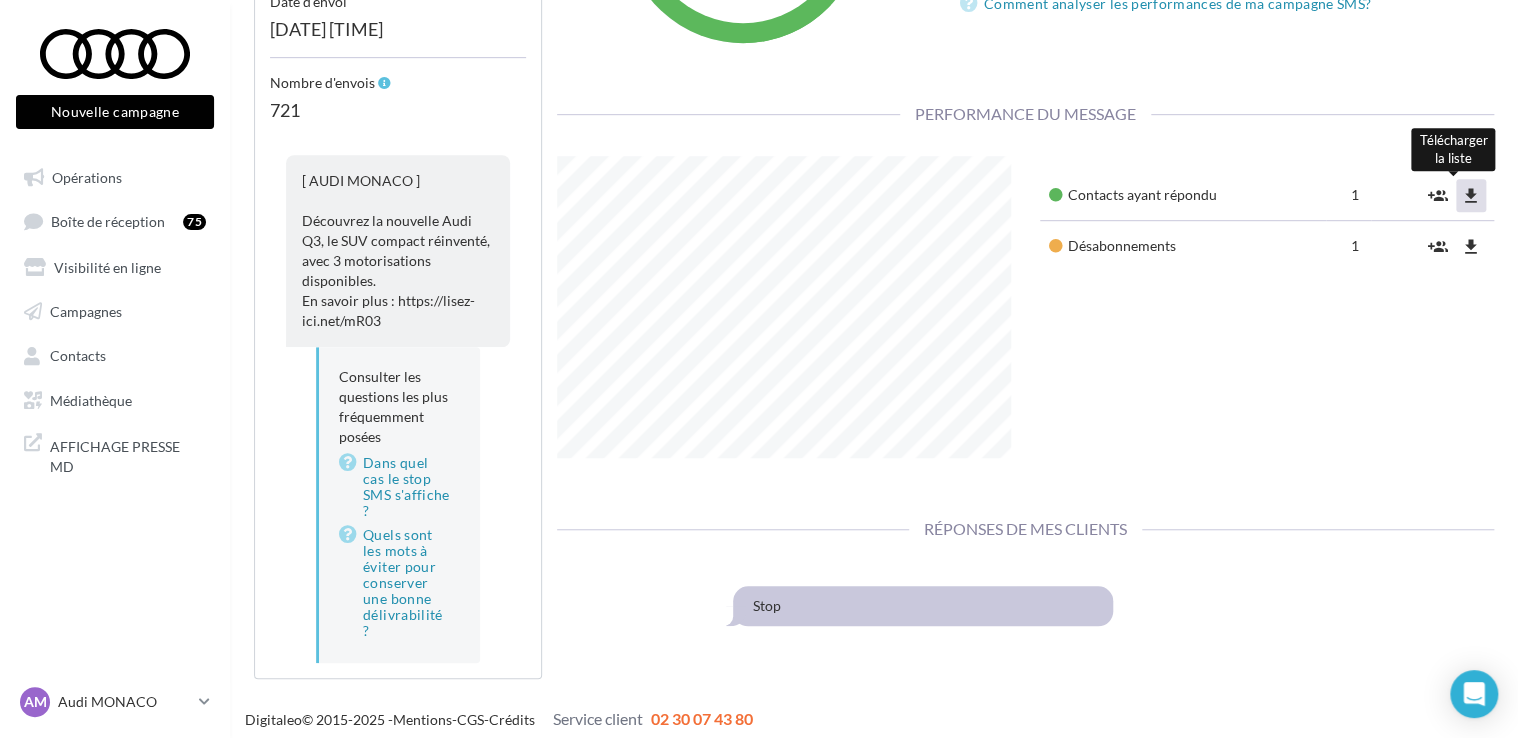 click on "file_download" at bounding box center (1471, 196) 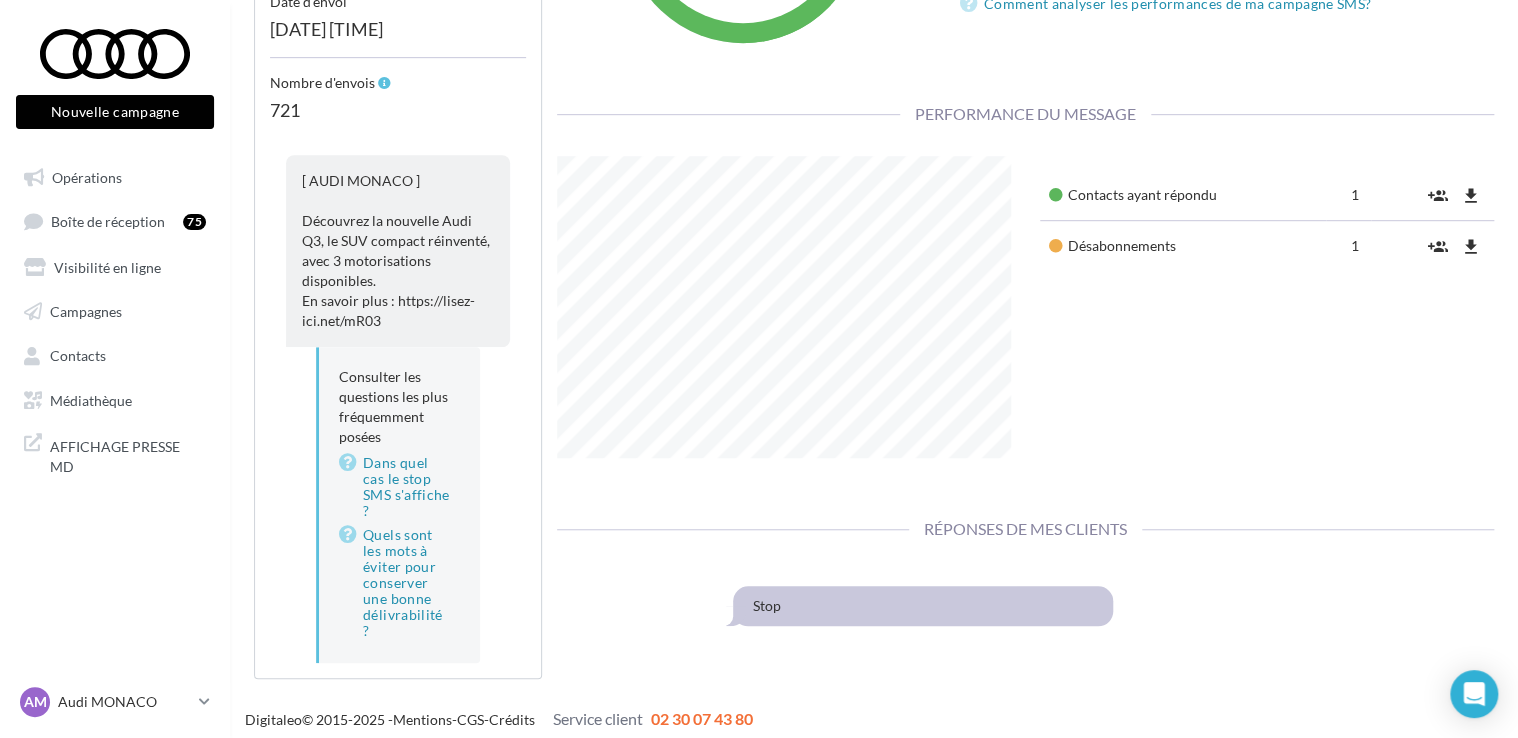click on "Réponses de mes clients" at bounding box center [1026, 529] 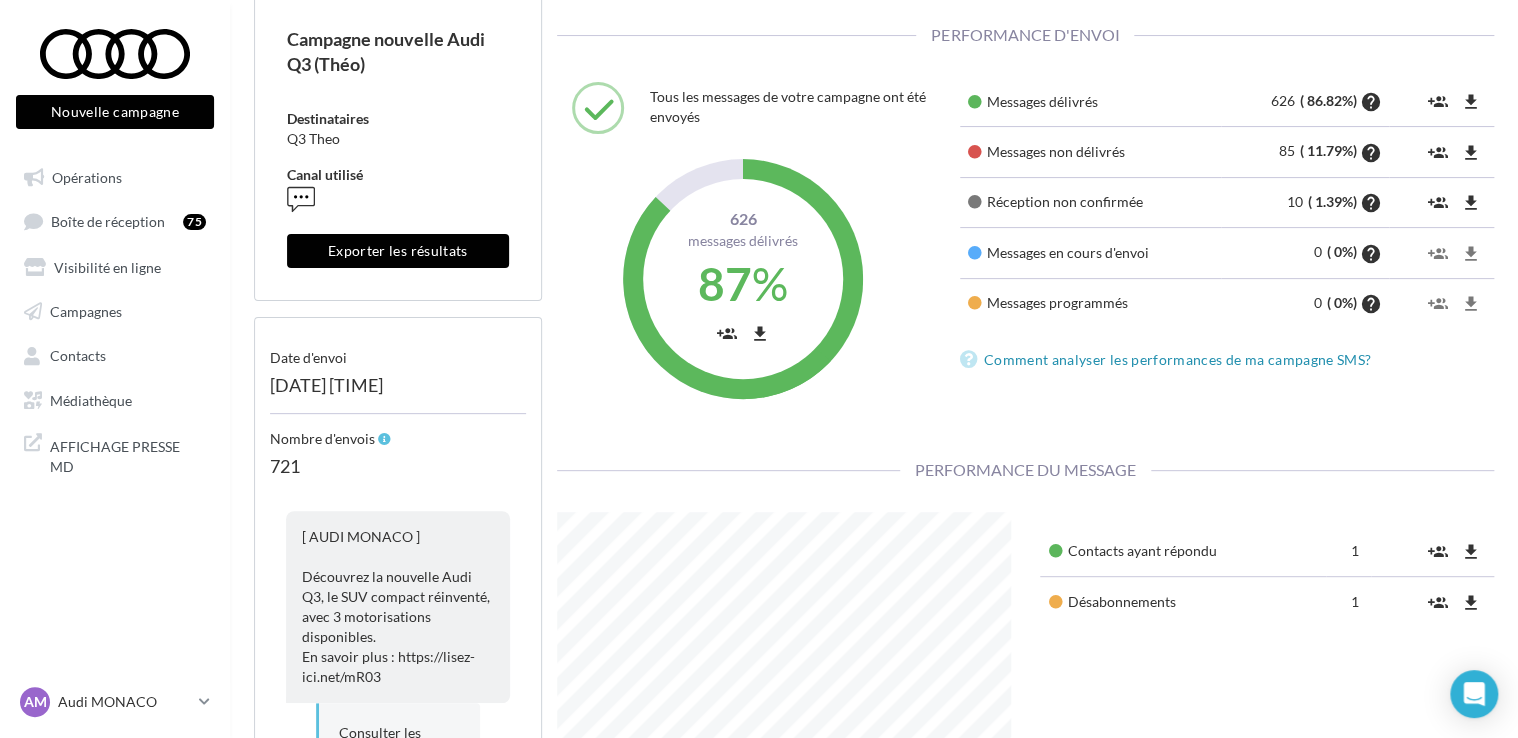 scroll, scrollTop: 126, scrollLeft: 0, axis: vertical 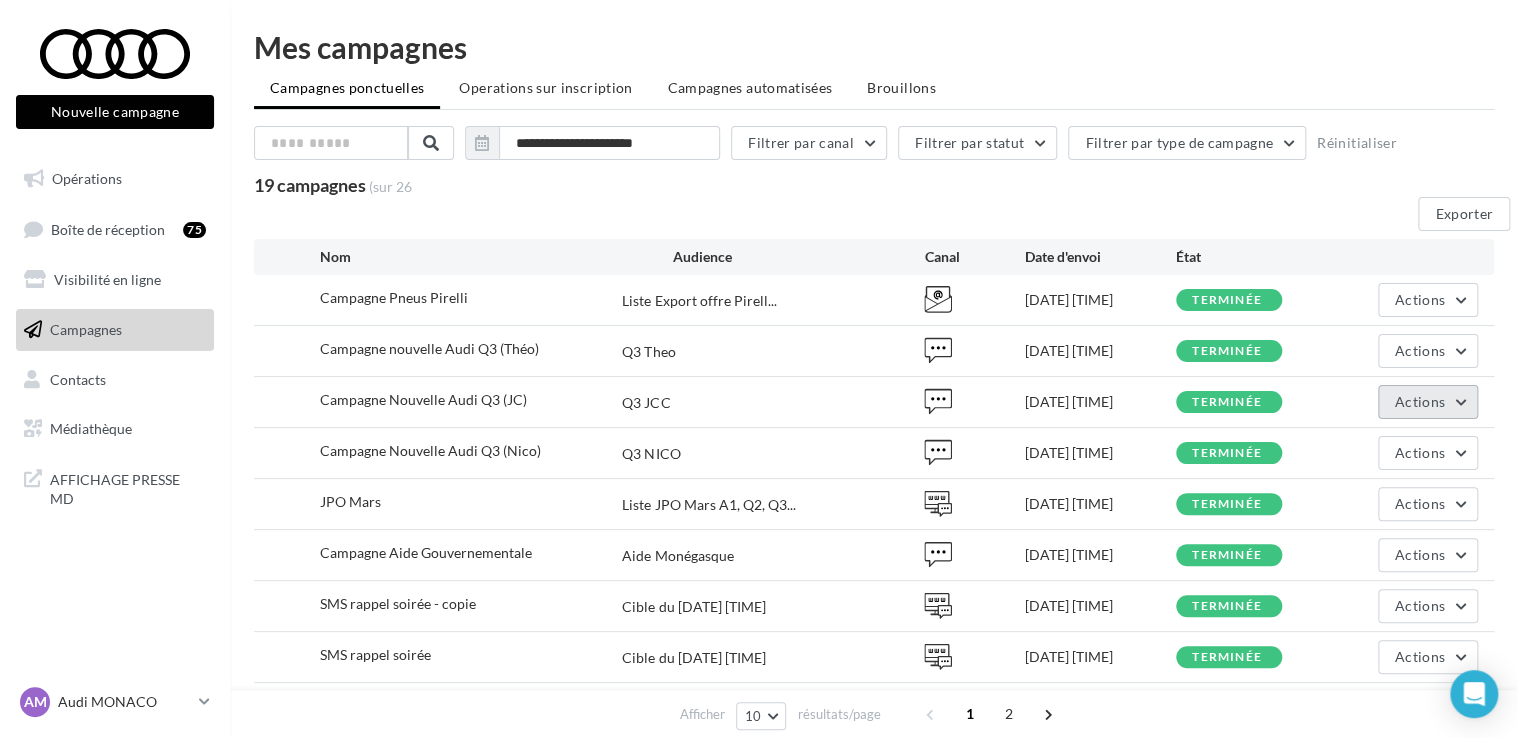 click on "Actions" at bounding box center (1420, 401) 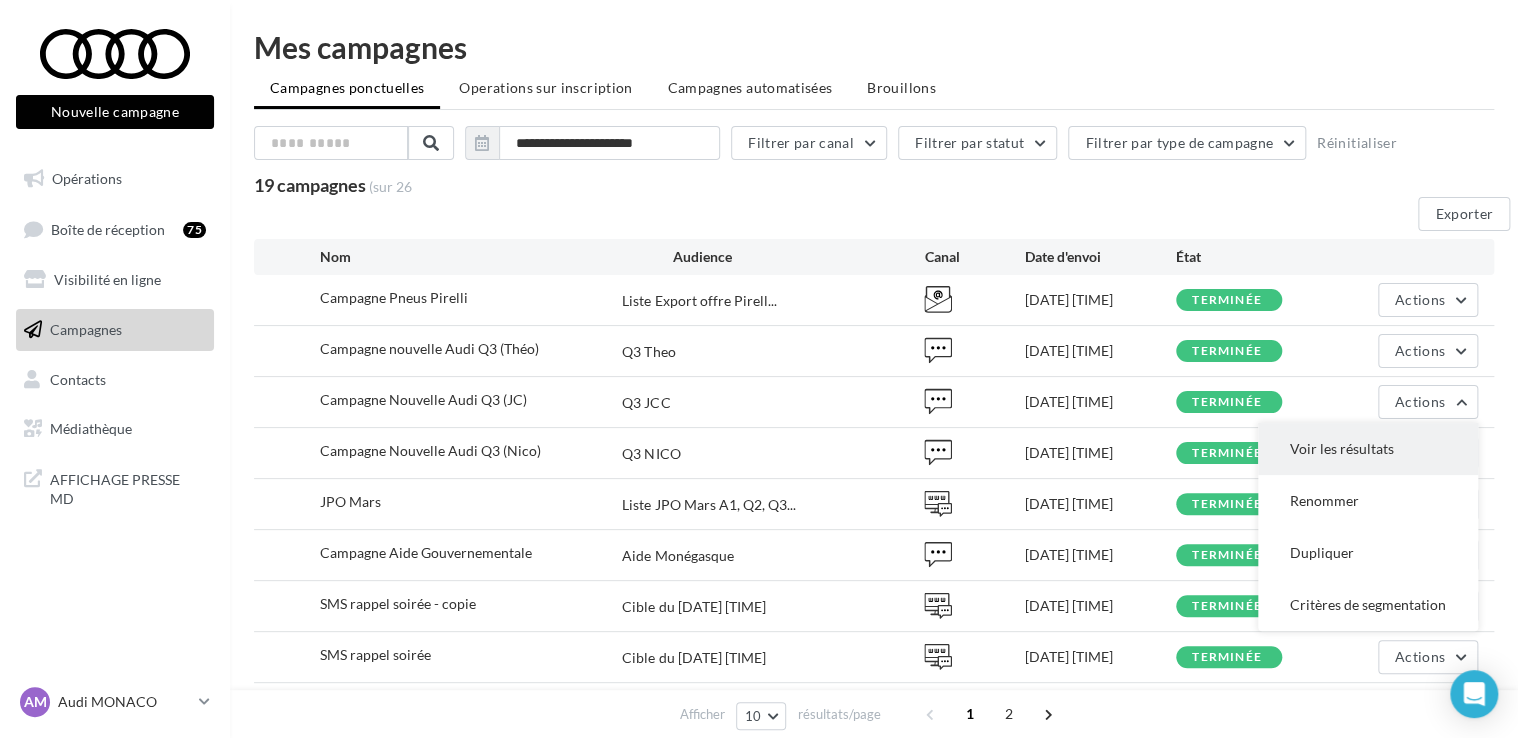 click on "Voir les résultats" at bounding box center [1368, 449] 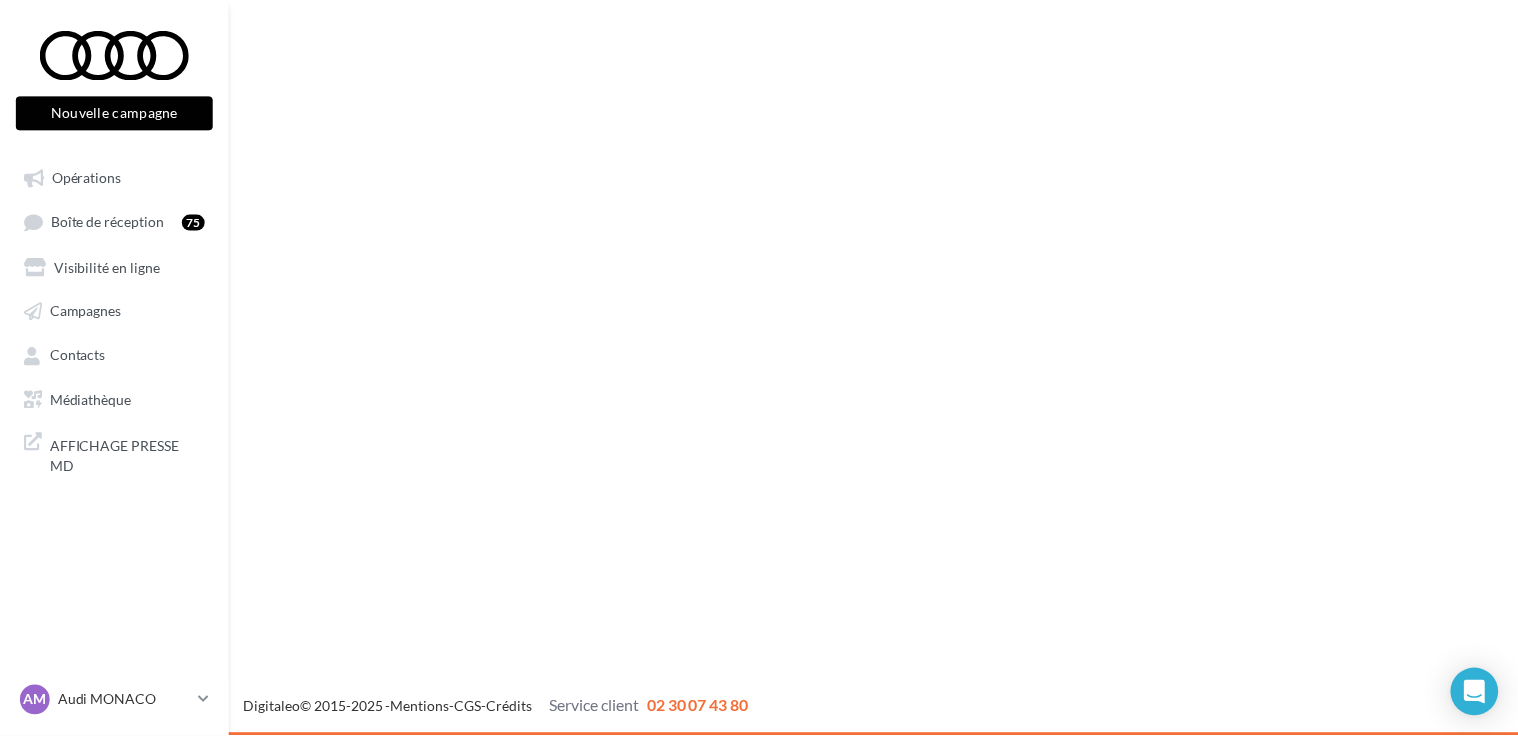 scroll, scrollTop: 0, scrollLeft: 0, axis: both 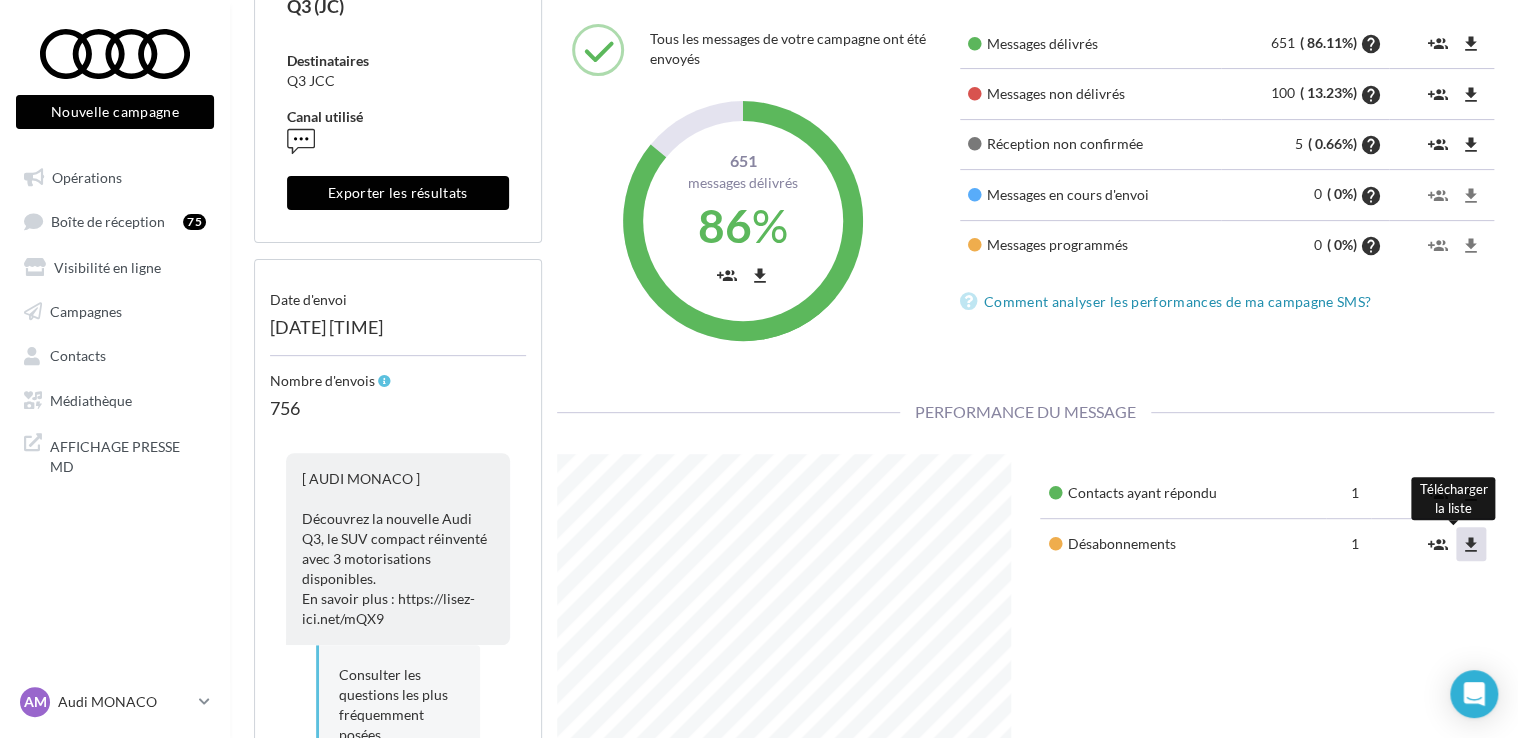 click on "file_download" at bounding box center (1471, 545) 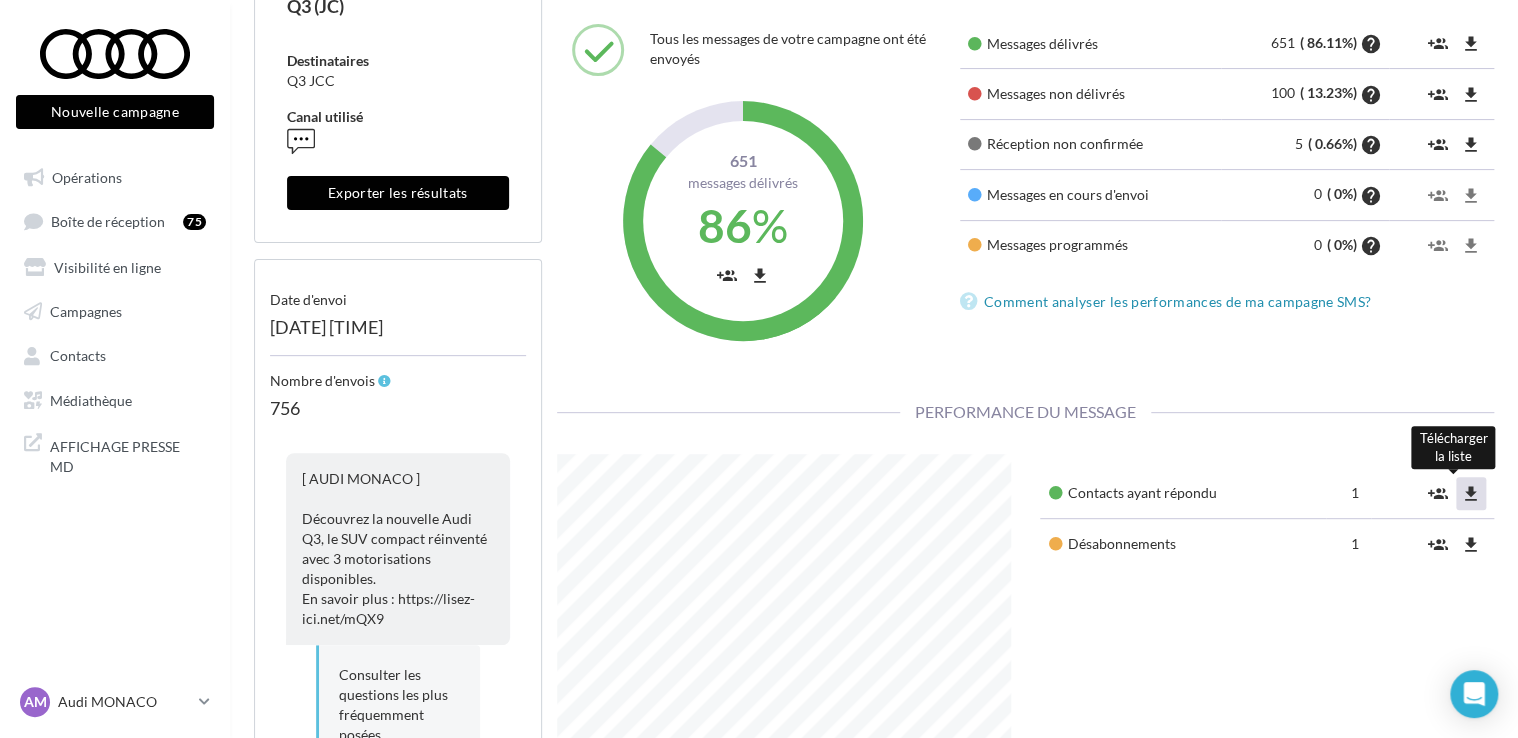 click on "file_download" at bounding box center [1471, 494] 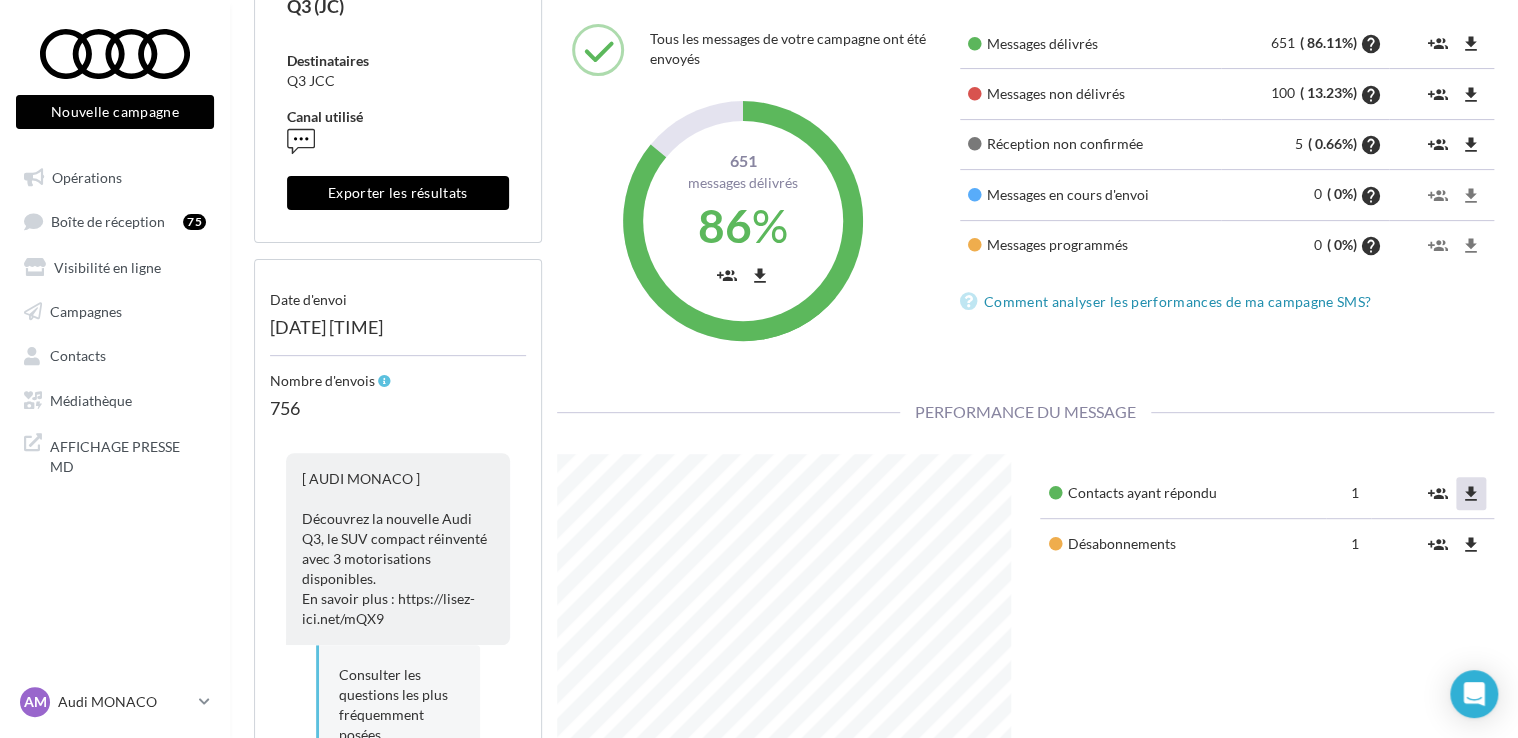scroll, scrollTop: 0, scrollLeft: 0, axis: both 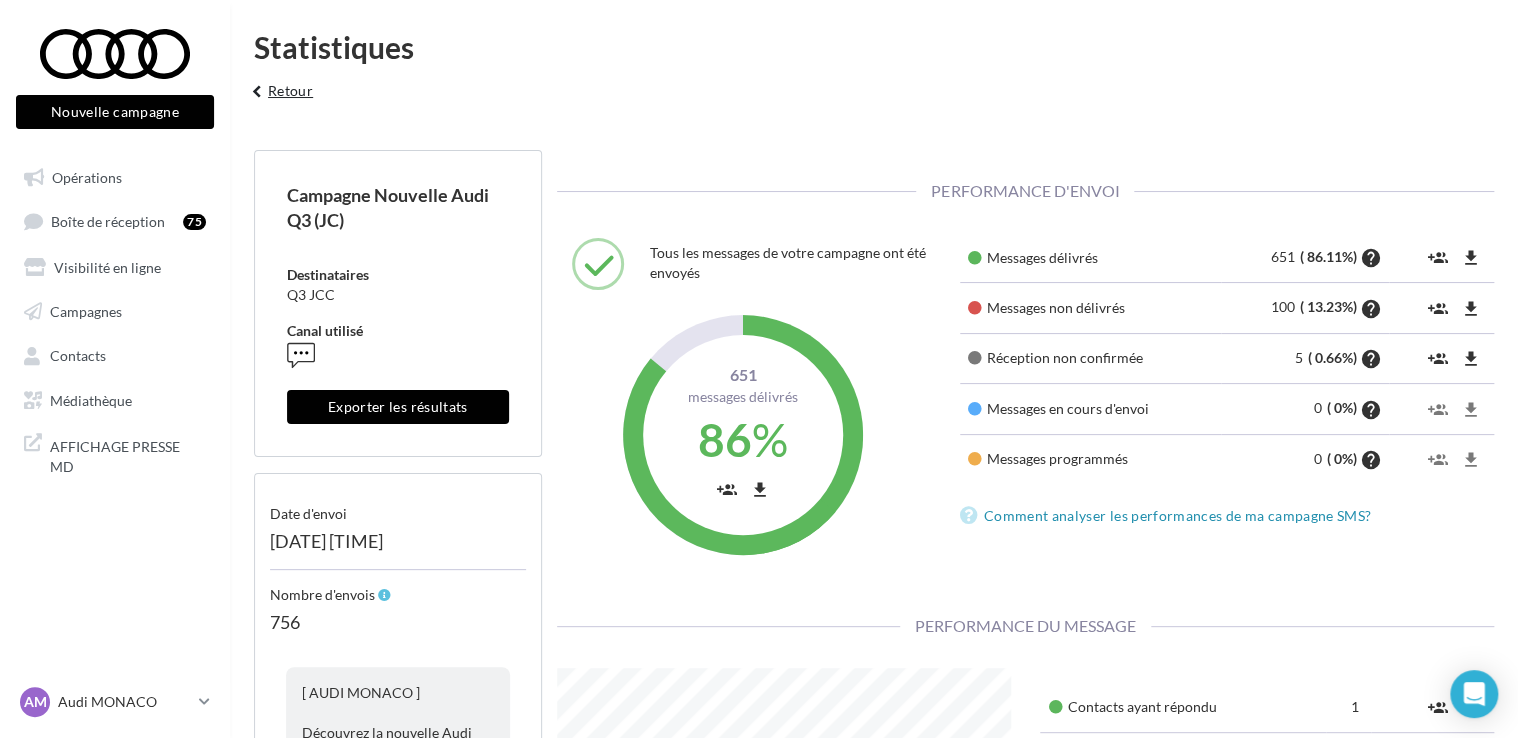 click on "keyboard_arrow_left  Retour" at bounding box center (279, 98) 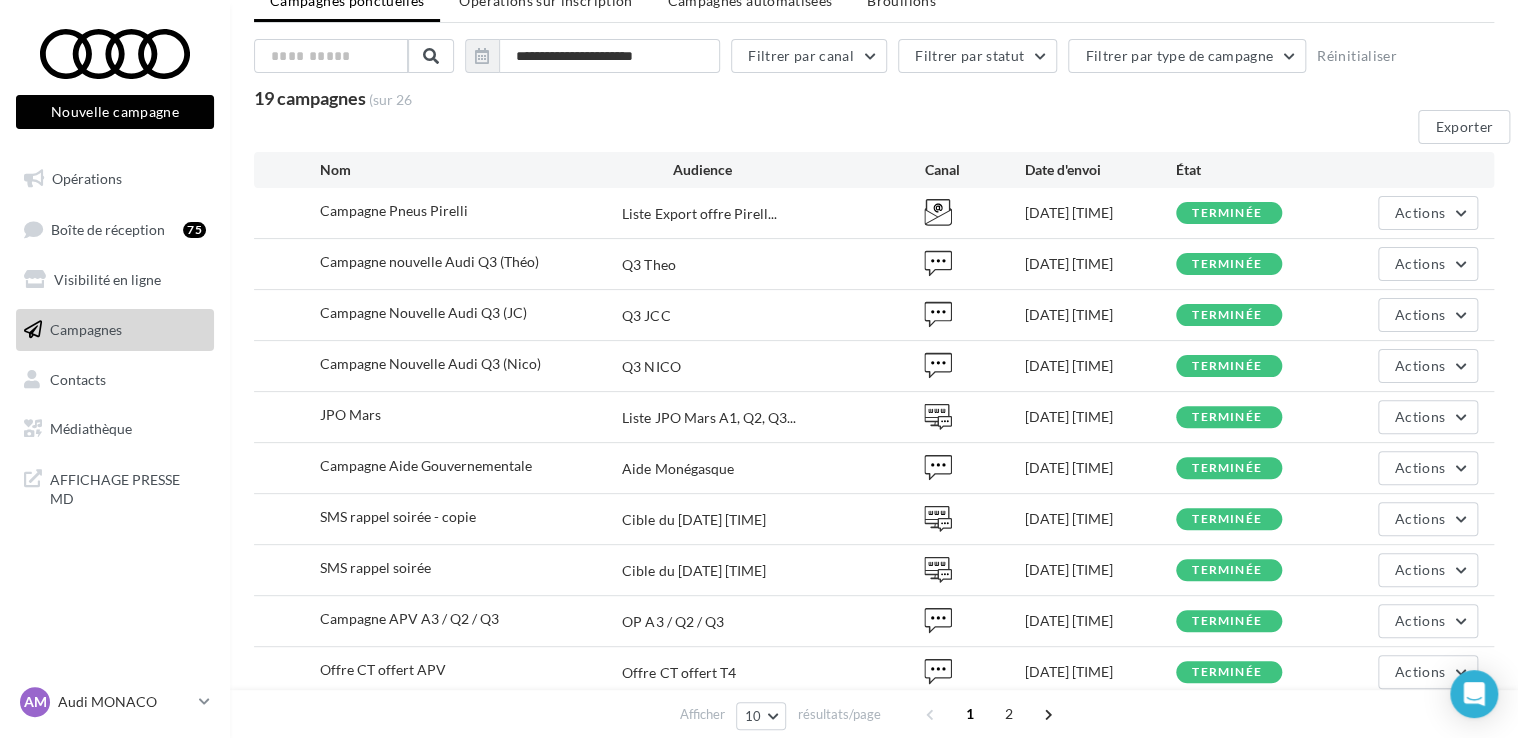 scroll, scrollTop: 88, scrollLeft: 0, axis: vertical 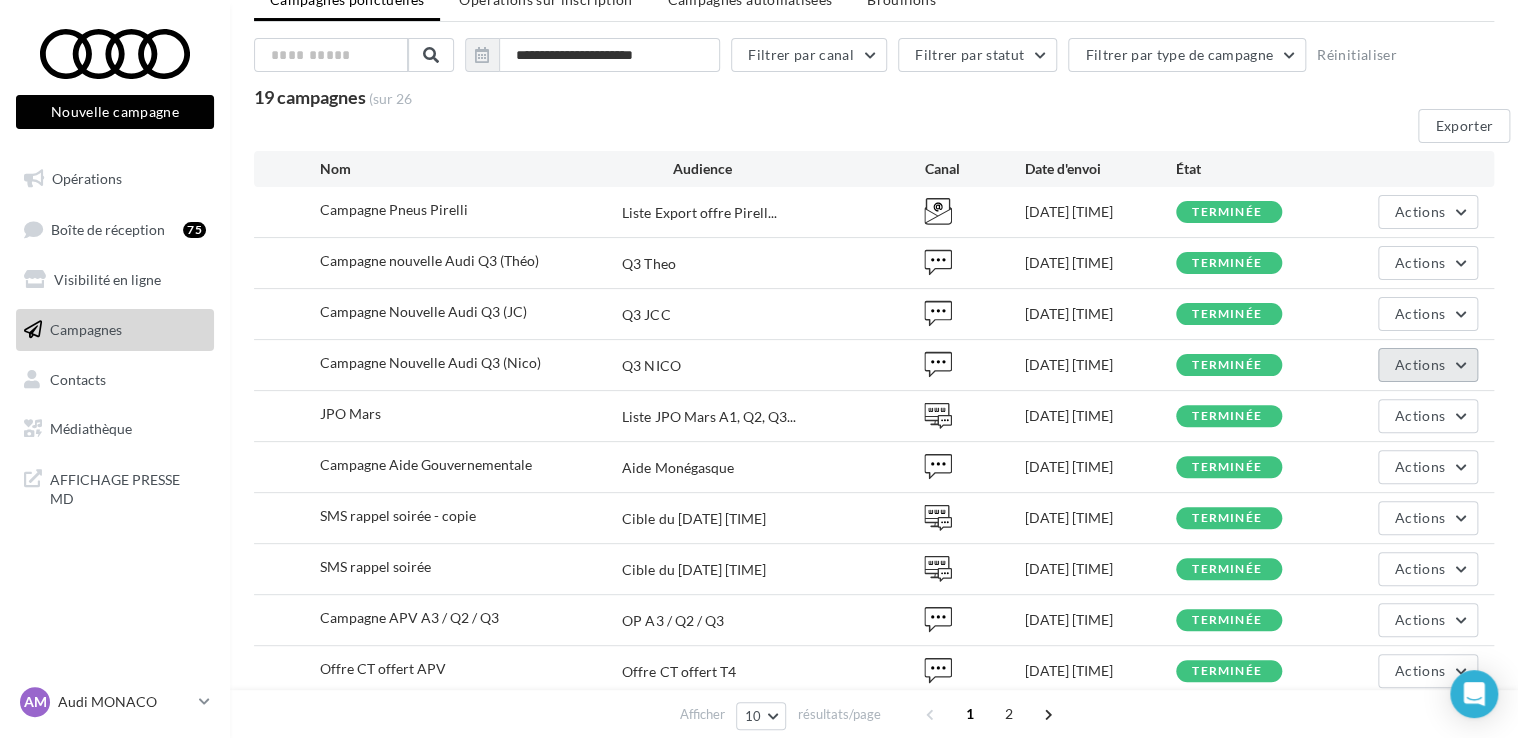 click on "Actions" at bounding box center [1420, 364] 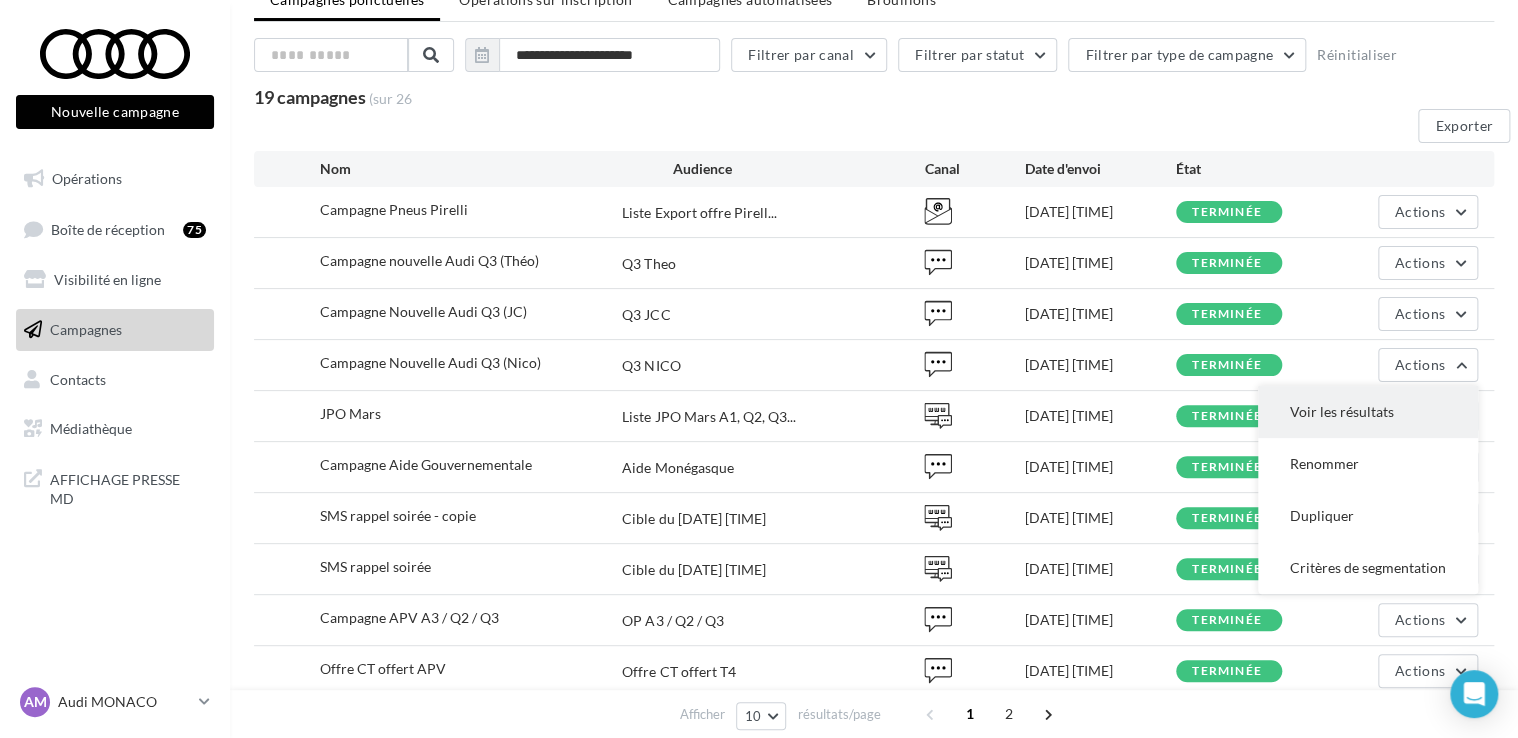 click on "Voir les résultats" at bounding box center (1368, 412) 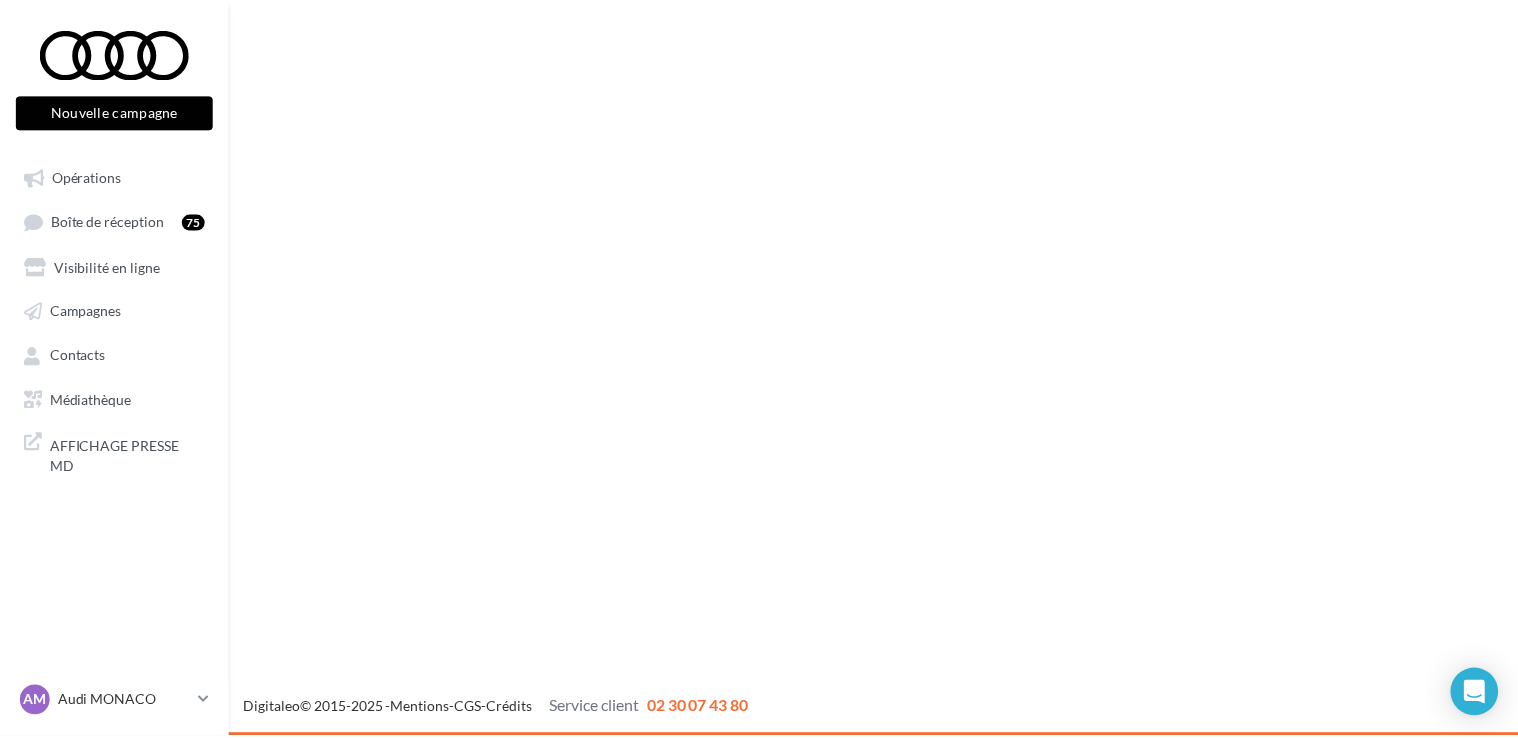 scroll, scrollTop: 0, scrollLeft: 0, axis: both 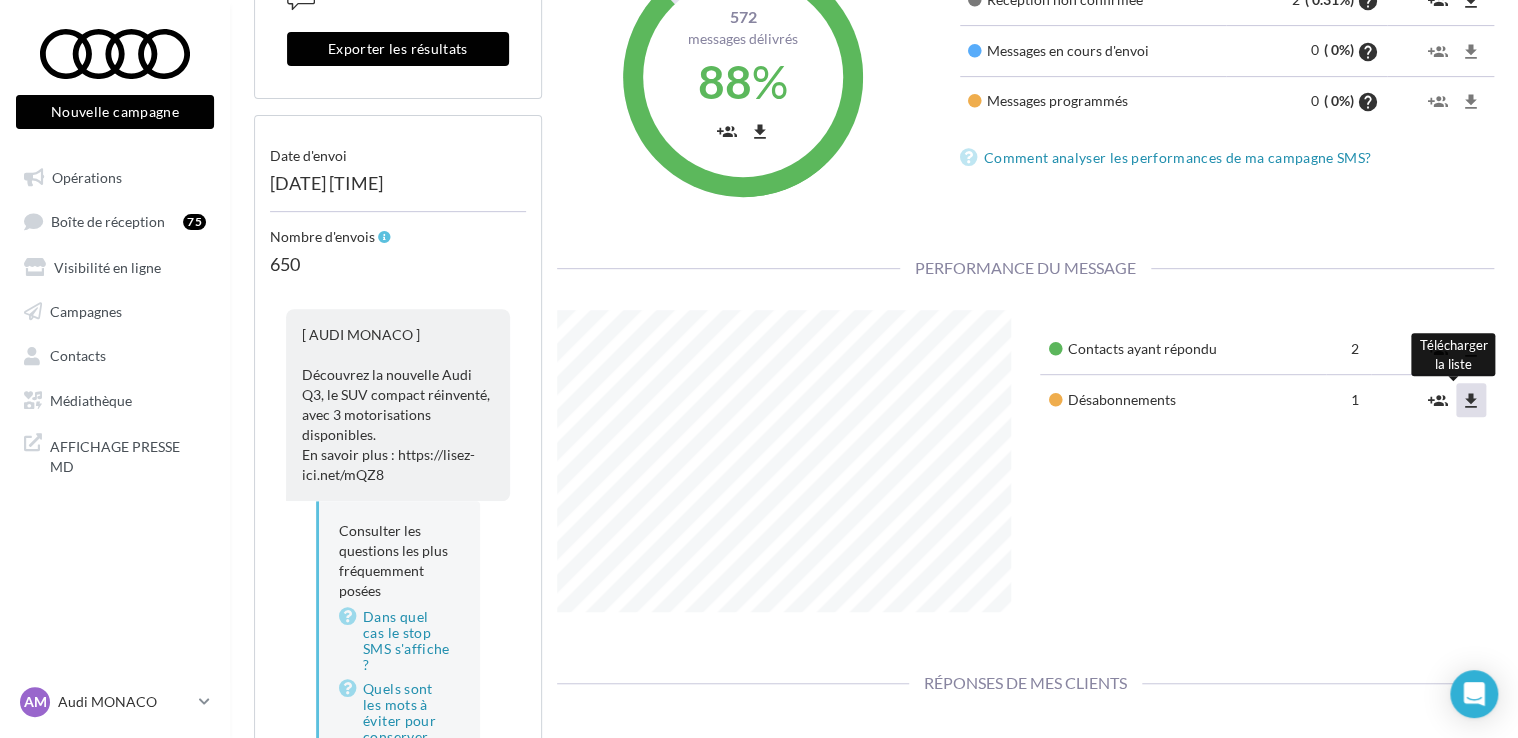 click on "file_download" at bounding box center (1471, 401) 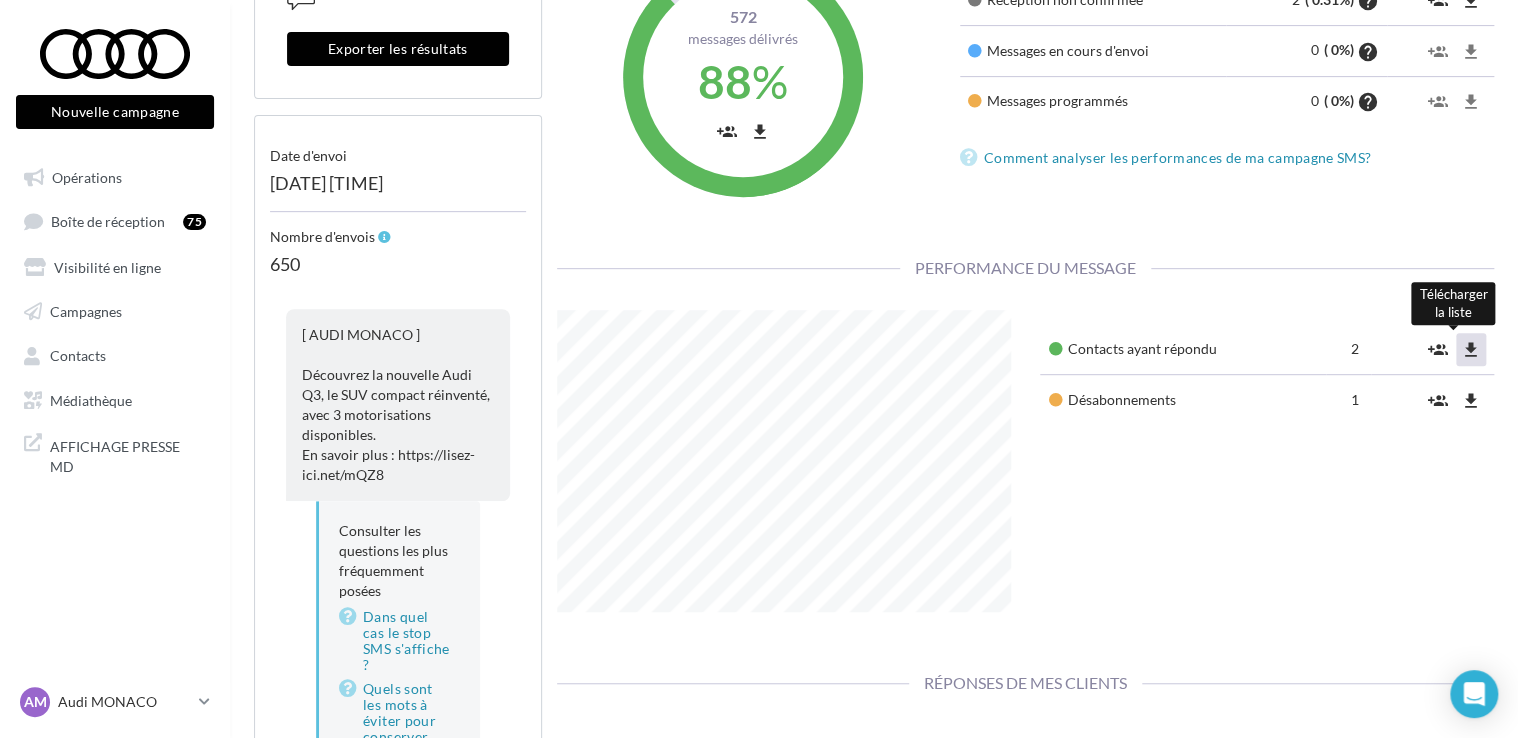 click on "file_download" at bounding box center (1471, 350) 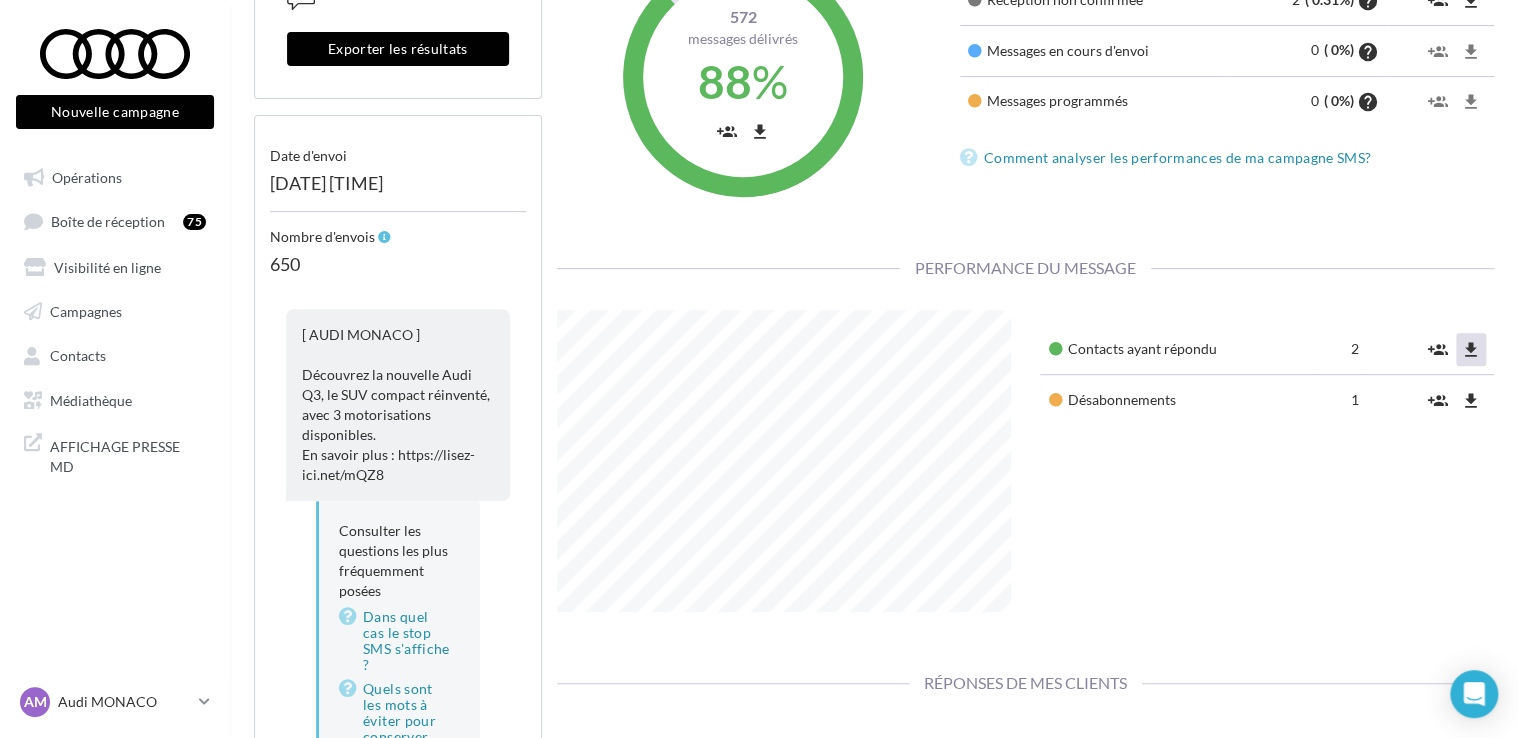 scroll, scrollTop: 0, scrollLeft: 0, axis: both 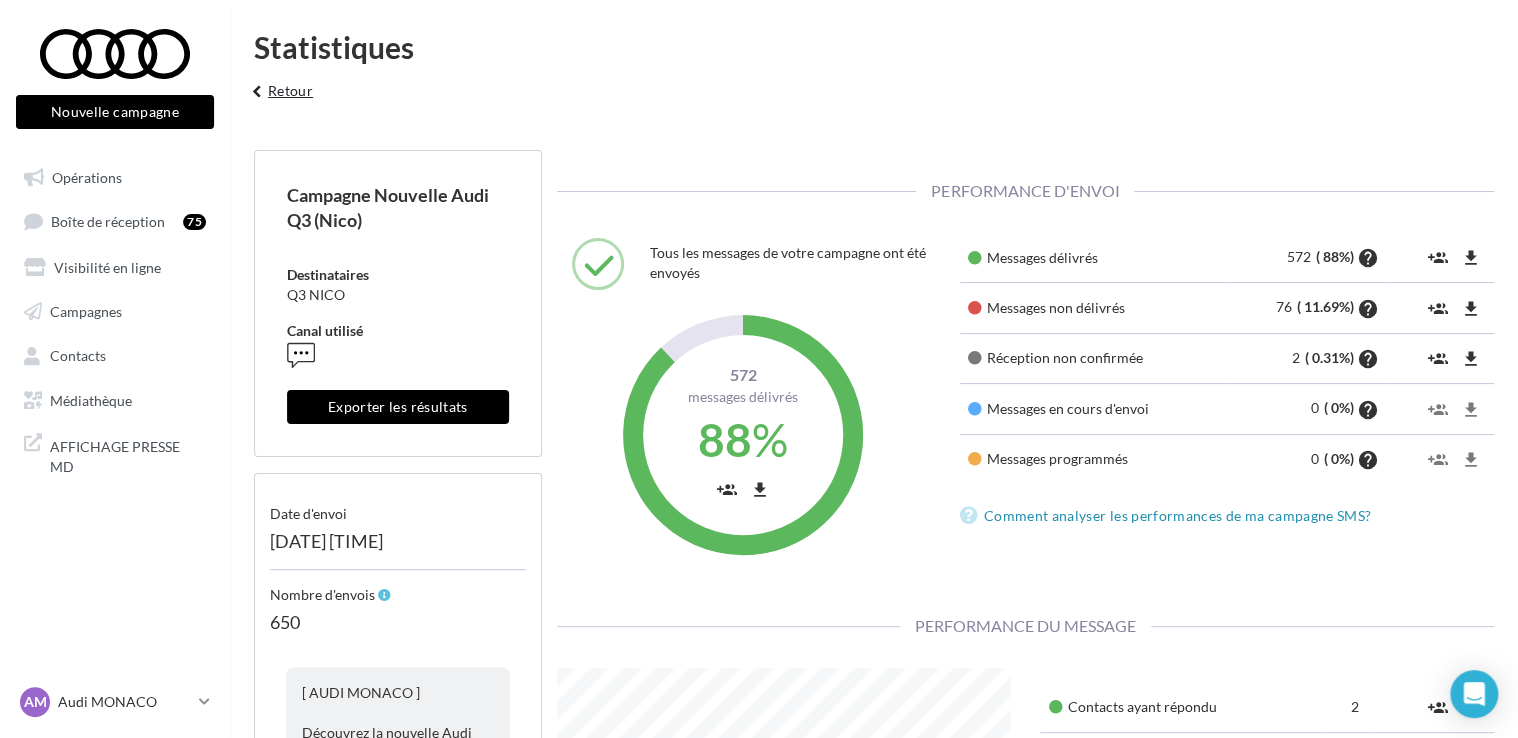 click on "keyboard_arrow_left  Retour" at bounding box center [279, 98] 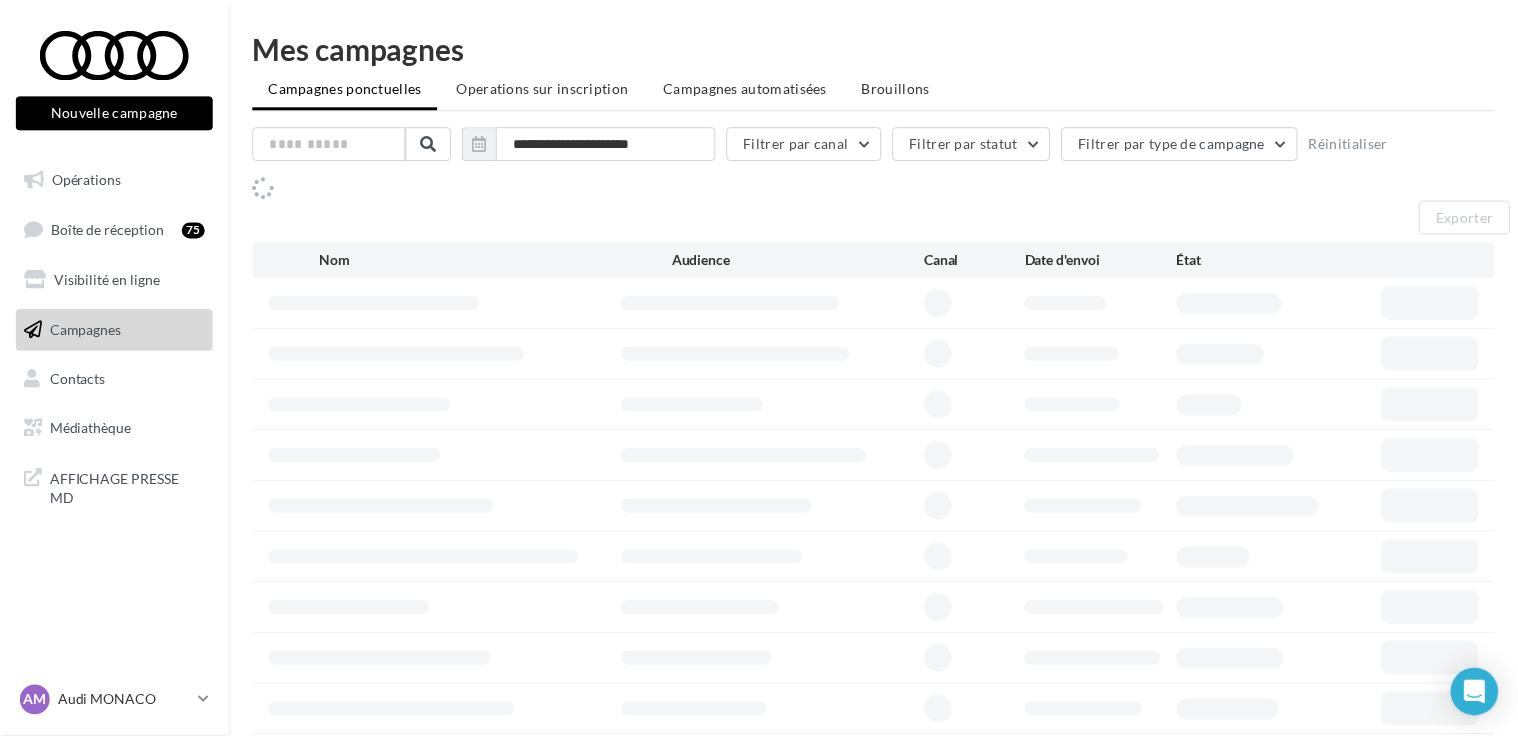 scroll, scrollTop: 0, scrollLeft: 0, axis: both 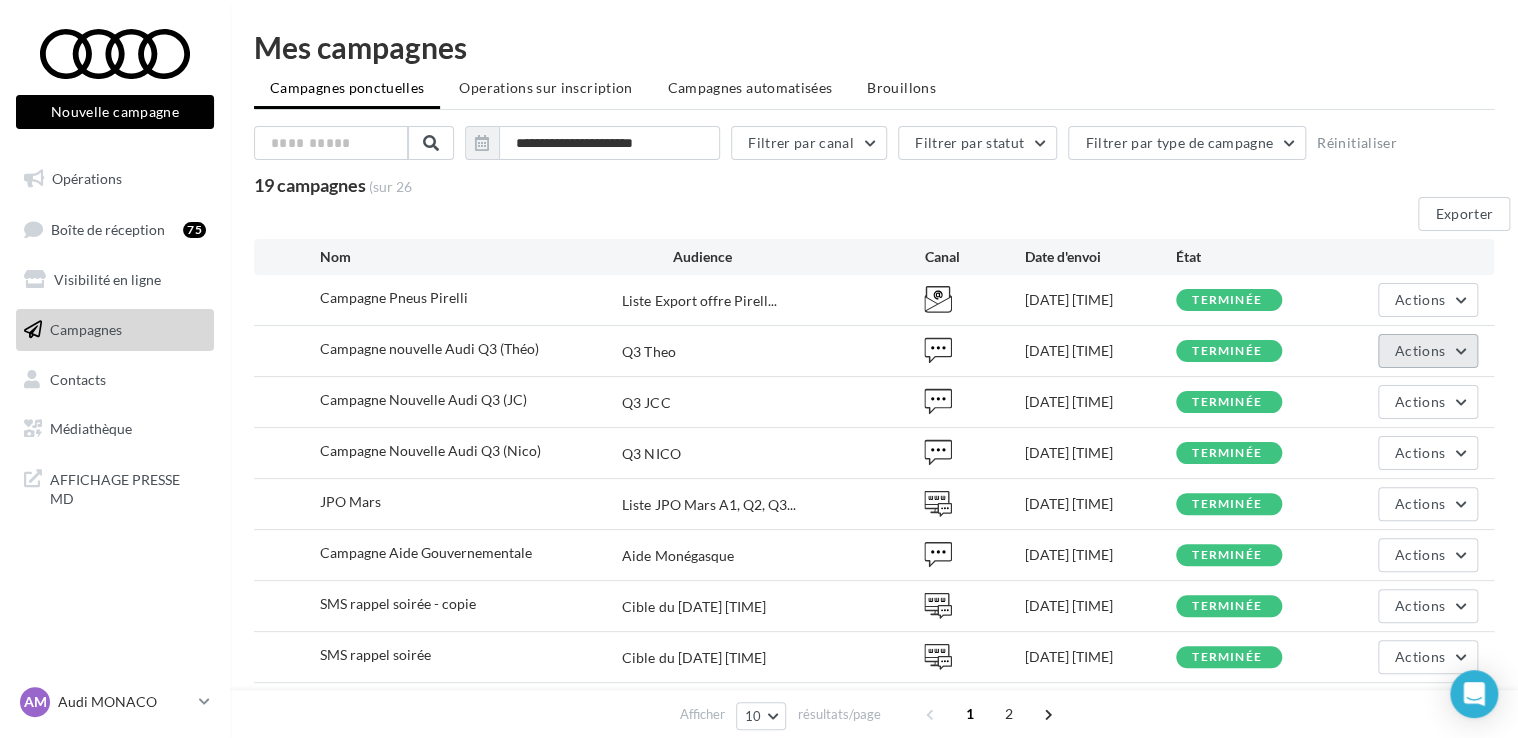 click on "Actions" at bounding box center (1428, 351) 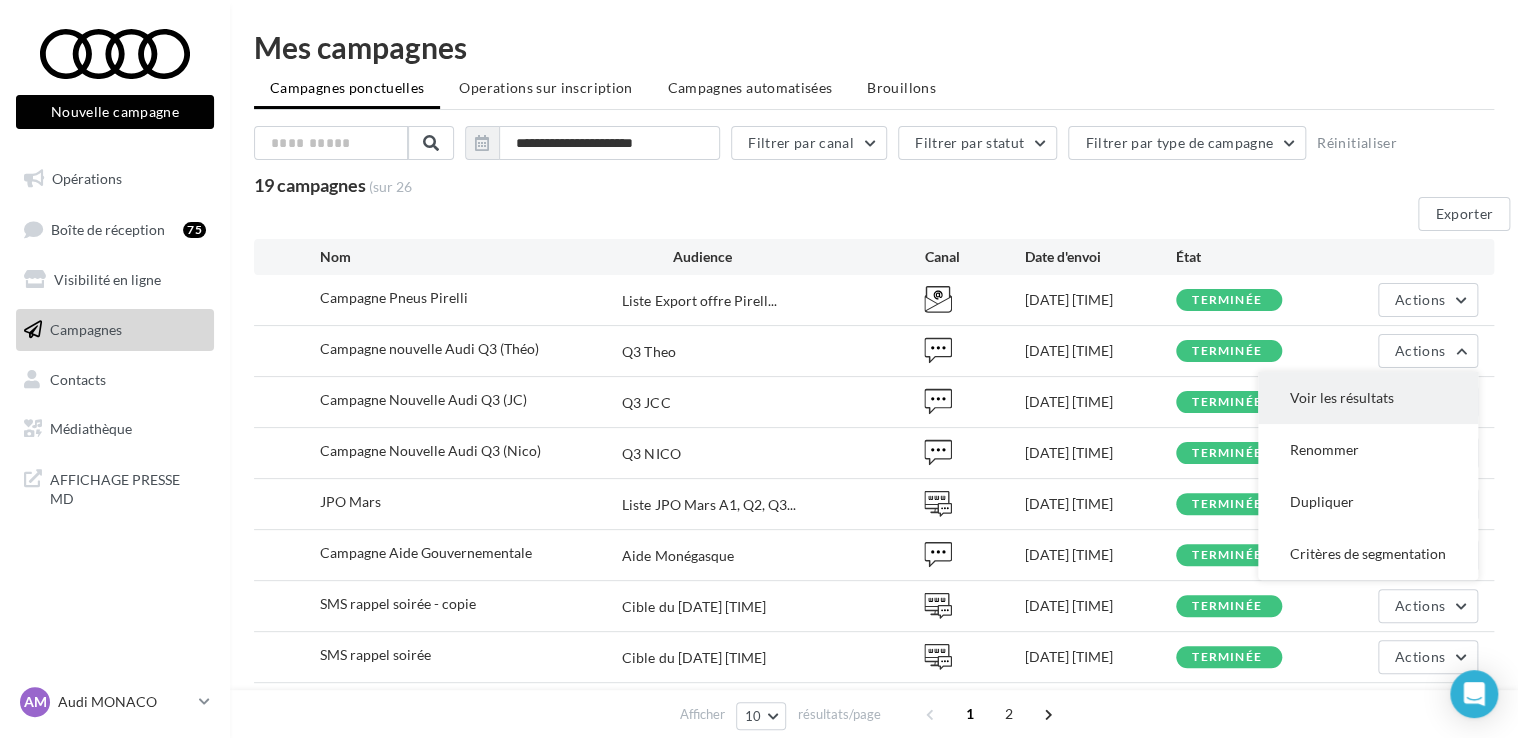 click on "Voir les résultats" at bounding box center [1368, 398] 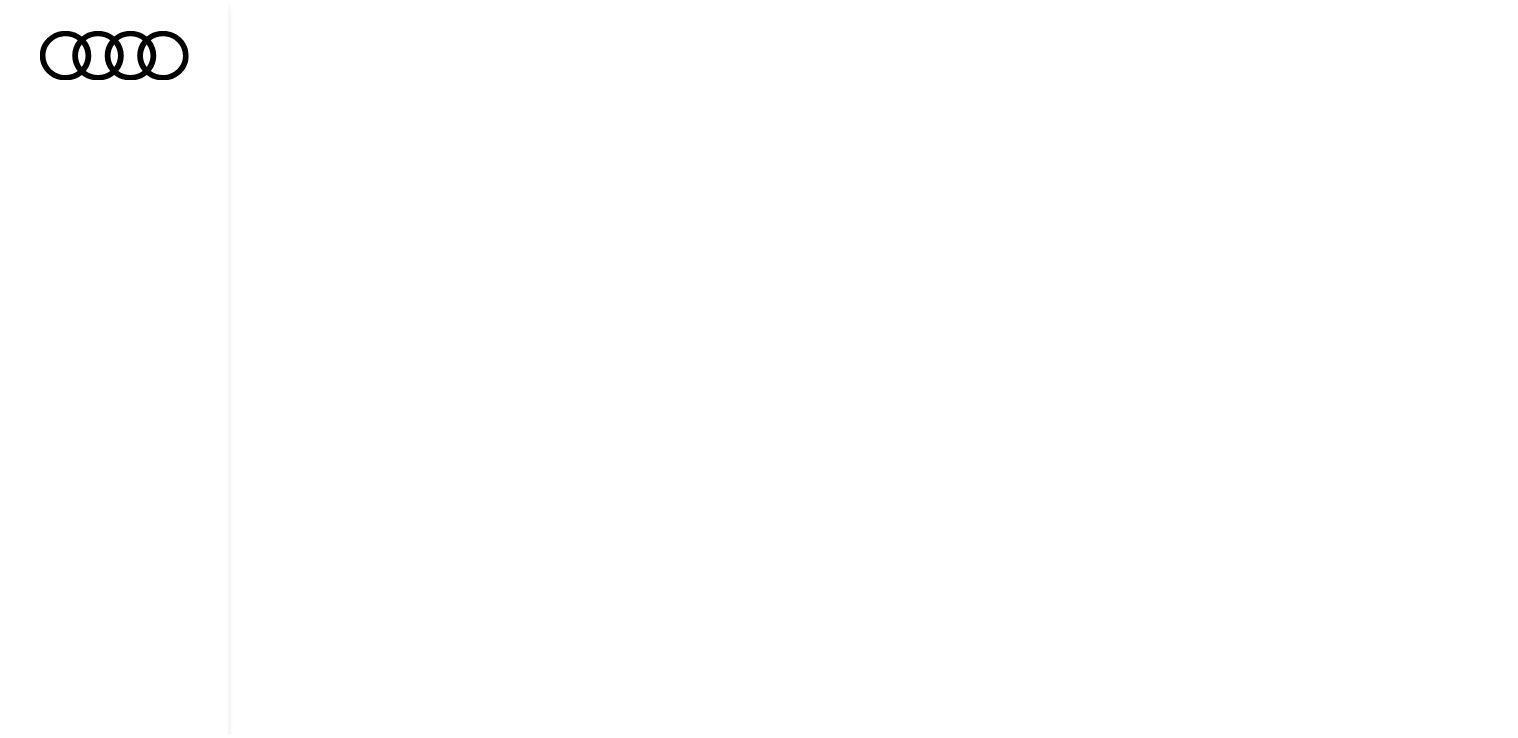 scroll, scrollTop: 0, scrollLeft: 0, axis: both 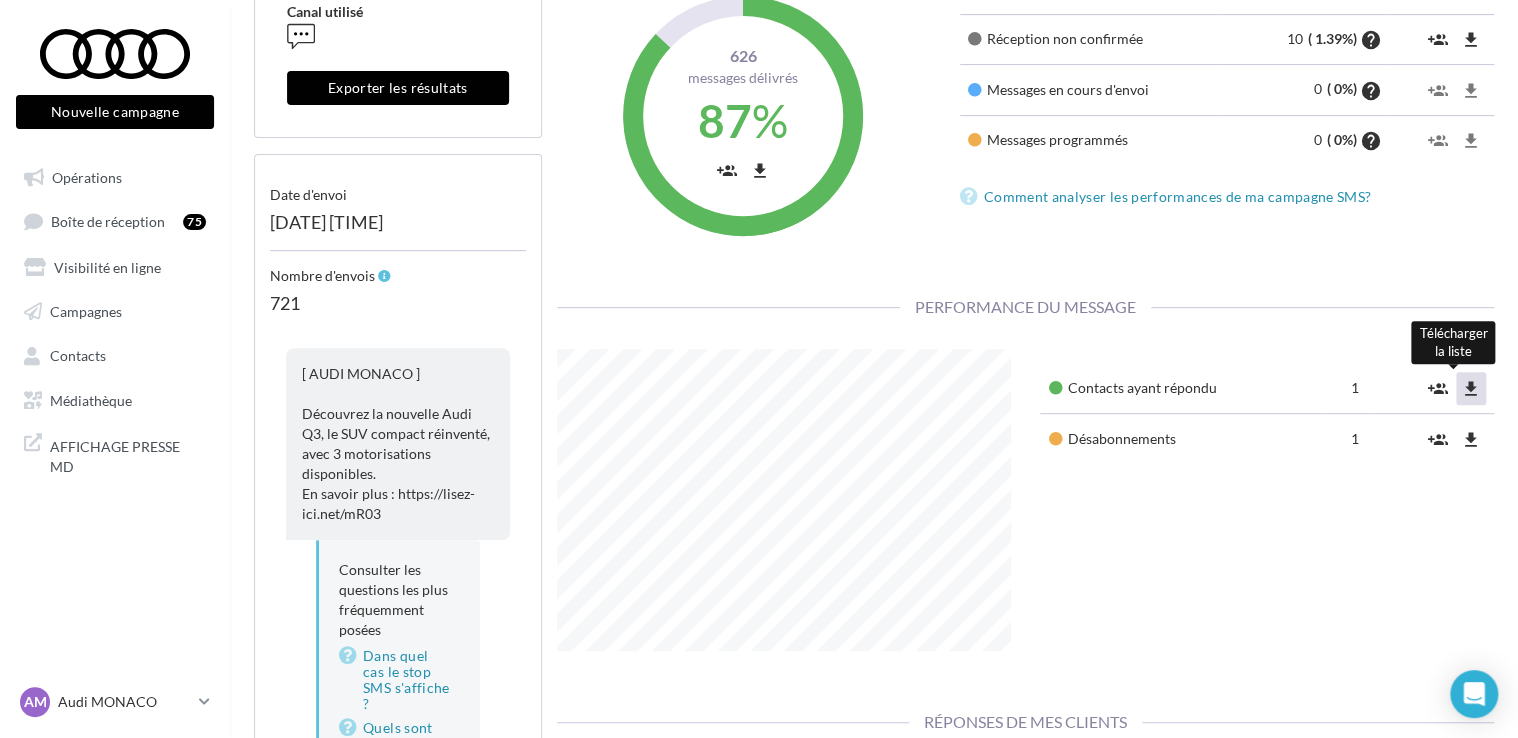 click on "file_download" at bounding box center [1471, 389] 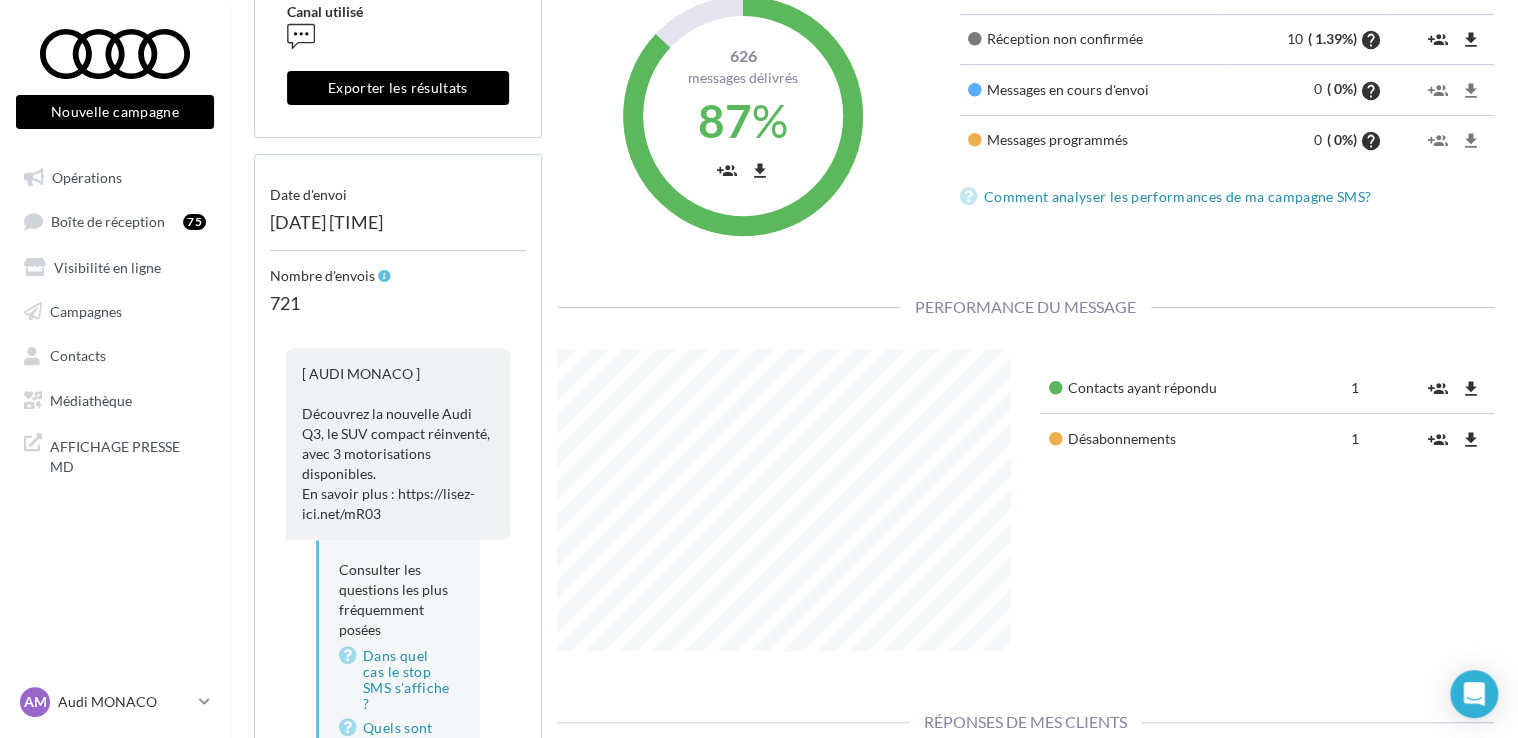 click on "Contacts ayant répondu 1 group_add   file_download Désabonnements 1 group_add   file_download" at bounding box center [1026, 515] 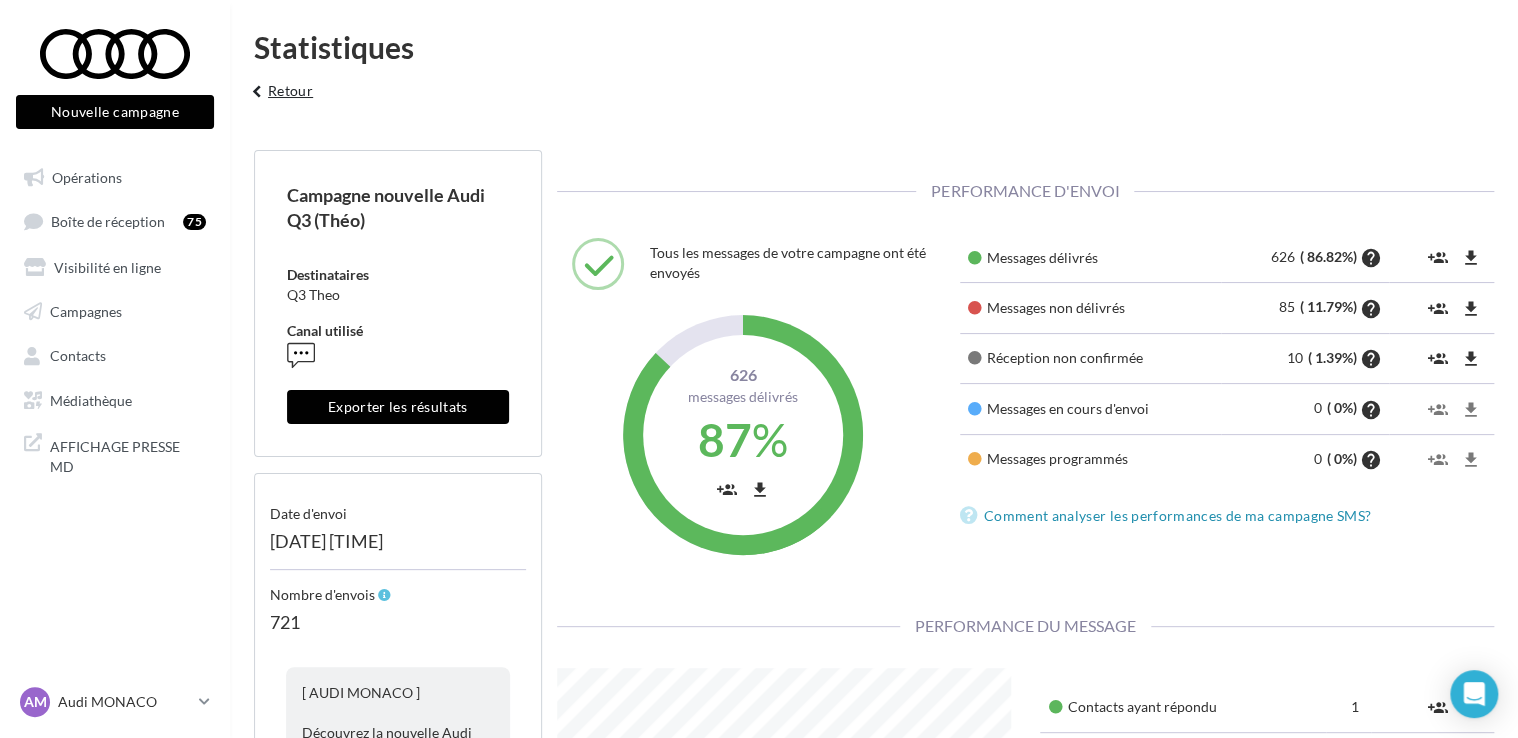 click on "keyboard_arrow_left  Retour" at bounding box center (279, 98) 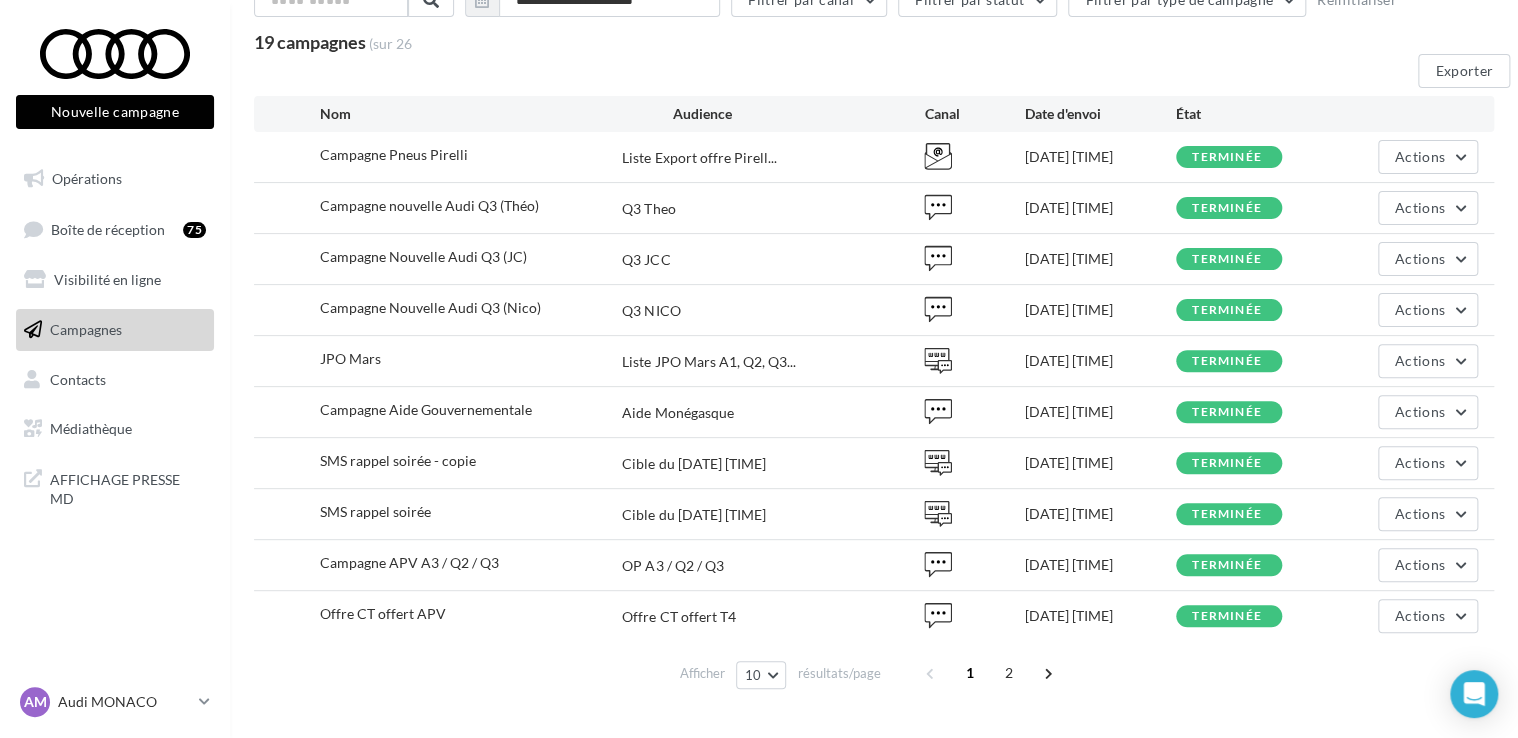 scroll, scrollTop: 144, scrollLeft: 0, axis: vertical 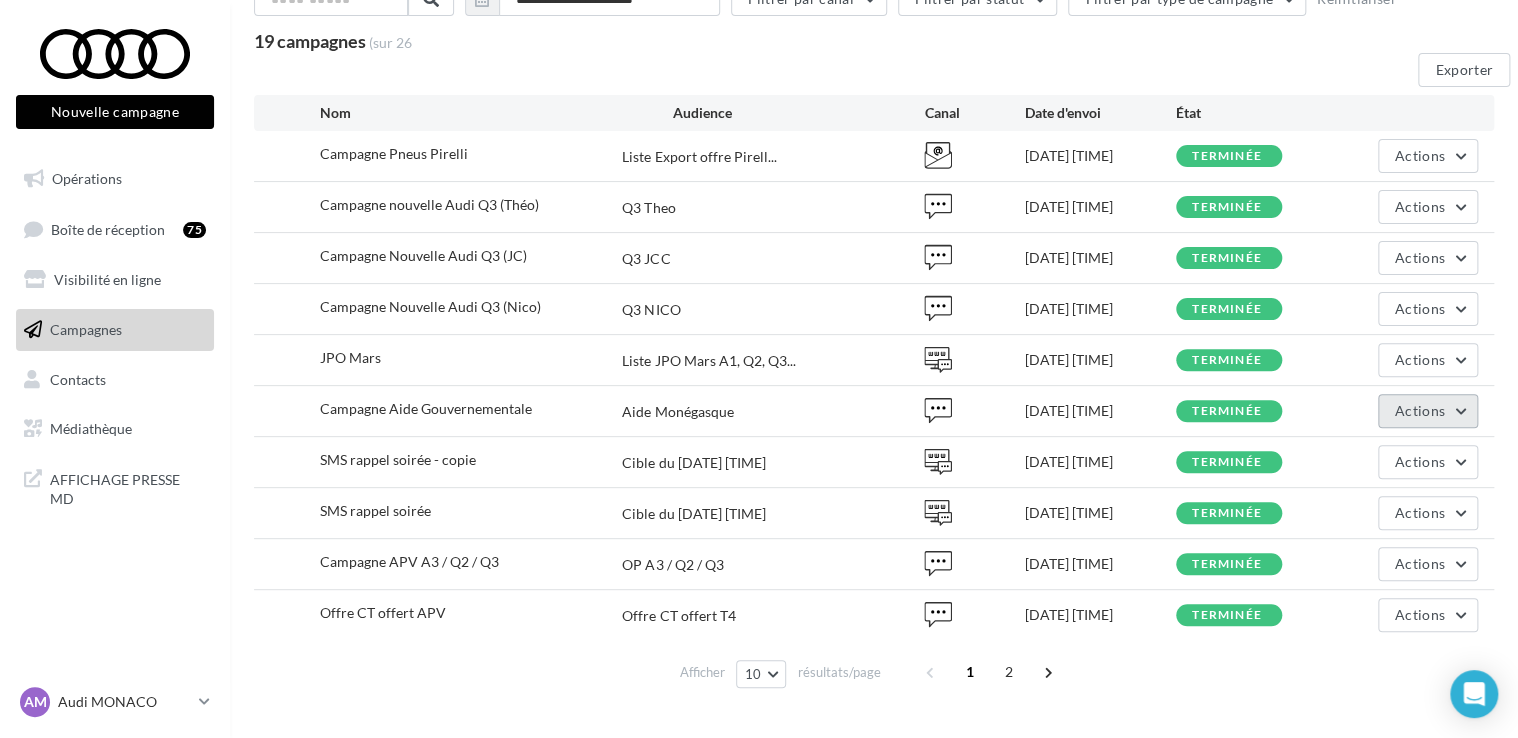 click on "Actions" at bounding box center (1420, 410) 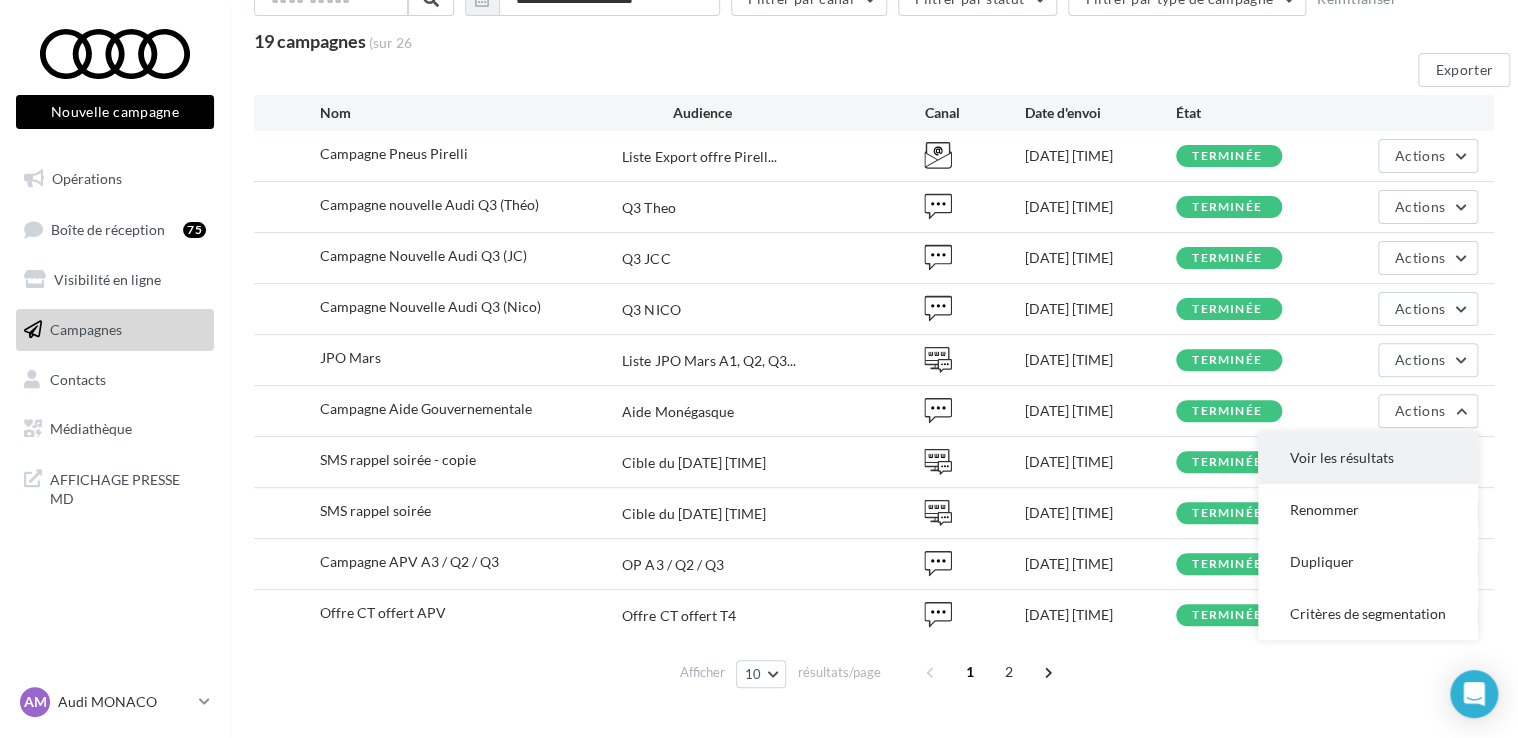 click on "Voir les résultats" at bounding box center (1368, 458) 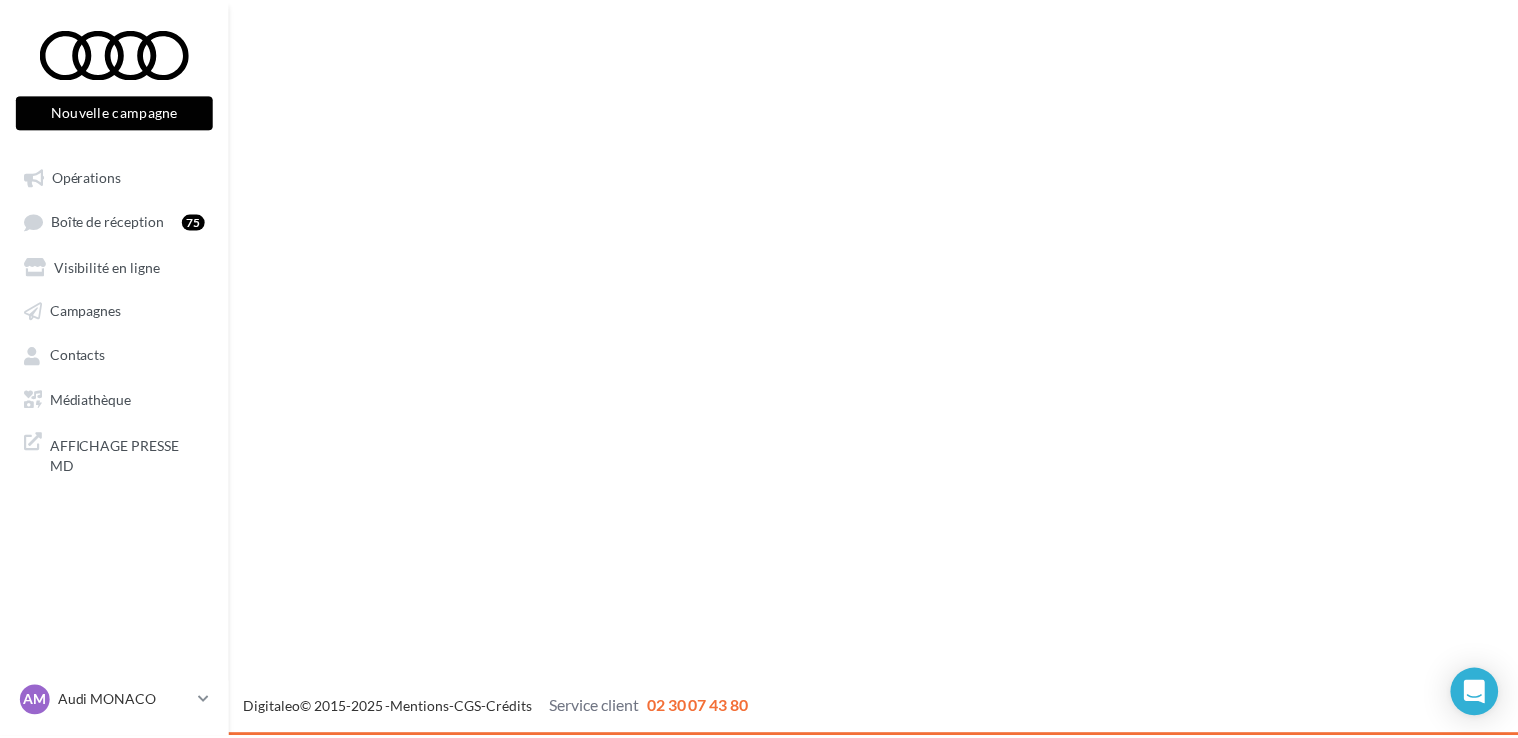 scroll, scrollTop: 0, scrollLeft: 0, axis: both 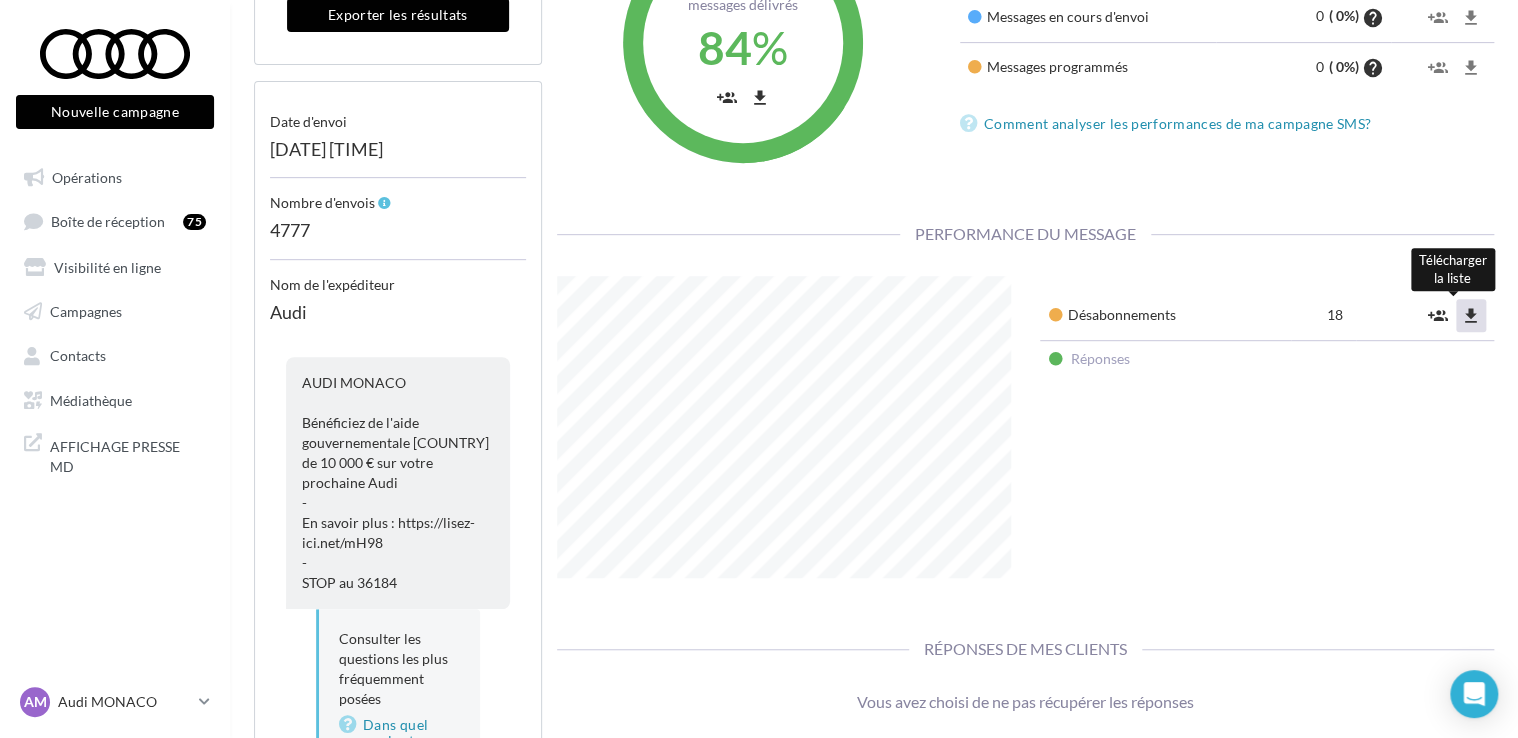 click on "file_download" at bounding box center [1471, 316] 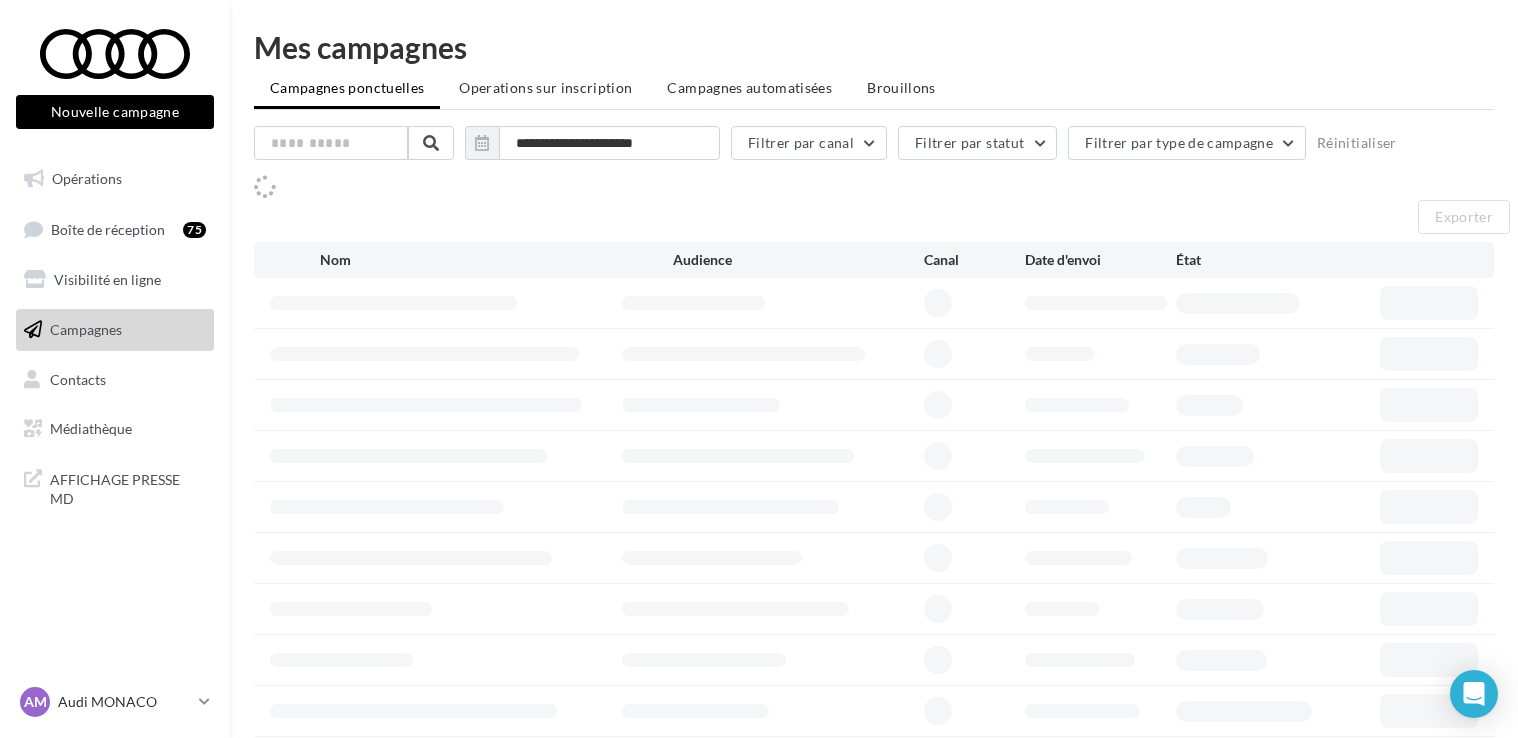 scroll, scrollTop: 140, scrollLeft: 0, axis: vertical 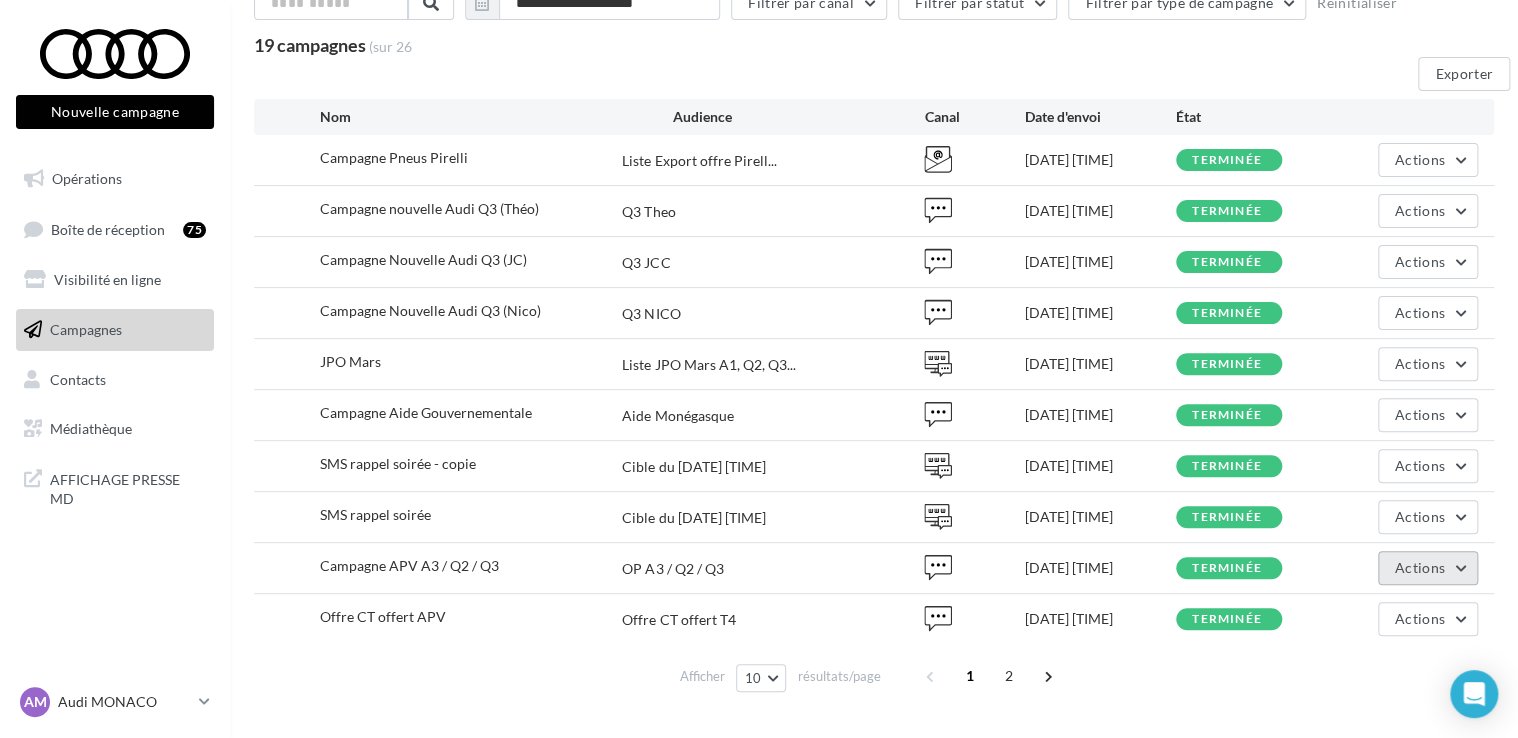 click on "Actions" at bounding box center (1428, 568) 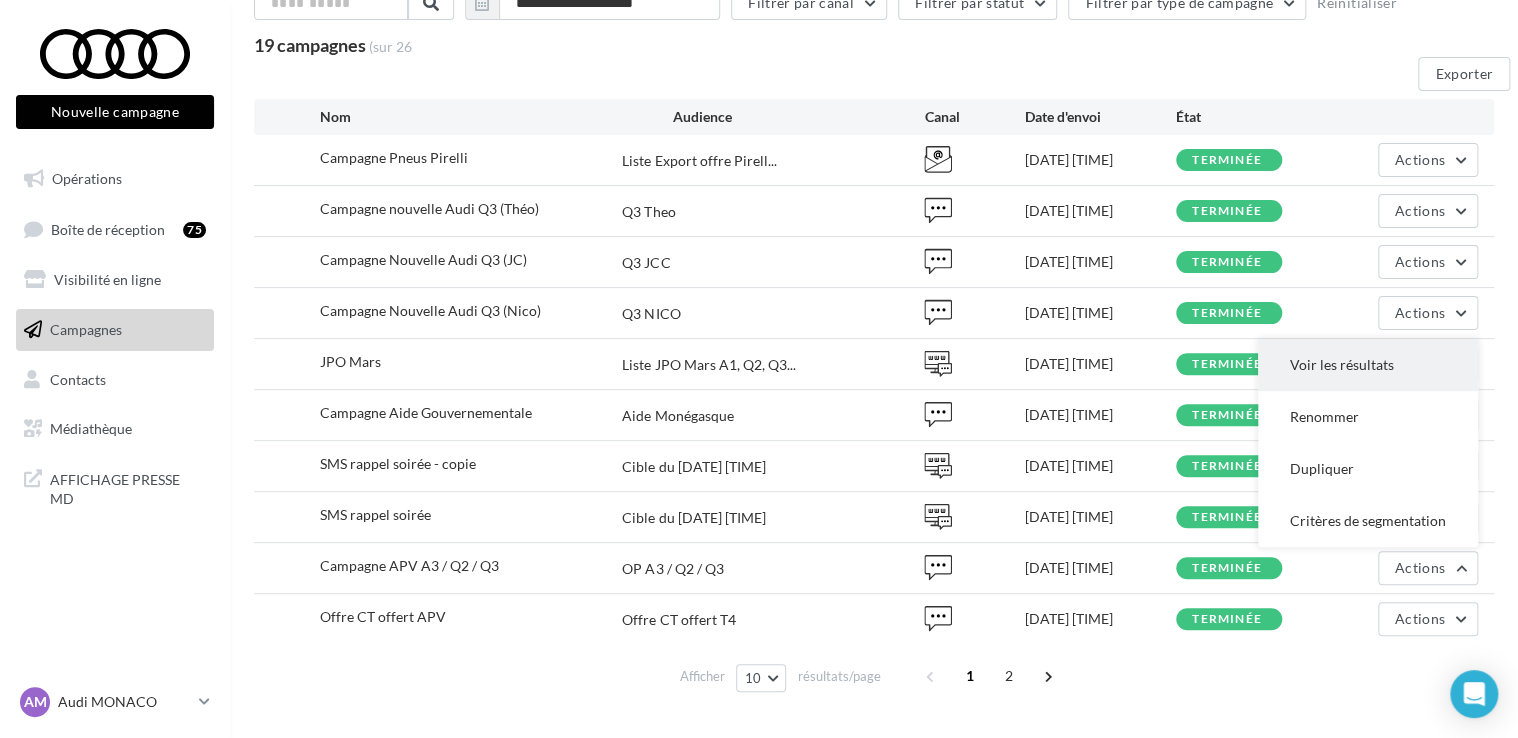click on "Voir les résultats" at bounding box center (1368, 365) 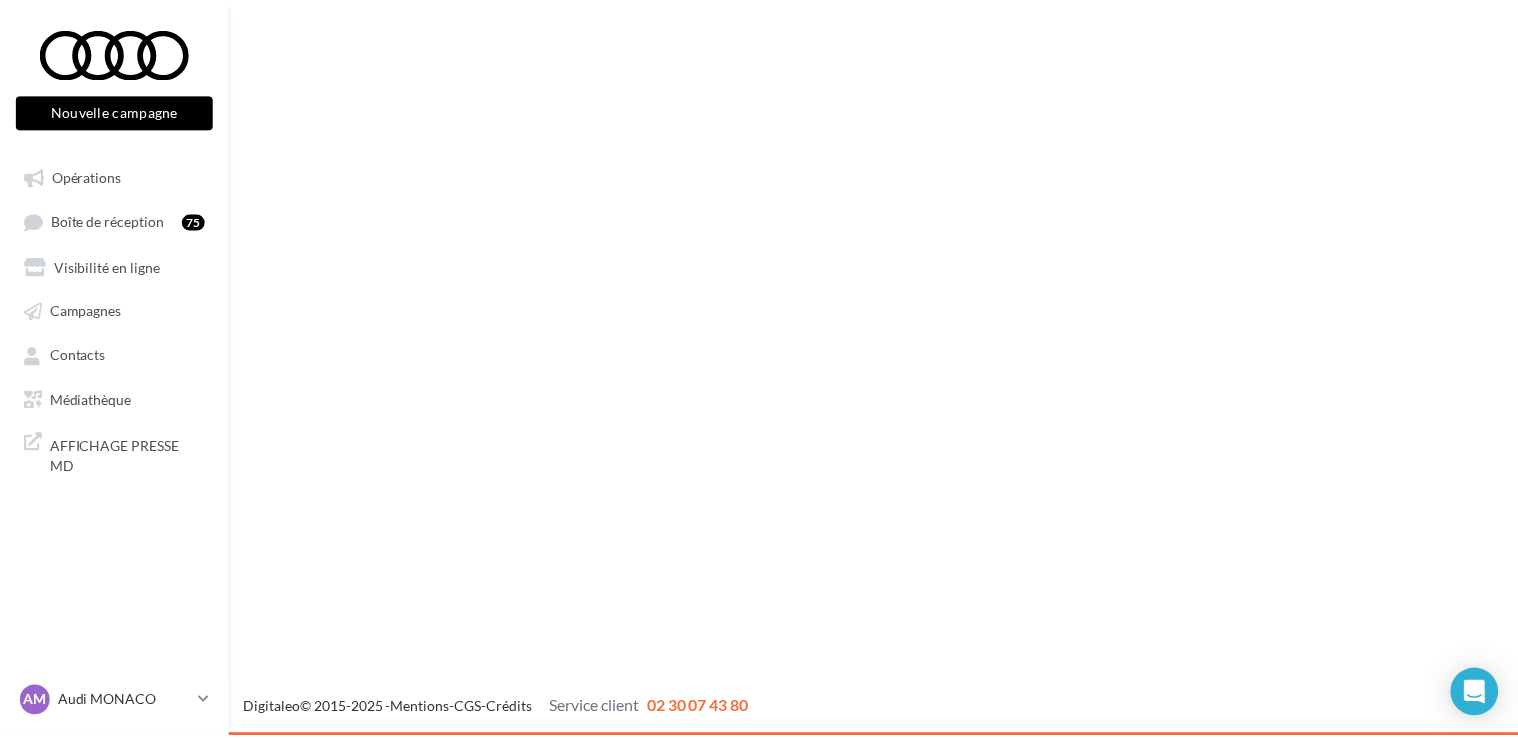 scroll, scrollTop: 0, scrollLeft: 0, axis: both 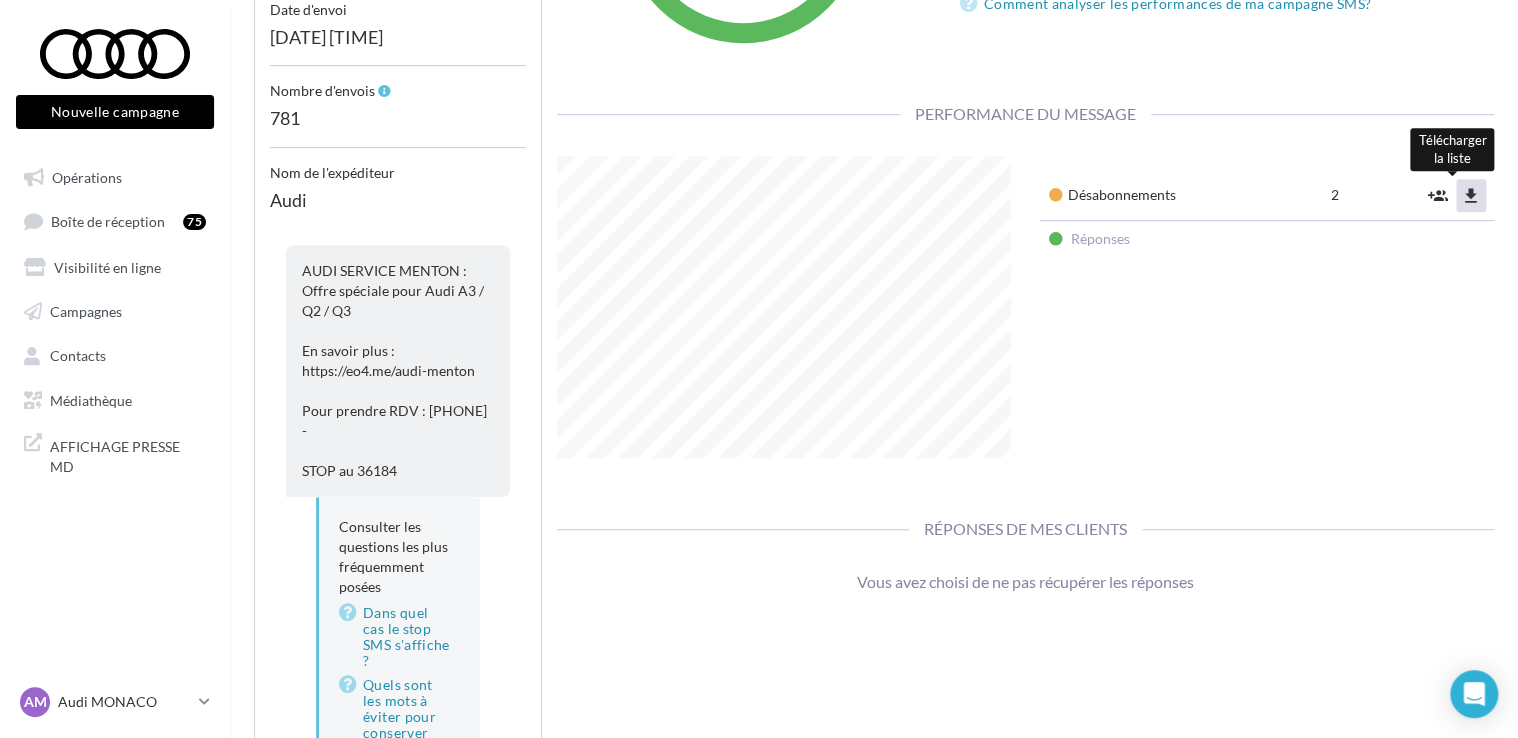 click on "file_download" at bounding box center [1471, 195] 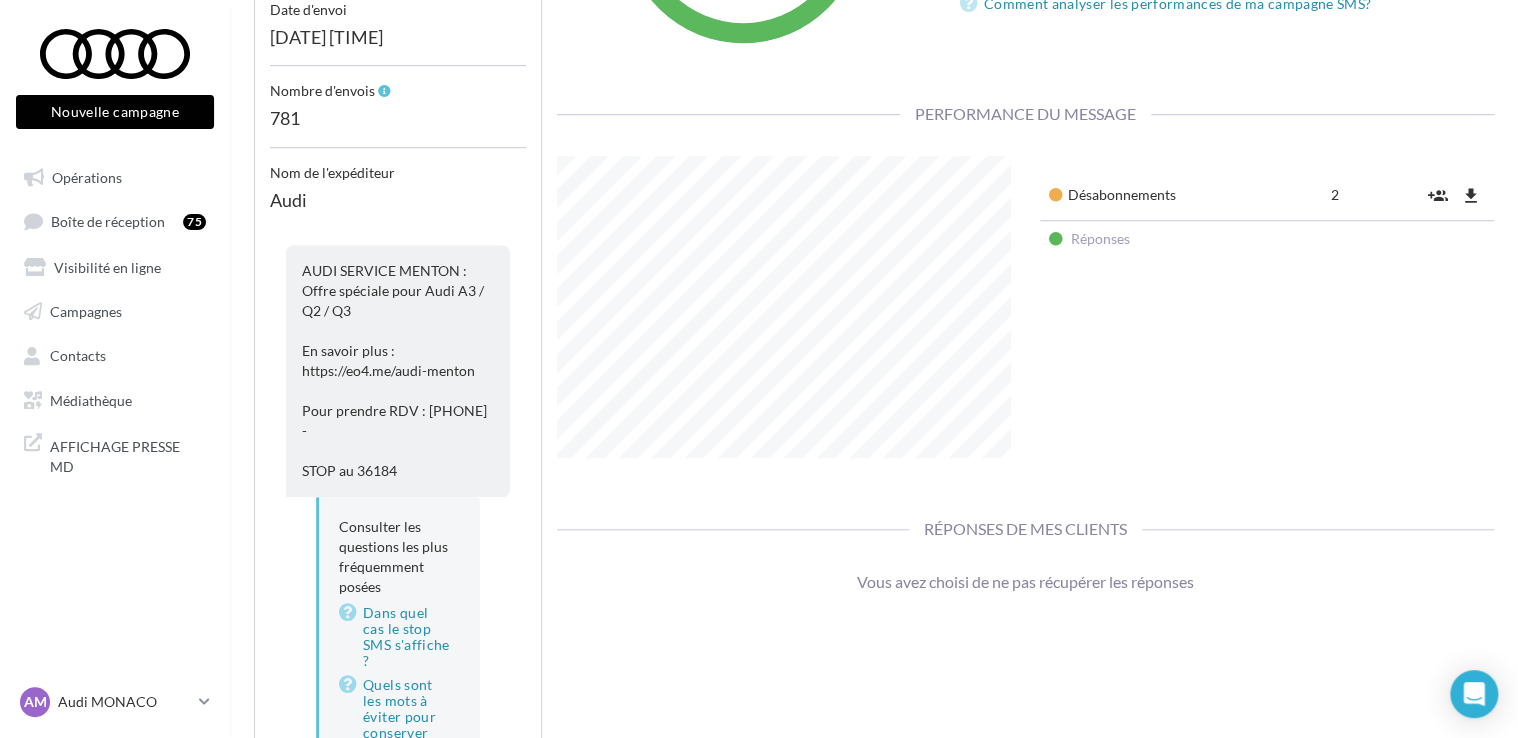 scroll, scrollTop: 0, scrollLeft: 0, axis: both 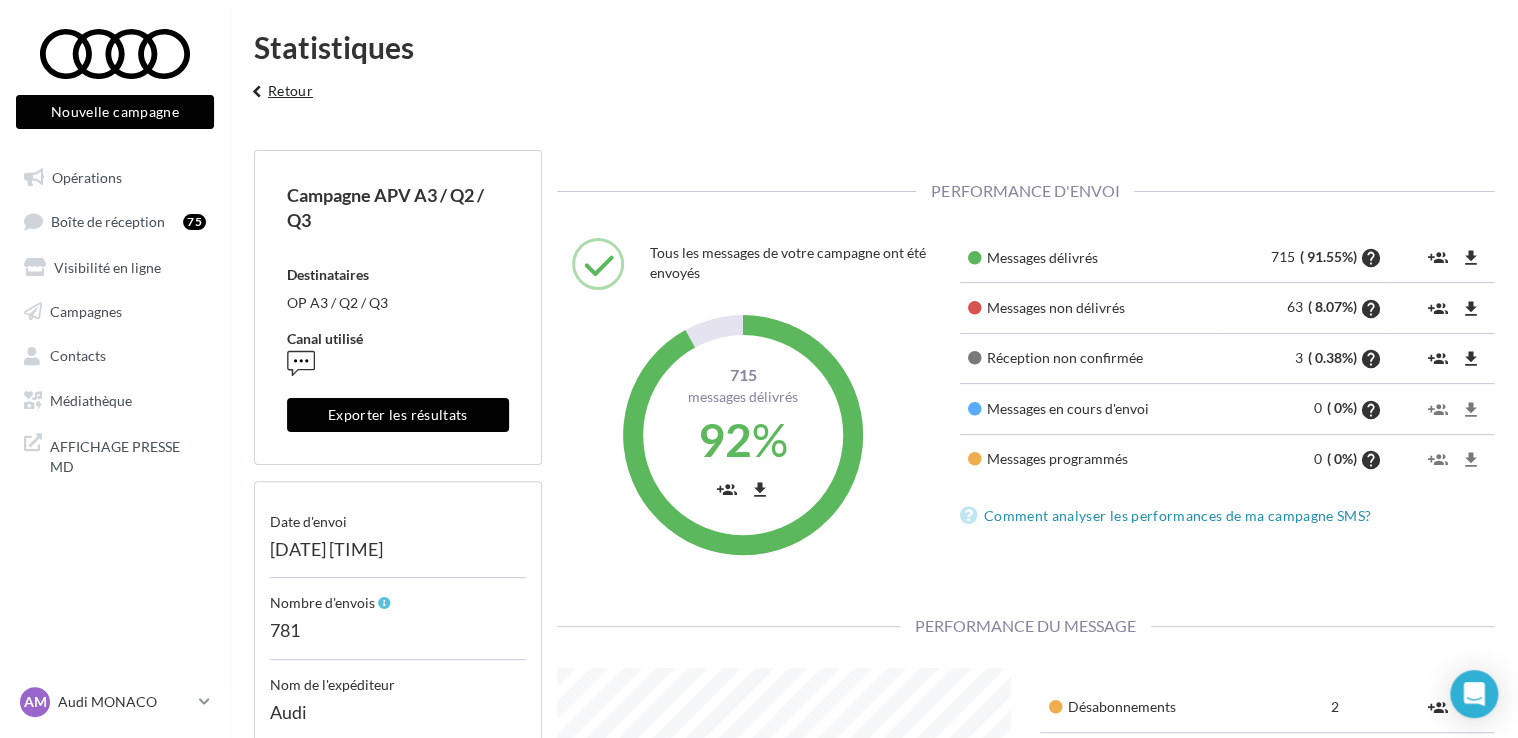 click on "keyboard_arrow_left  Retour" at bounding box center (279, 98) 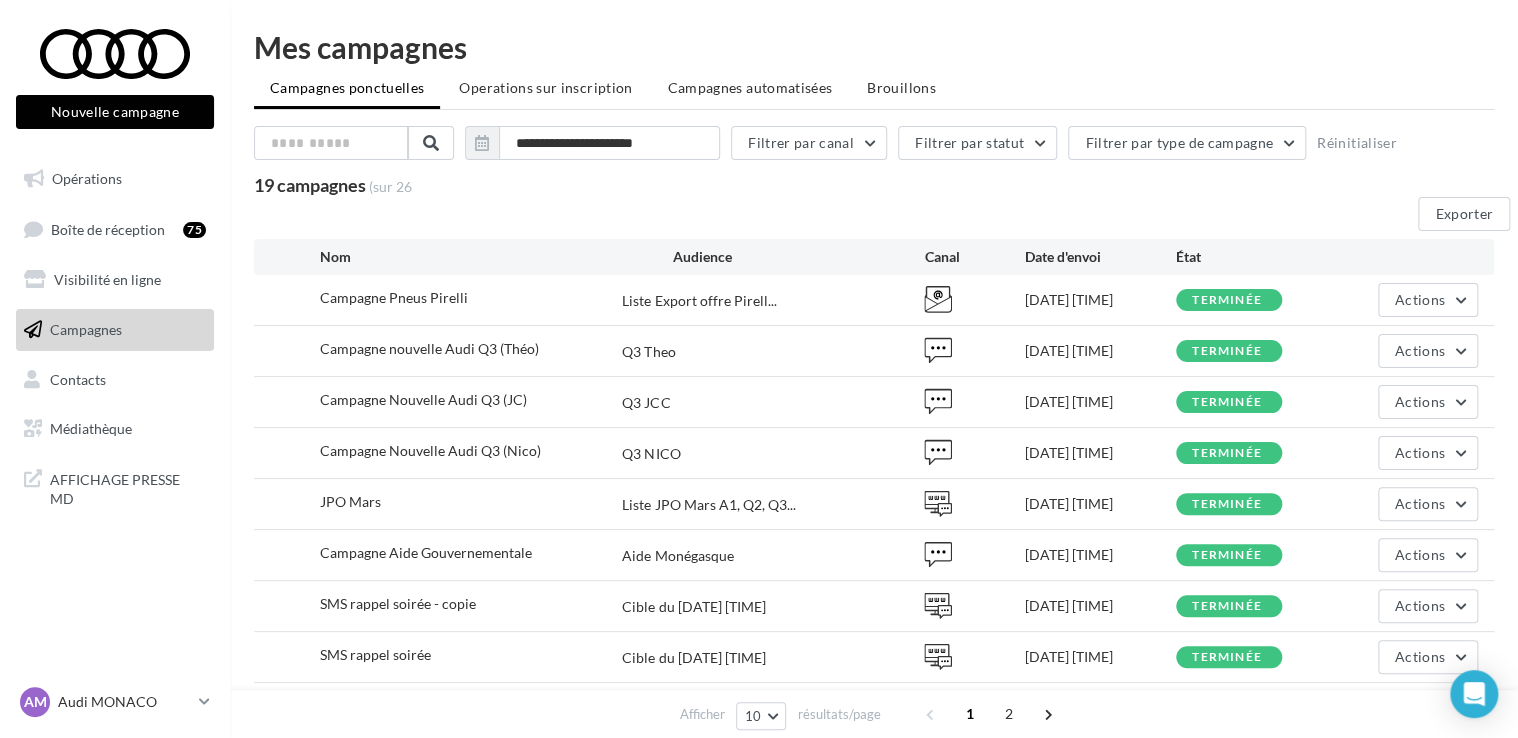 scroll, scrollTop: 184, scrollLeft: 0, axis: vertical 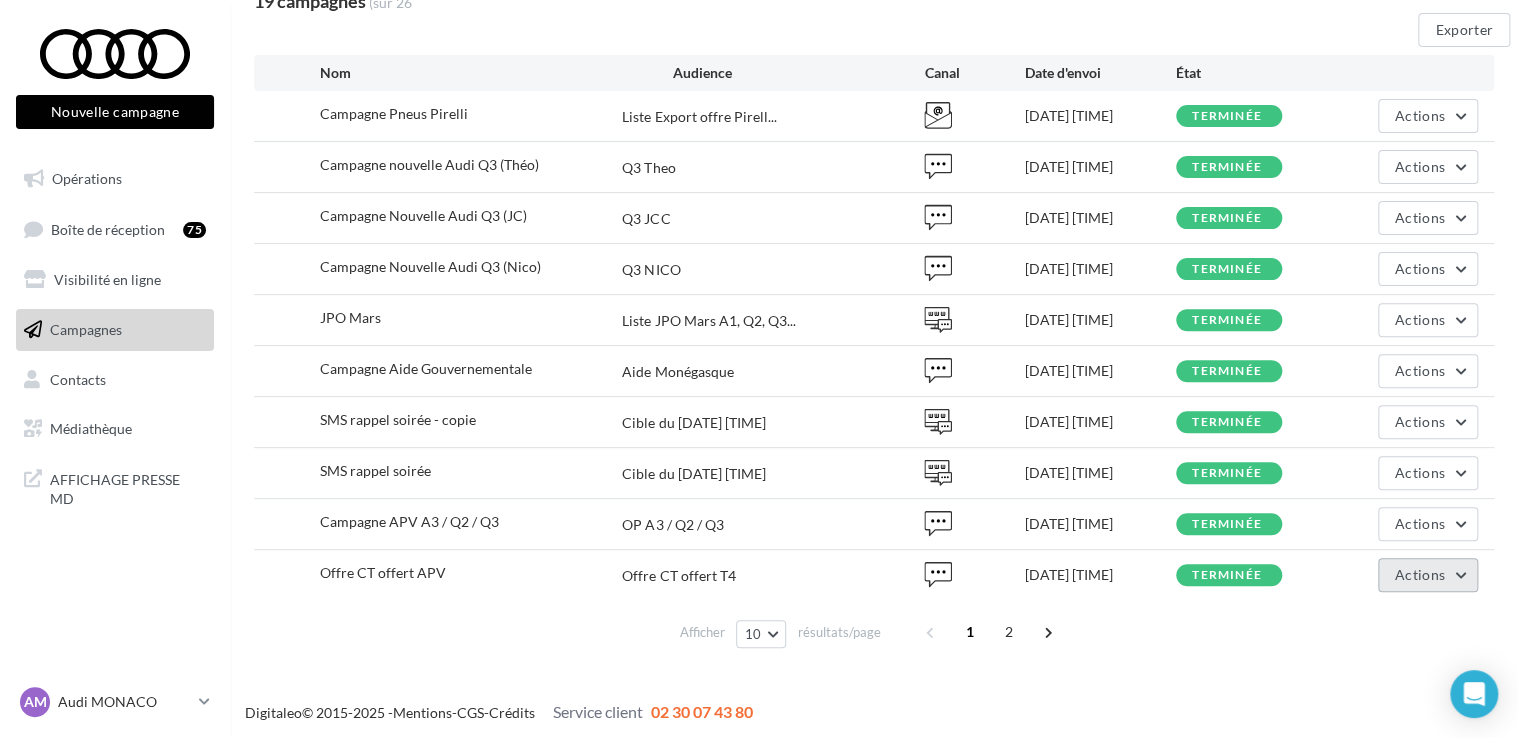click on "Actions" at bounding box center [1420, 574] 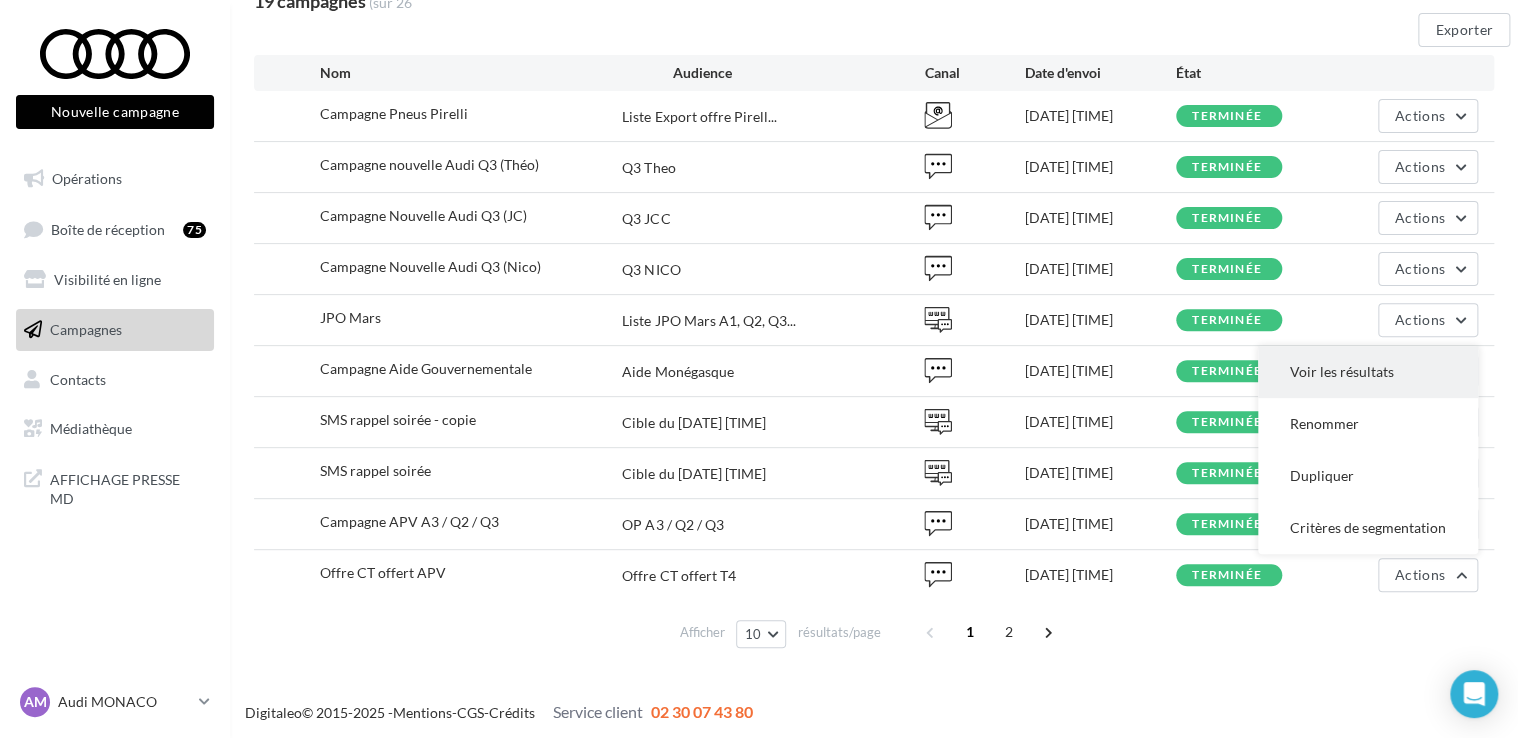 click on "Voir les résultats" at bounding box center [1368, 372] 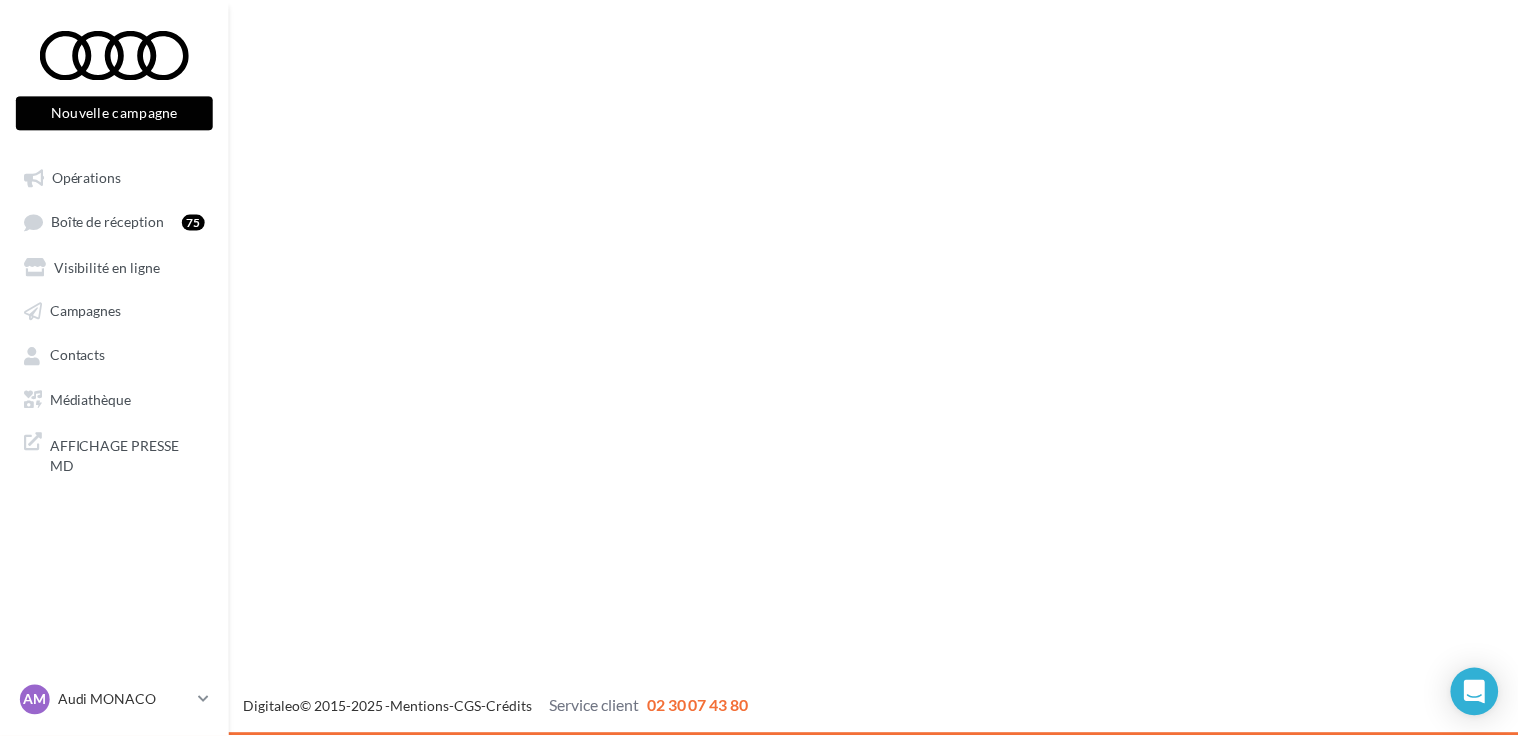 scroll, scrollTop: 0, scrollLeft: 0, axis: both 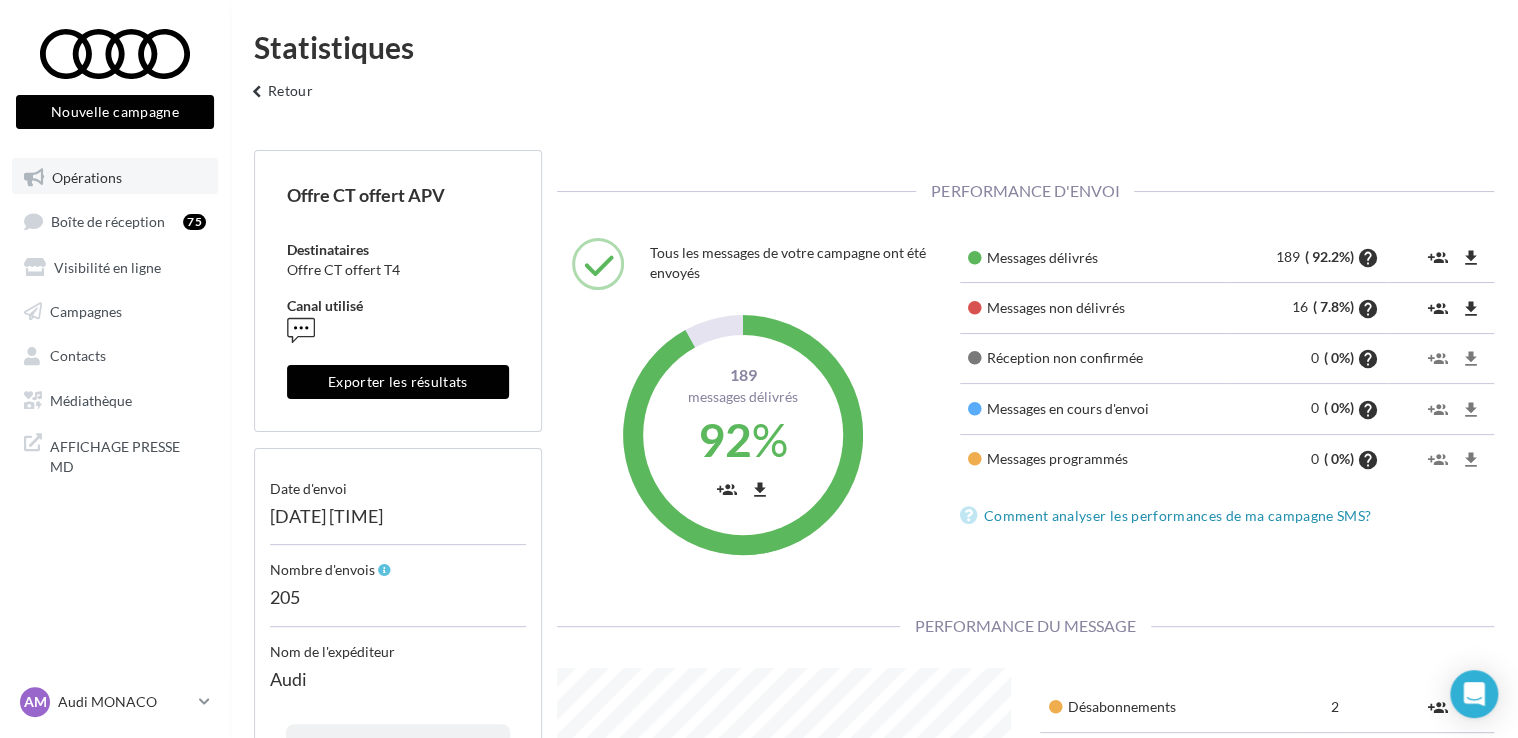 click on "Opérations" at bounding box center (87, 176) 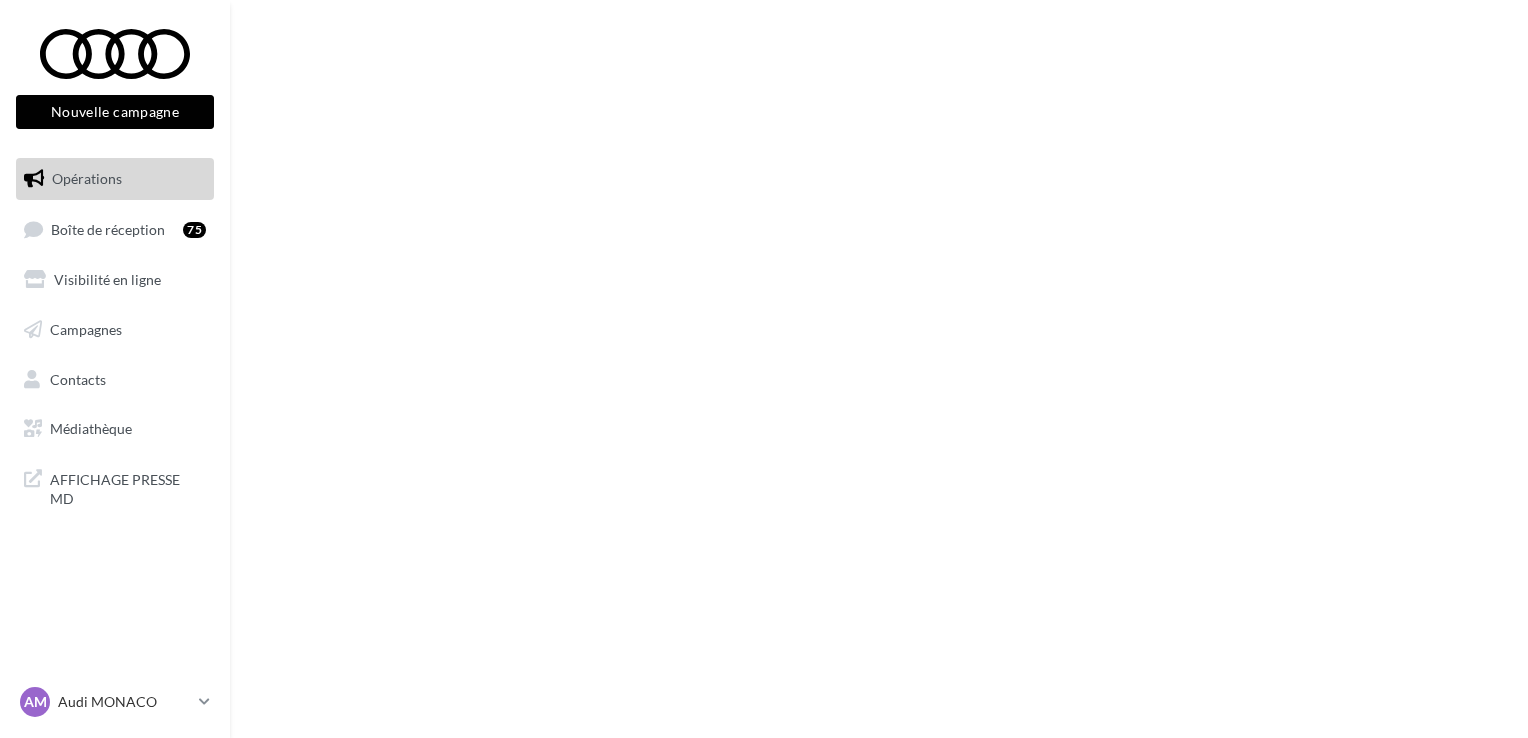 scroll, scrollTop: 0, scrollLeft: 0, axis: both 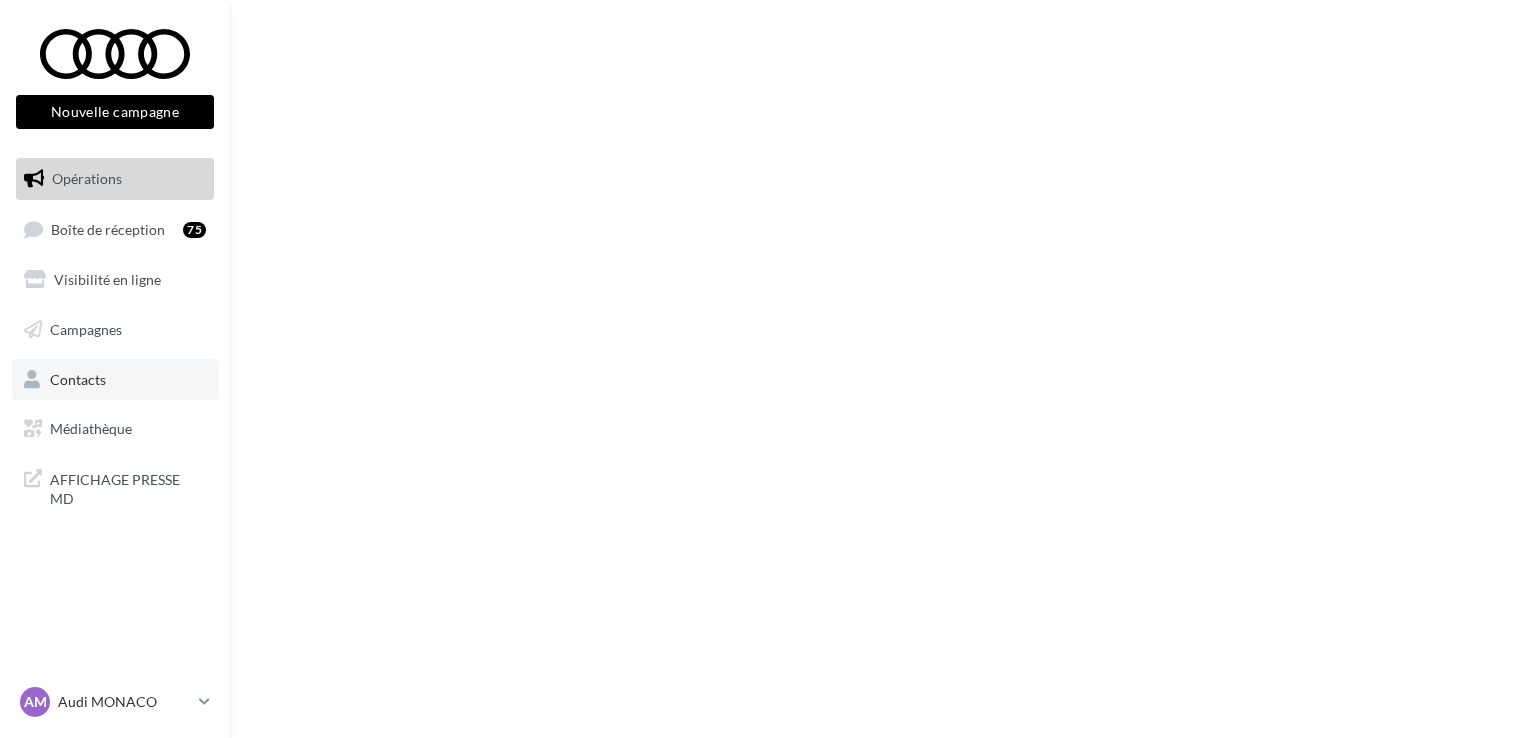 click on "Contacts" at bounding box center [115, 380] 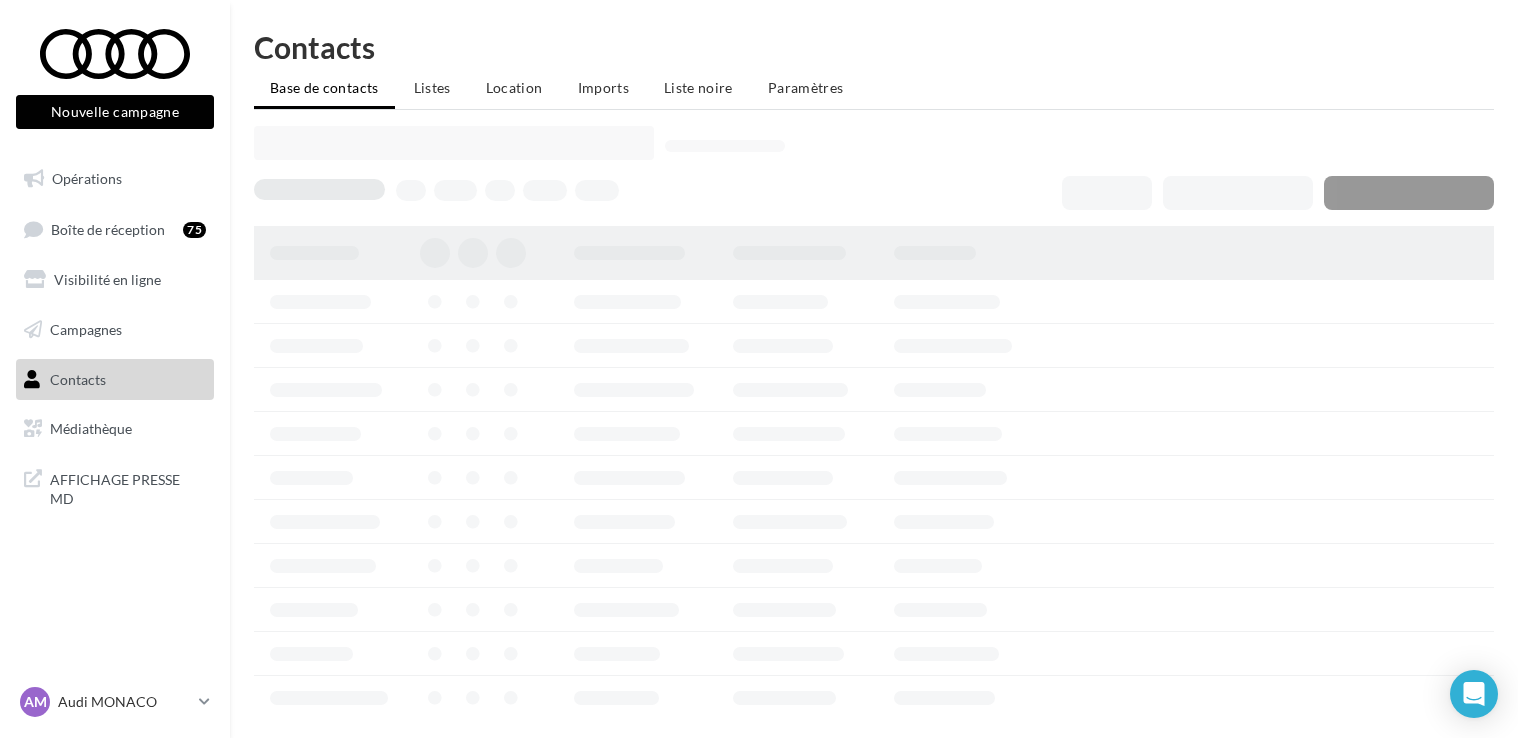 scroll, scrollTop: 0, scrollLeft: 0, axis: both 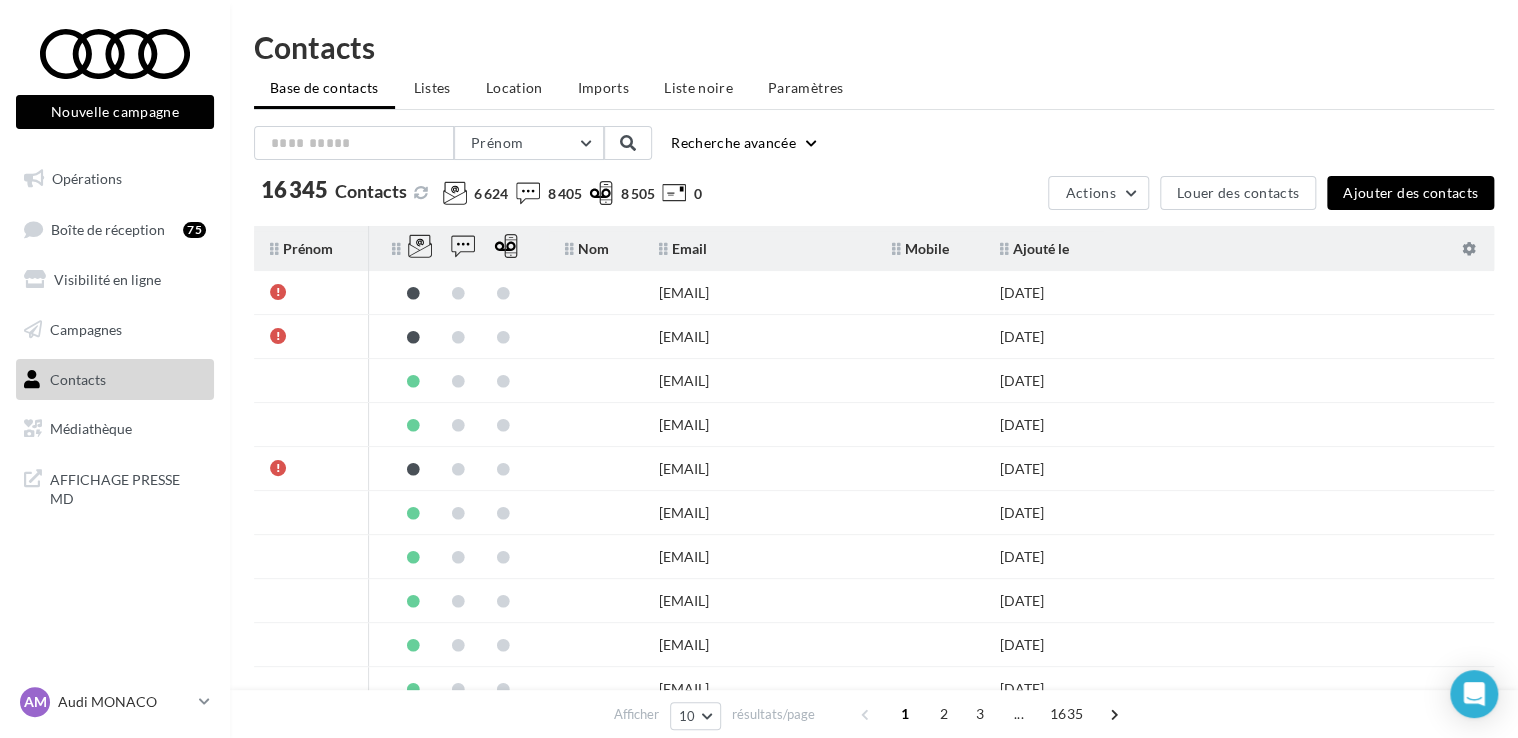 click on "Ajouter des contacts" at bounding box center (1410, 193) 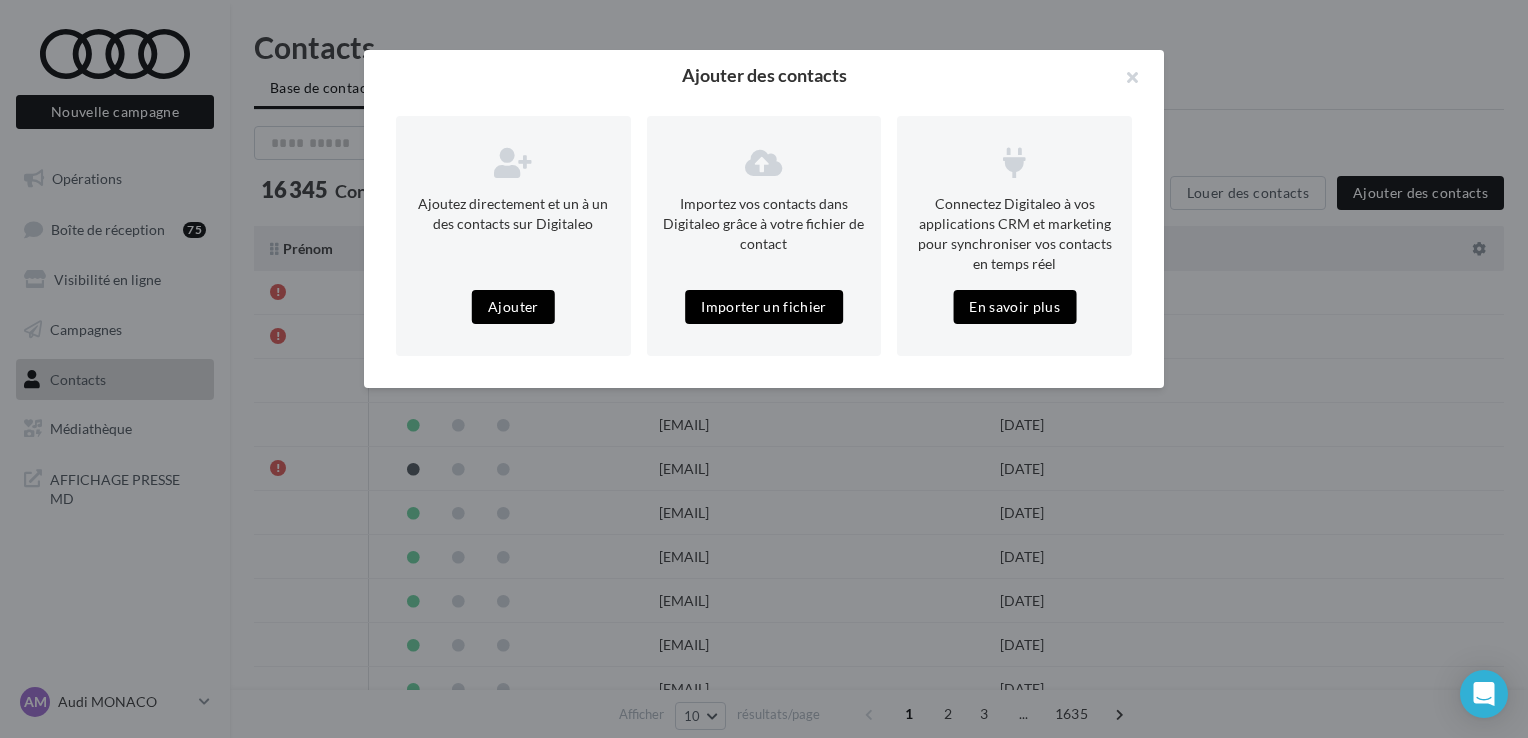click on "Importer un fichier" at bounding box center (764, 307) 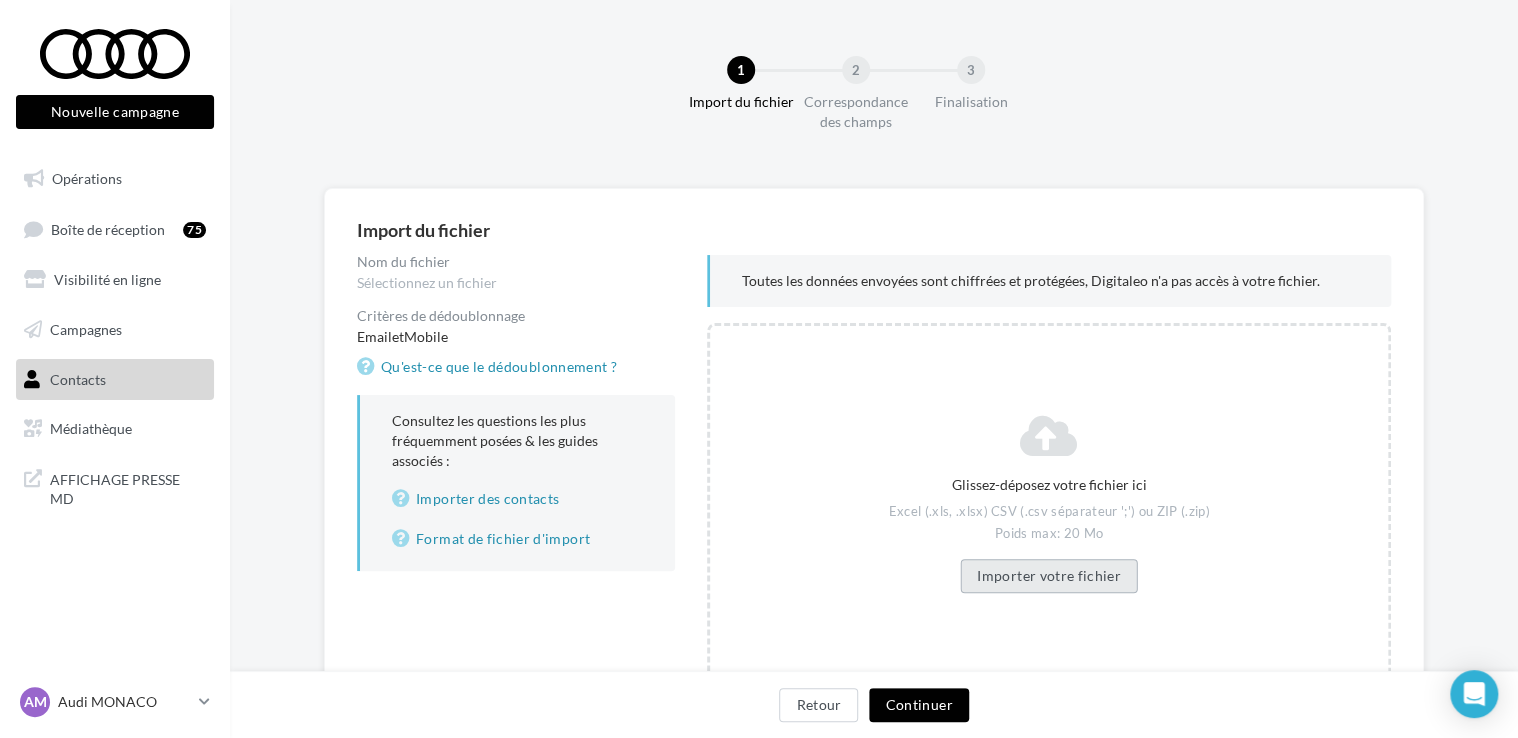 click on "Importer votre fichier" at bounding box center (1049, 576) 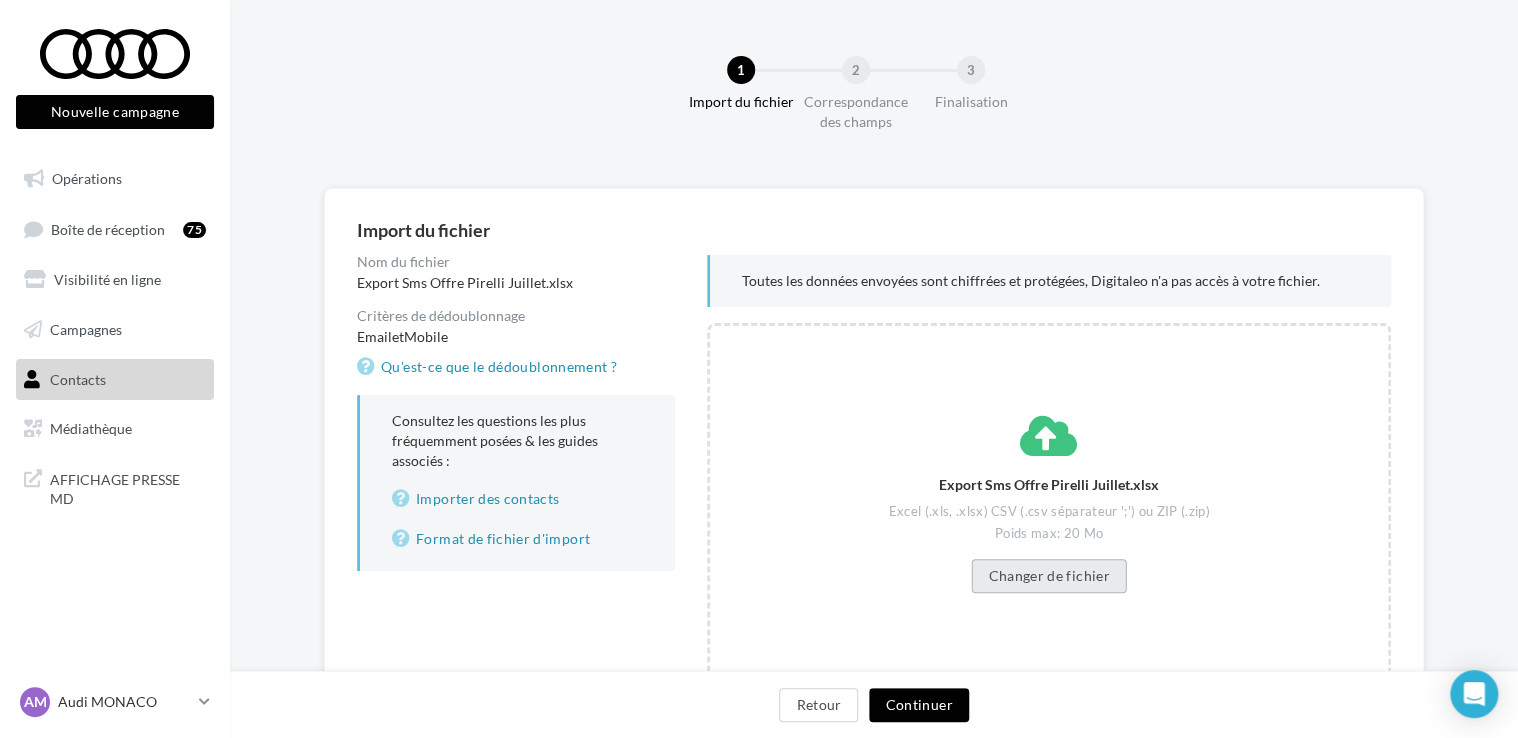 scroll, scrollTop: 95, scrollLeft: 0, axis: vertical 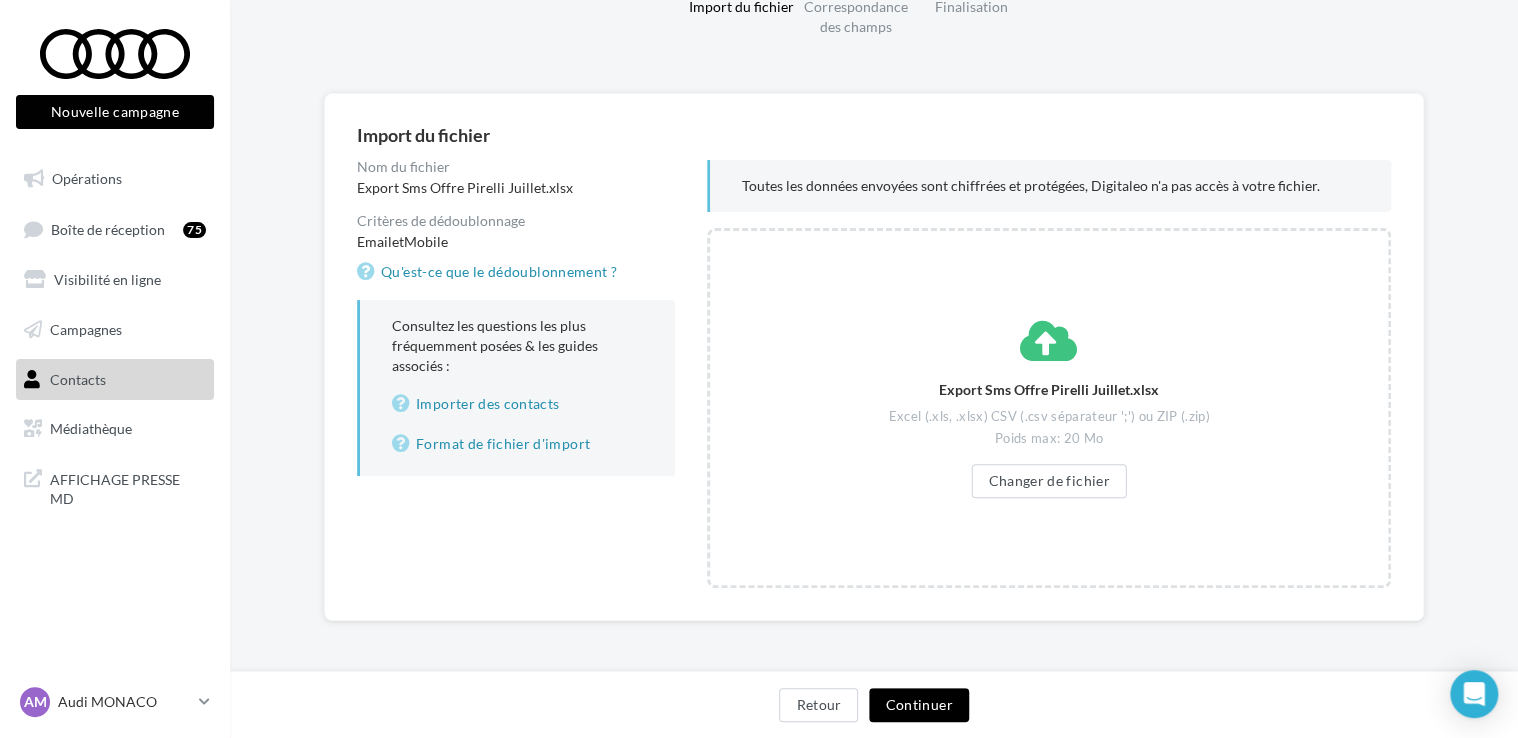 click on "Continuer" at bounding box center [918, 705] 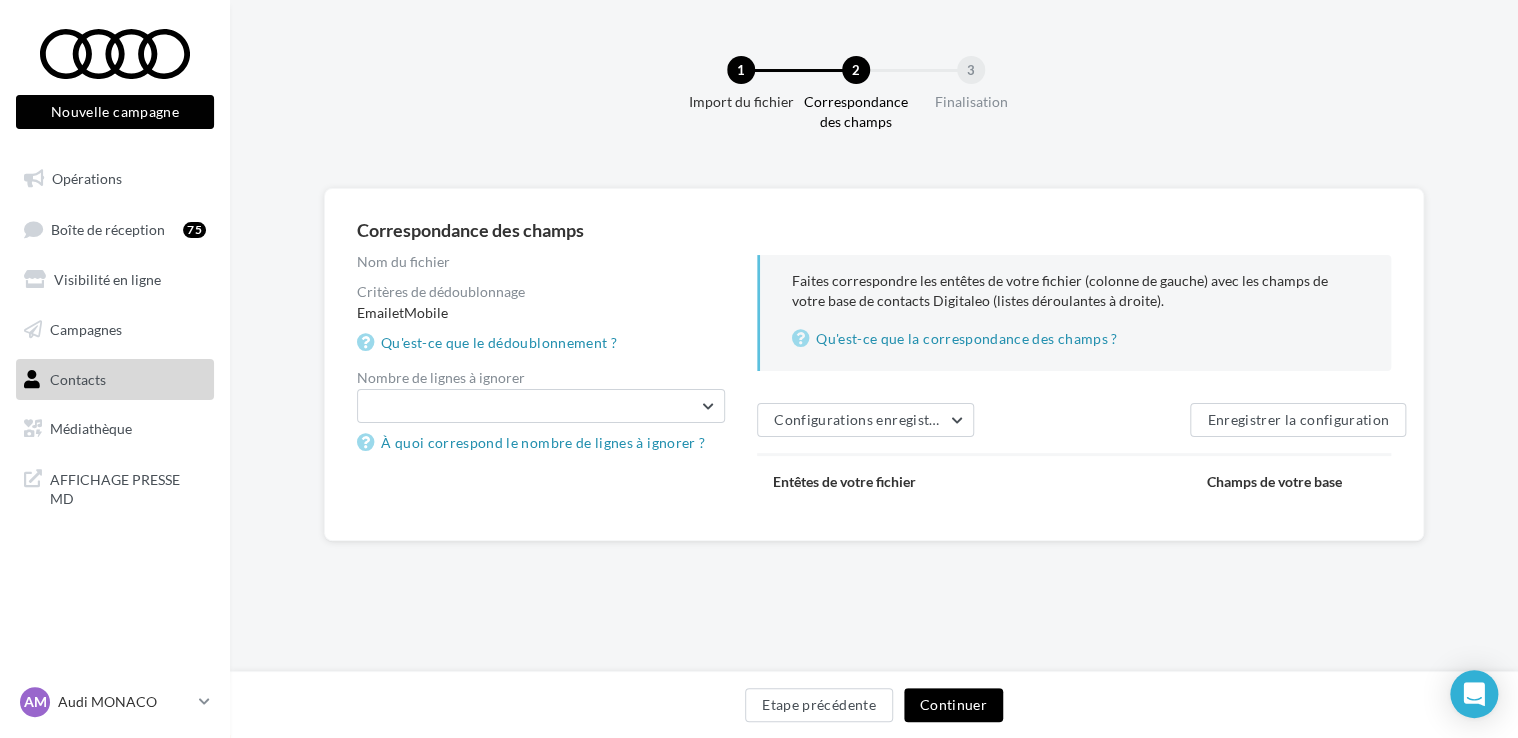 scroll, scrollTop: 0, scrollLeft: 0, axis: both 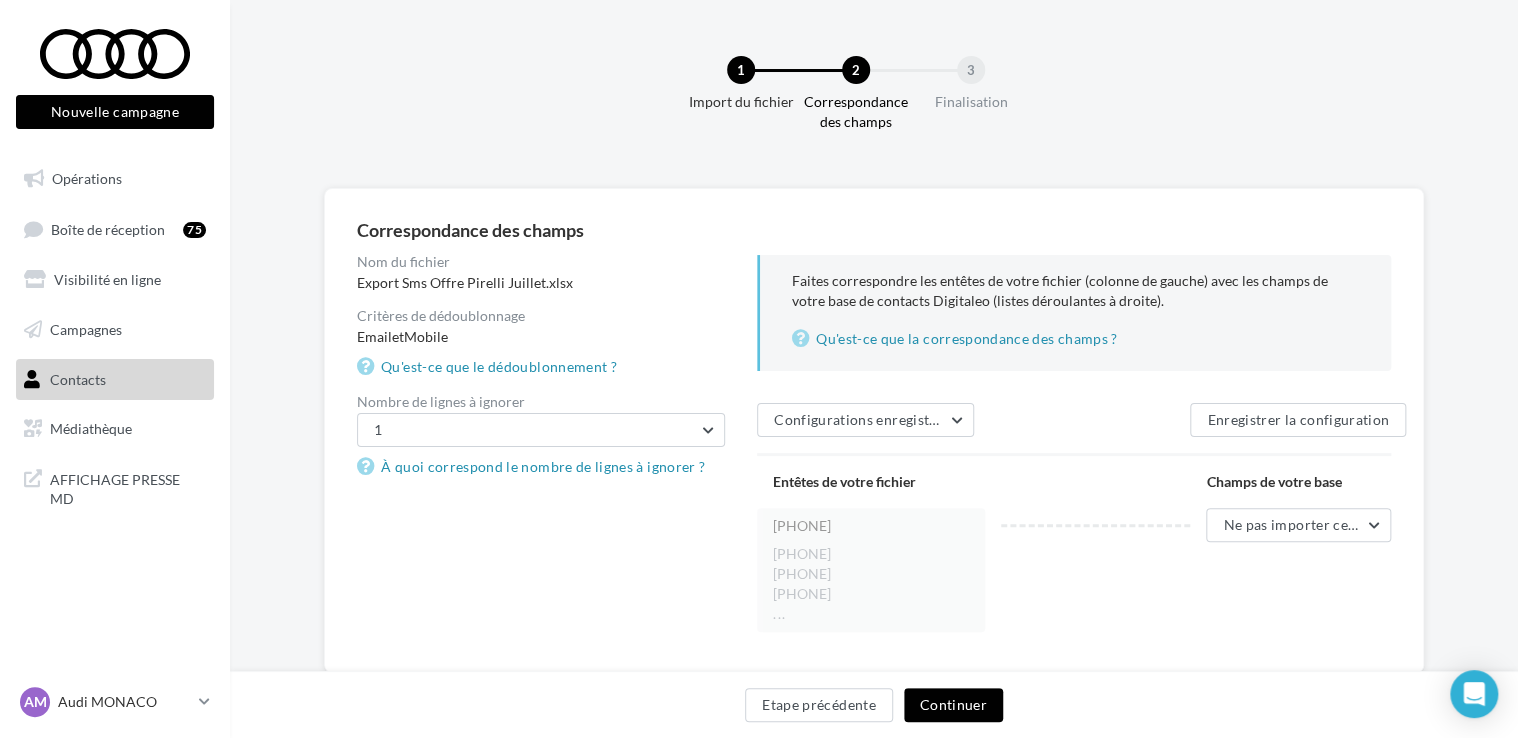 click on "Nombre de lignes à ignorer
1         0     1     2     3     4     5     6     7     8     9     10
À quoi correspond le nombre de lignes à ignorer ?" at bounding box center [541, 437] 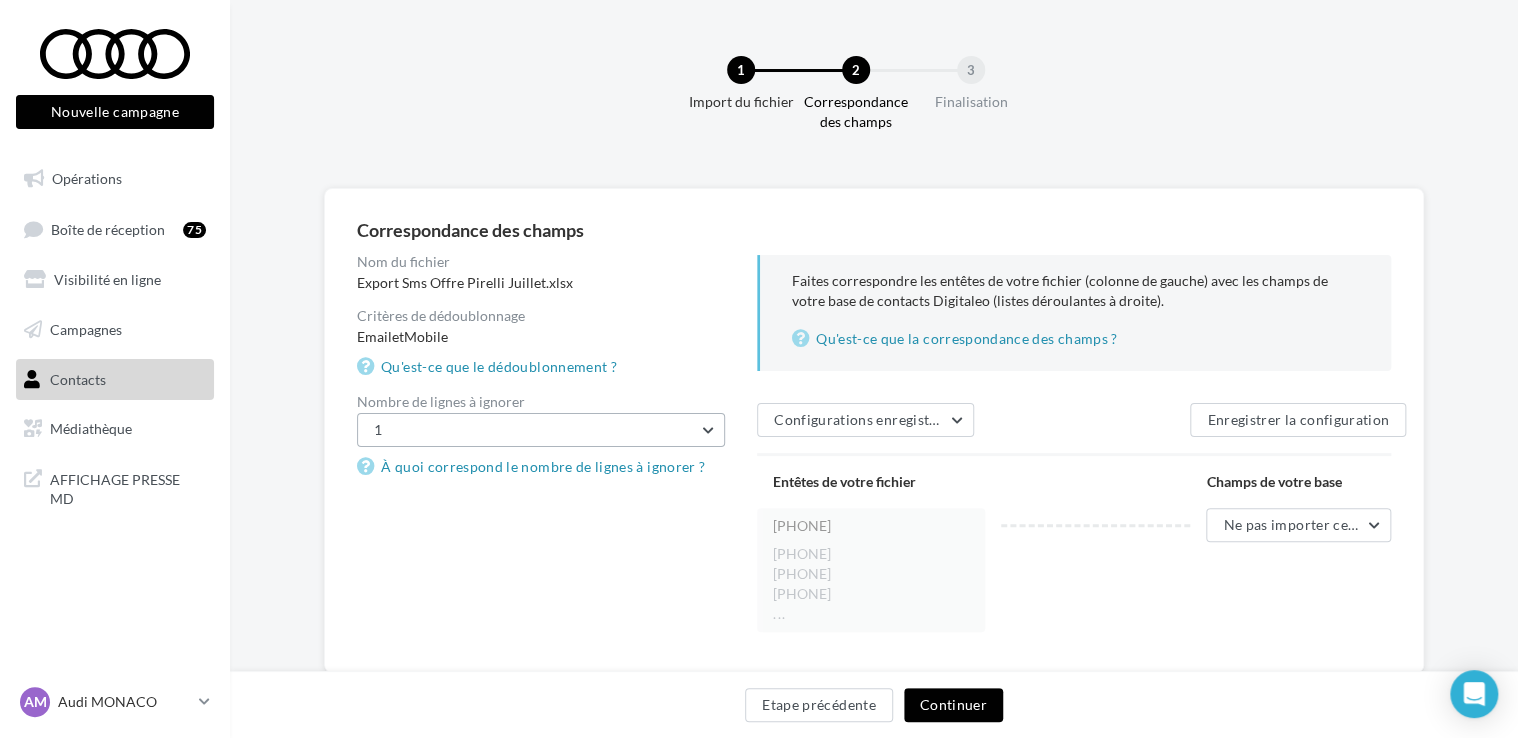click on "1" at bounding box center [541, 430] 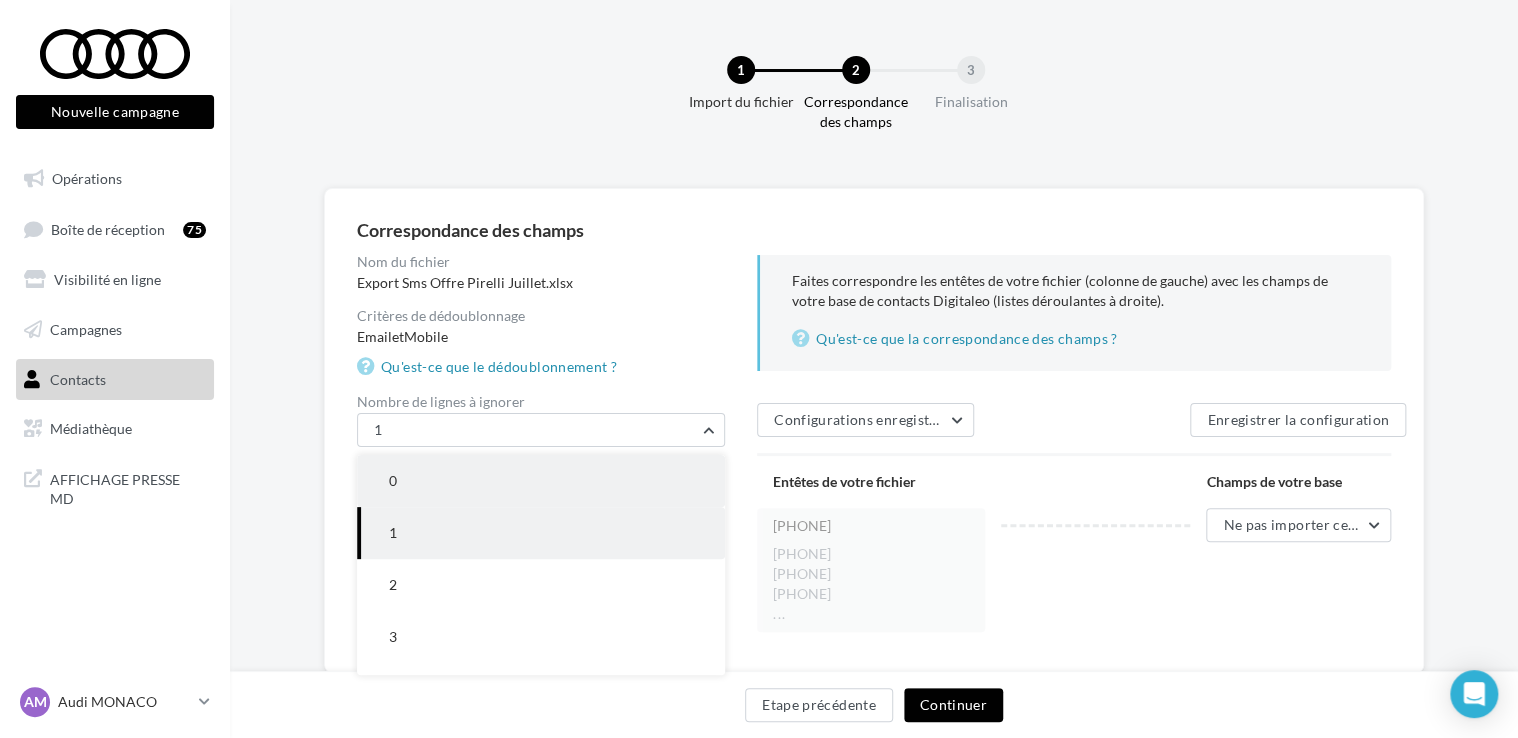 click on "0" at bounding box center (541, 481) 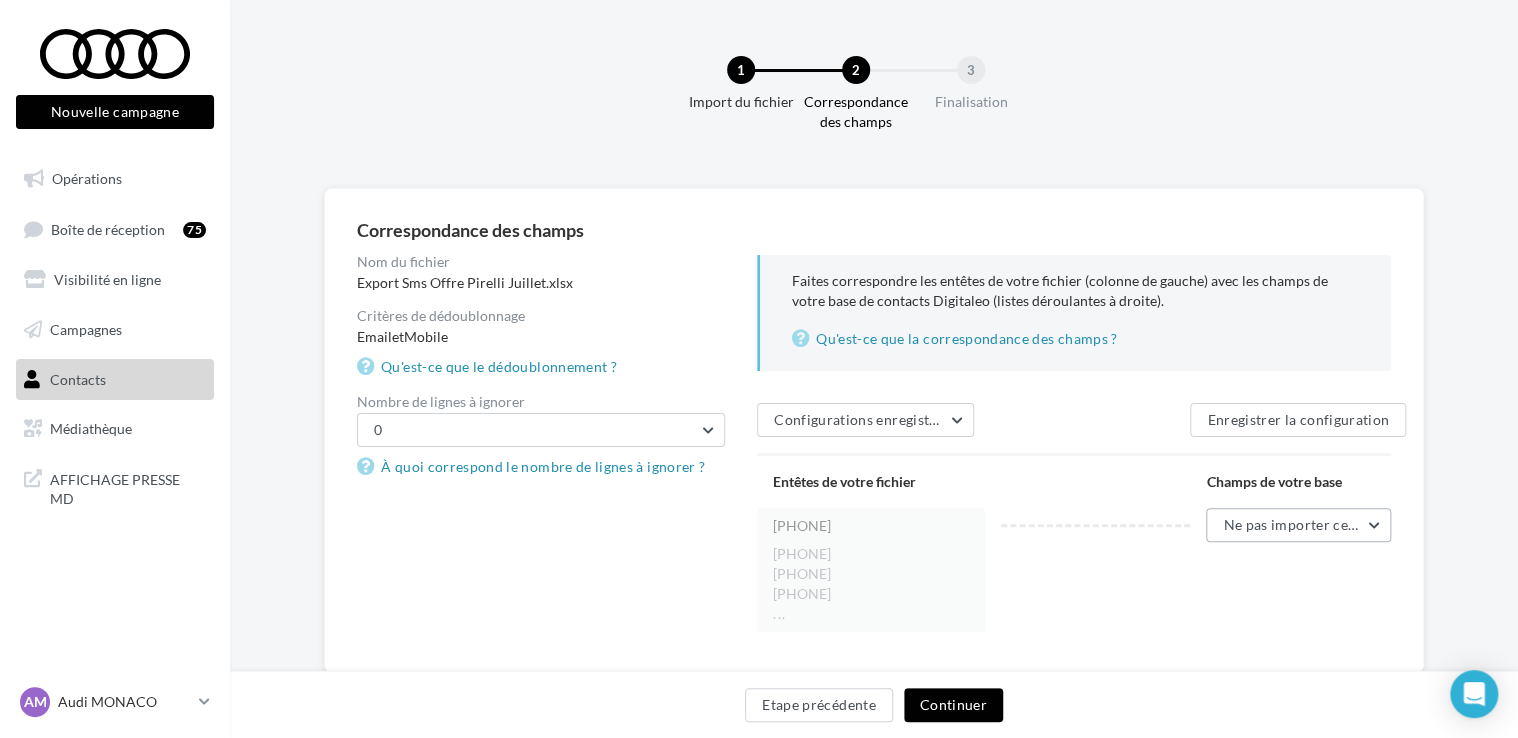 click on "Ne pas importer cette colonne" at bounding box center [1322, 524] 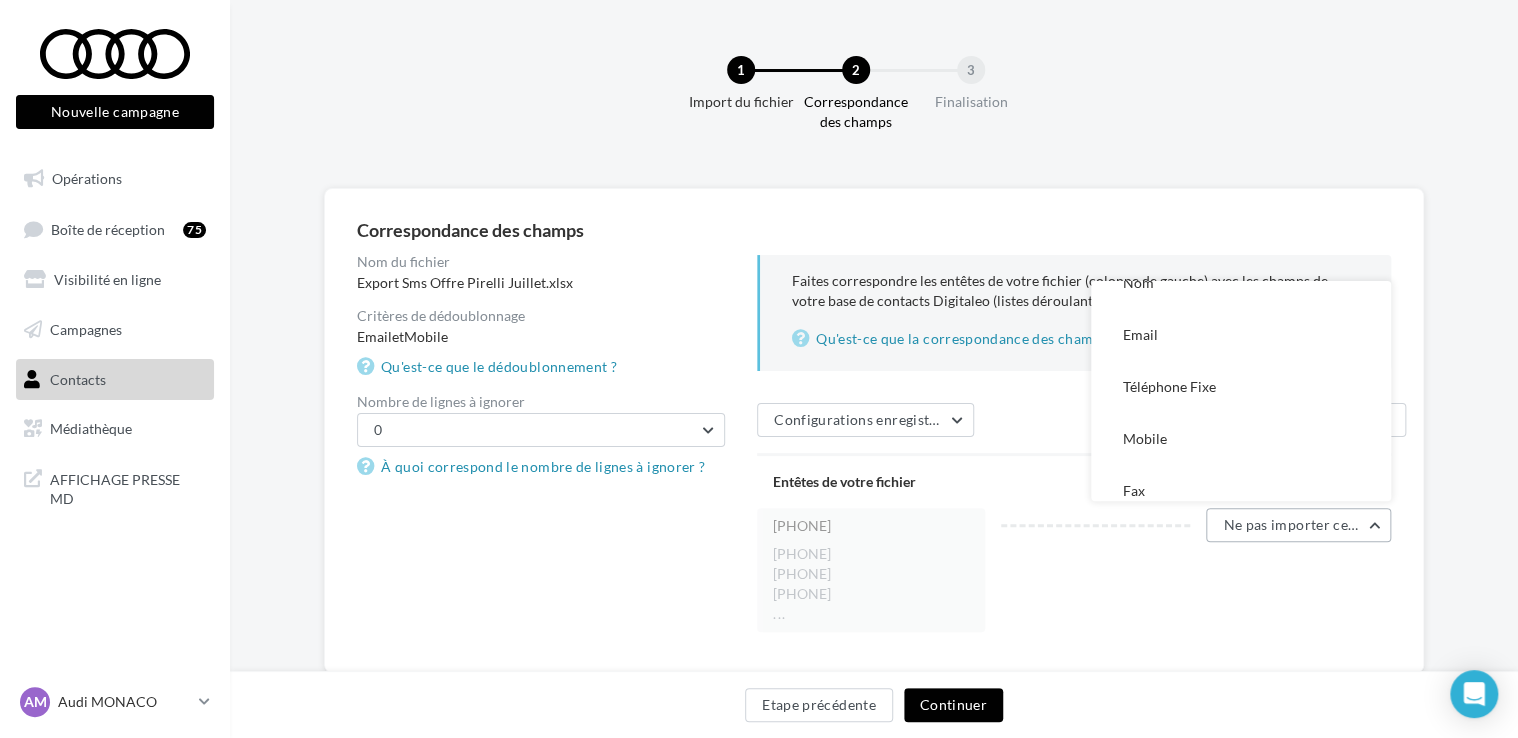 scroll, scrollTop: 180, scrollLeft: 0, axis: vertical 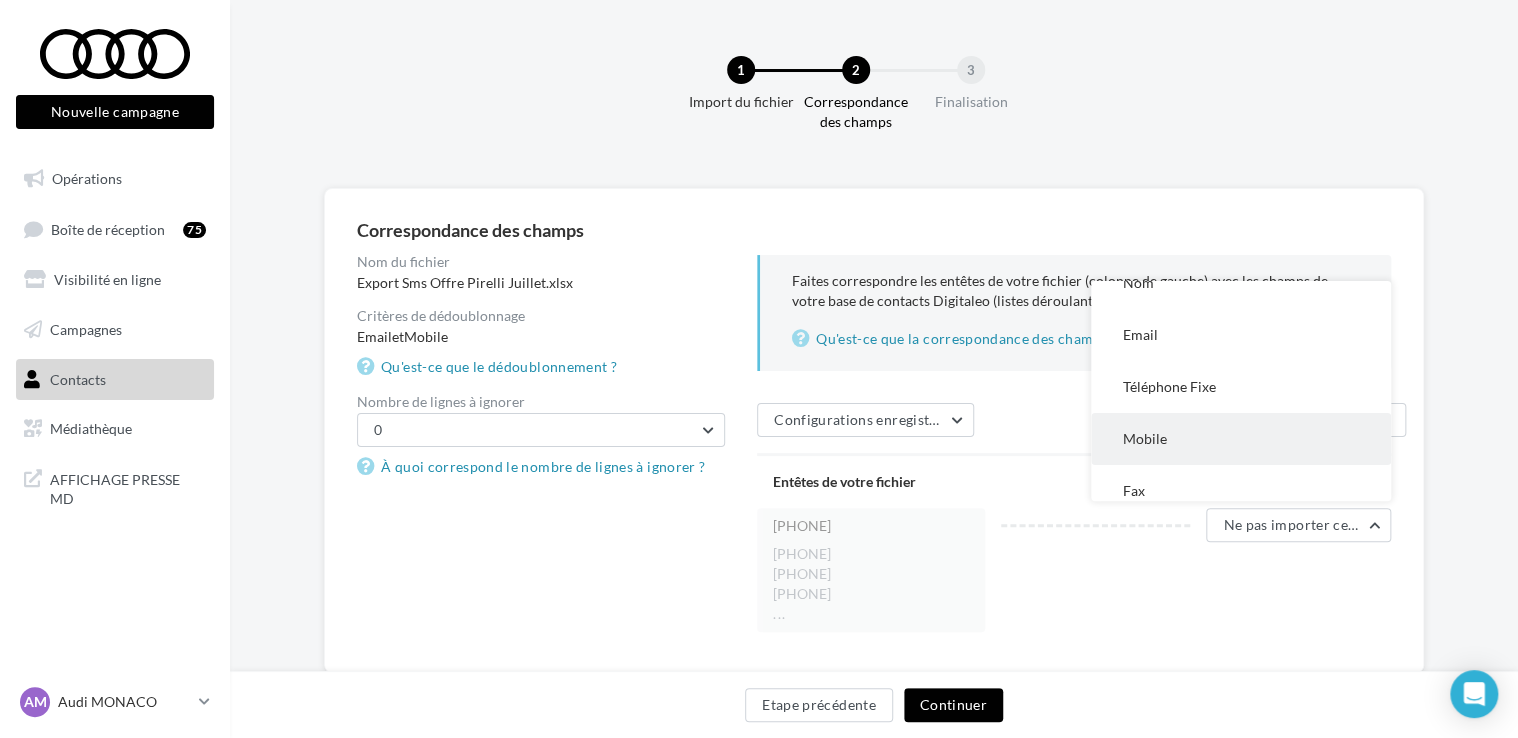 click on "Mobile" at bounding box center (1241, 439) 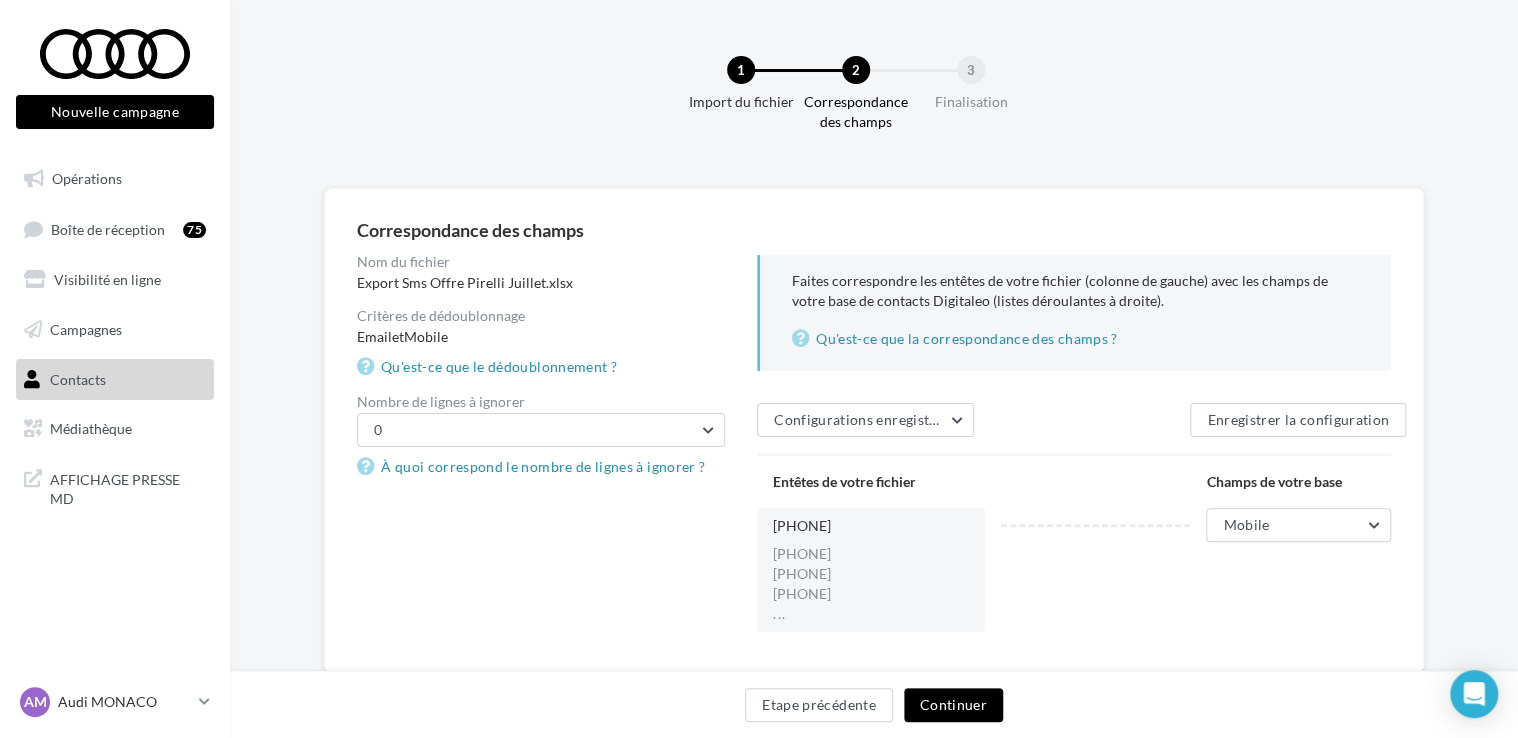 click on "Continuer" at bounding box center [953, 705] 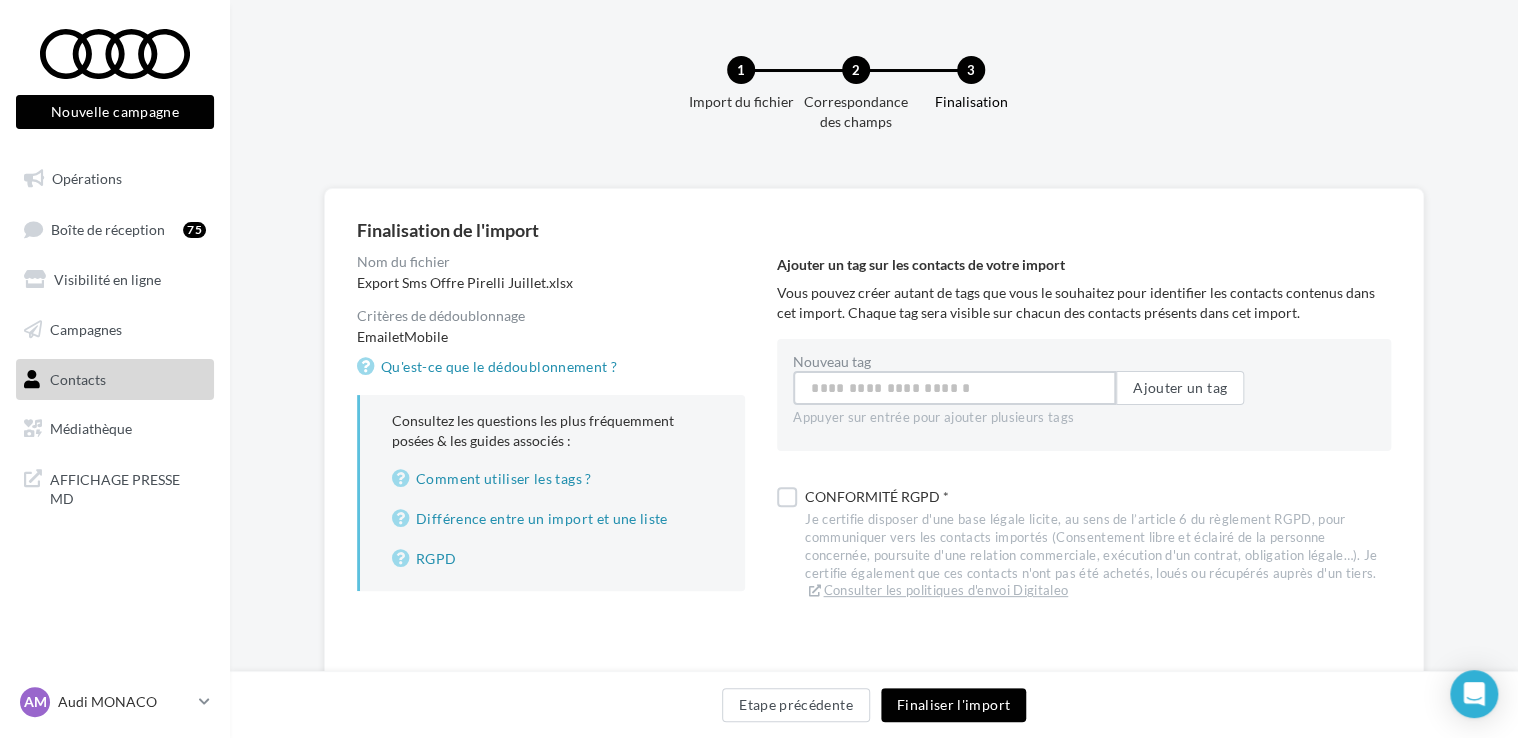 click on "Nouveau tag" at bounding box center (954, 388) 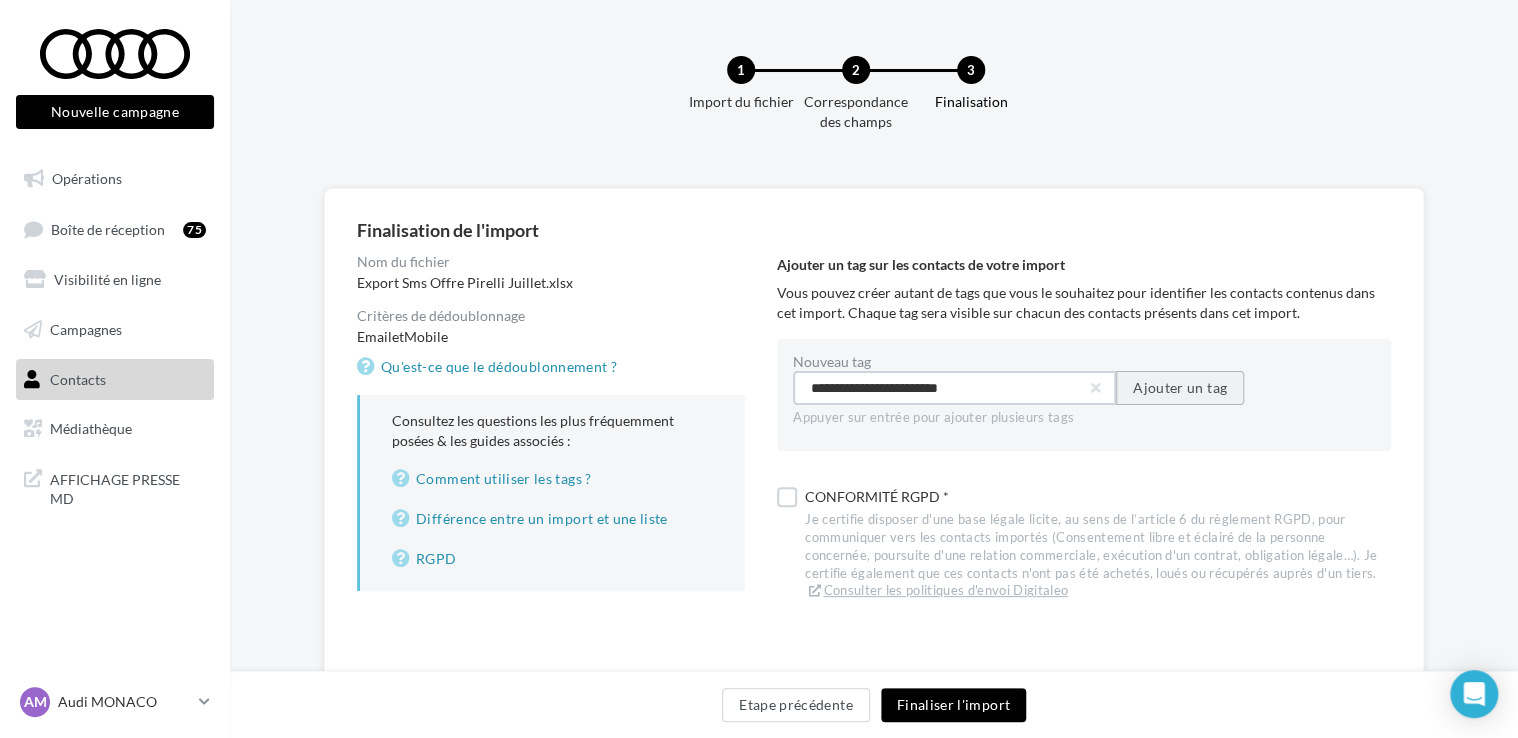 type on "**********" 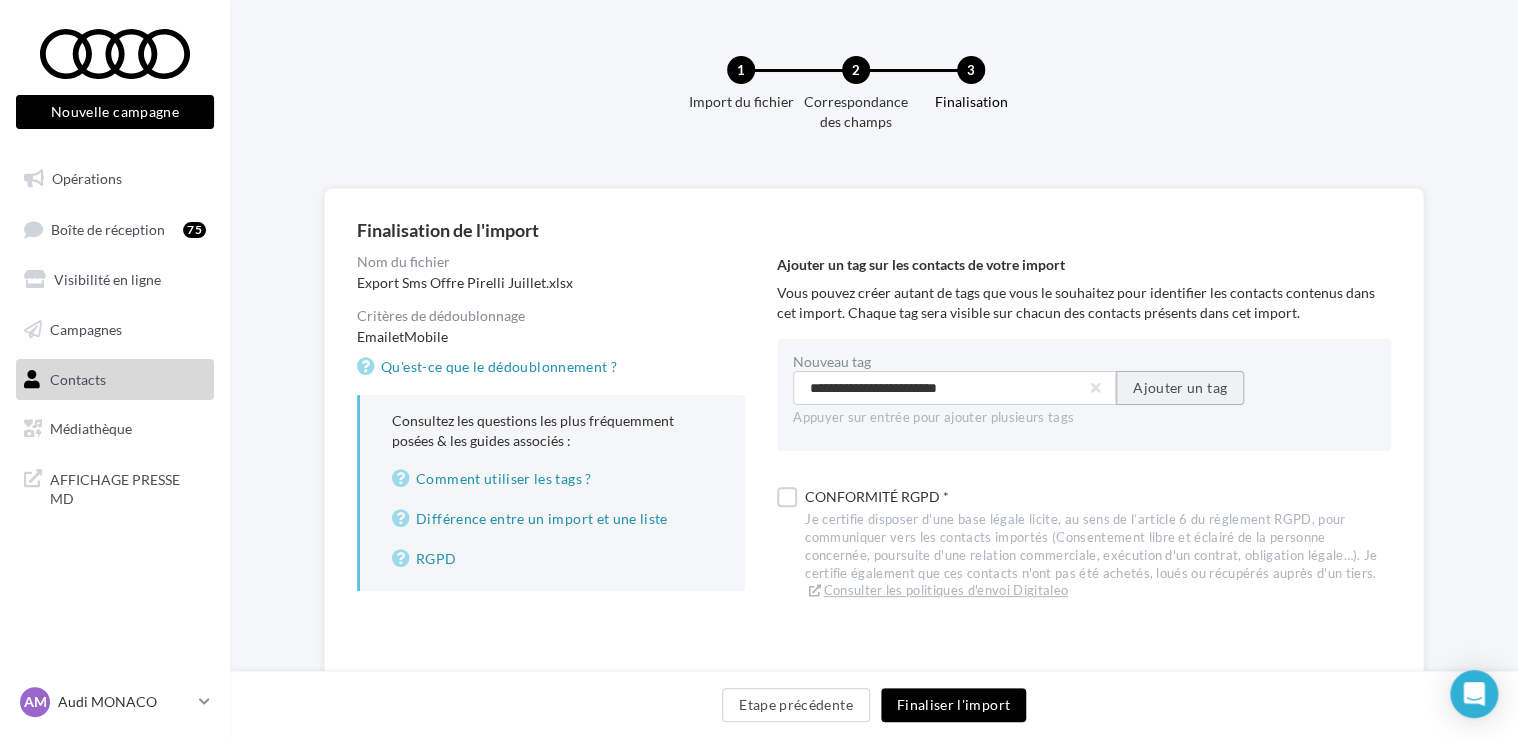 type 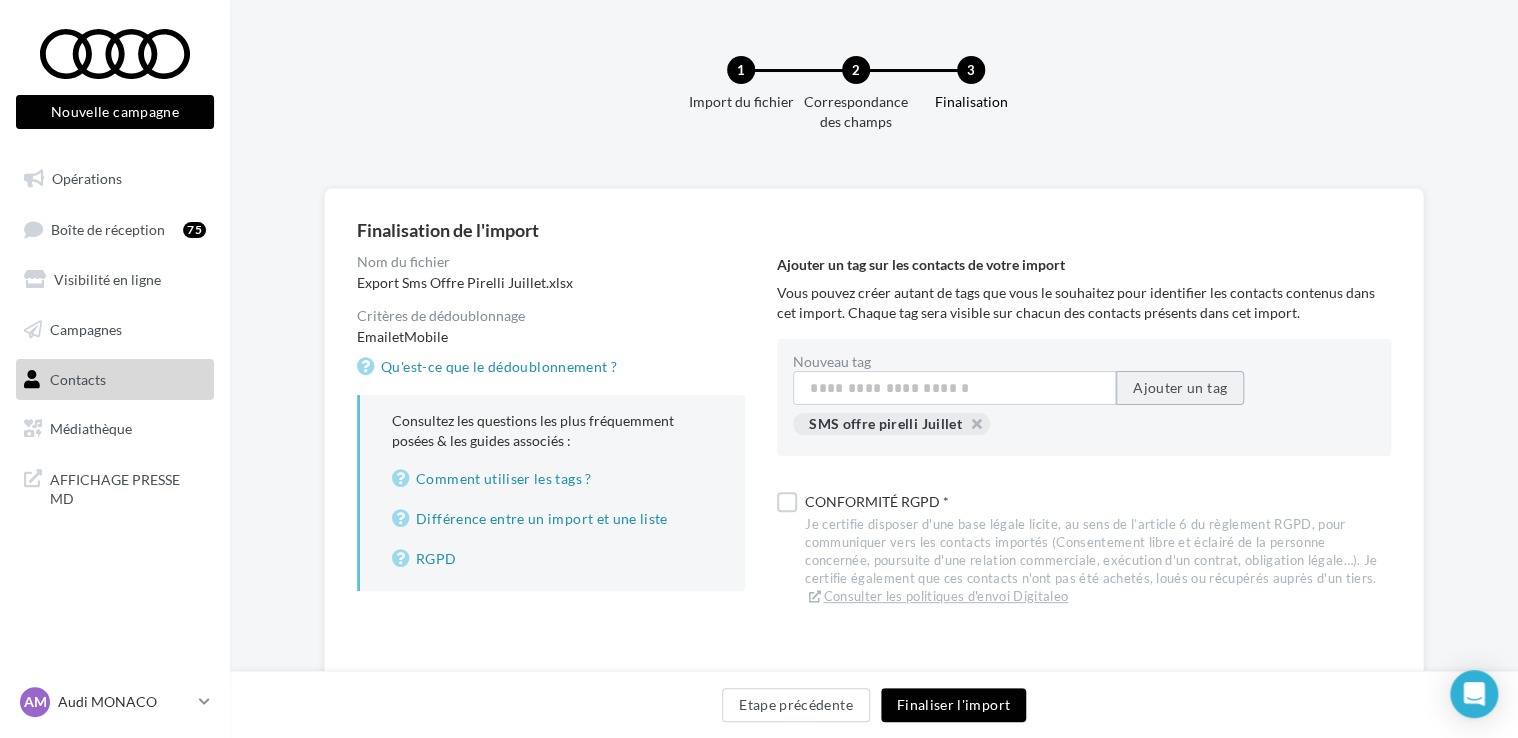 click on "Ajouter un tag" at bounding box center (1180, 388) 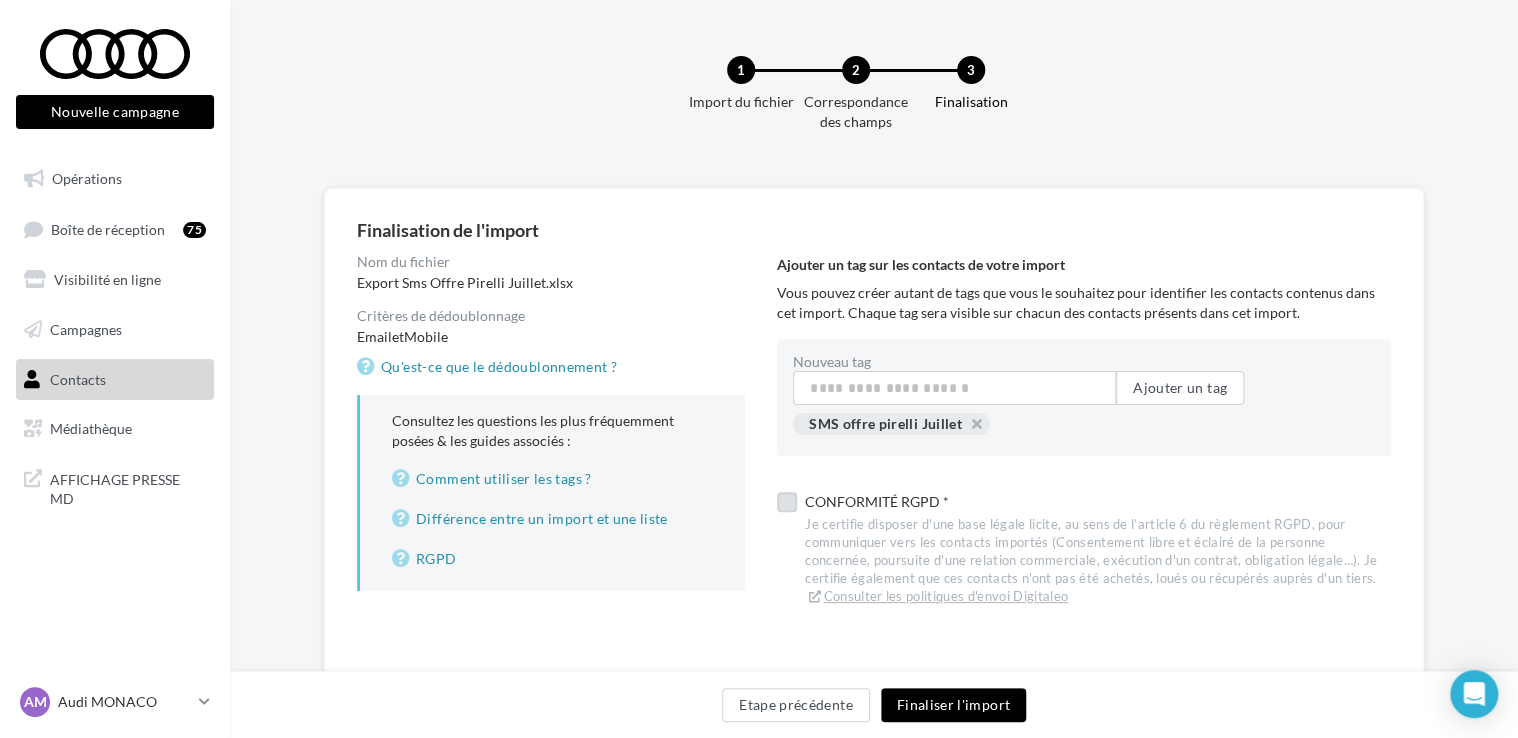 click at bounding box center [787, 502] 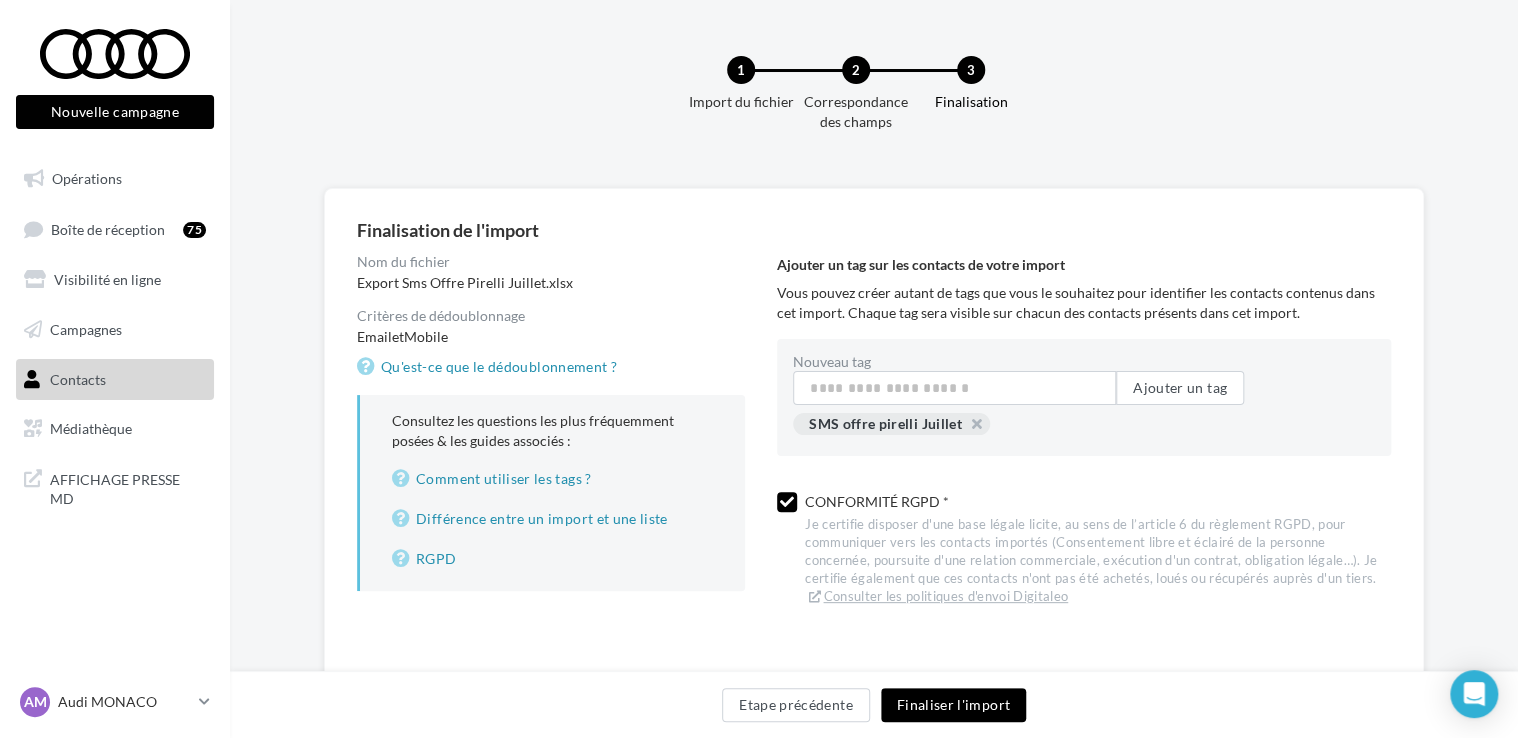 click on "Finaliser l'import" at bounding box center (953, 705) 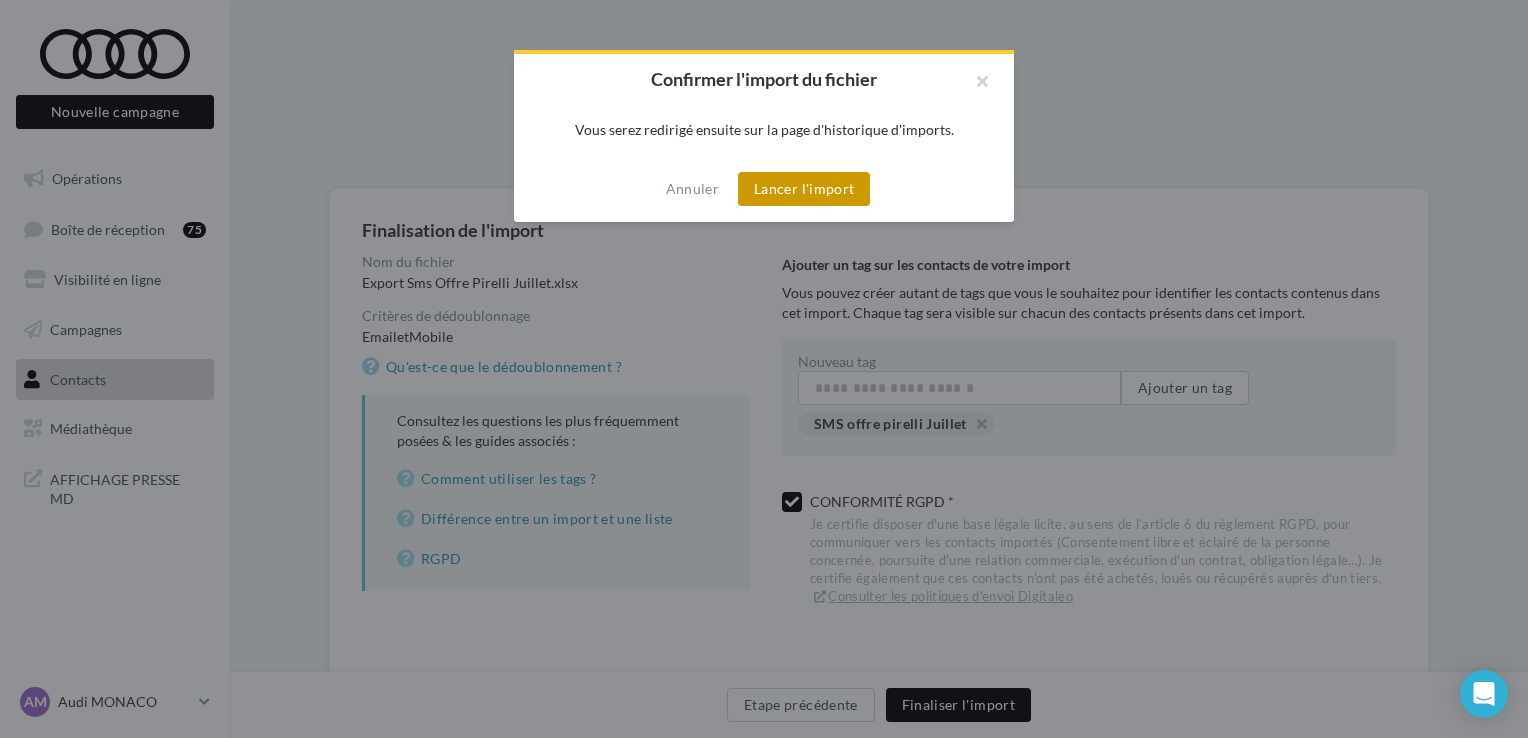 click on "Lancer l'import" at bounding box center [804, 189] 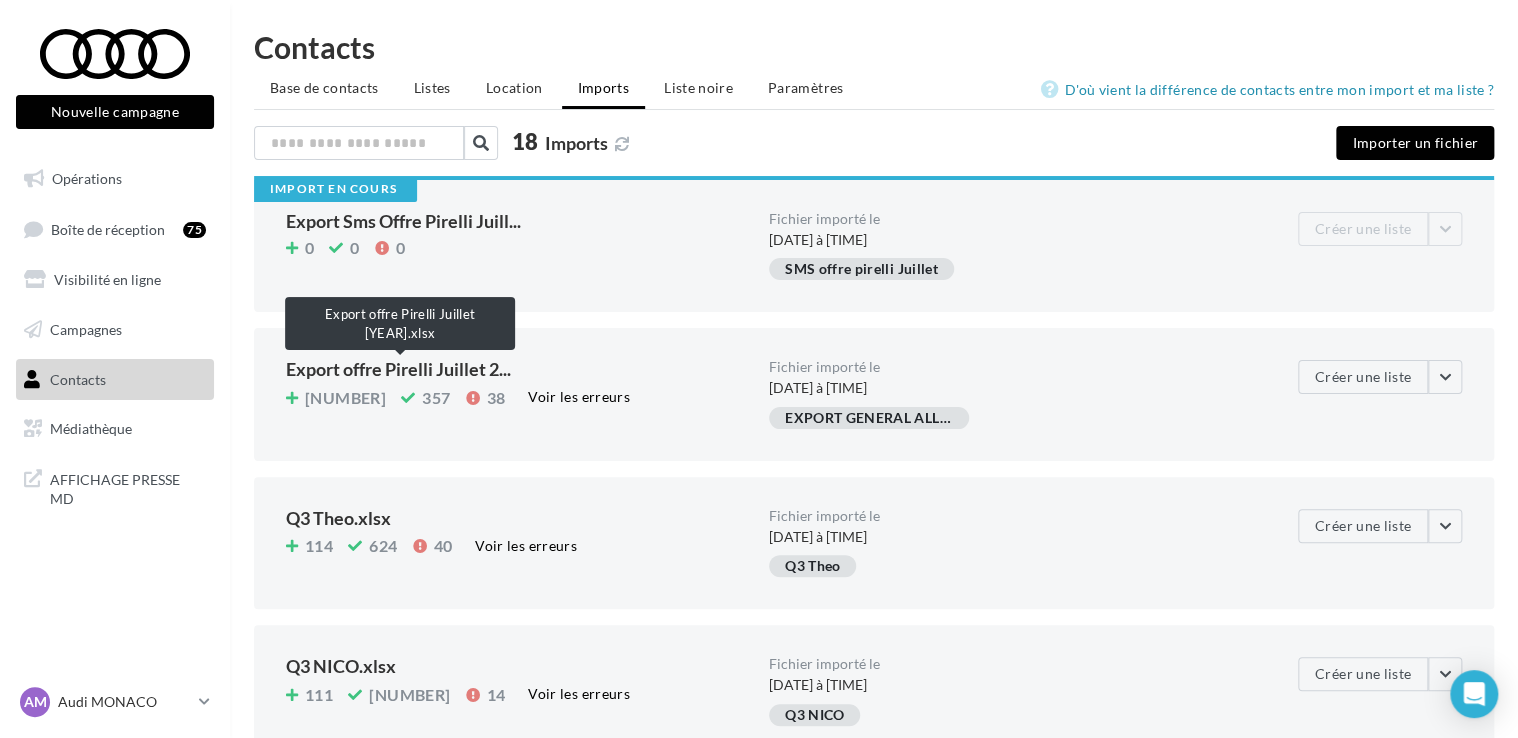 click on "Export offre Pirelli Juillet 2..." at bounding box center [398, 369] 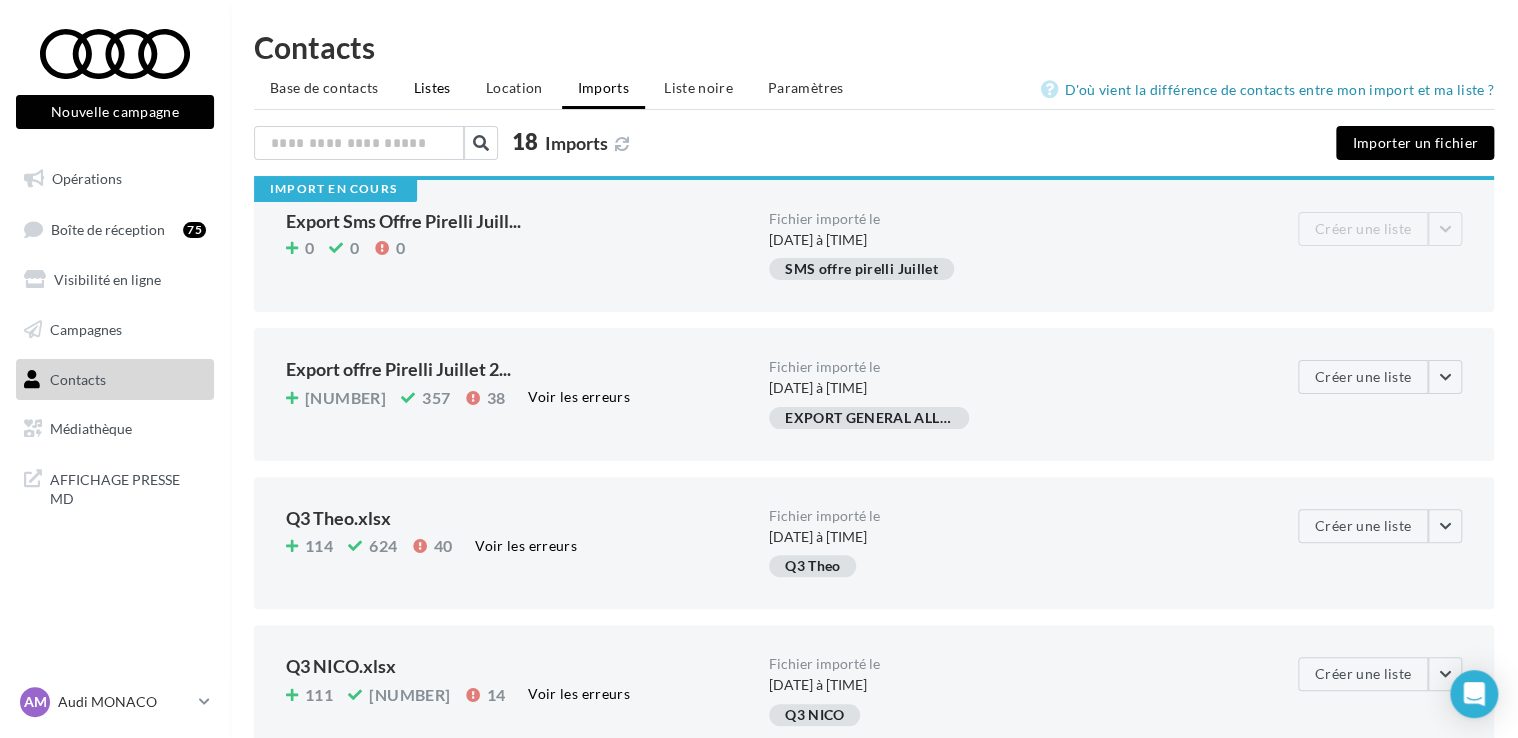 click on "Listes" at bounding box center [432, 87] 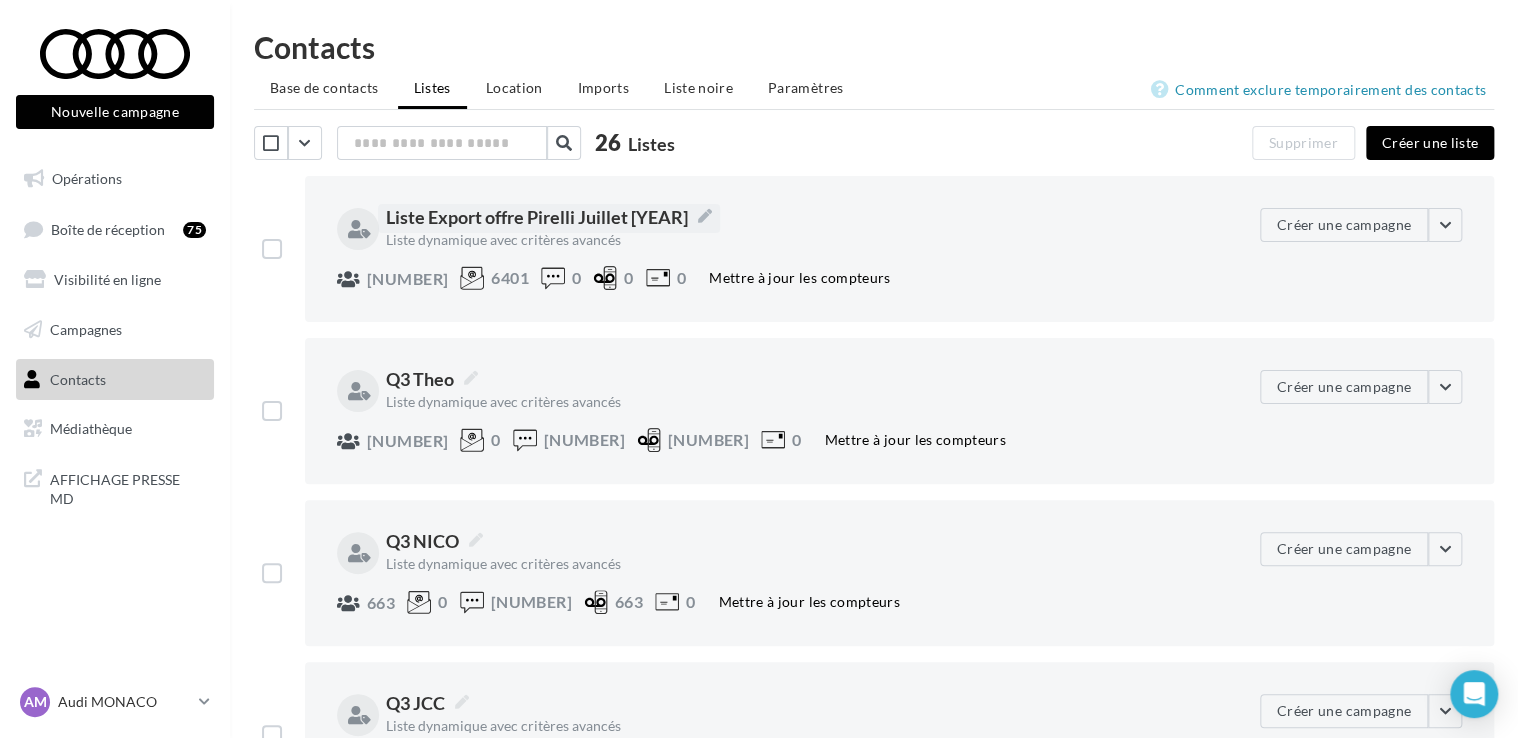 click on "Liste Export offre Pirelli Juillet 2025" at bounding box center (549, 217) 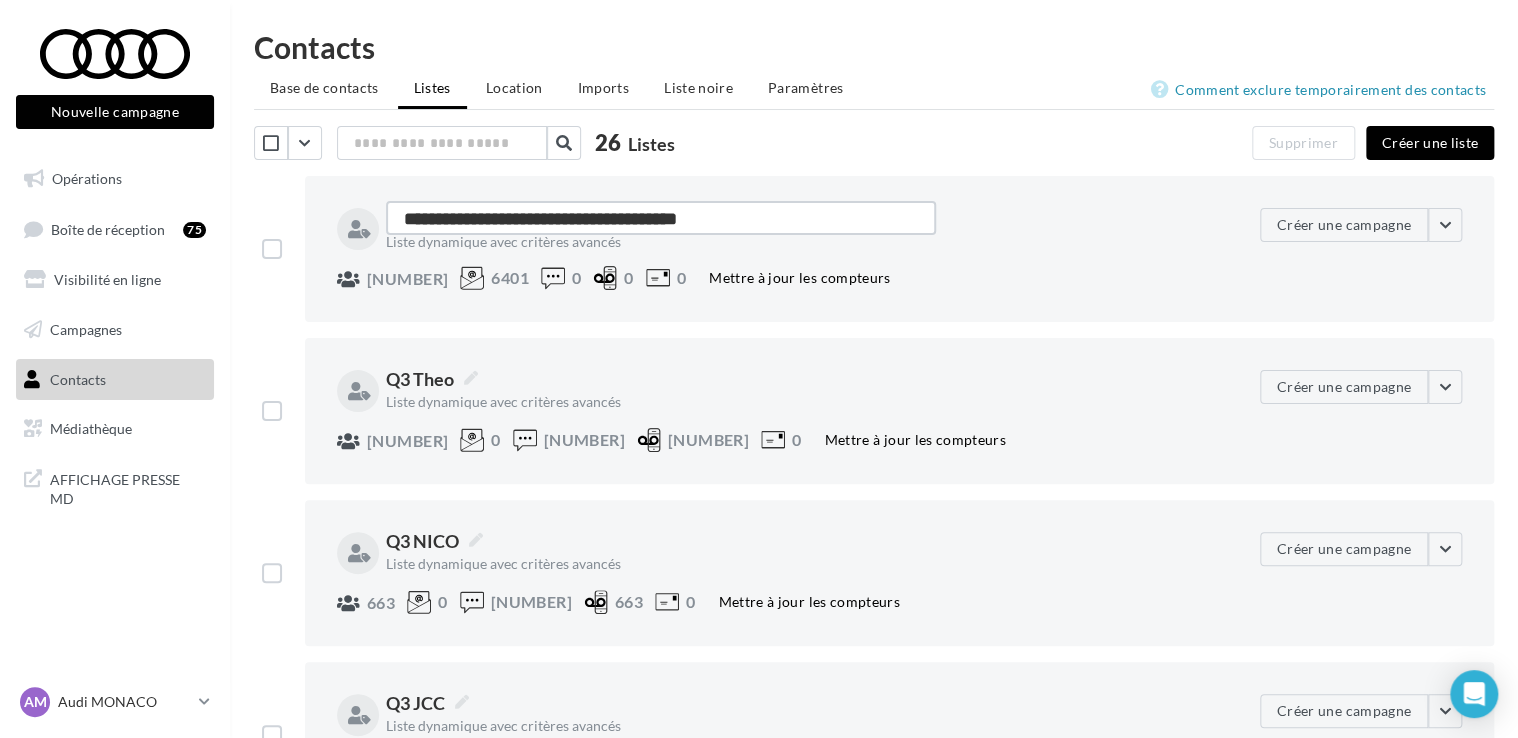 click on "**********" at bounding box center (661, 218) 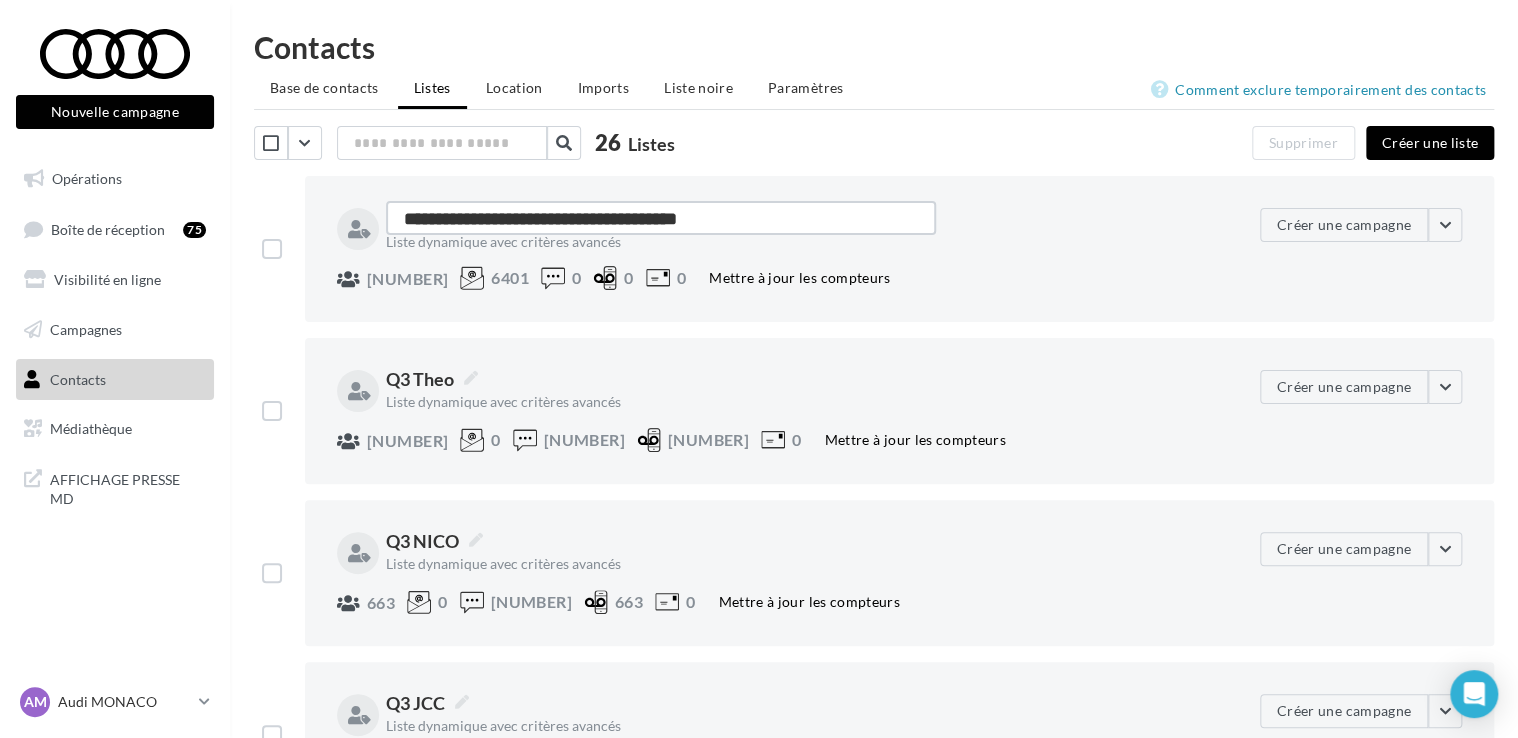 click on "**********" at bounding box center (661, 218) 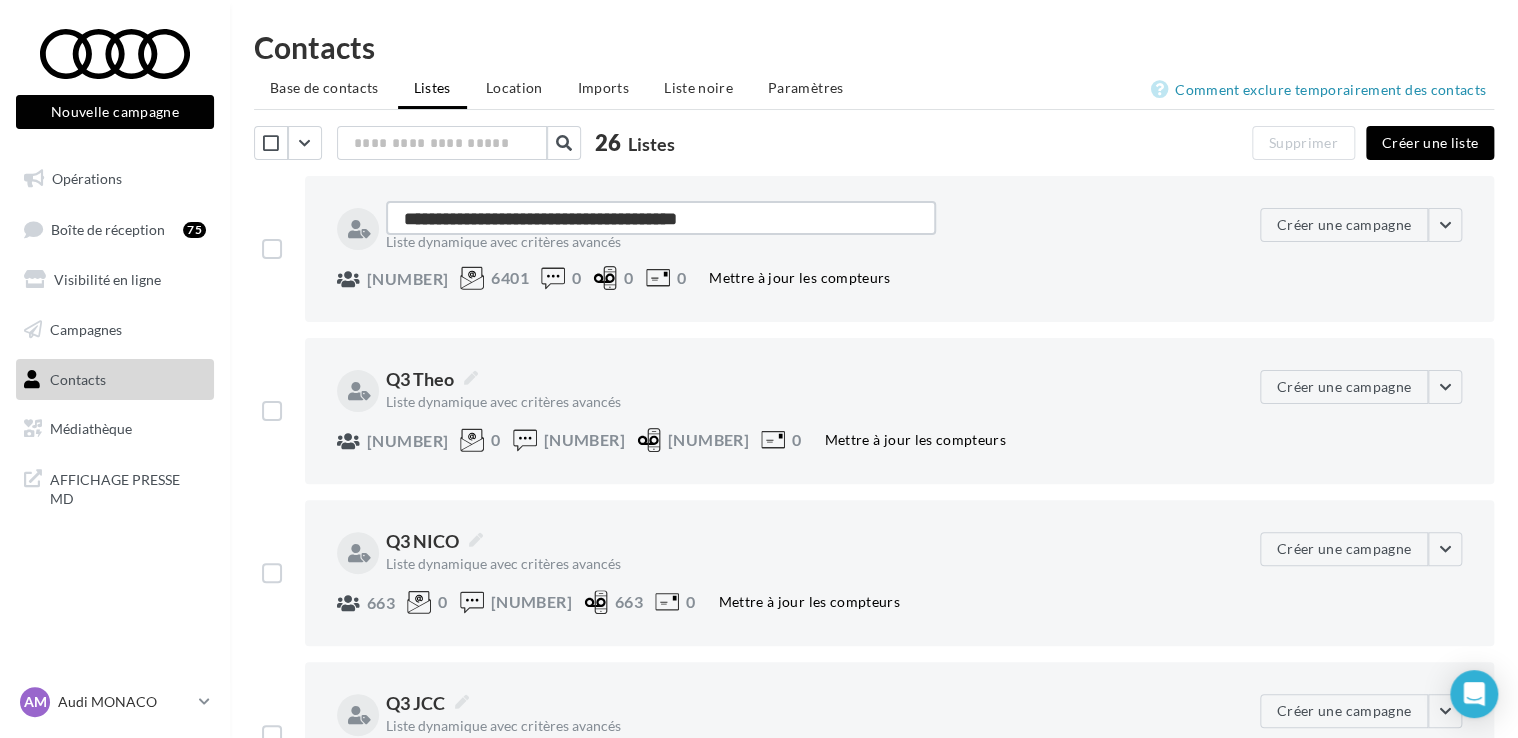click on "**********" at bounding box center (661, 218) 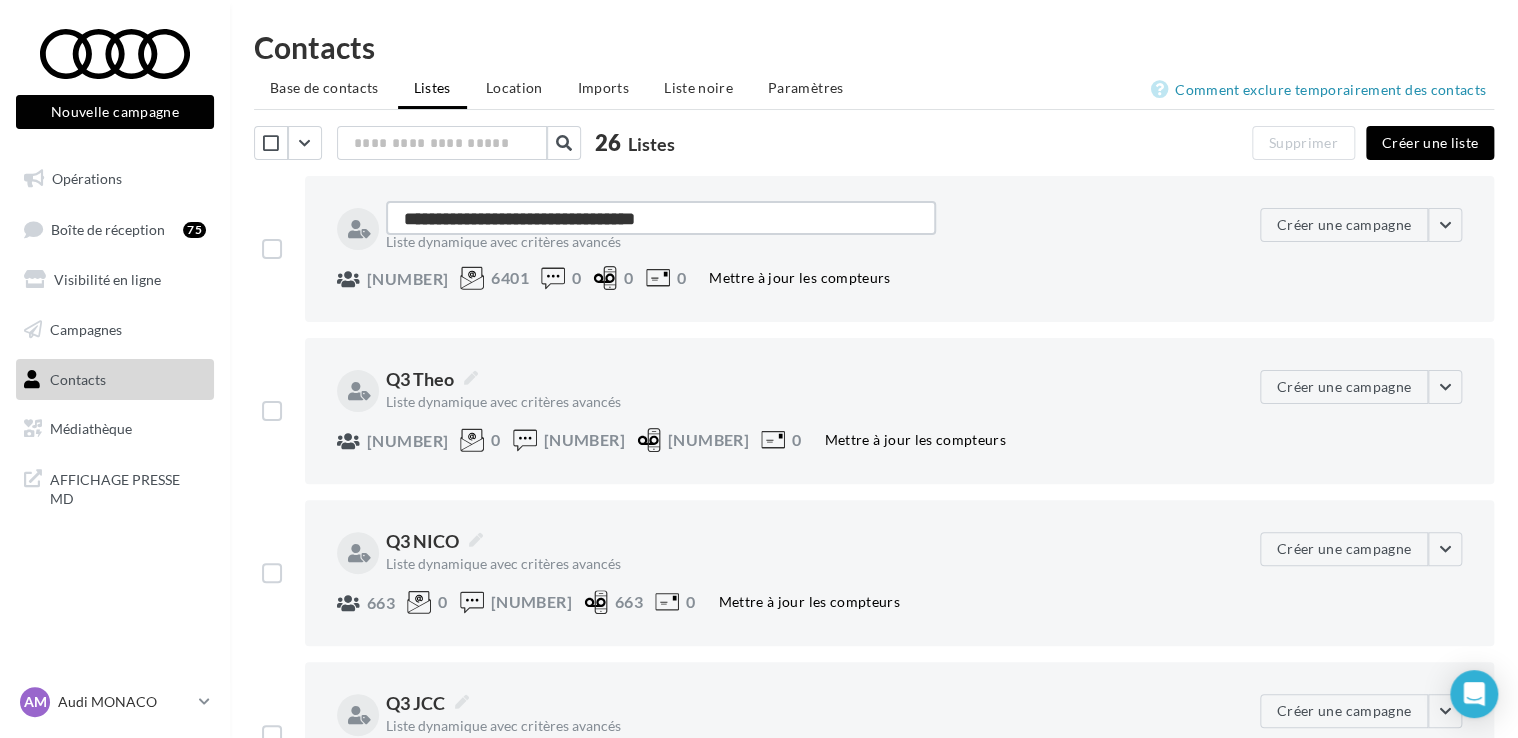 click on "**********" at bounding box center (661, 218) 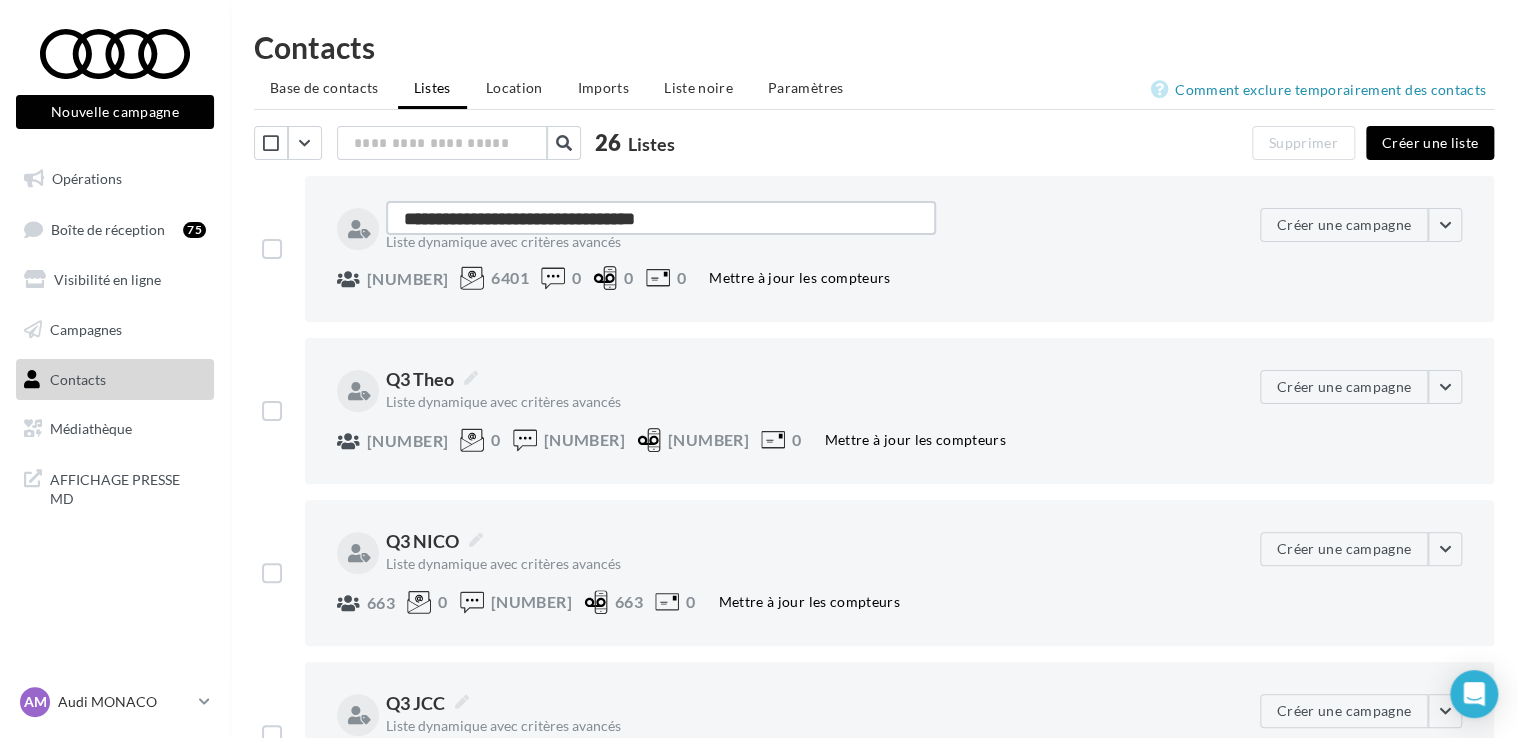 click on "**********" at bounding box center [661, 218] 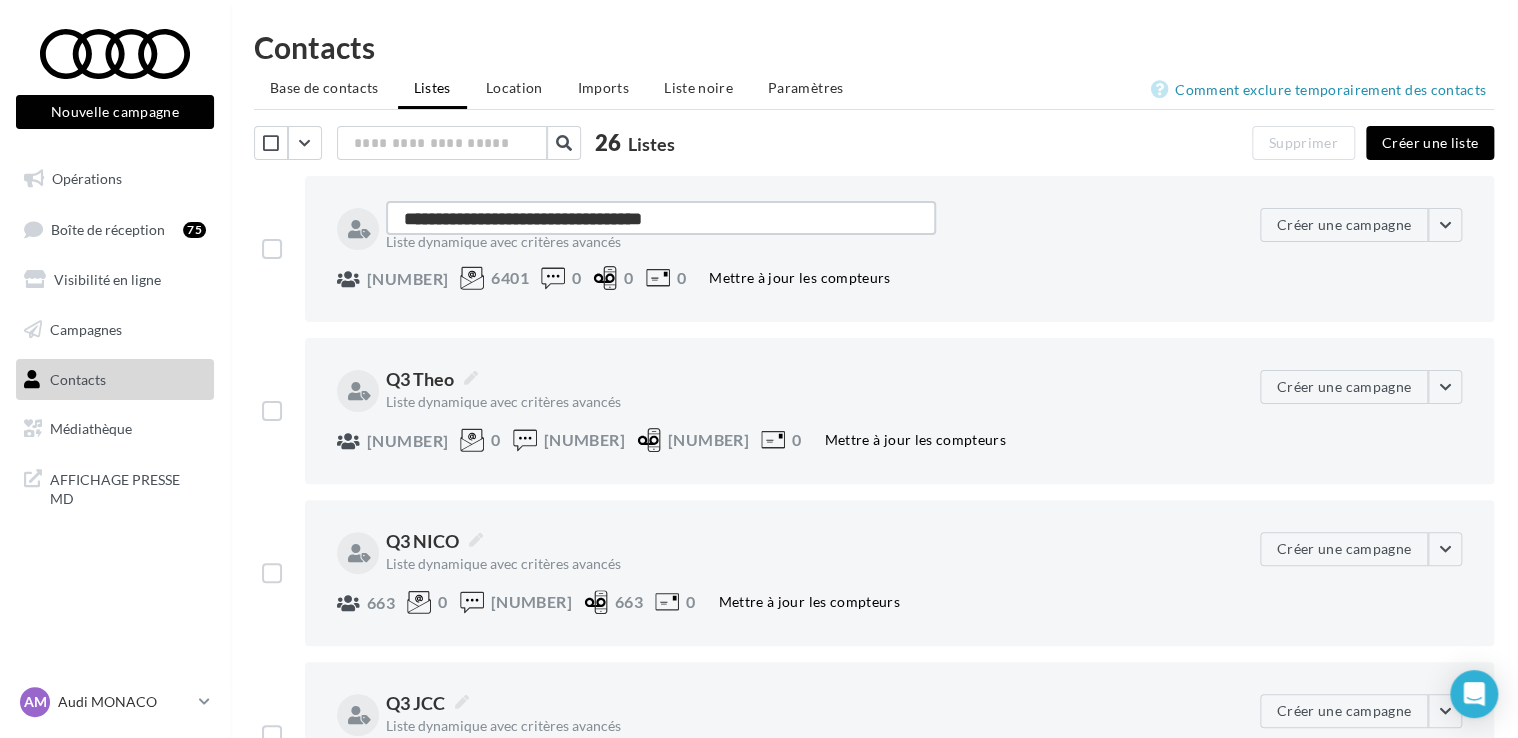 type on "**********" 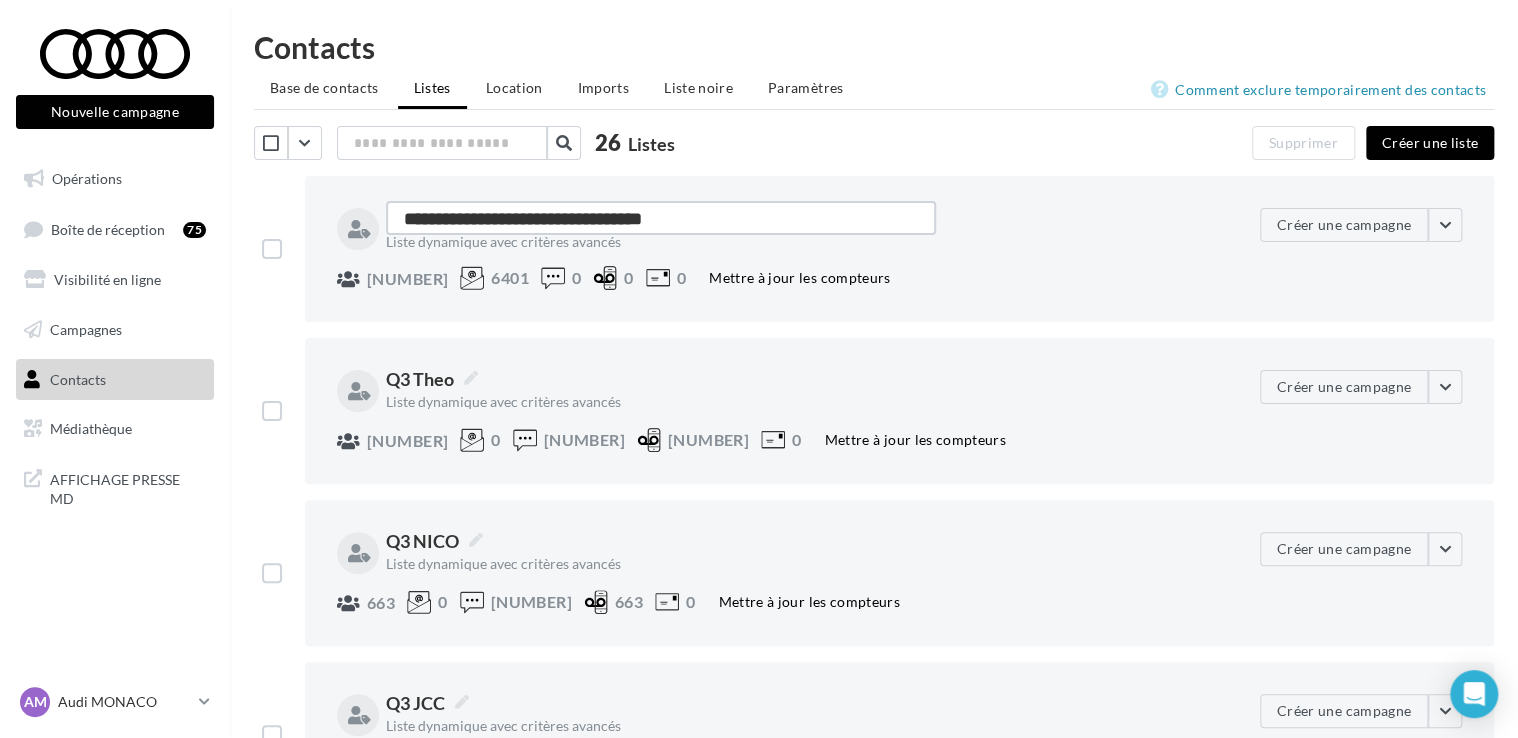 type on "**********" 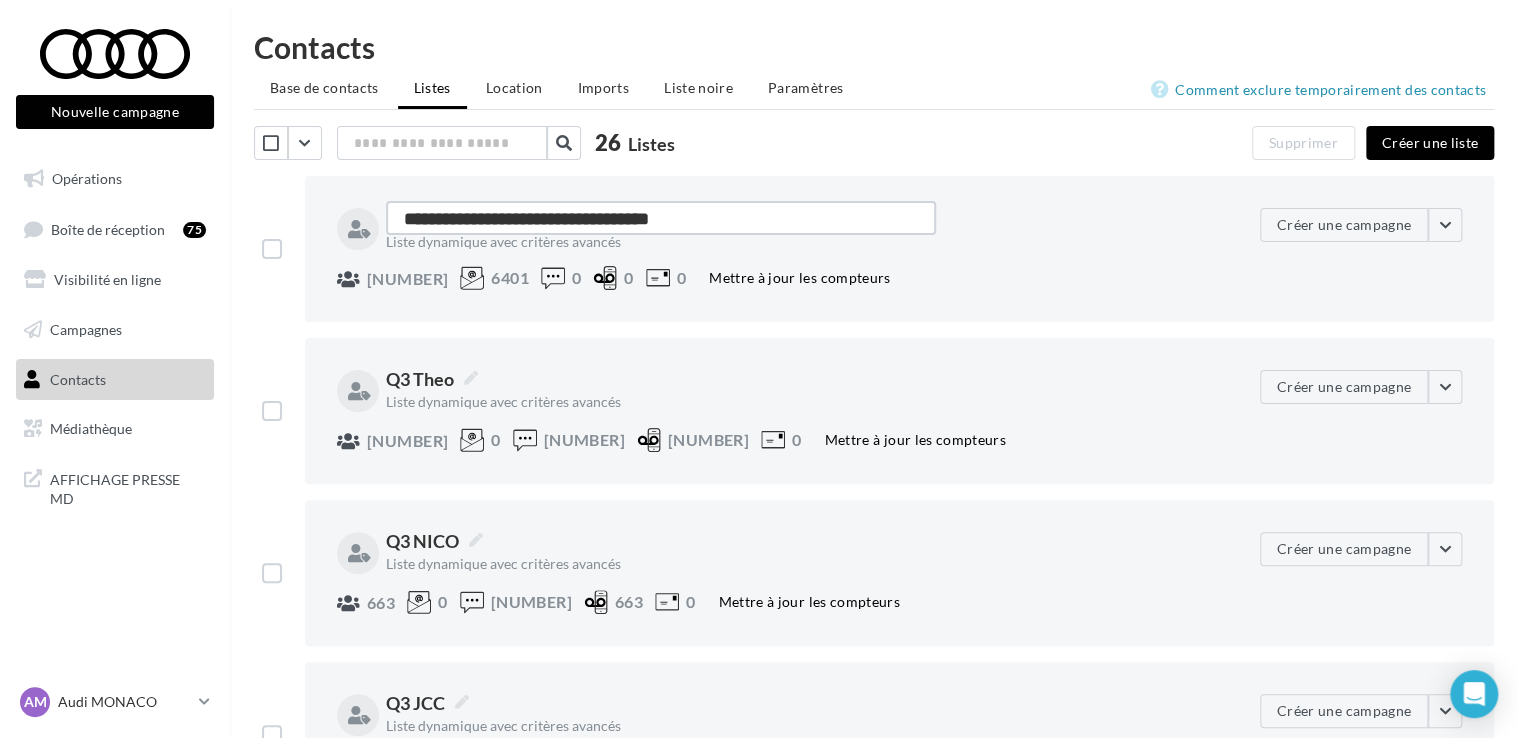 type on "**********" 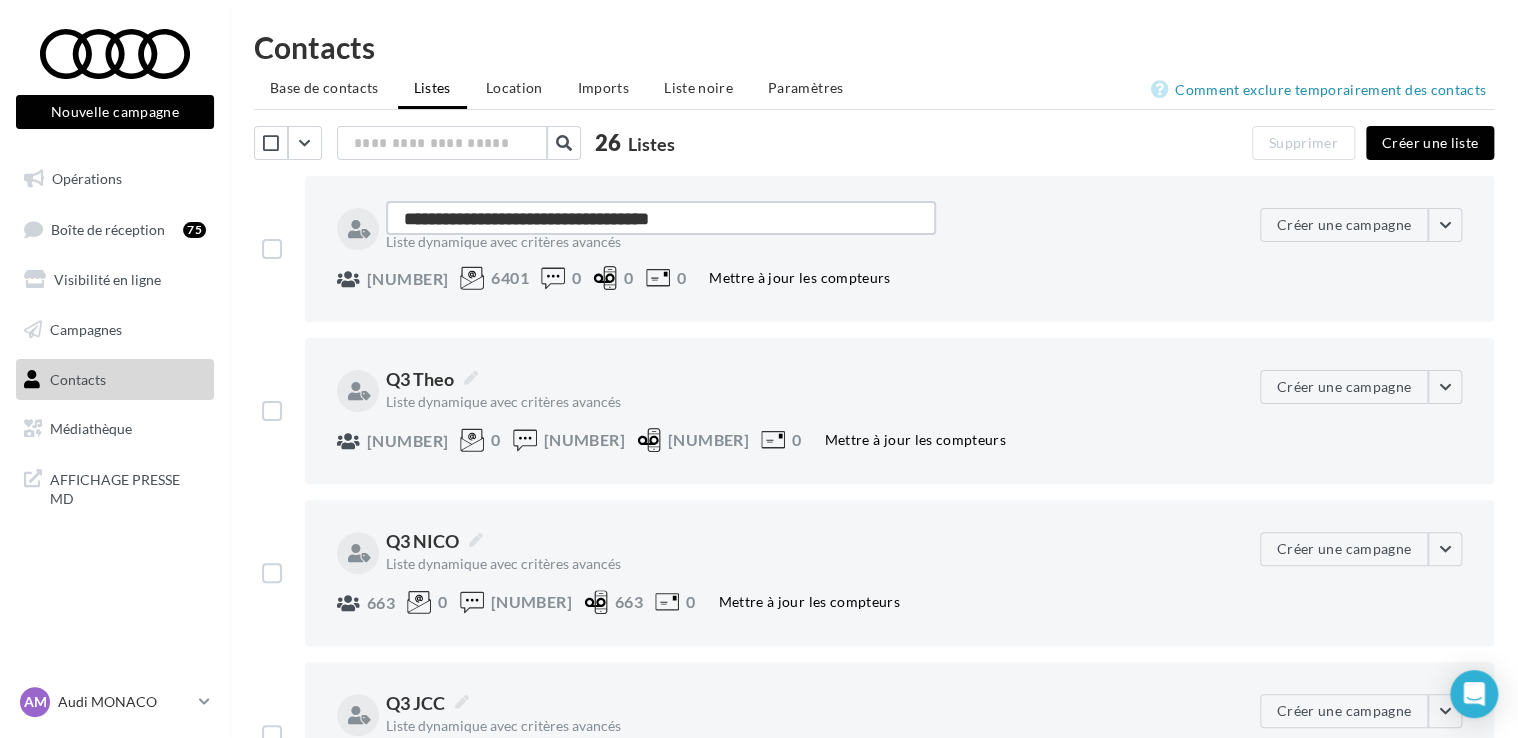 type on "**********" 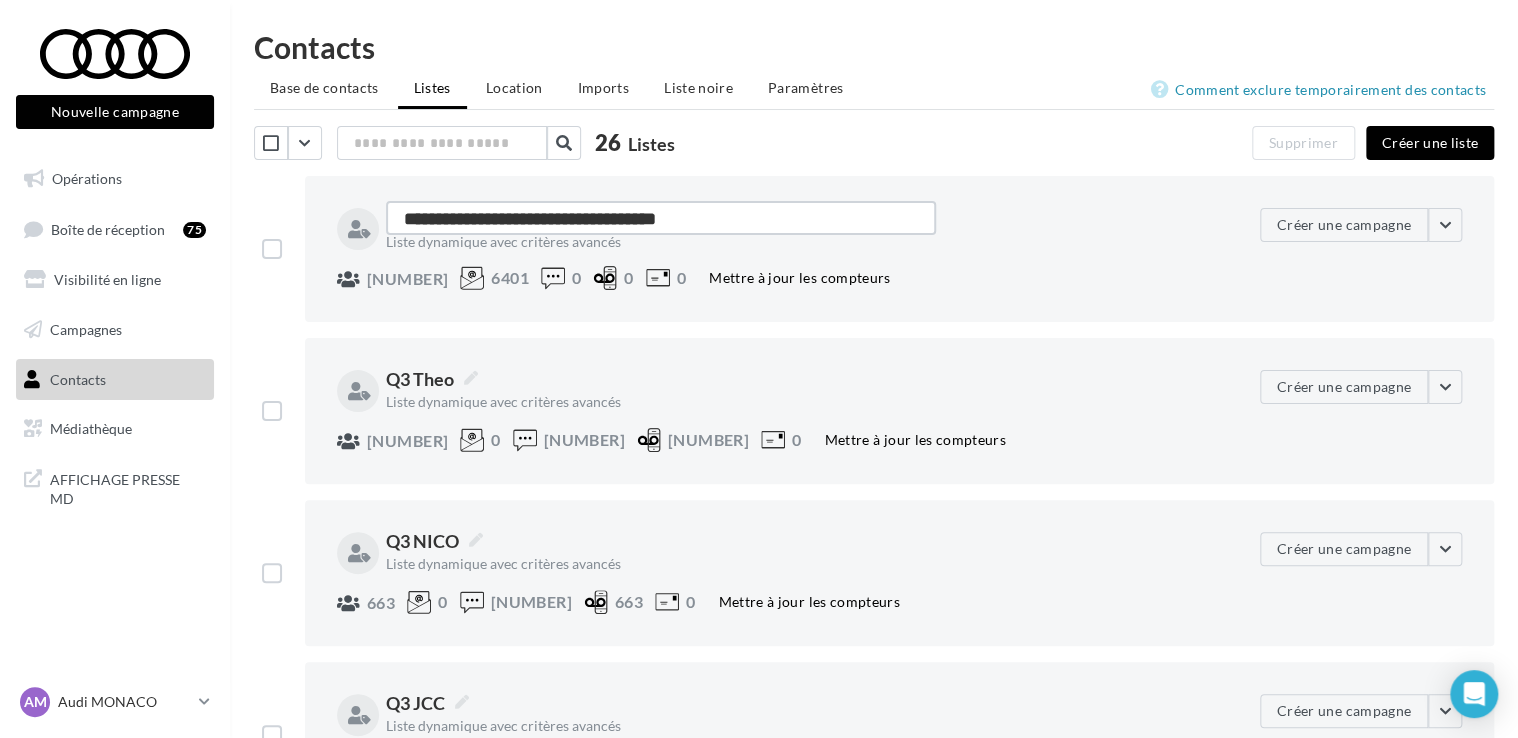 type on "**********" 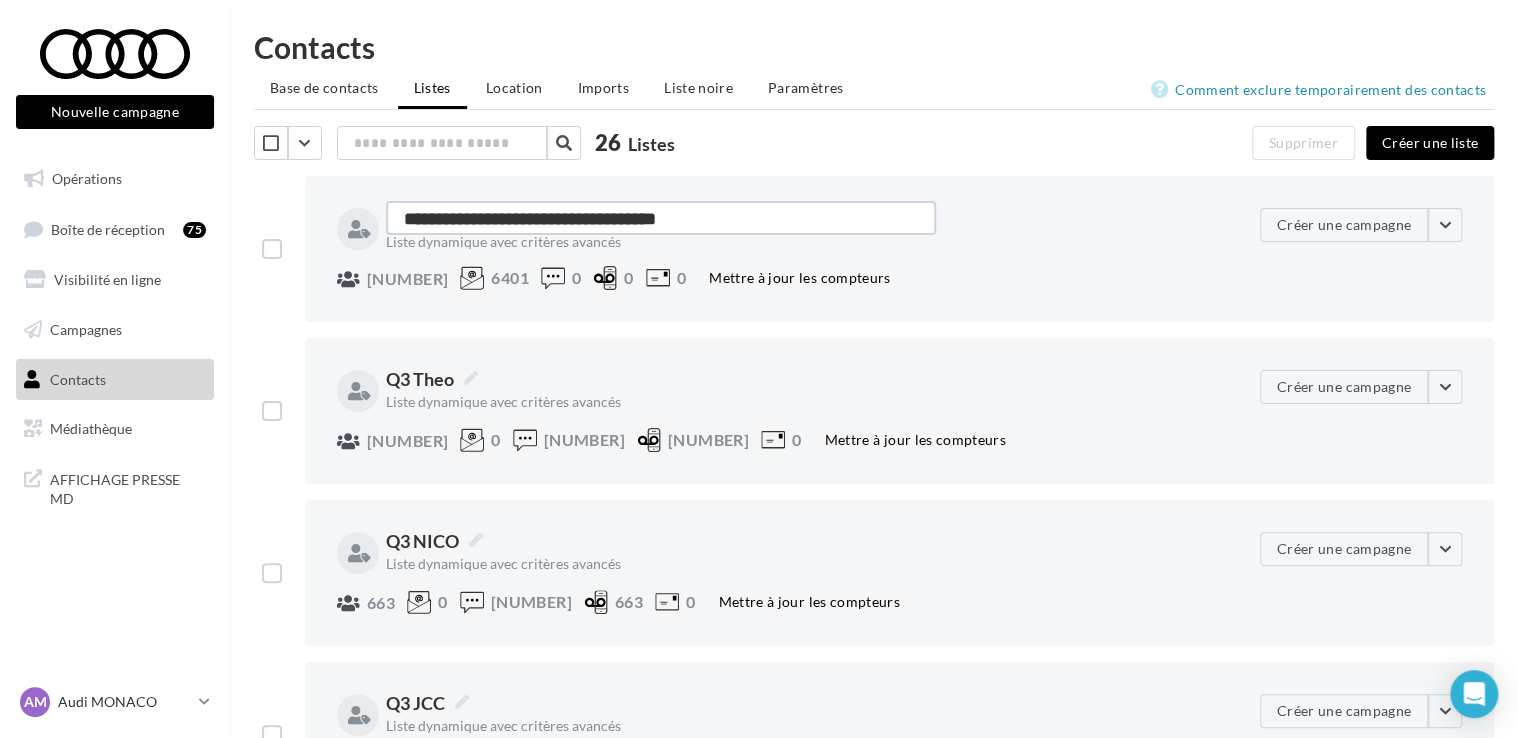 type on "**********" 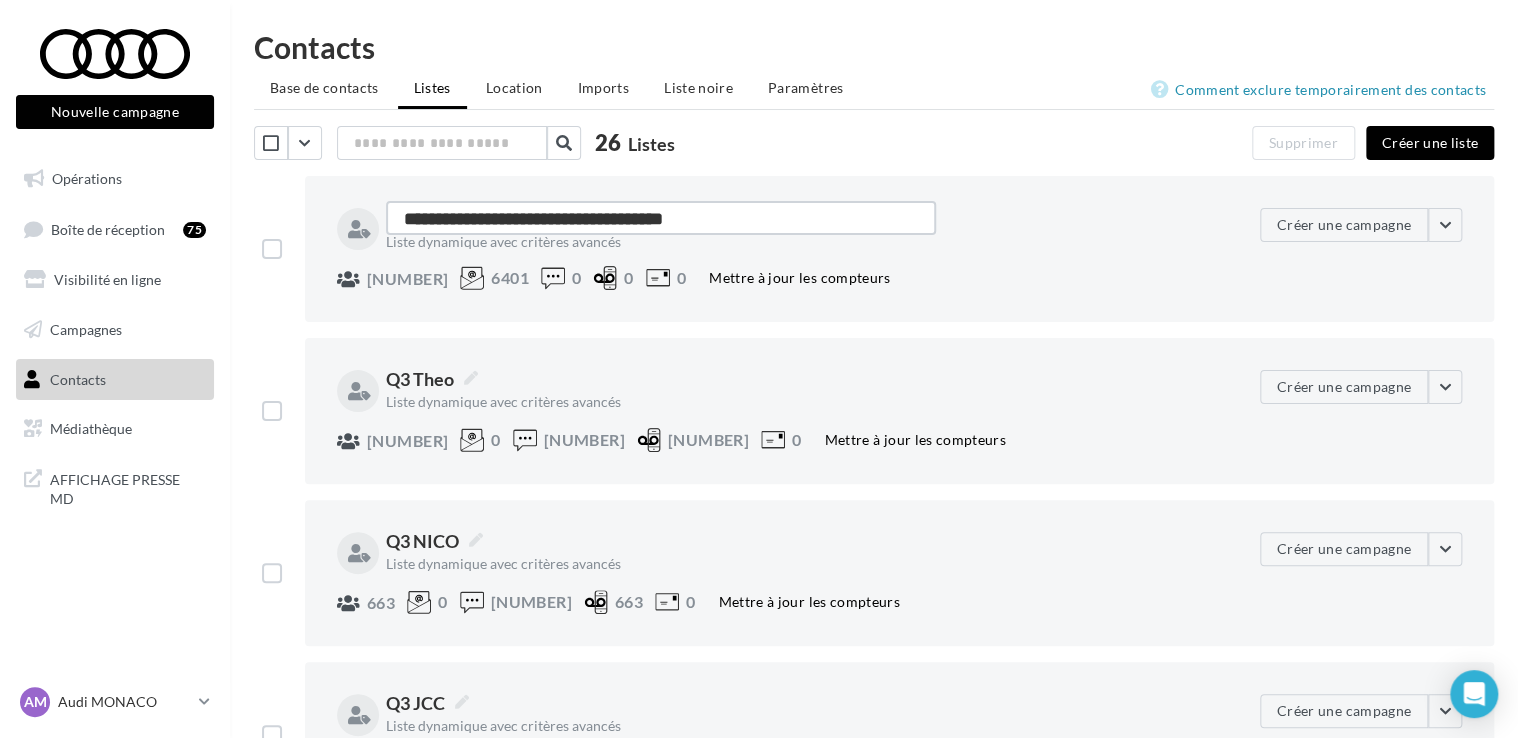 type on "**********" 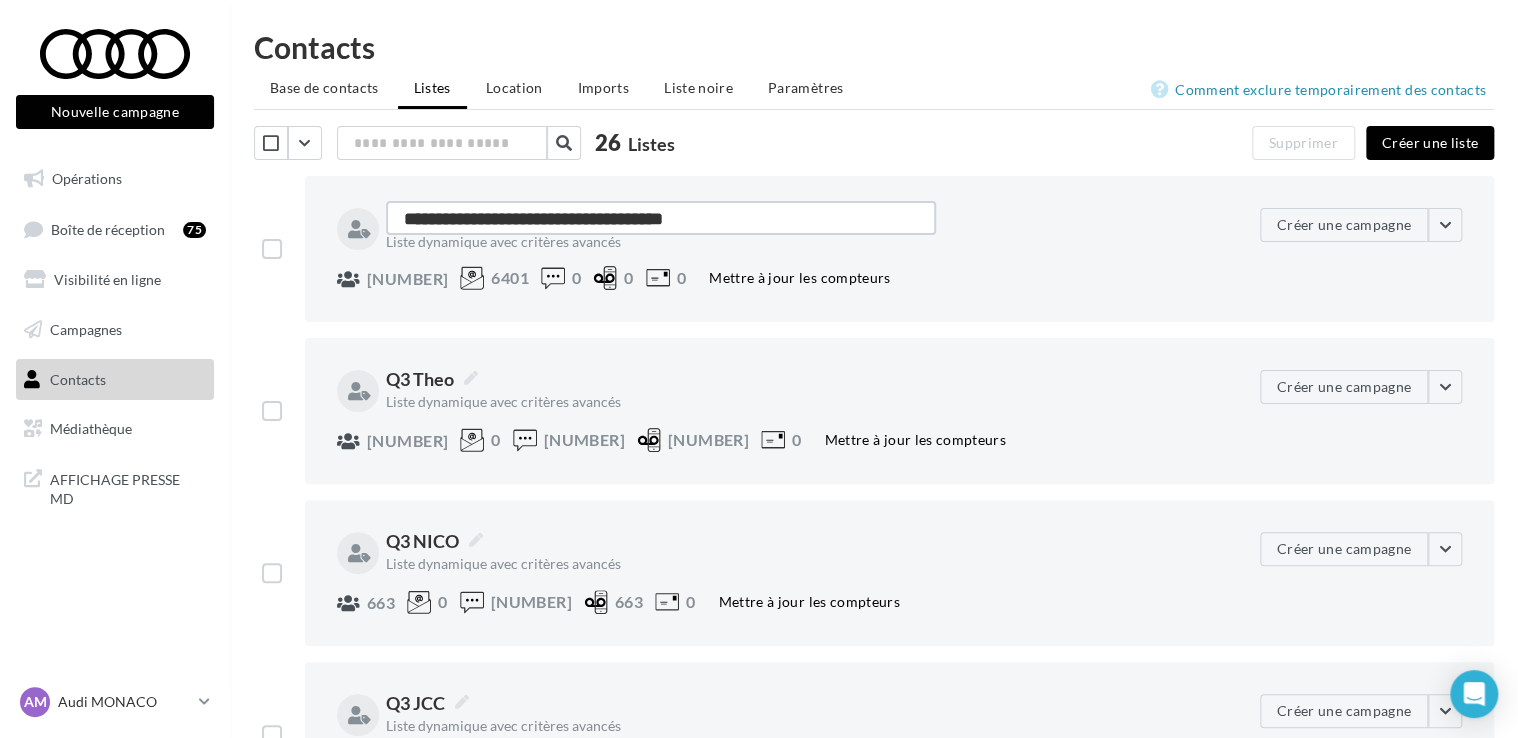 type on "**********" 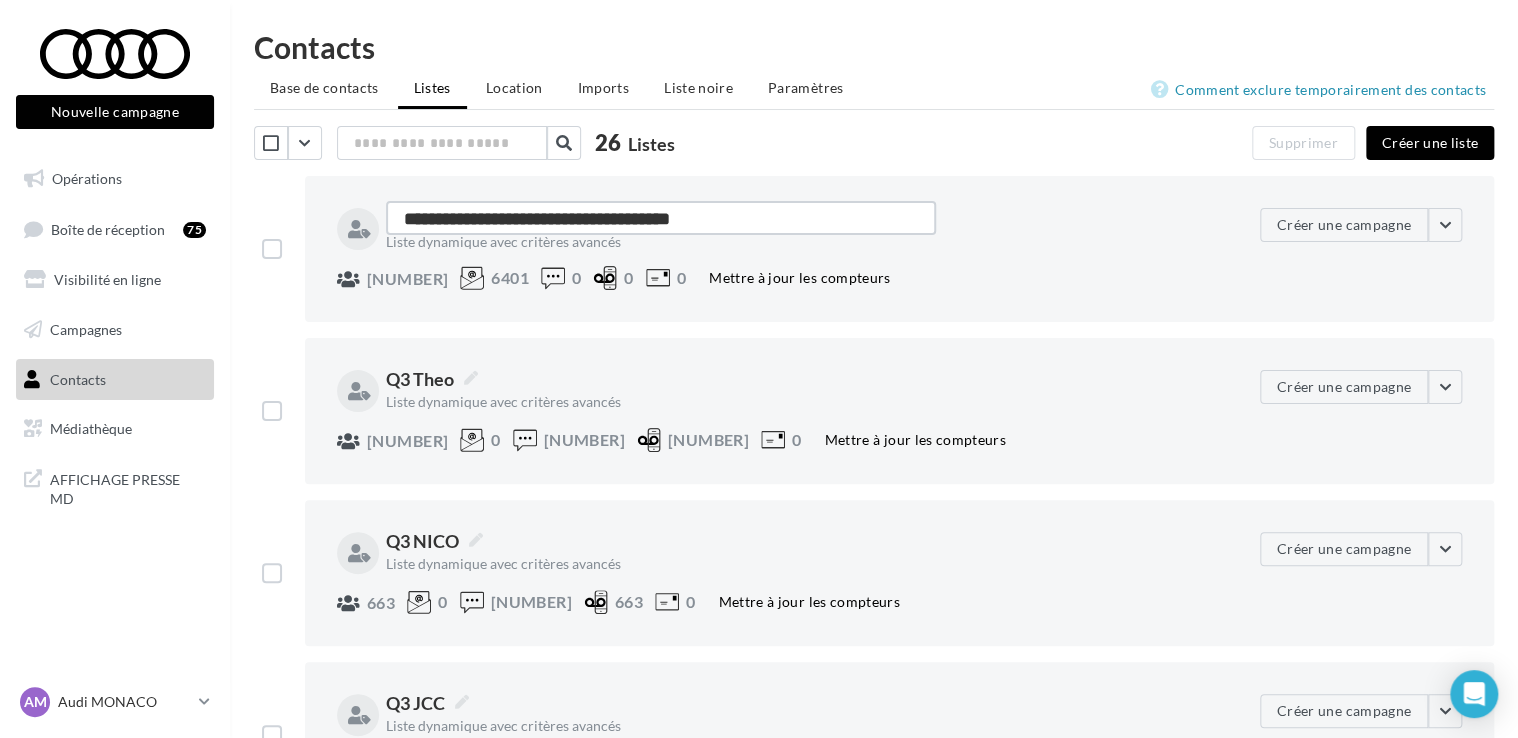 type on "**********" 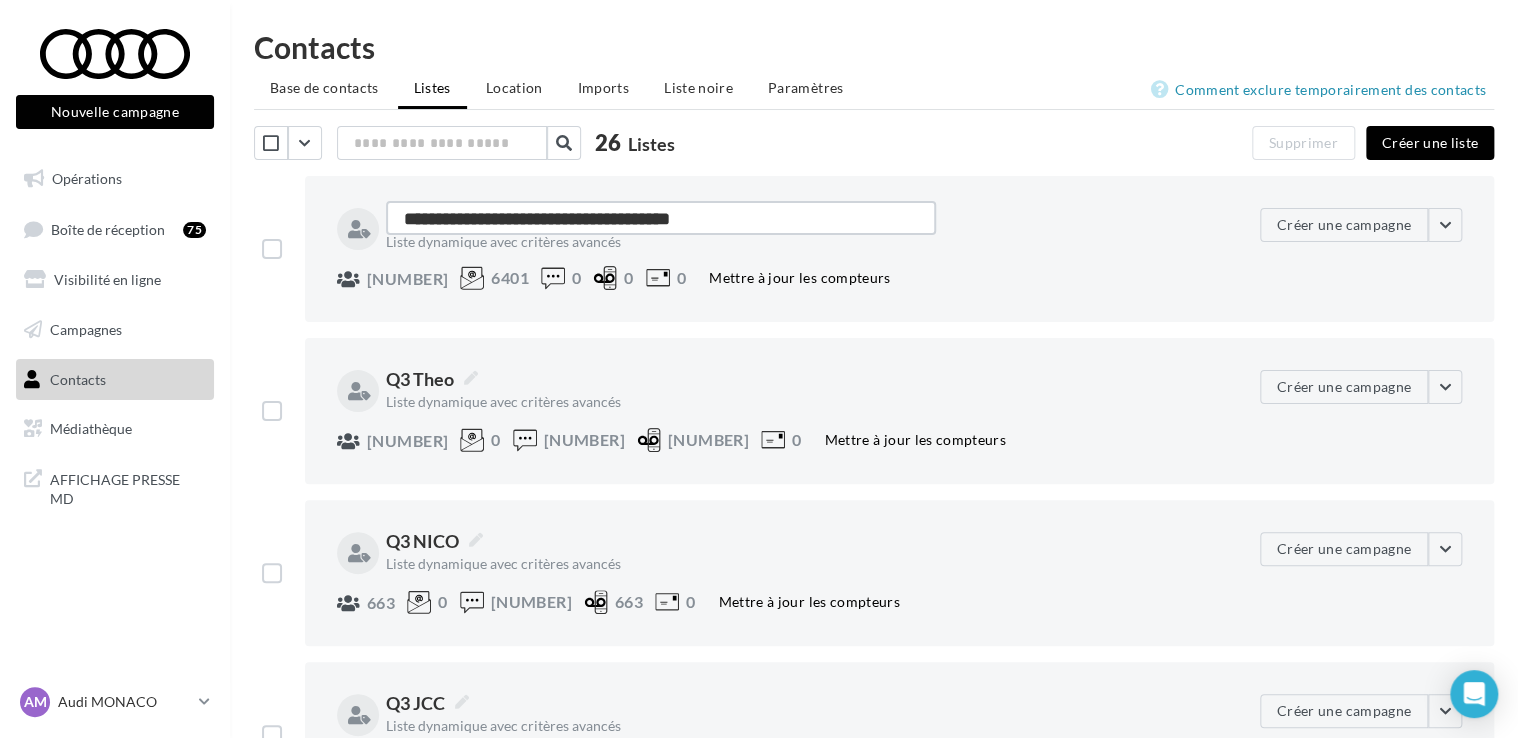 type on "**********" 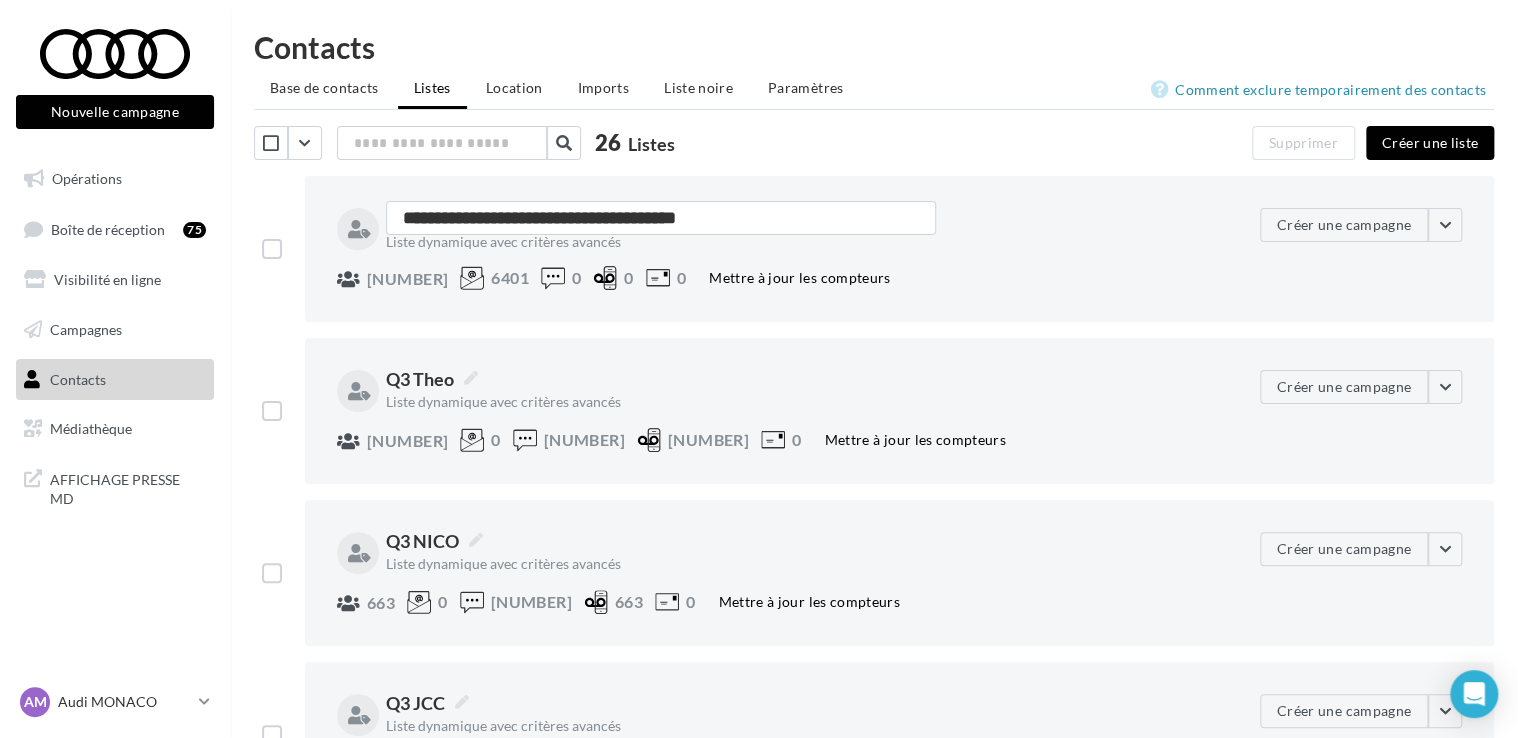 click on "**********" at bounding box center [874, 980] 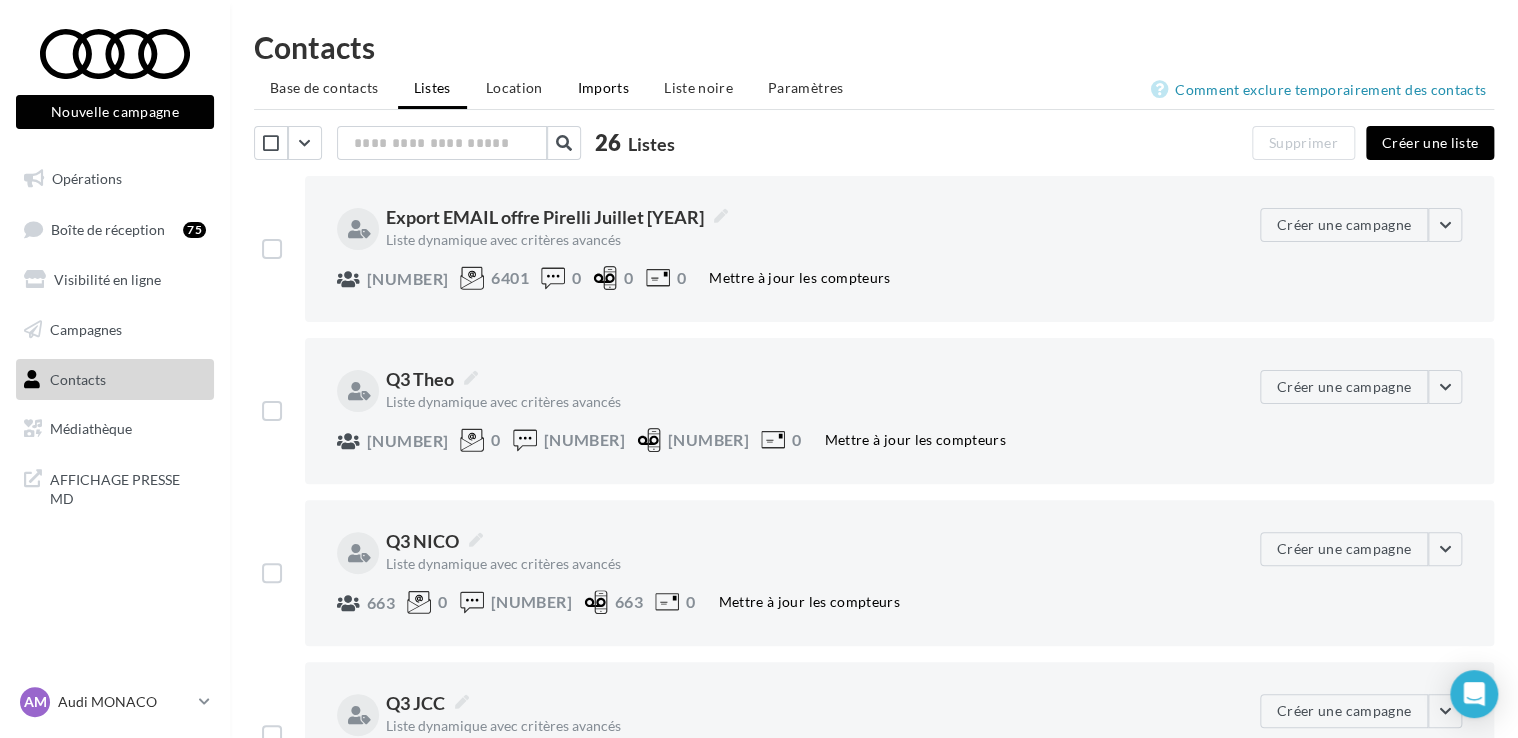 click on "Imports" at bounding box center [603, 87] 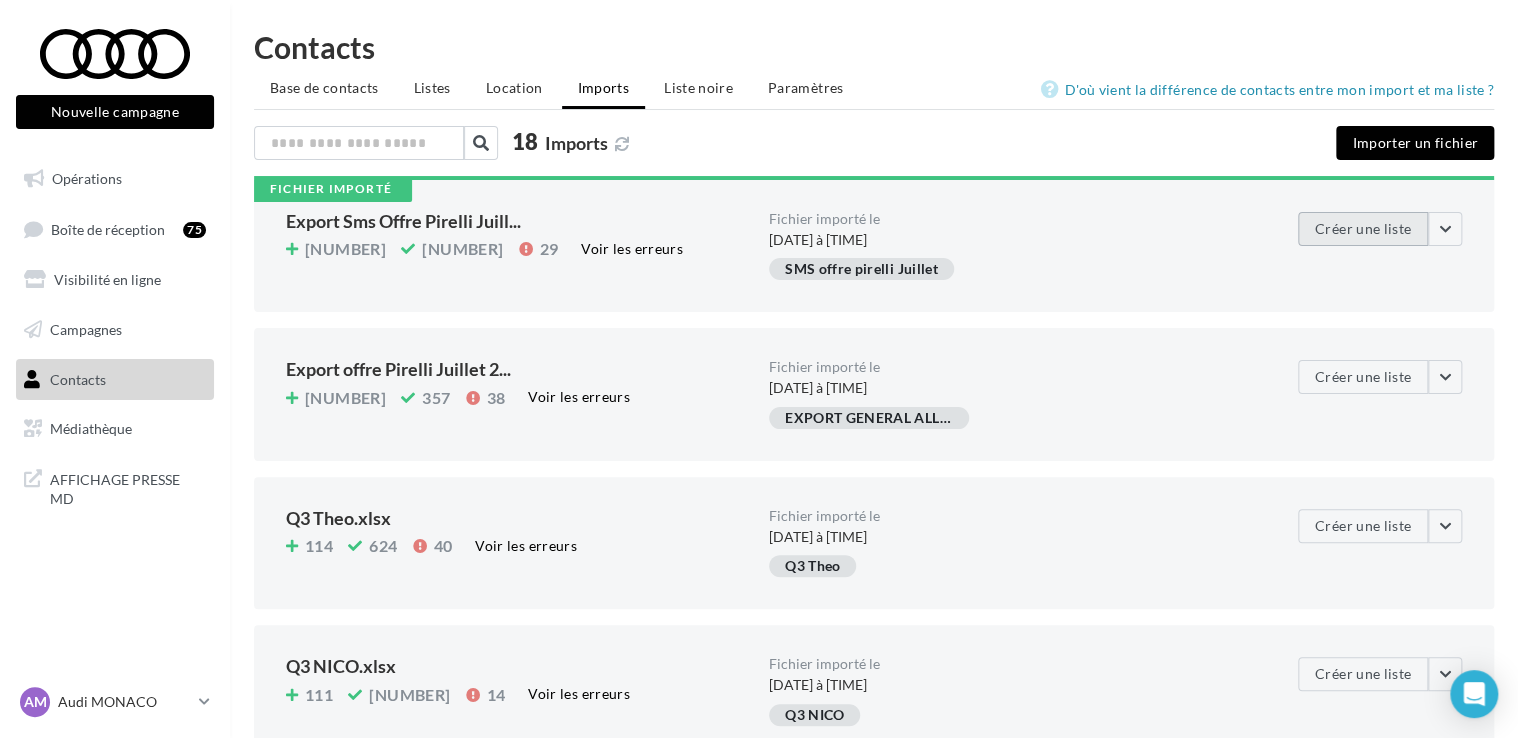 click on "Créer une liste" at bounding box center [1363, 229] 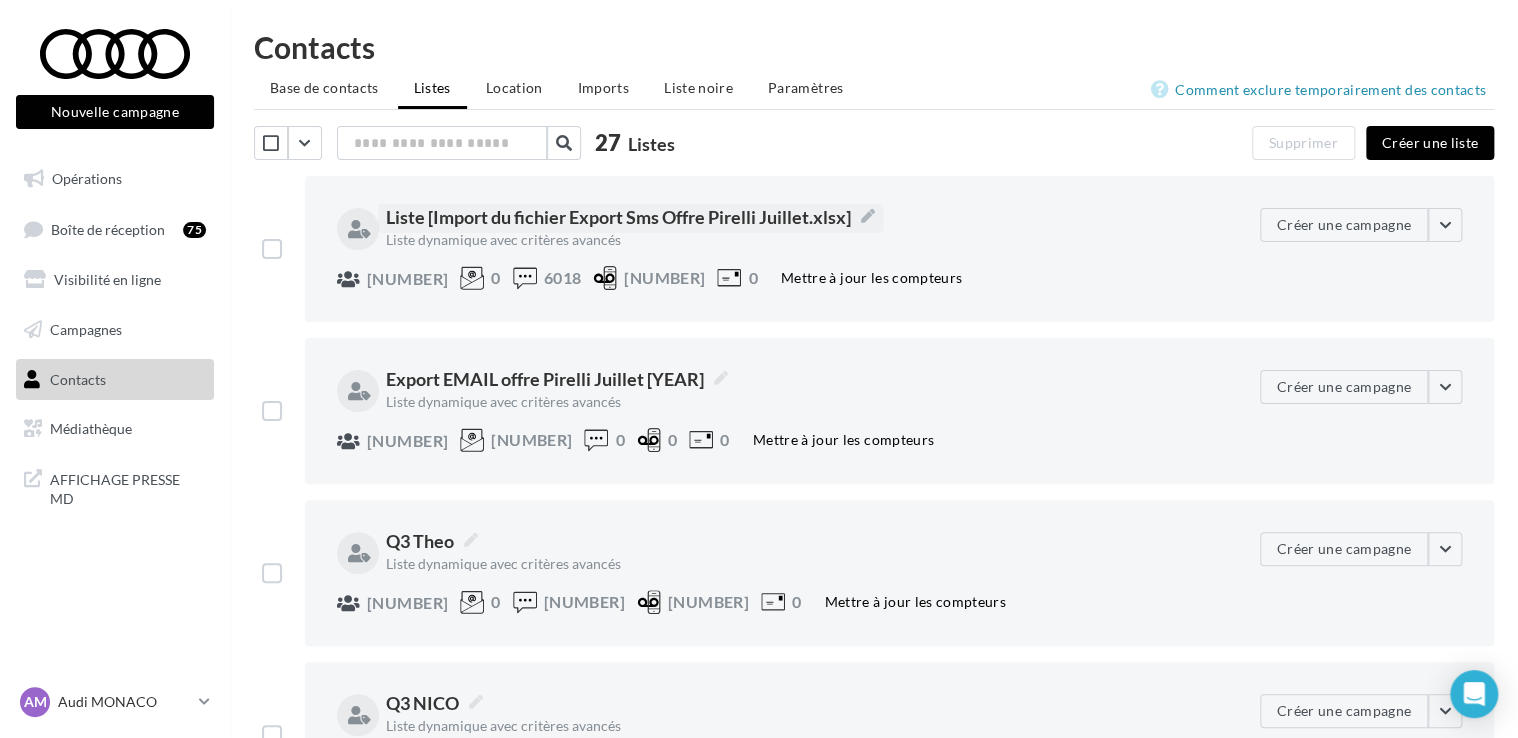 click on "Liste [Import du fichier Export Sms Offre Pirelli Juillet.xlsx]" at bounding box center (630, 217) 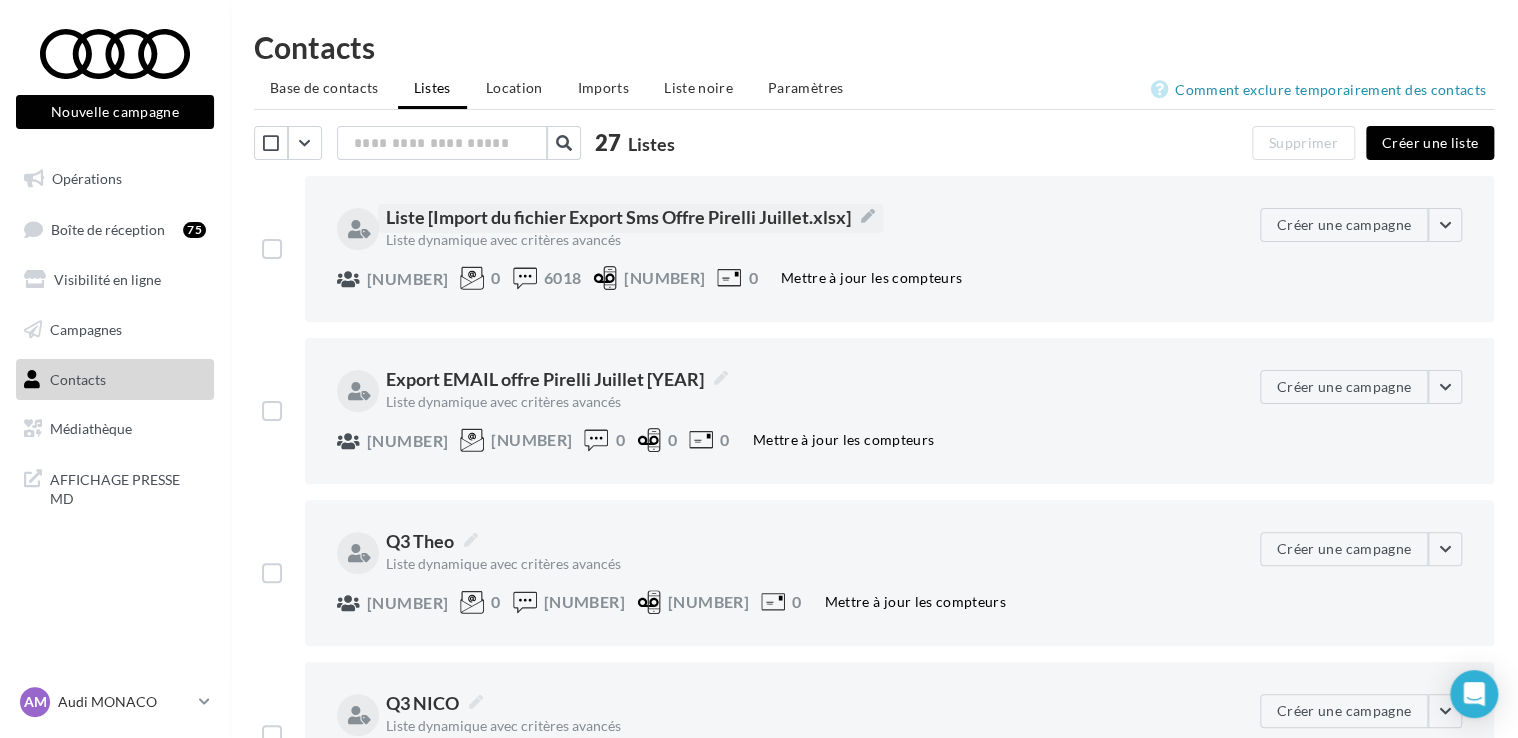 click on "**********" at bounding box center (0, 0) 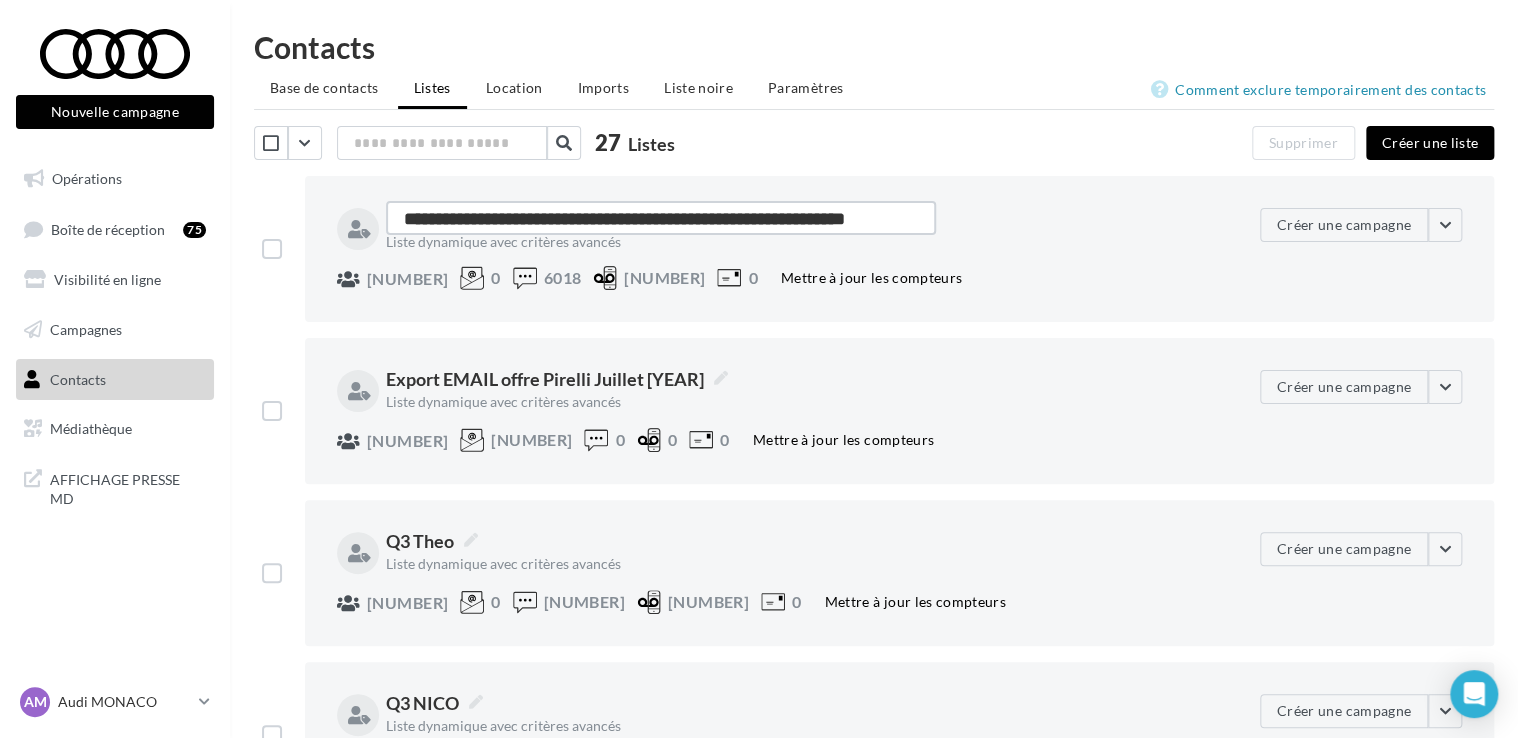 drag, startPoint x: 592, startPoint y: 224, endPoint x: 348, endPoint y: 206, distance: 244.66304 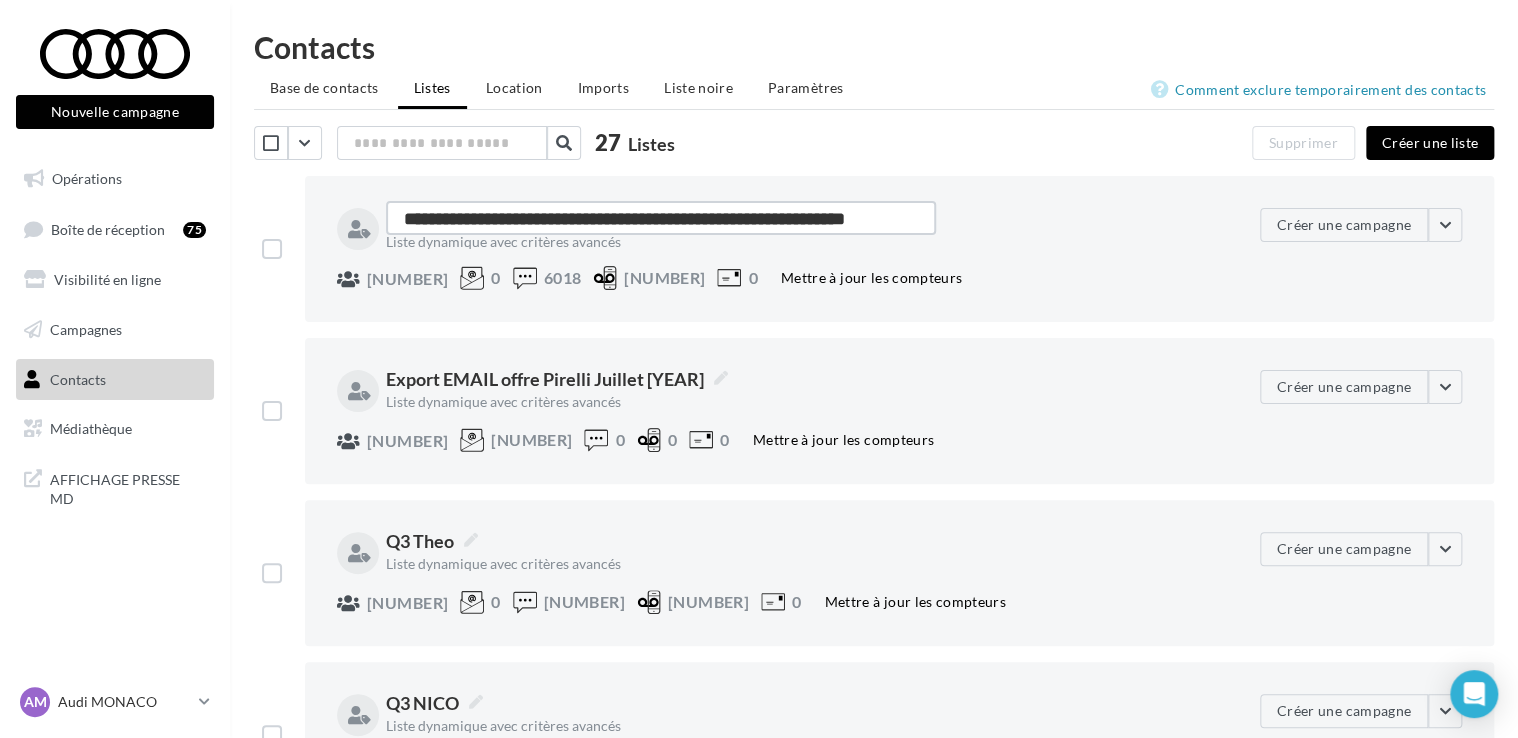 click on "**********" at bounding box center [639, 227] 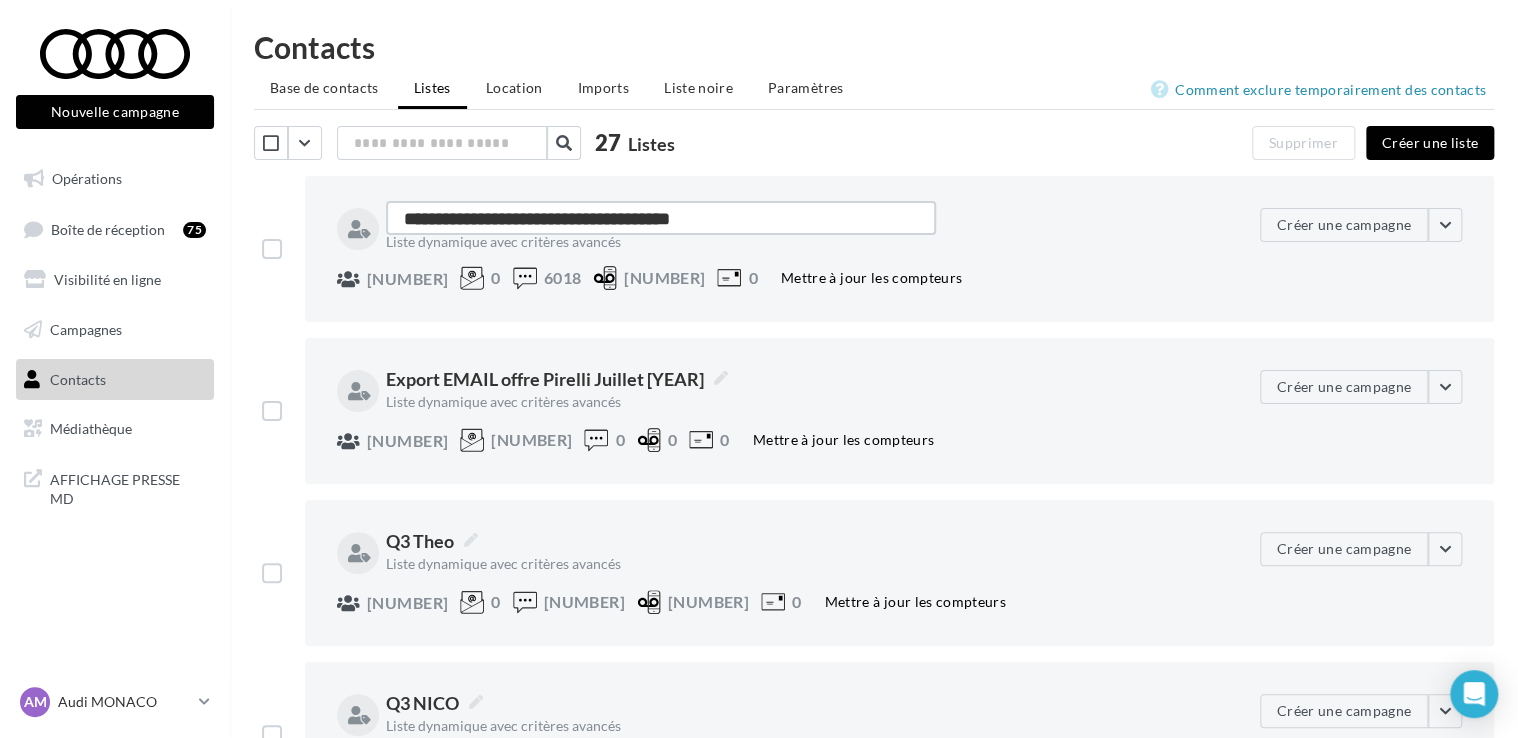 drag, startPoint x: 700, startPoint y: 218, endPoint x: 653, endPoint y: 218, distance: 47 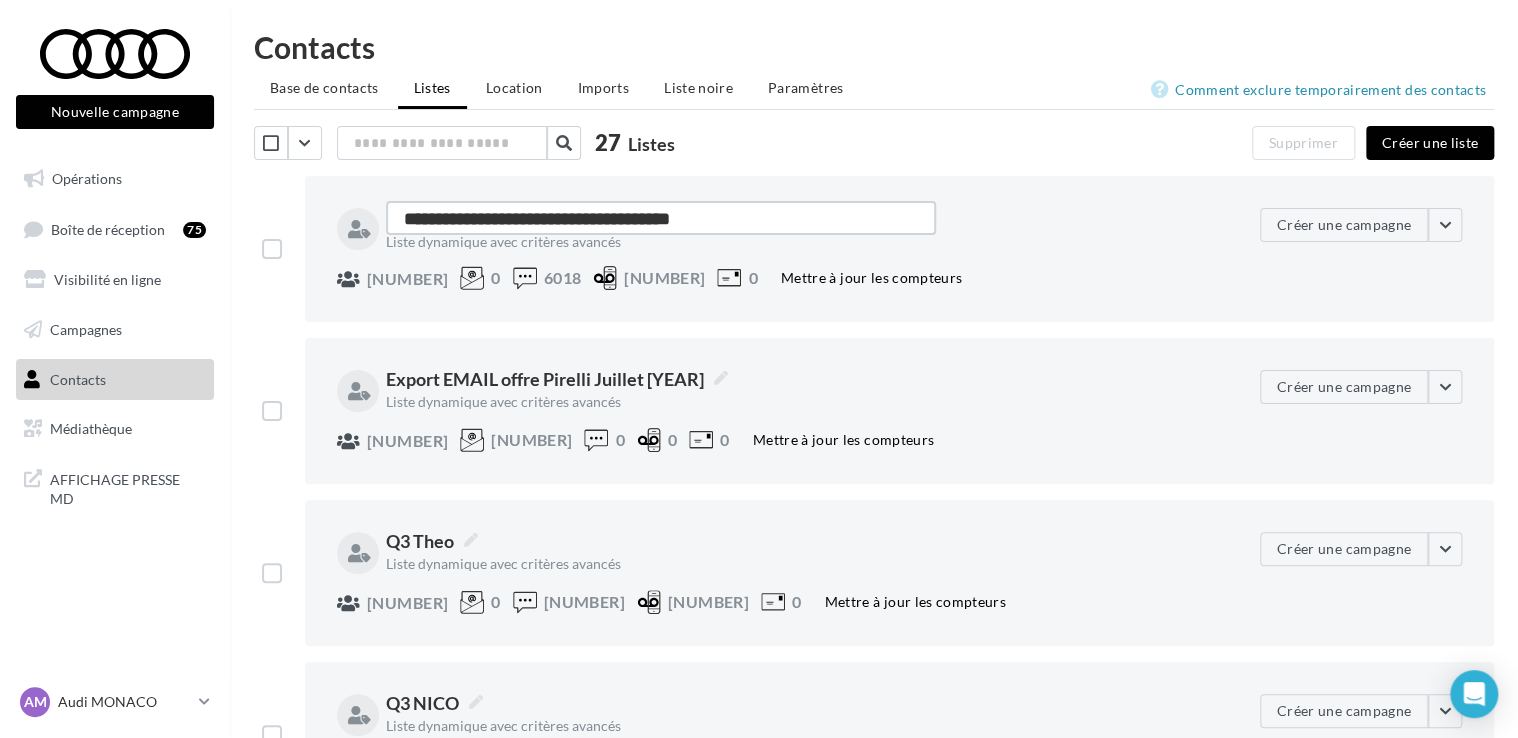 click on "**********" at bounding box center (661, 218) 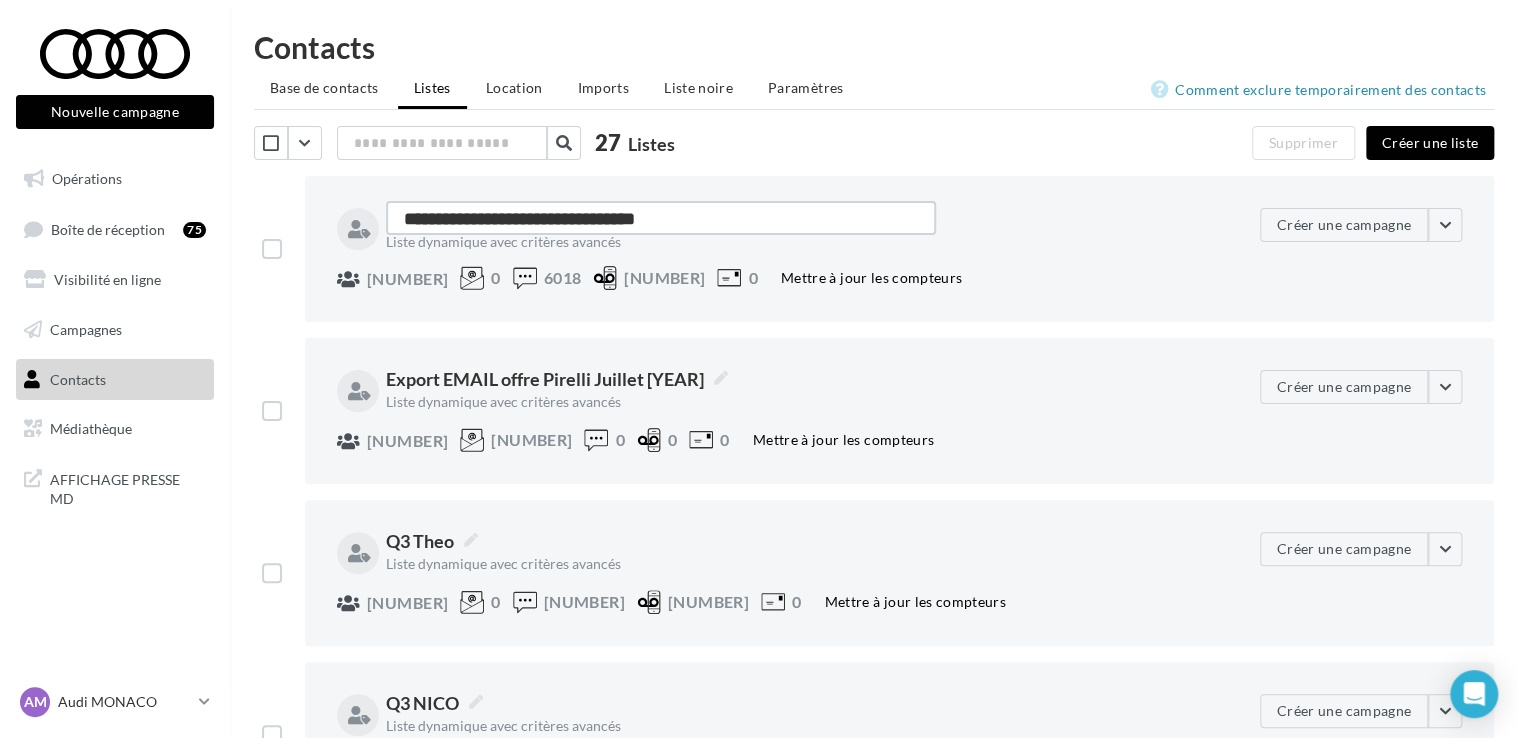 type on "**********" 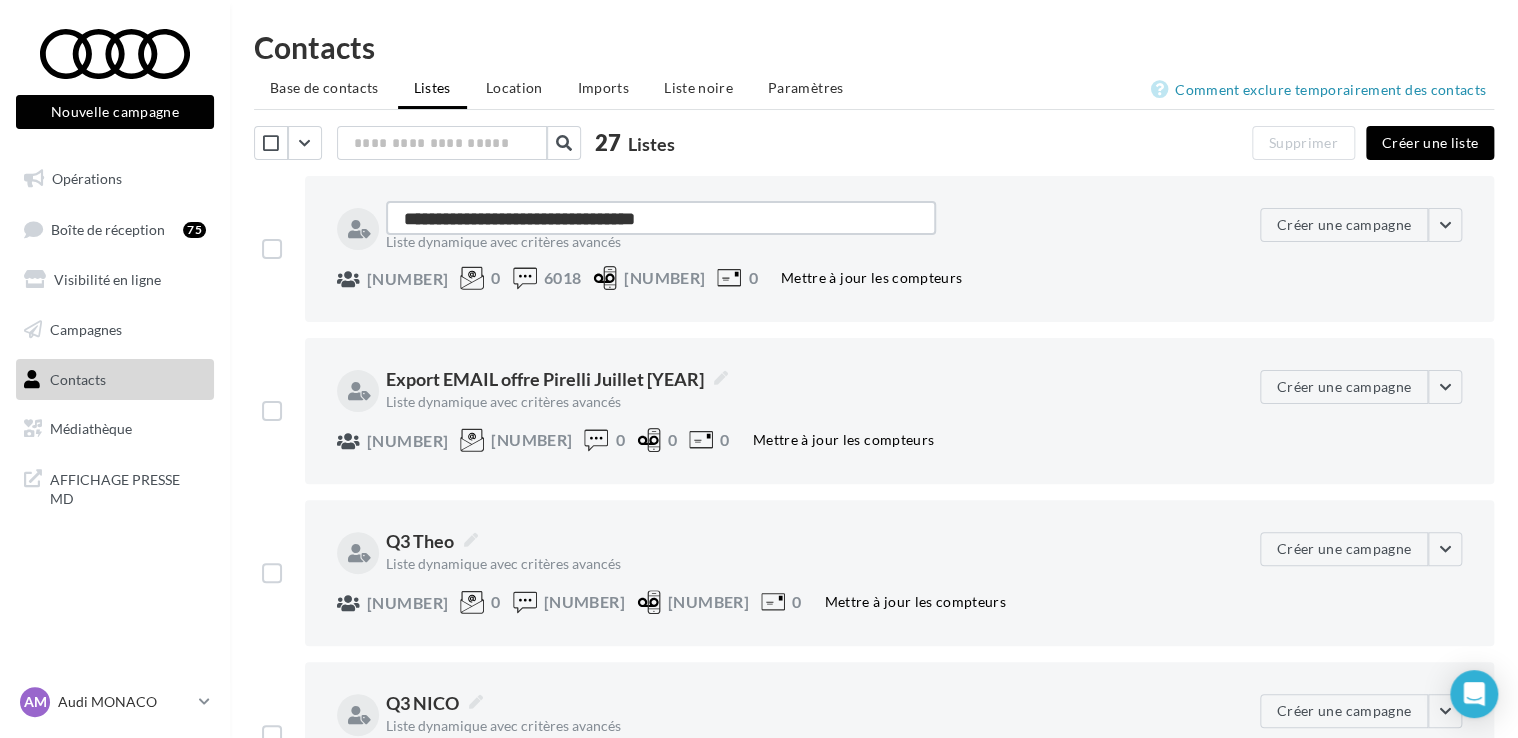 type on "**********" 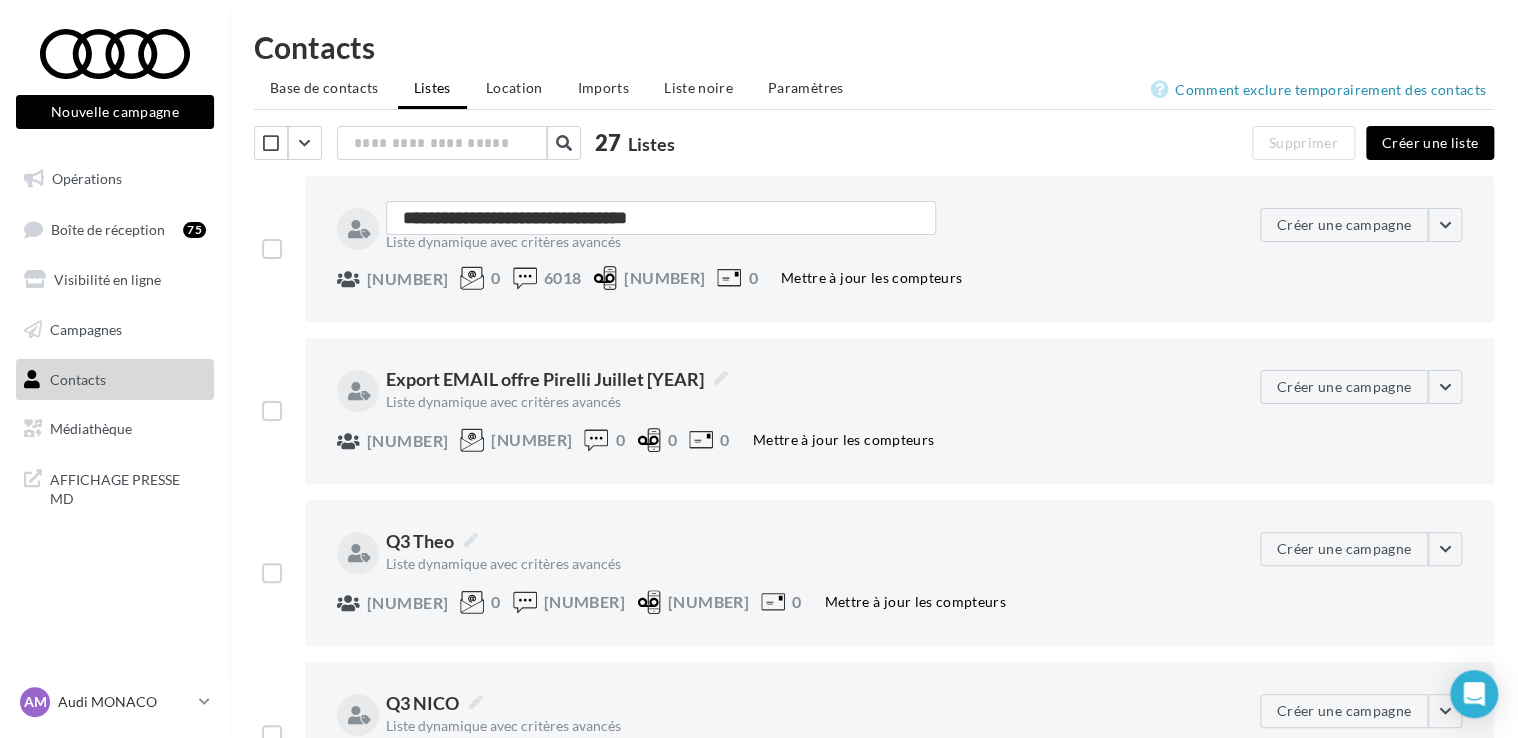 click on "**********" at bounding box center (899, 249) 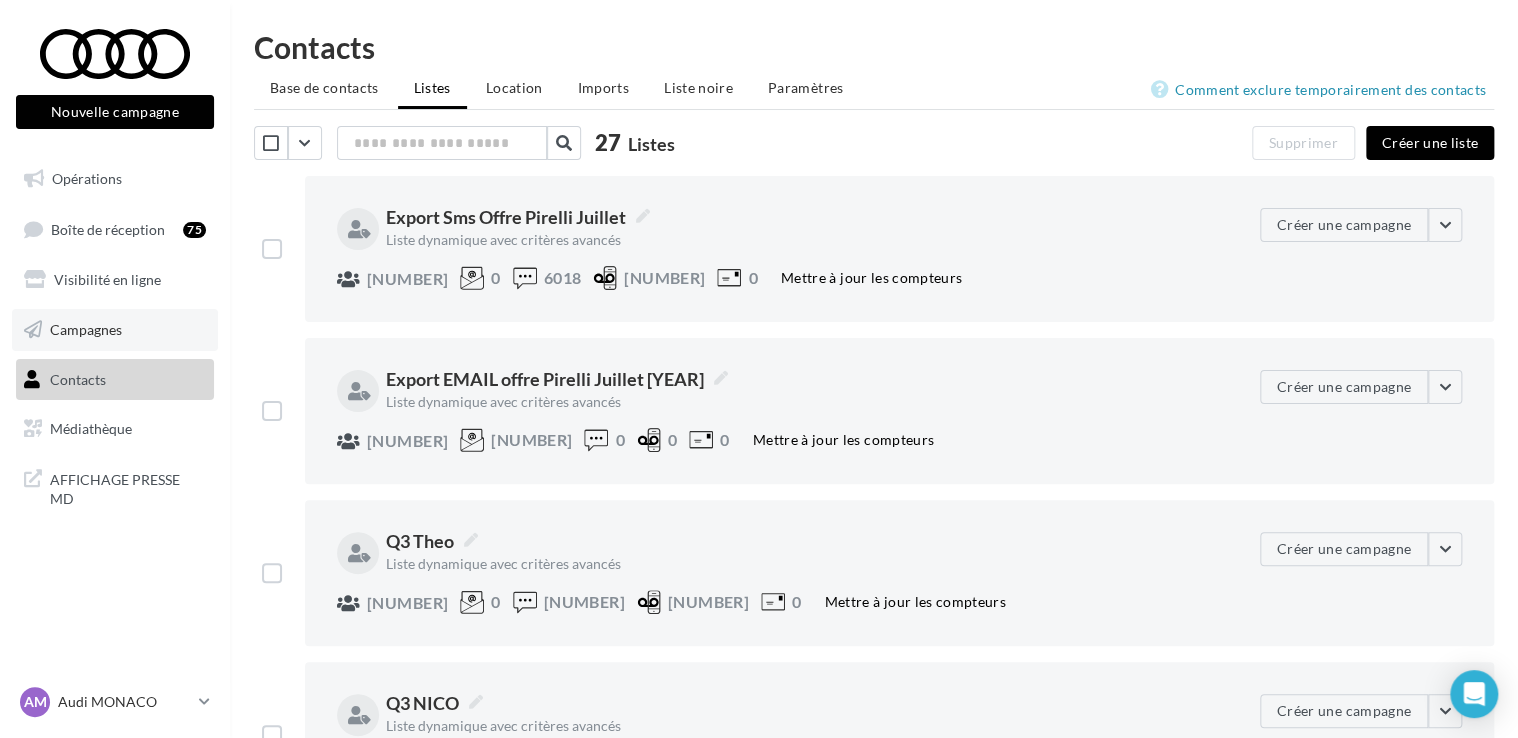 click on "Campagnes" at bounding box center [86, 329] 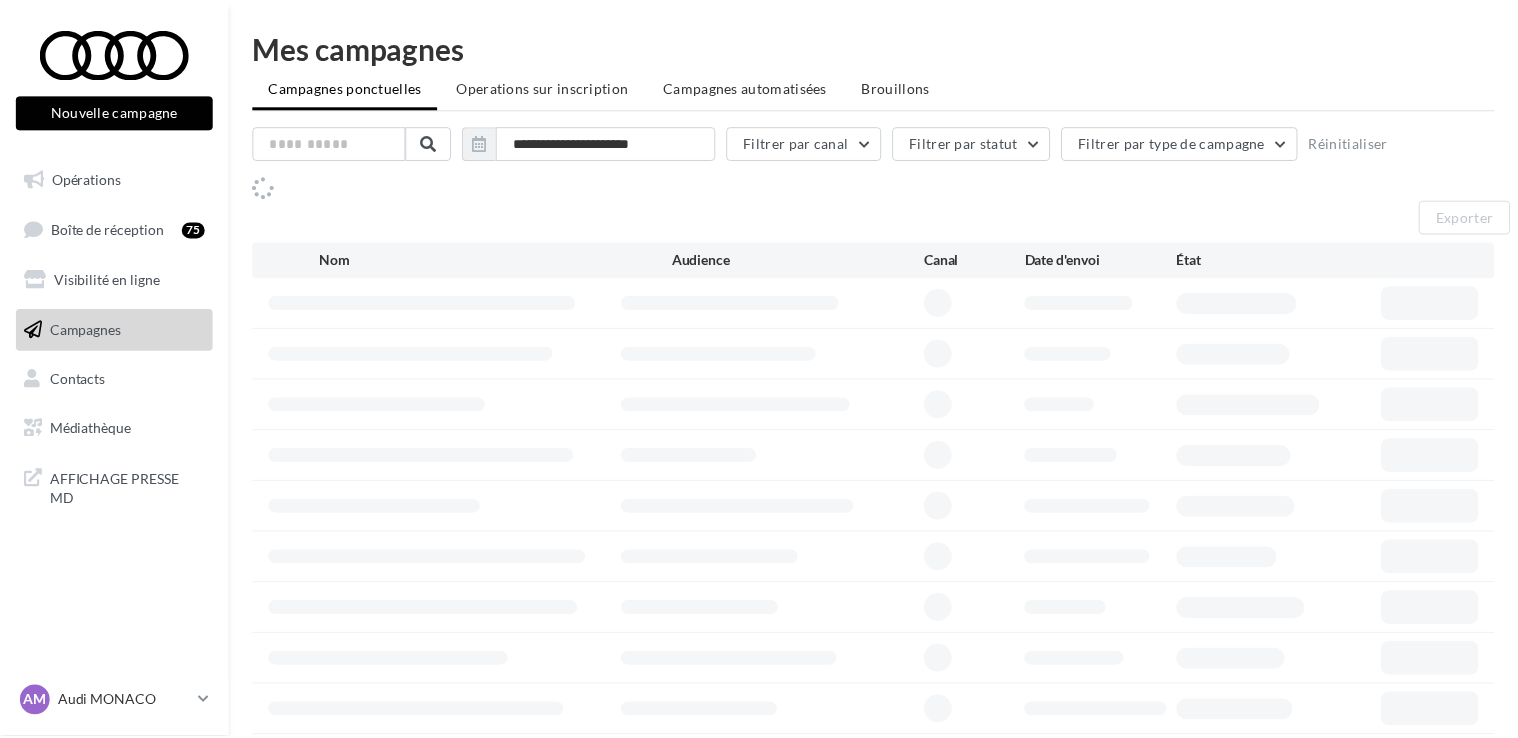 scroll, scrollTop: 0, scrollLeft: 0, axis: both 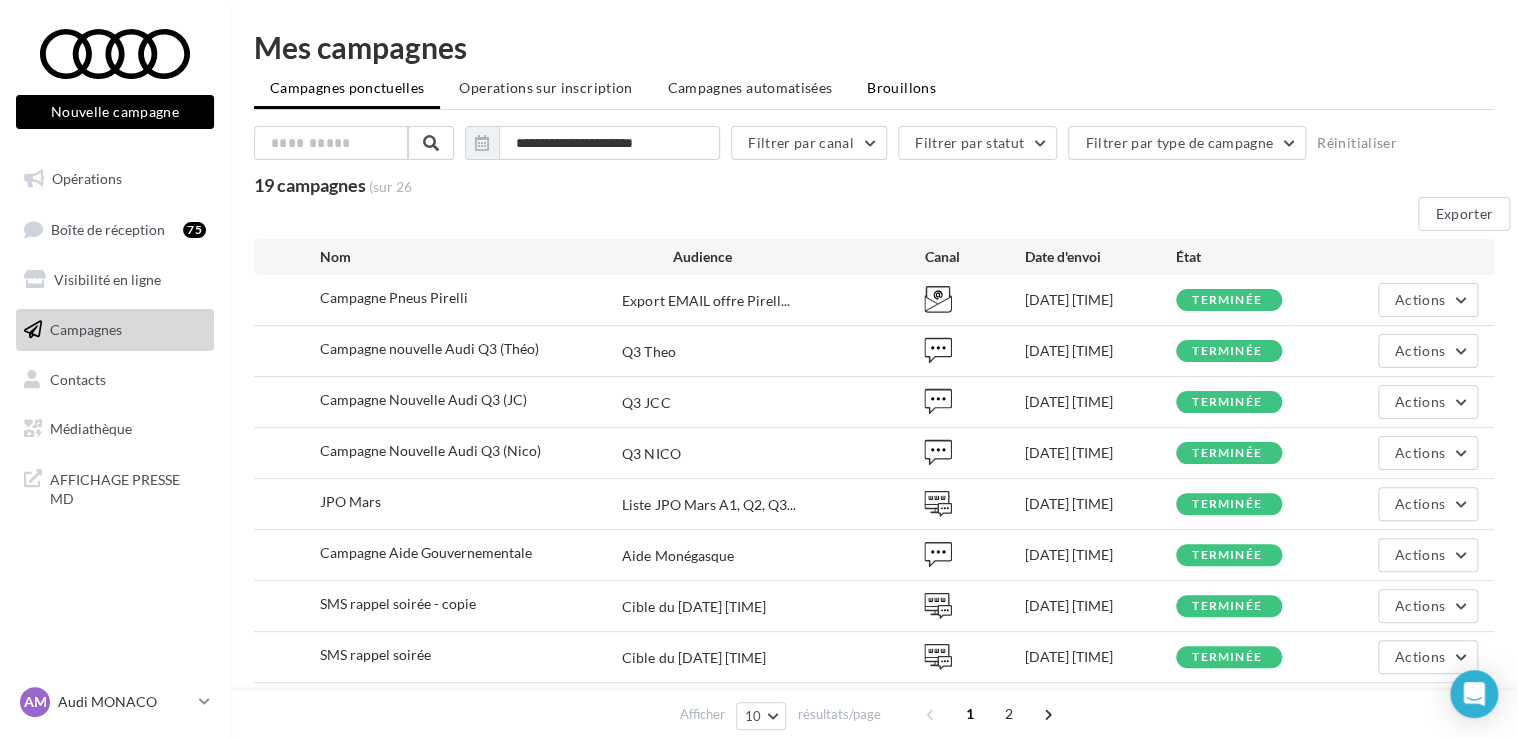 click on "Brouillons" at bounding box center (901, 87) 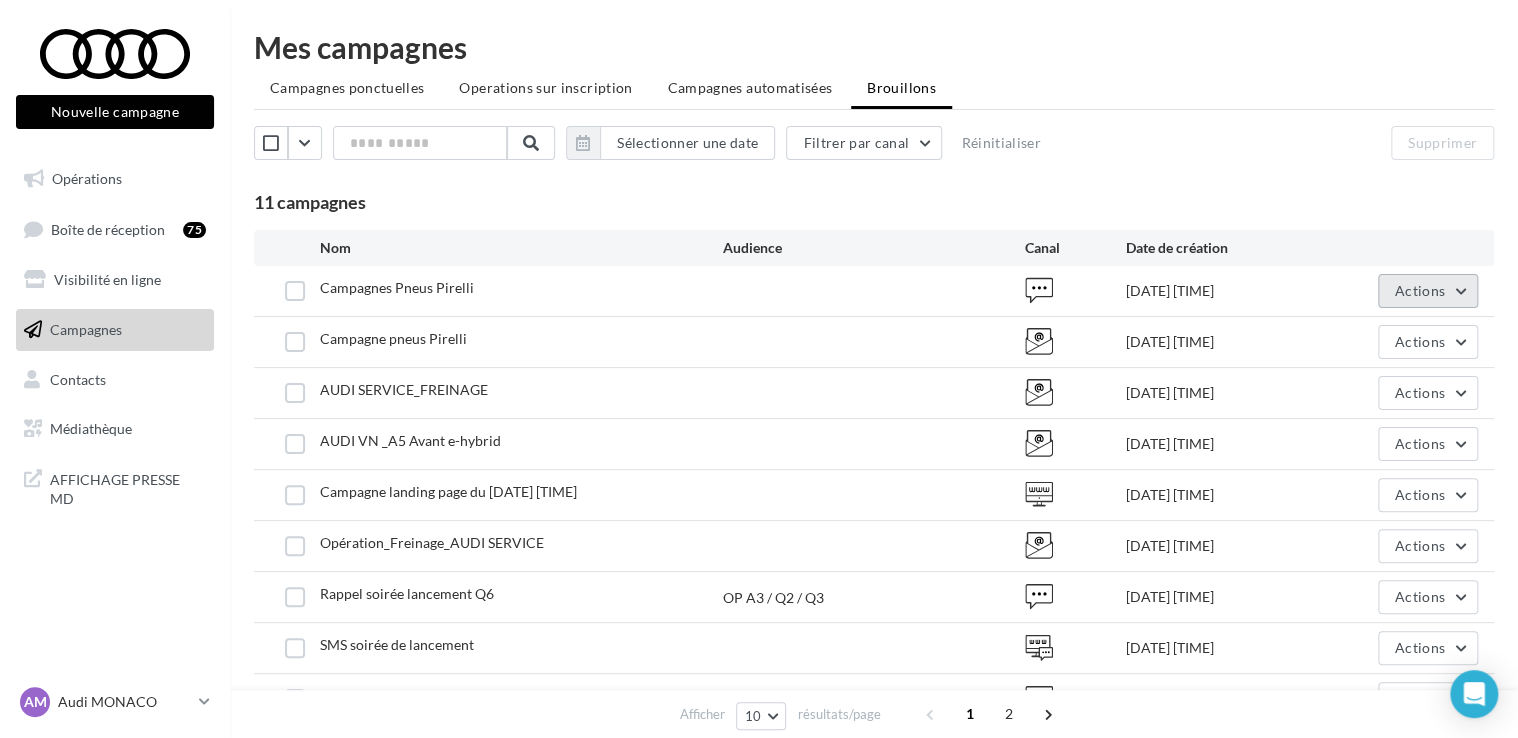 click on "Actions" at bounding box center [1420, 290] 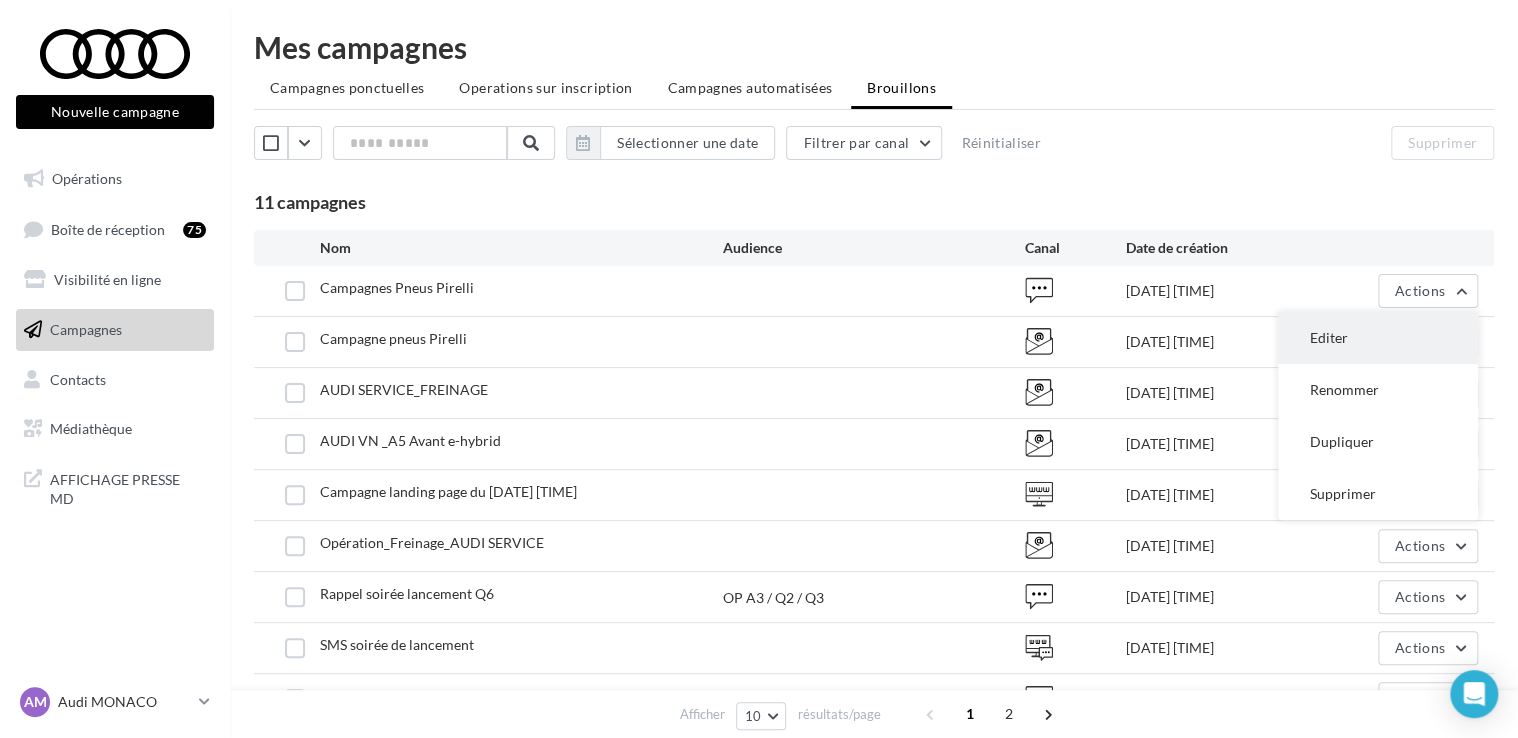 click on "Editer" at bounding box center [1378, 338] 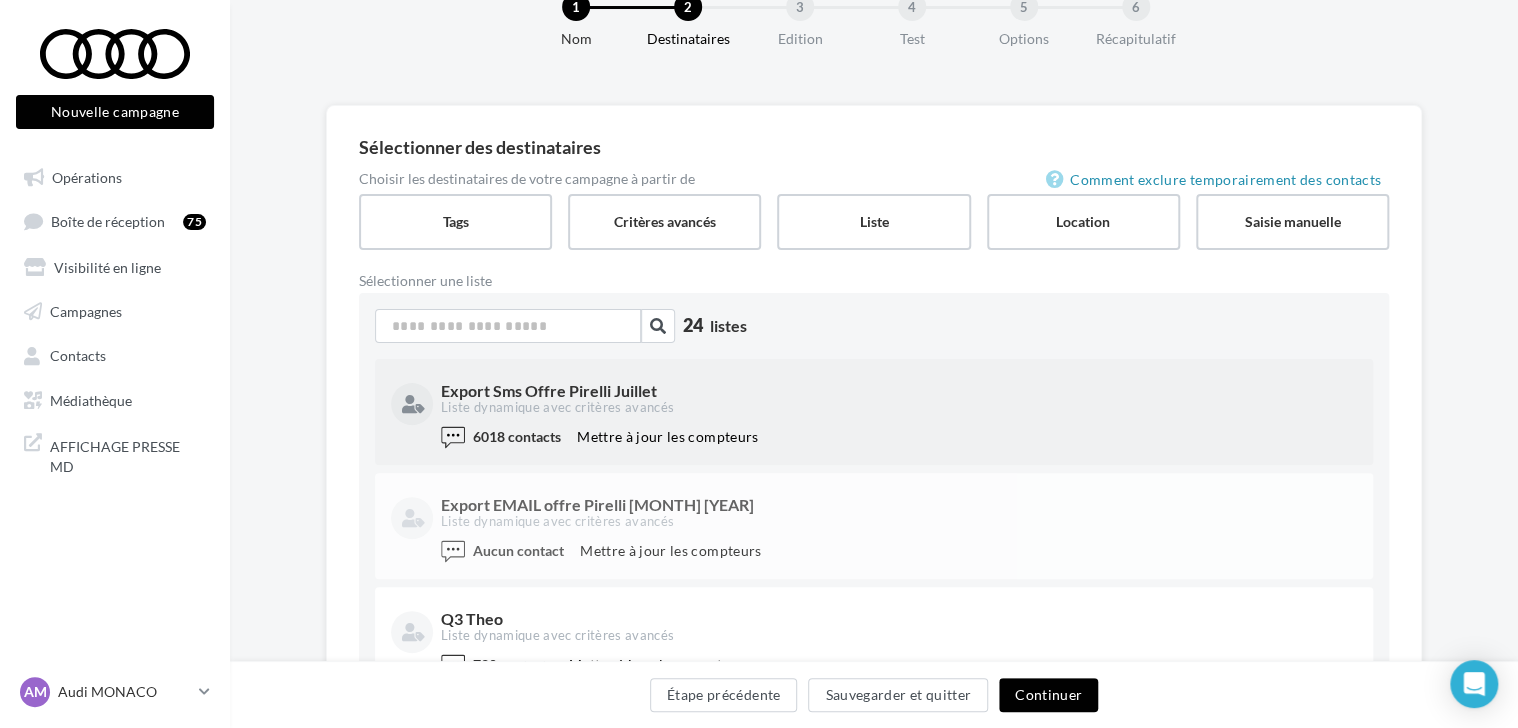 scroll, scrollTop: 64, scrollLeft: 0, axis: vertical 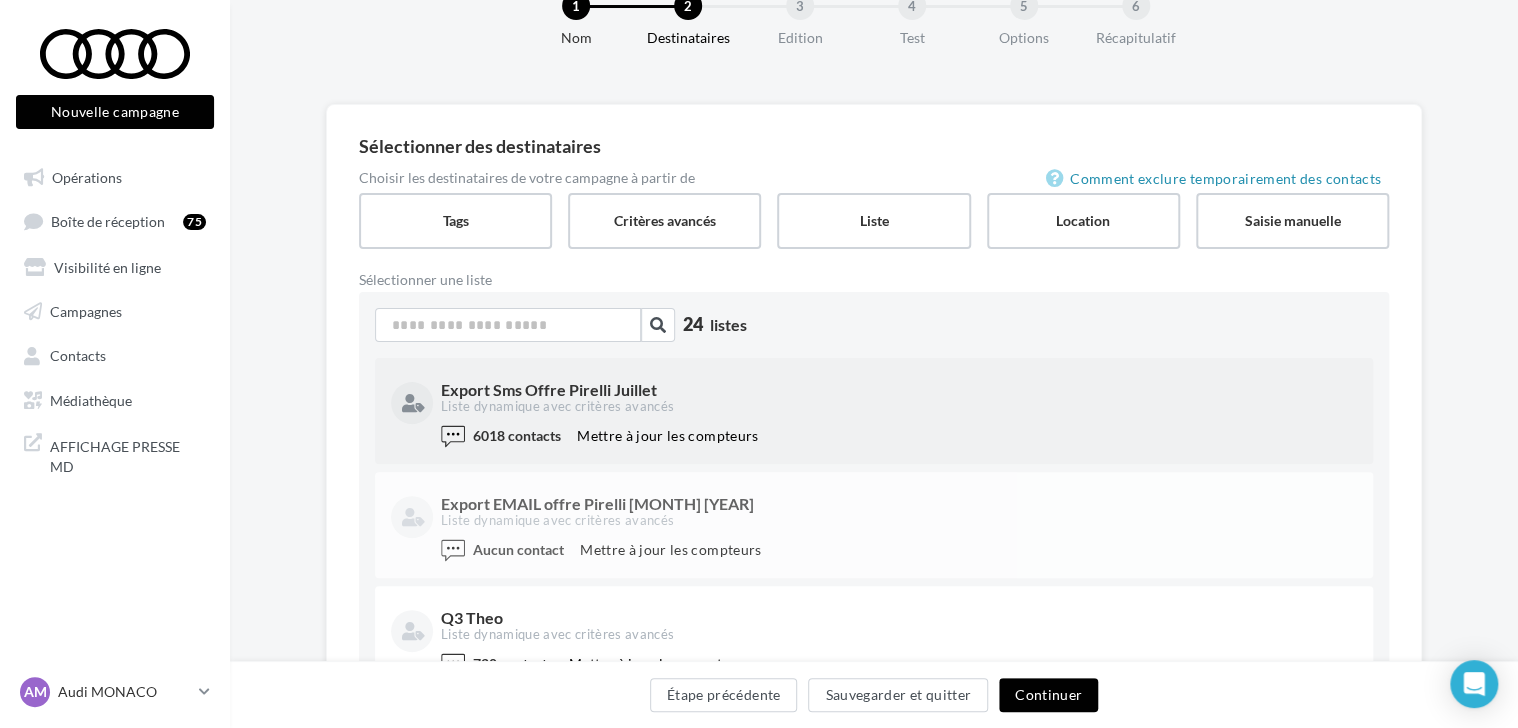 click on "Liste dynamique avec critères avancés" at bounding box center (897, 407) 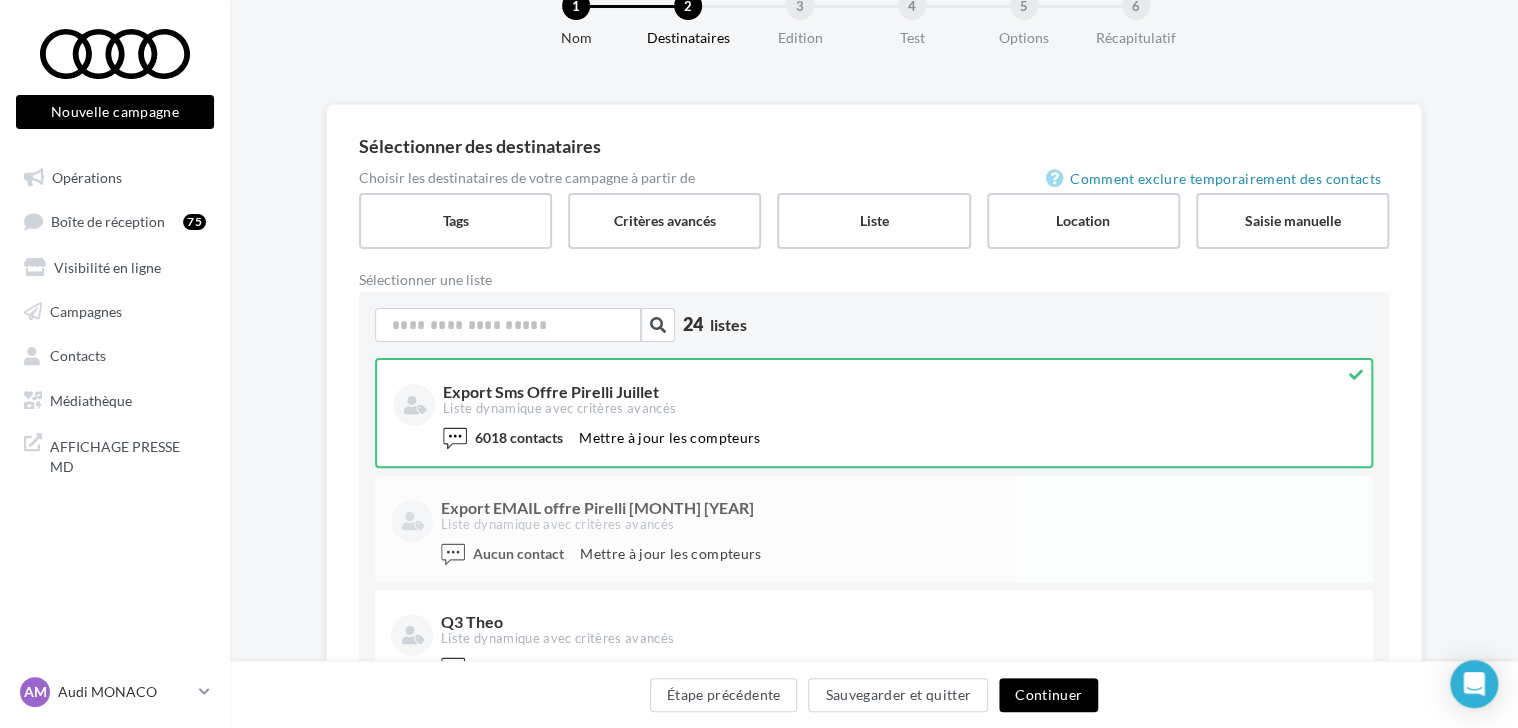 click on "Continuer" at bounding box center [1048, 695] 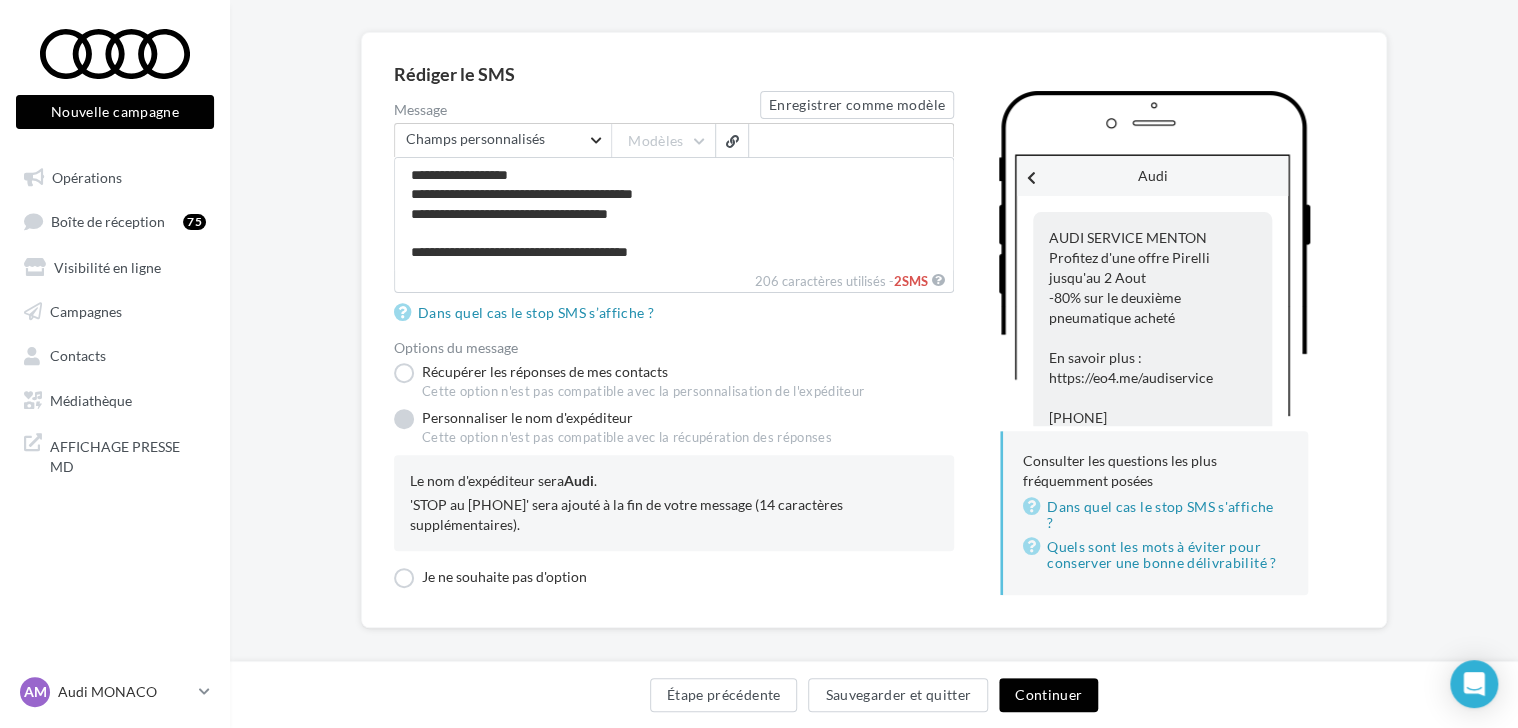 scroll, scrollTop: 137, scrollLeft: 0, axis: vertical 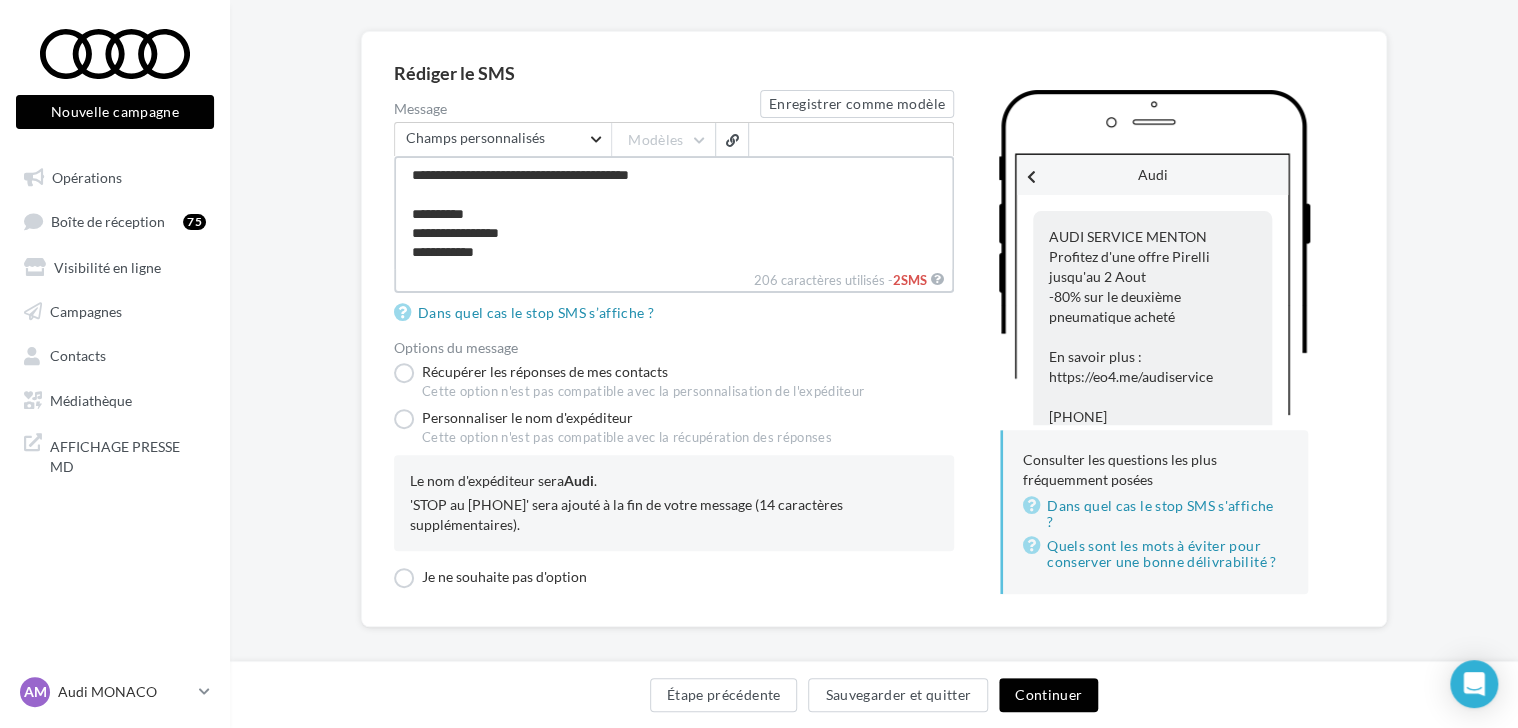 click on "**********" at bounding box center [674, 212] 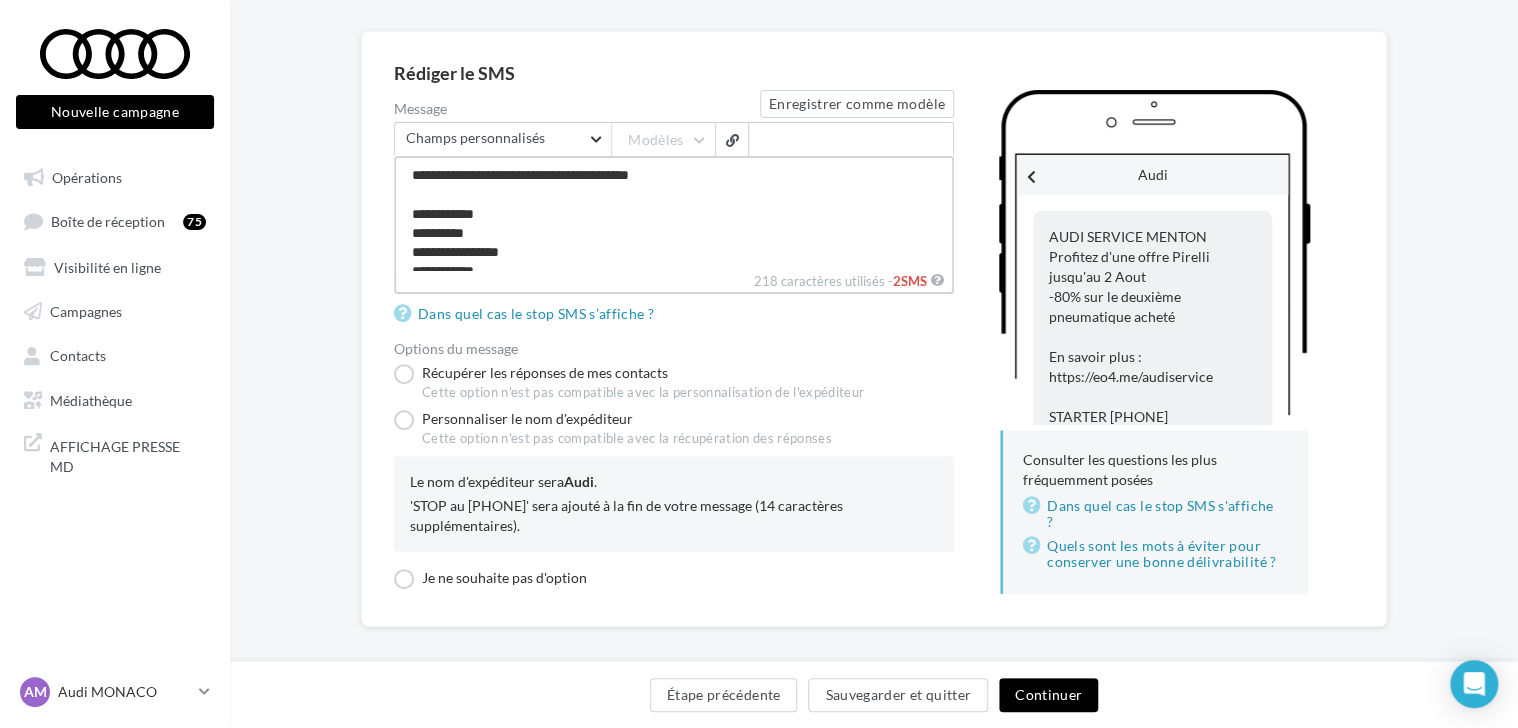 scroll, scrollTop: 78, scrollLeft: 0, axis: vertical 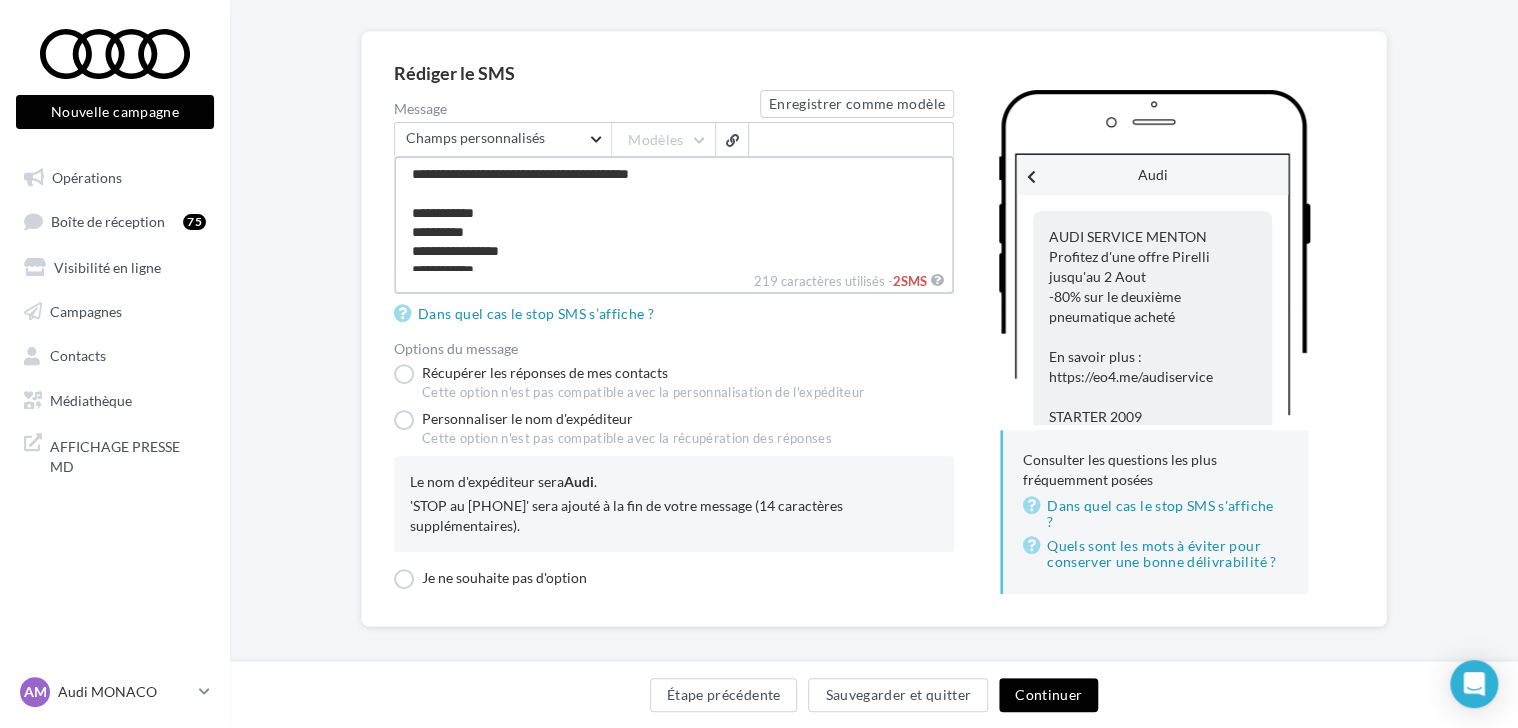click on "**********" at bounding box center [674, 213] 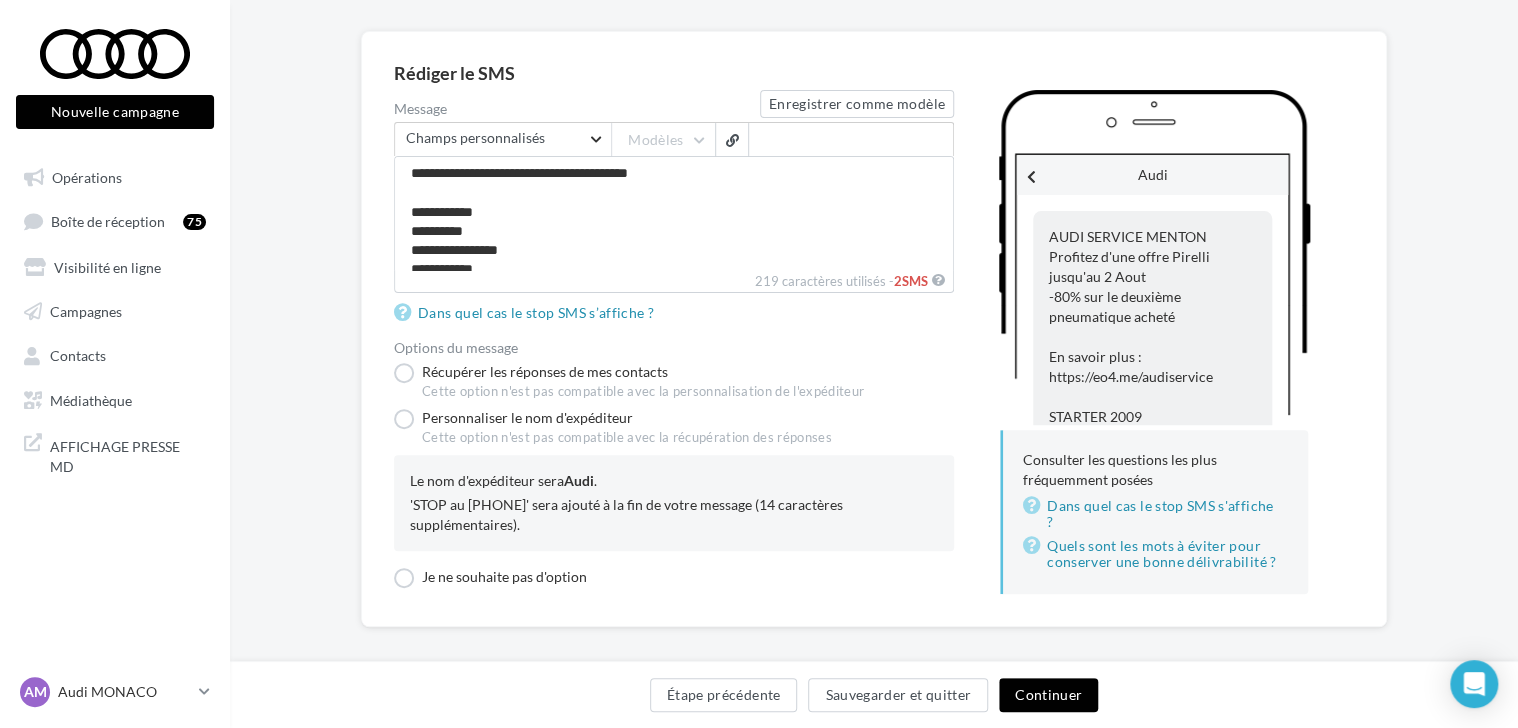 scroll, scrollTop: 77, scrollLeft: 0, axis: vertical 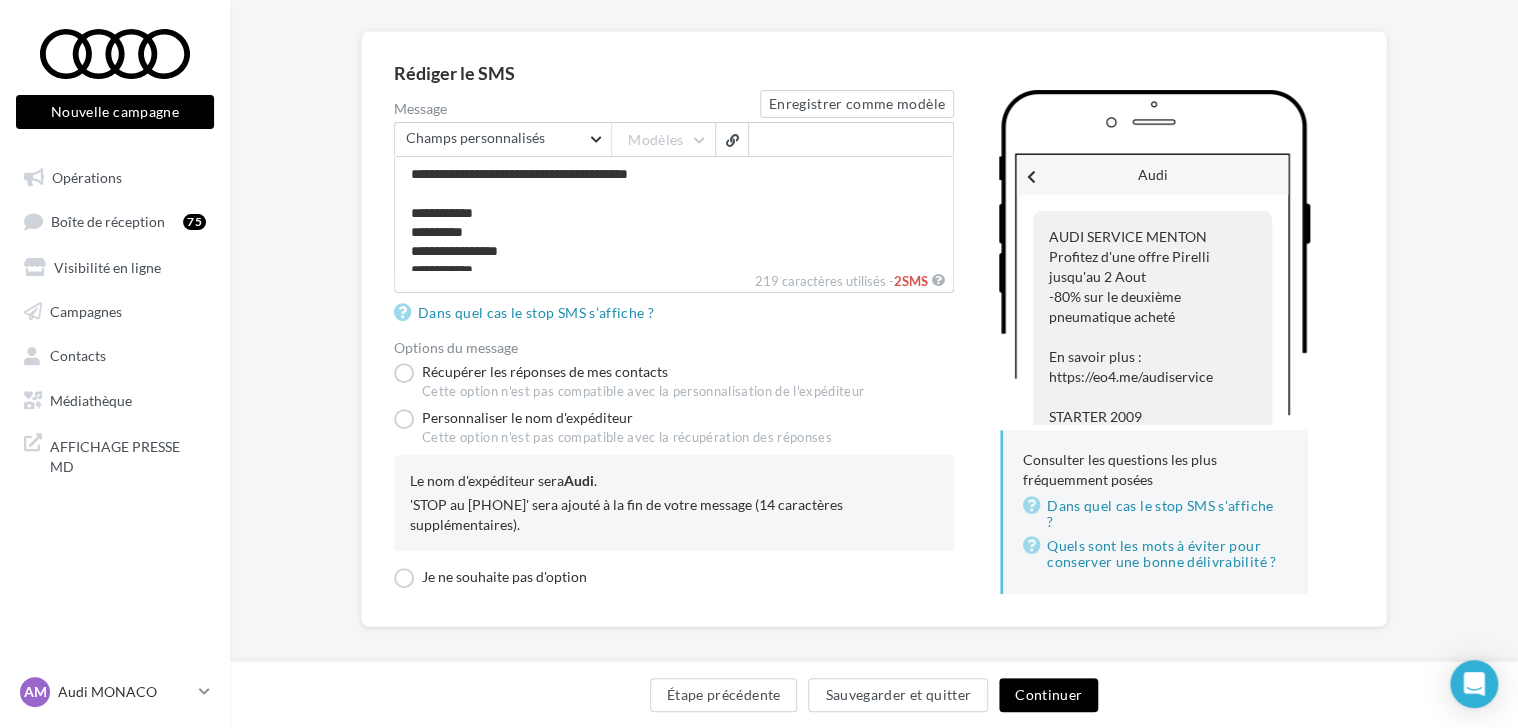 click on "Rechercher un champ   Champs personnalisés" at bounding box center [502, 139] 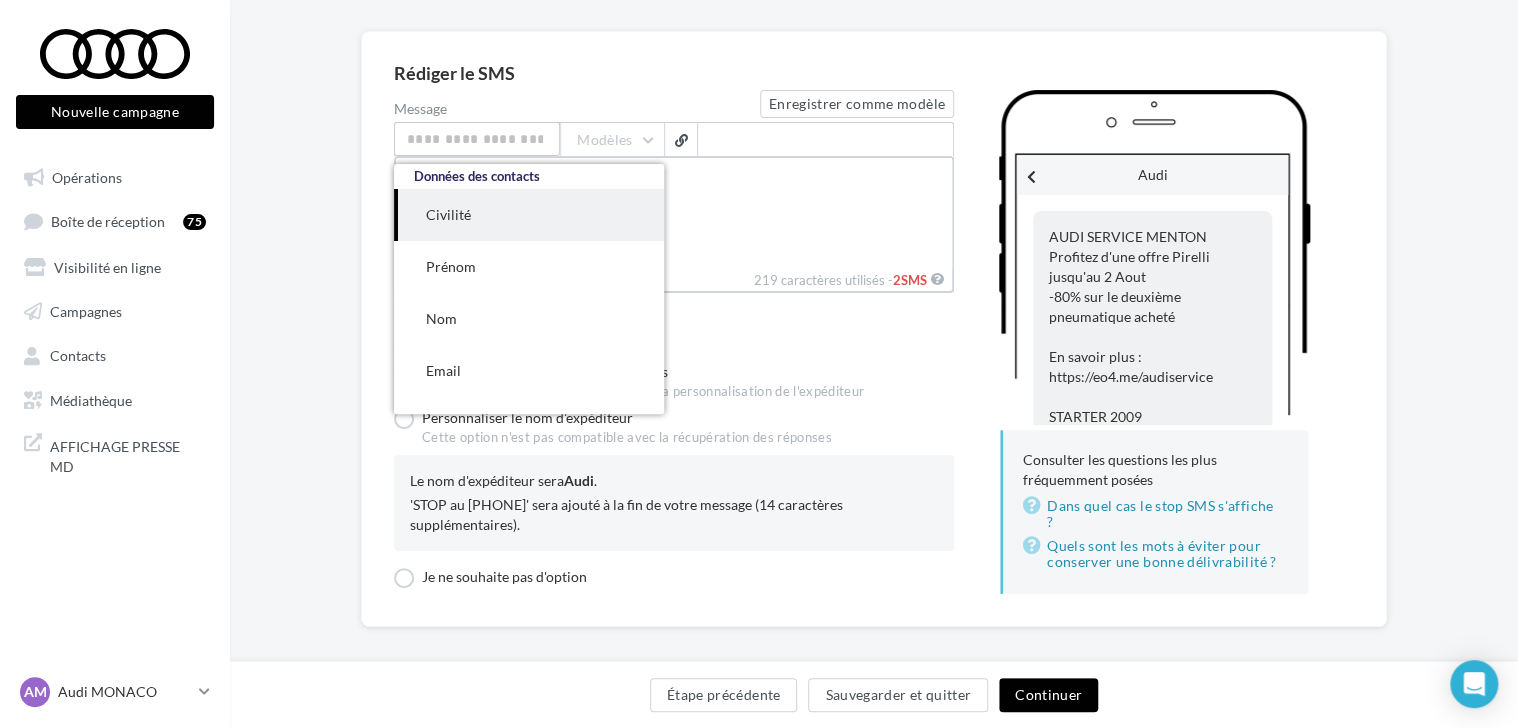 click on "**********" at bounding box center (674, 212) 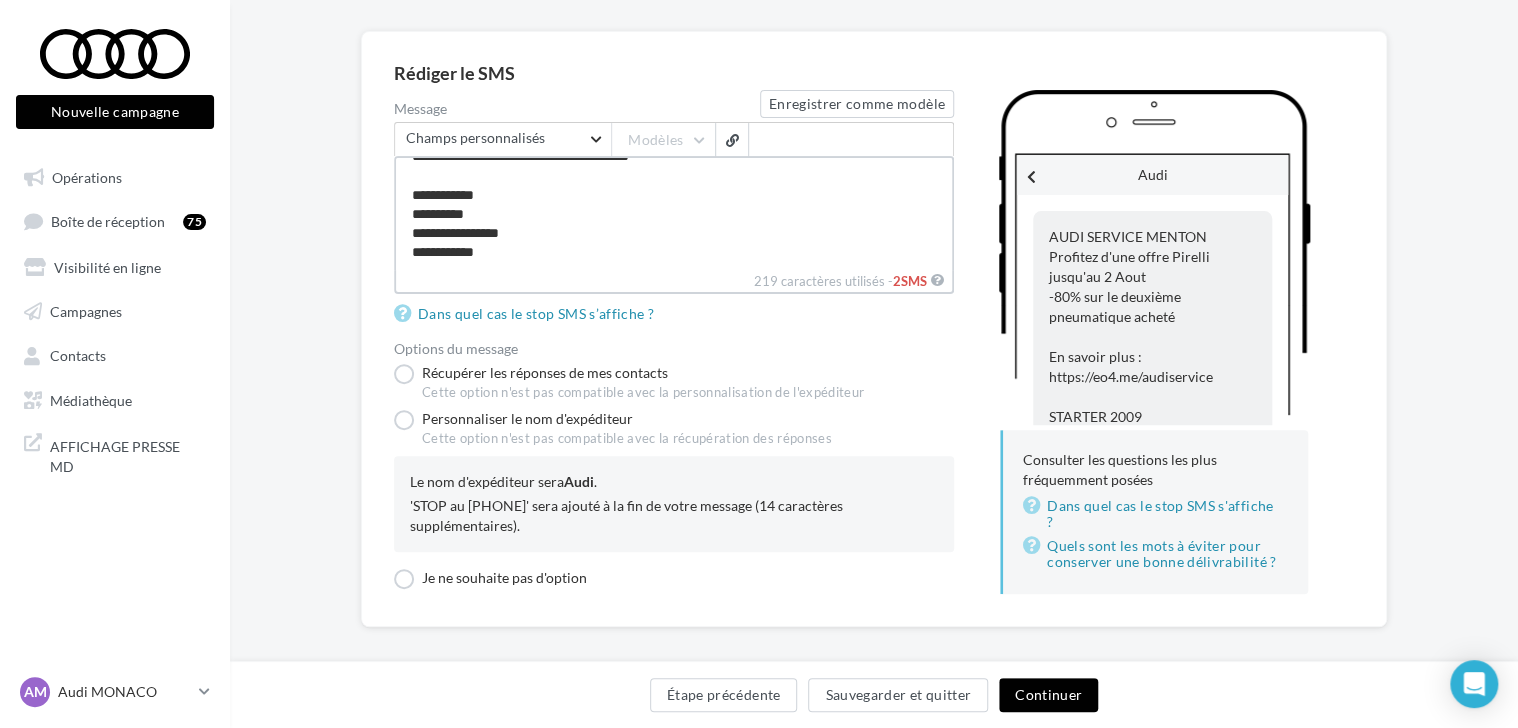 scroll, scrollTop: 0, scrollLeft: 0, axis: both 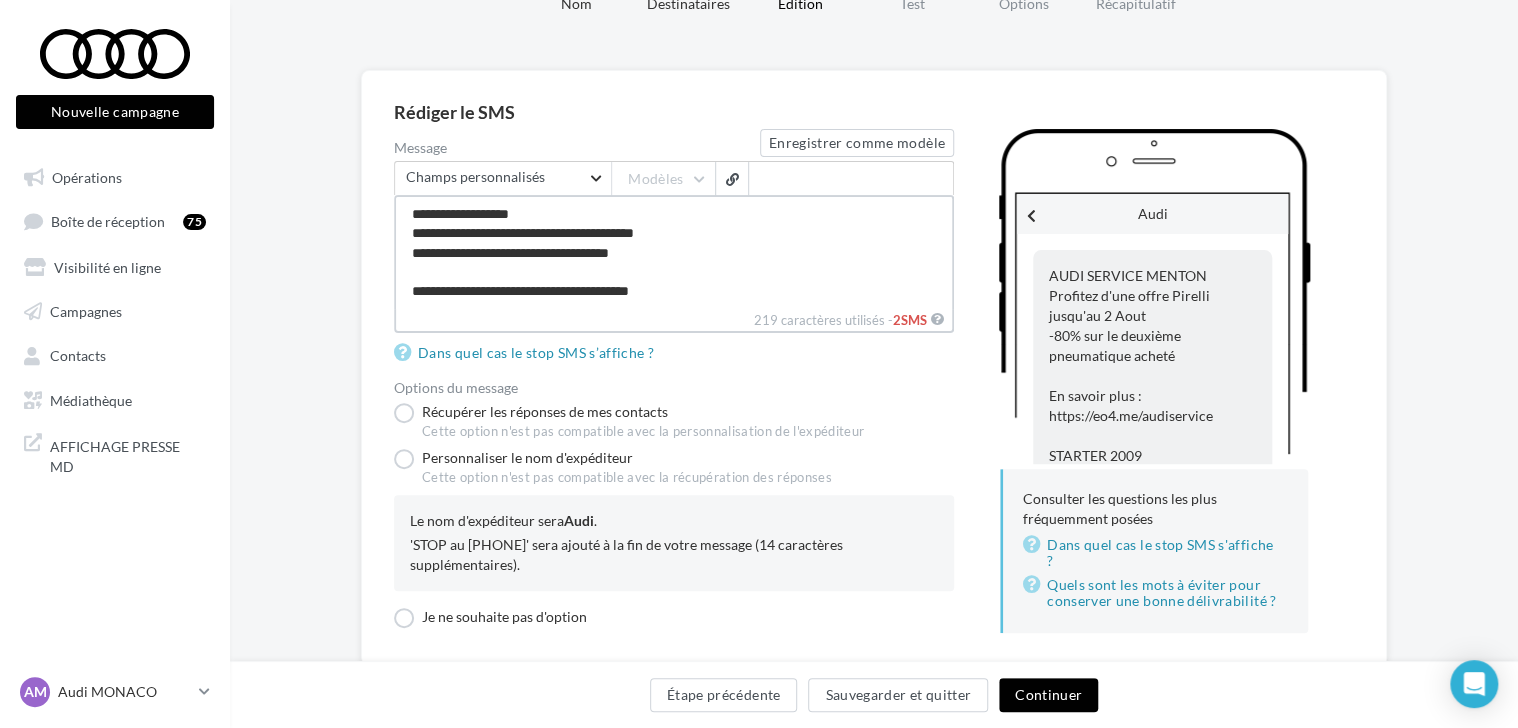 click on "**********" at bounding box center [674, 252] 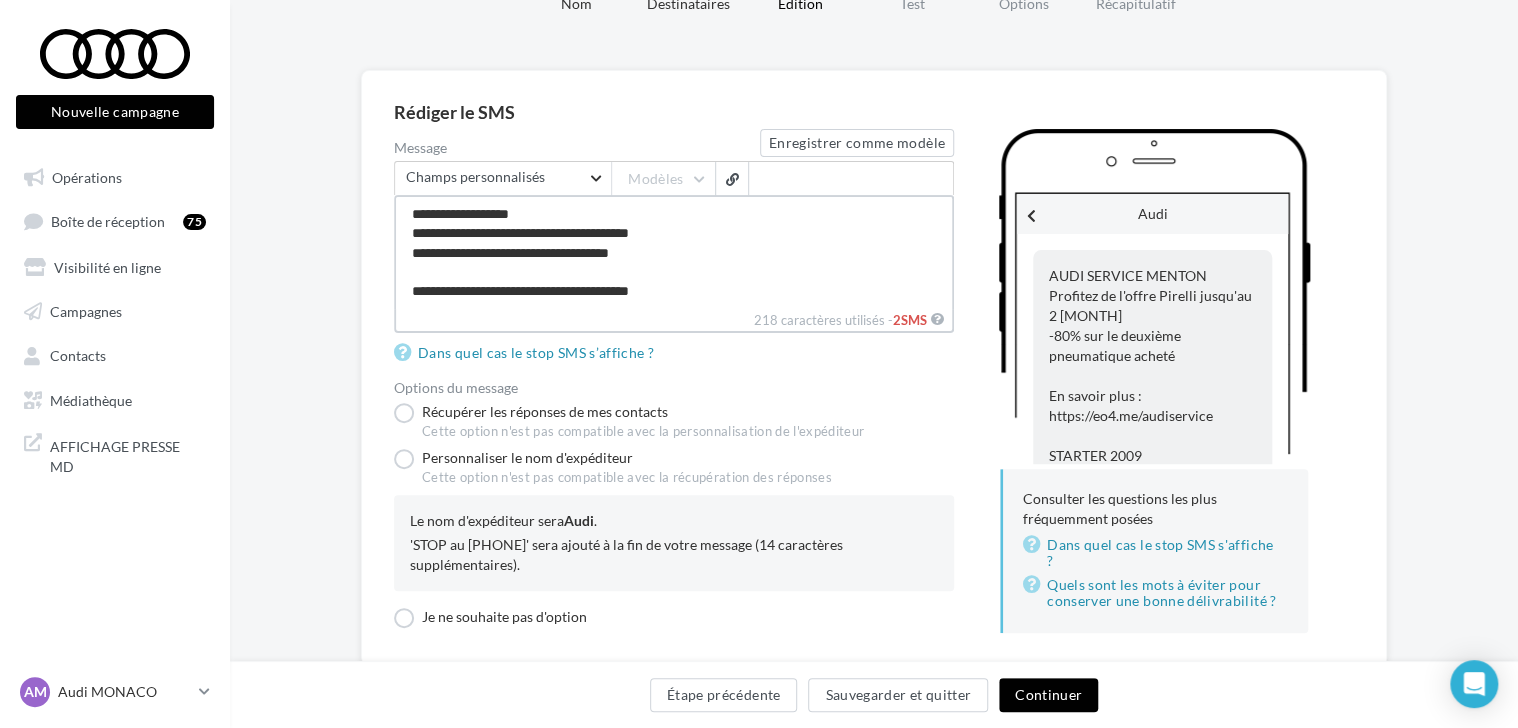 click on "**********" at bounding box center (674, 252) 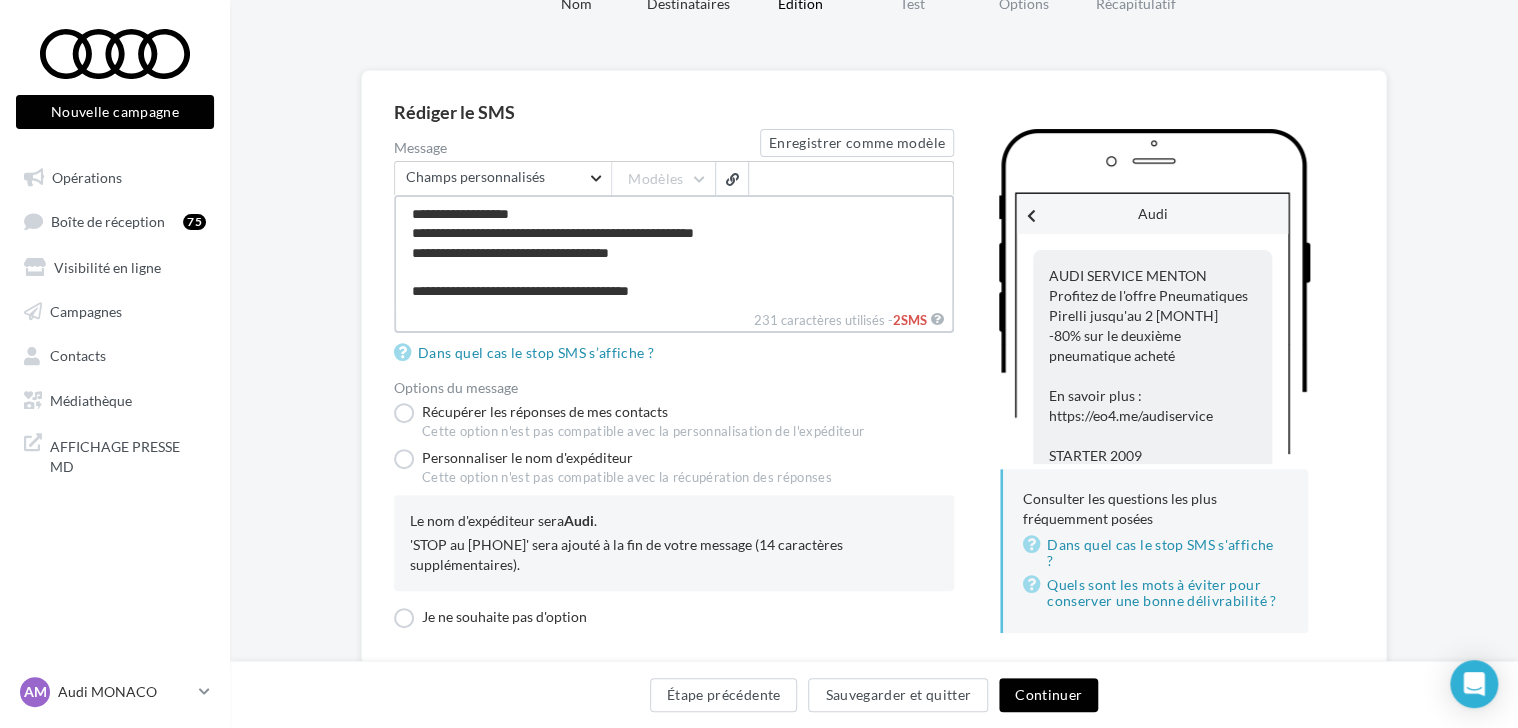 click on "**********" at bounding box center (674, 252) 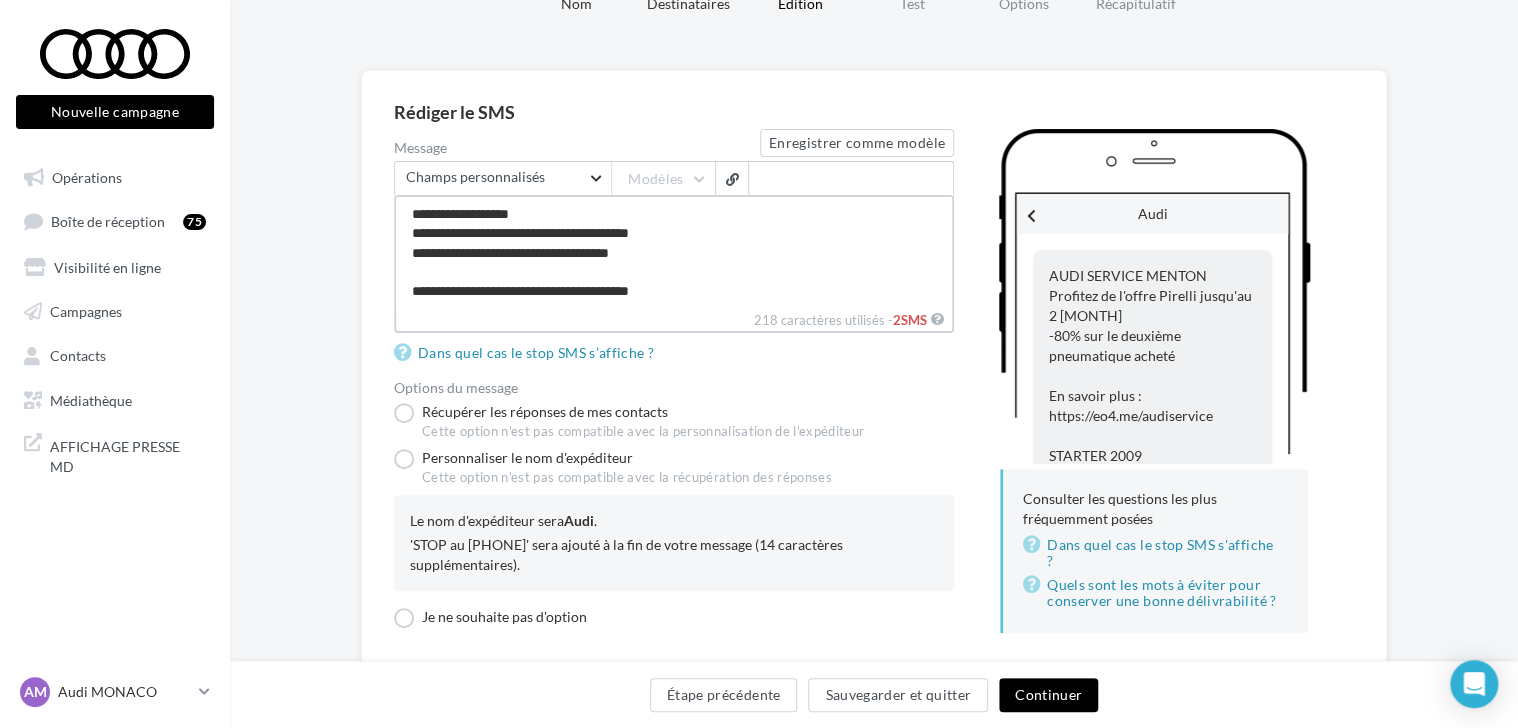 click on "**********" at bounding box center [674, 252] 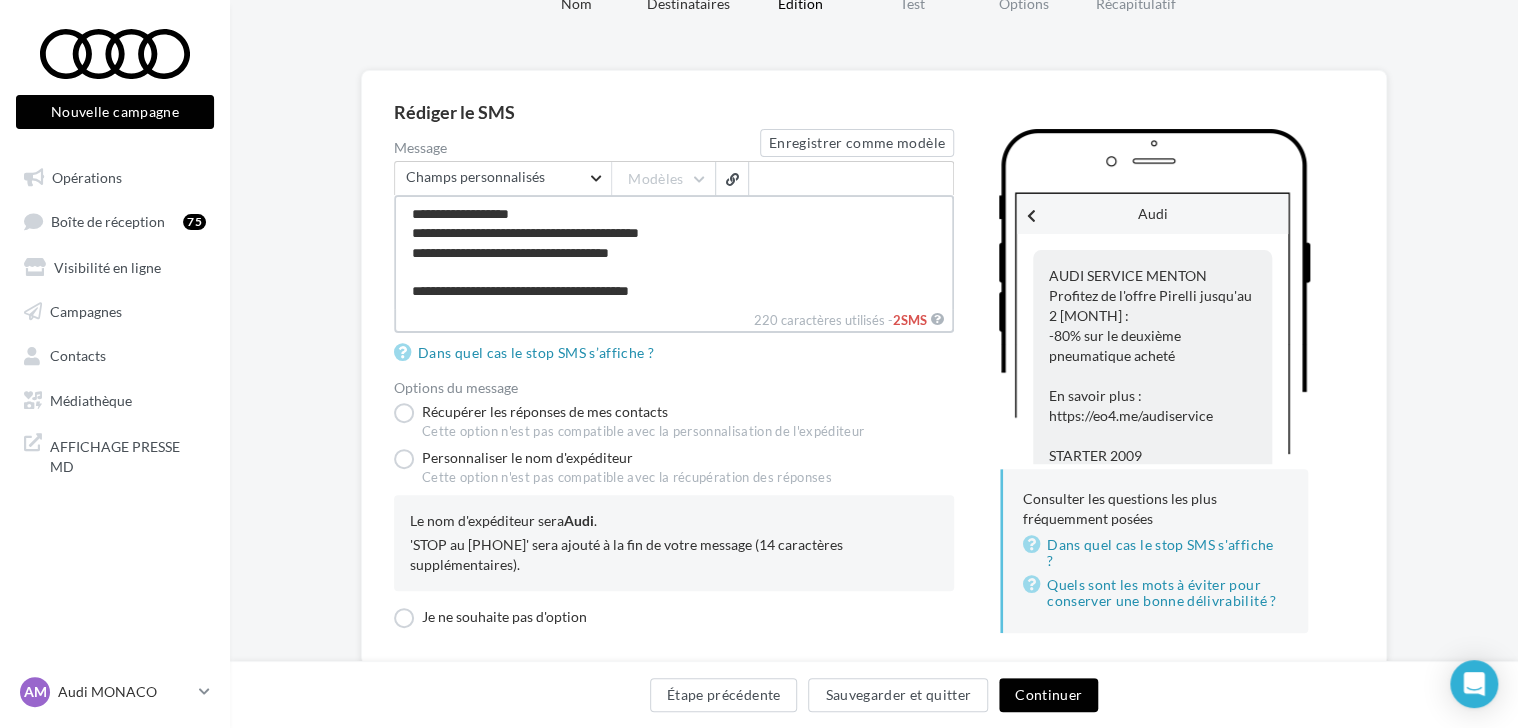 click on "**********" at bounding box center [674, 252] 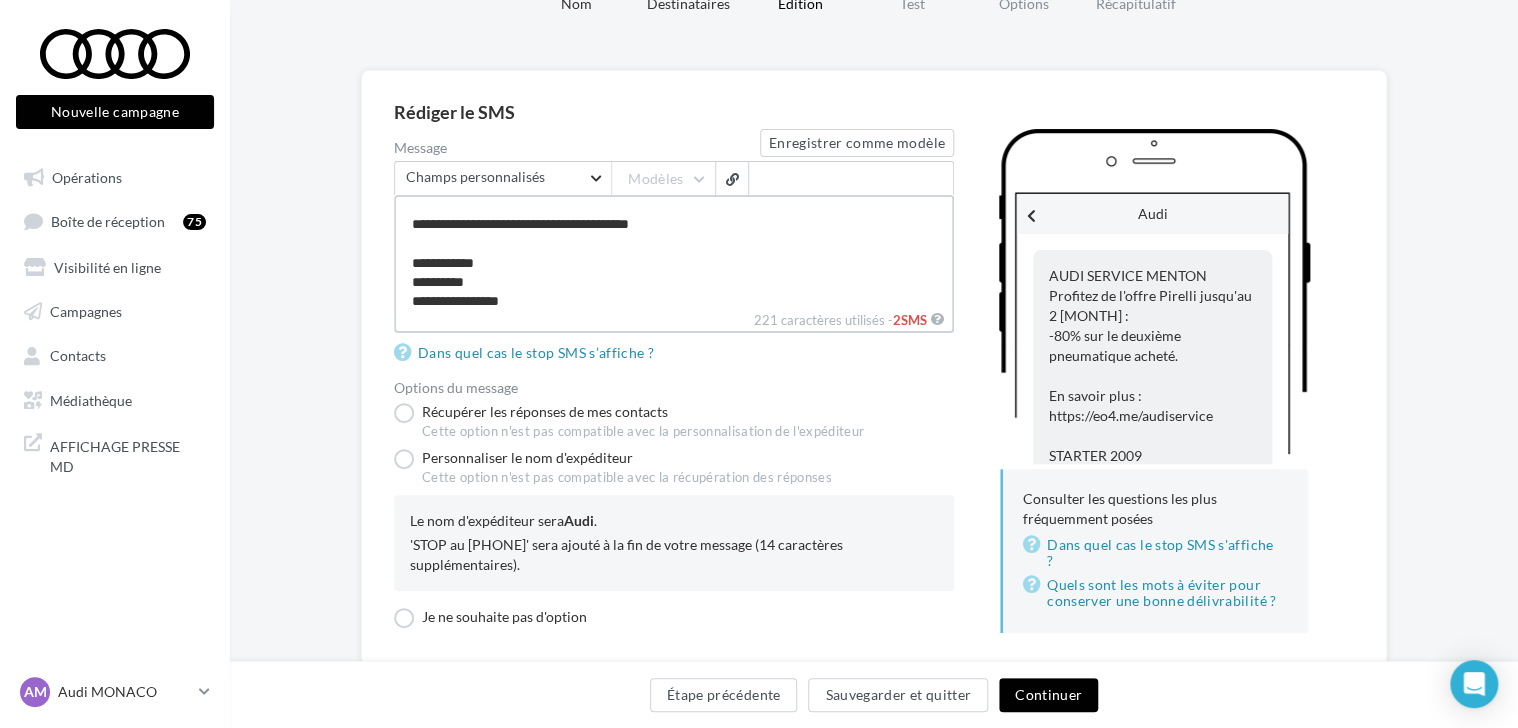 scroll, scrollTop: 96, scrollLeft: 0, axis: vertical 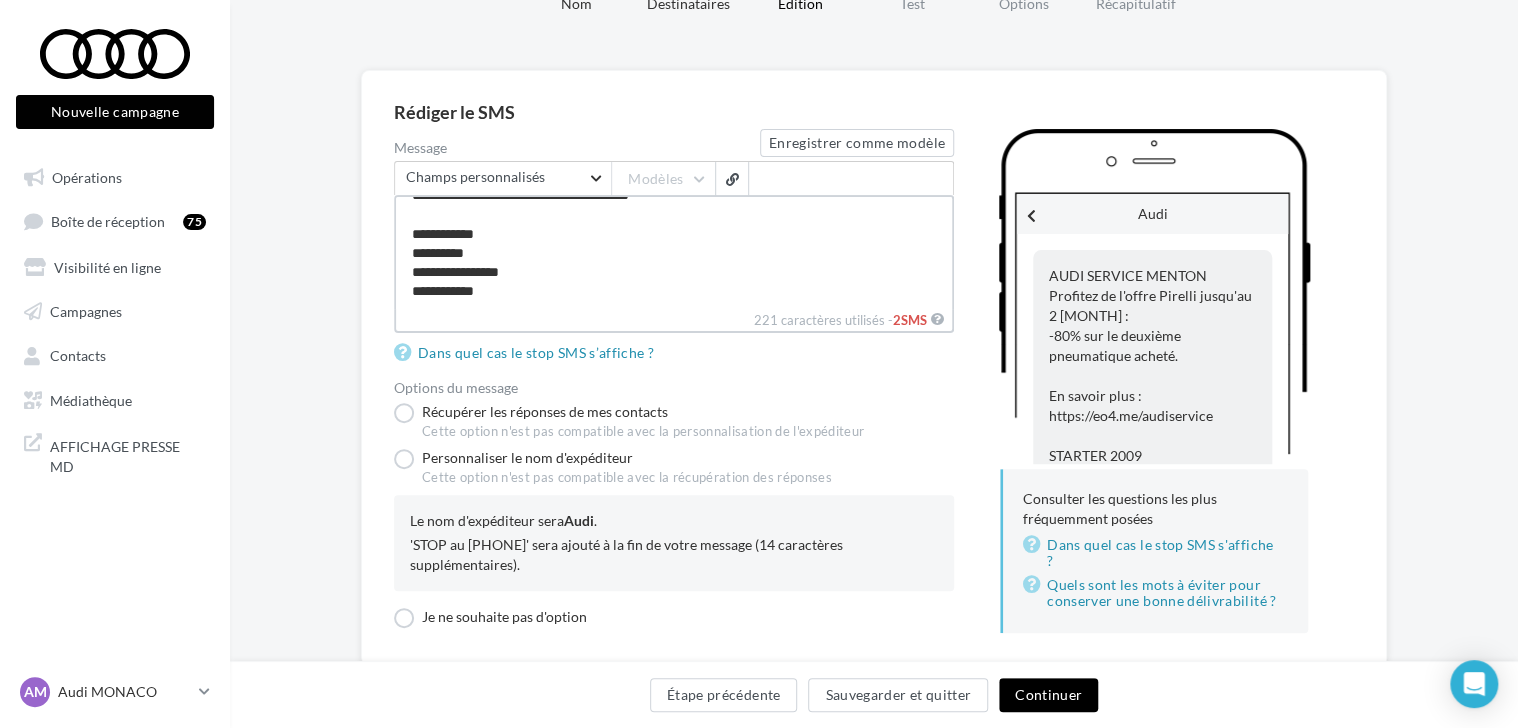 type on "**********" 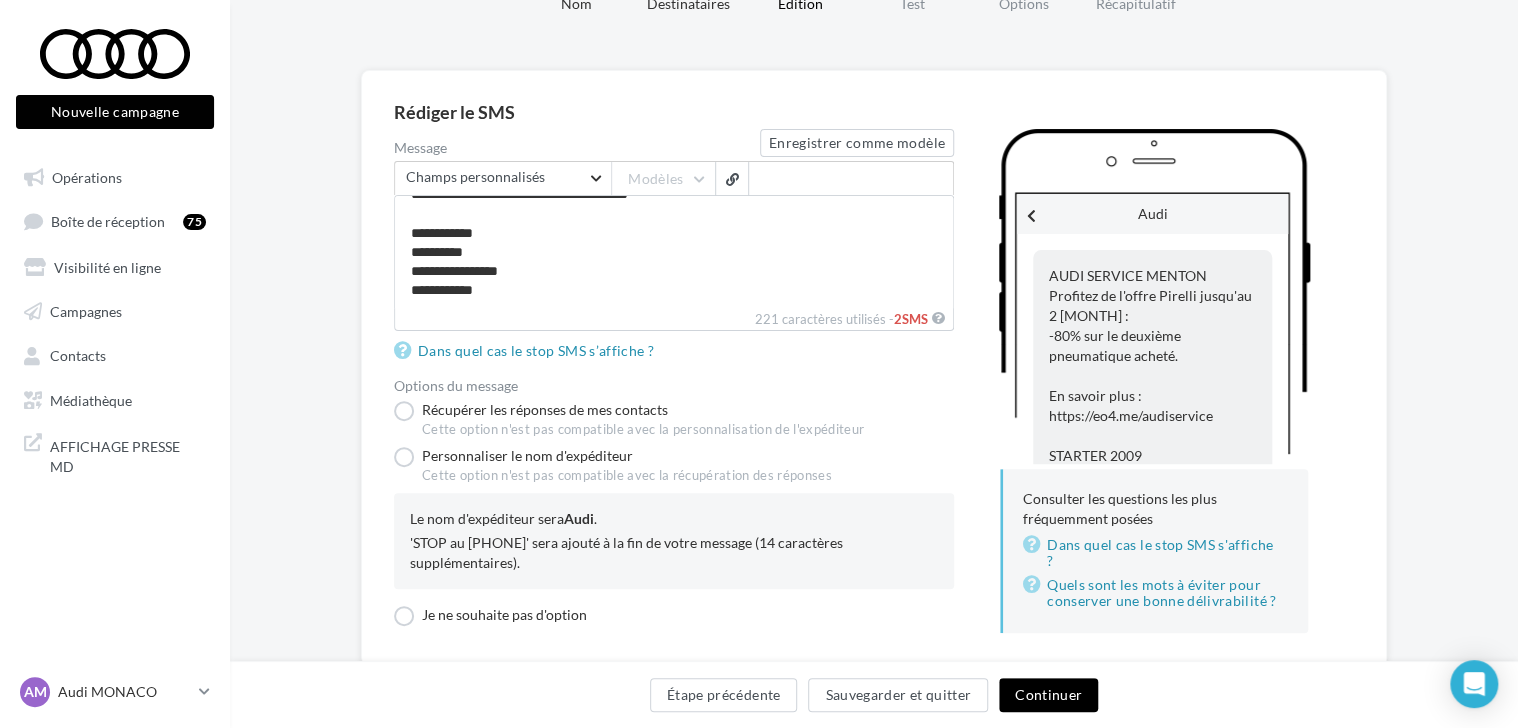 click on "Continuer" at bounding box center [1048, 695] 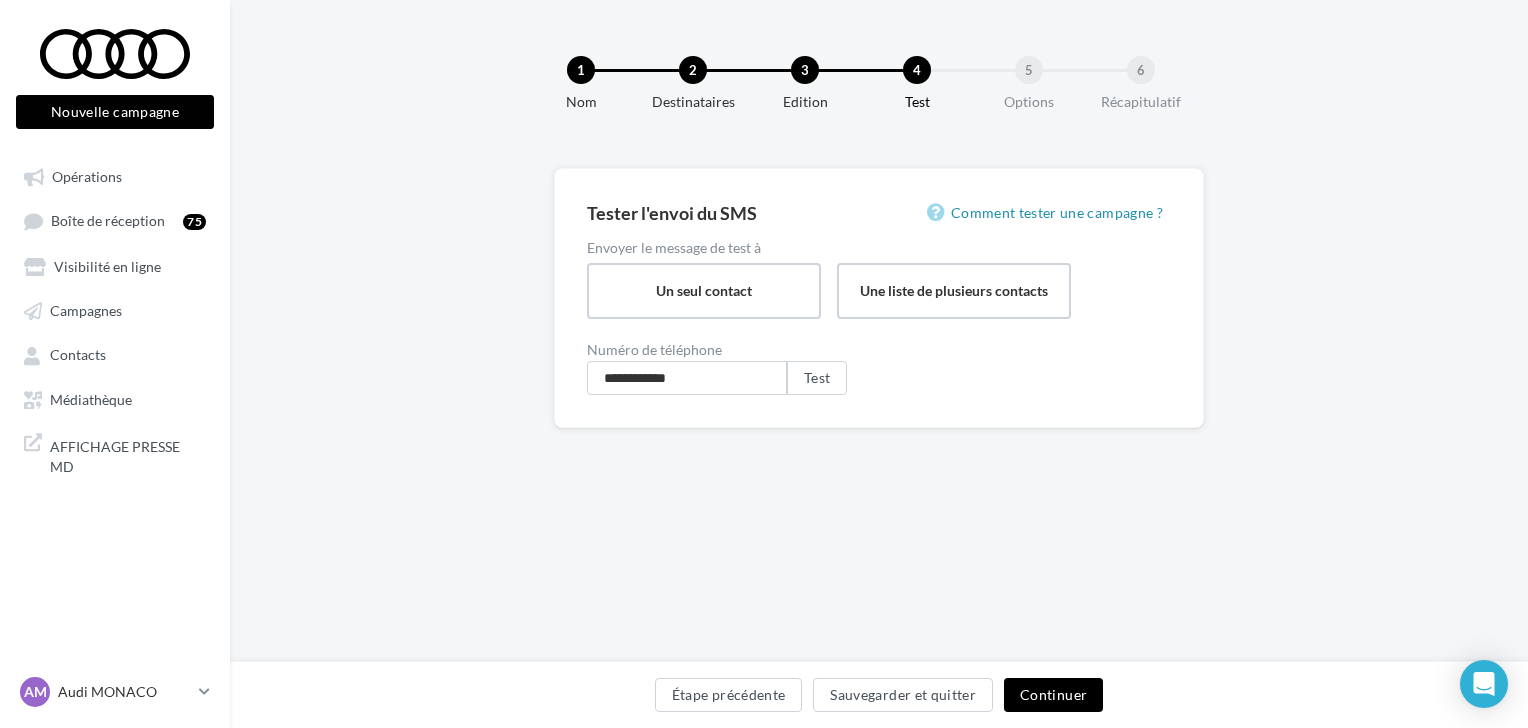 click on "Continuer" at bounding box center (1053, 695) 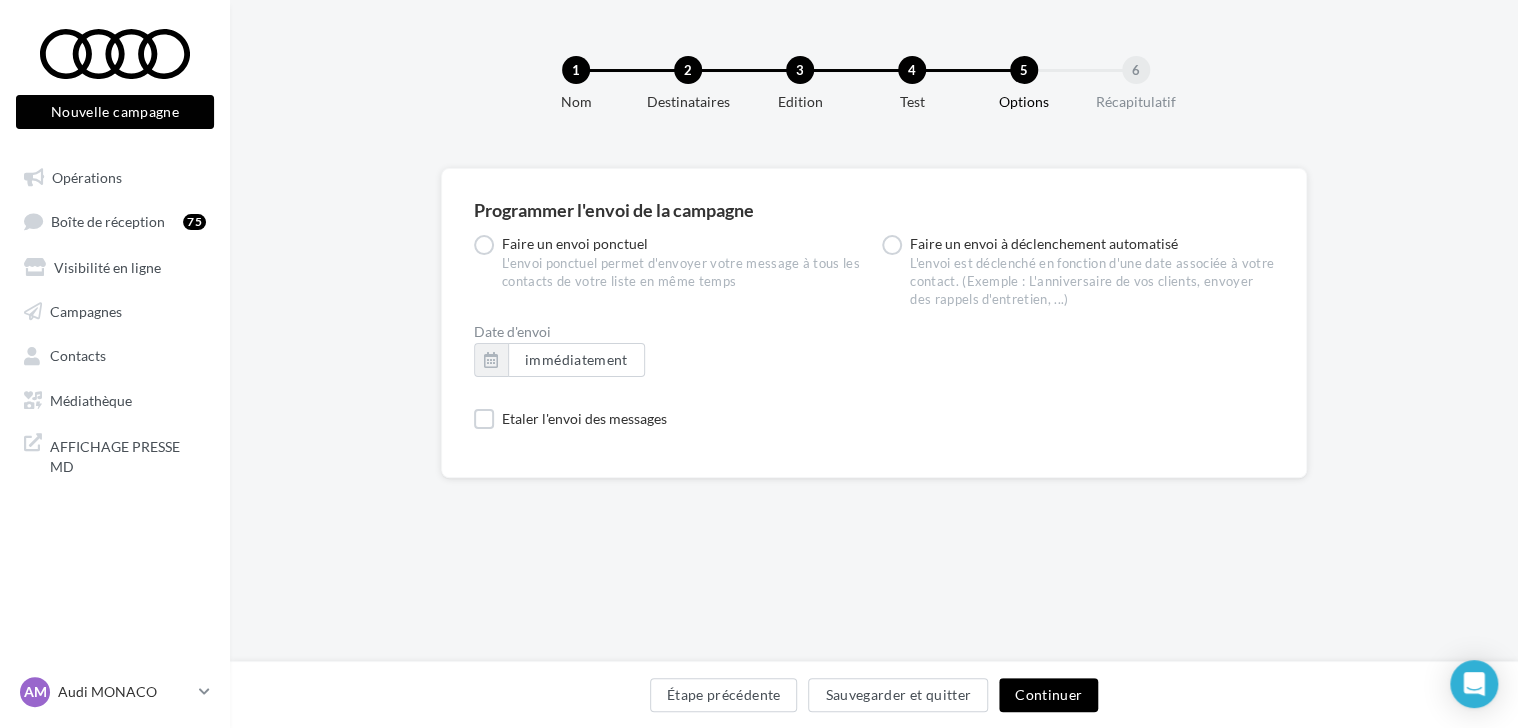 click on "Continuer" at bounding box center [1048, 695] 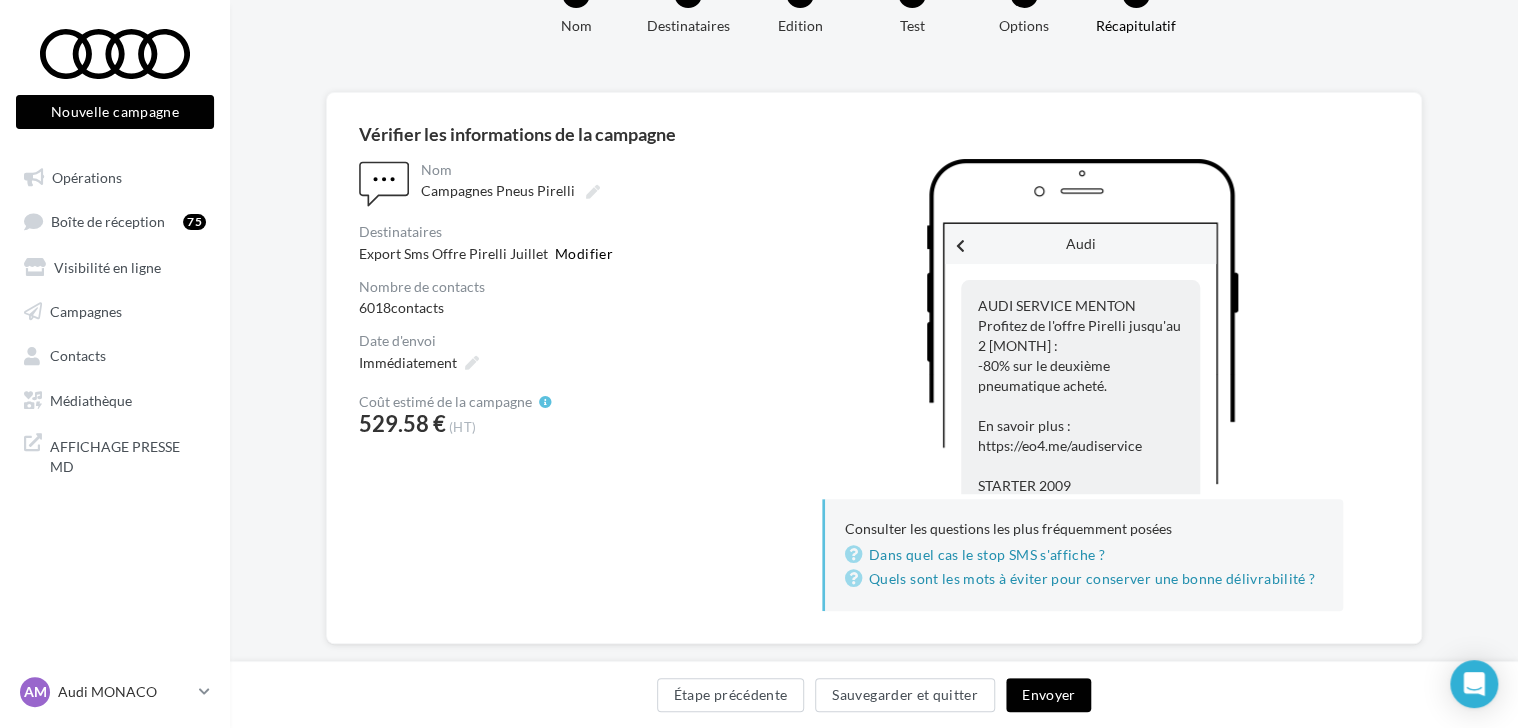 scroll, scrollTop: 76, scrollLeft: 0, axis: vertical 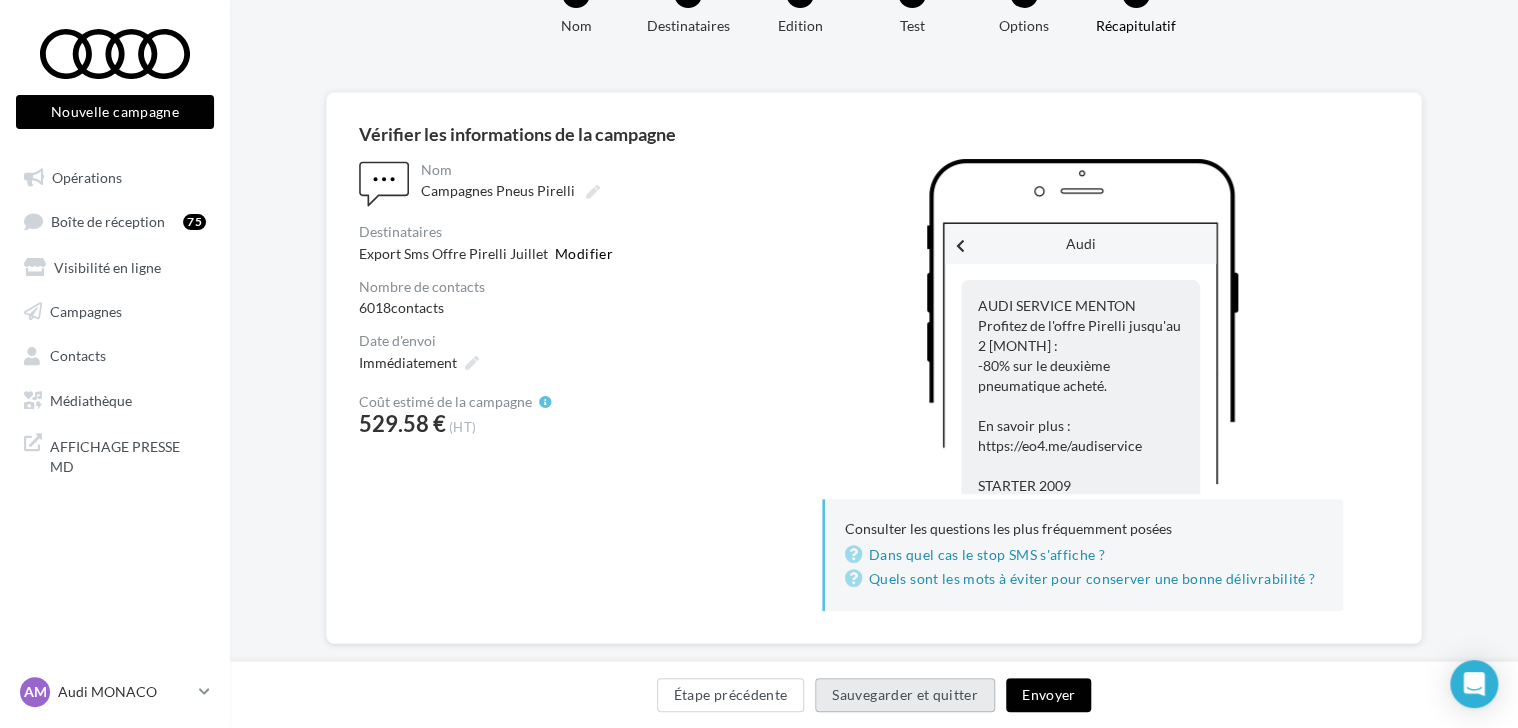 click on "Sauvegarder et quitter" at bounding box center (905, 695) 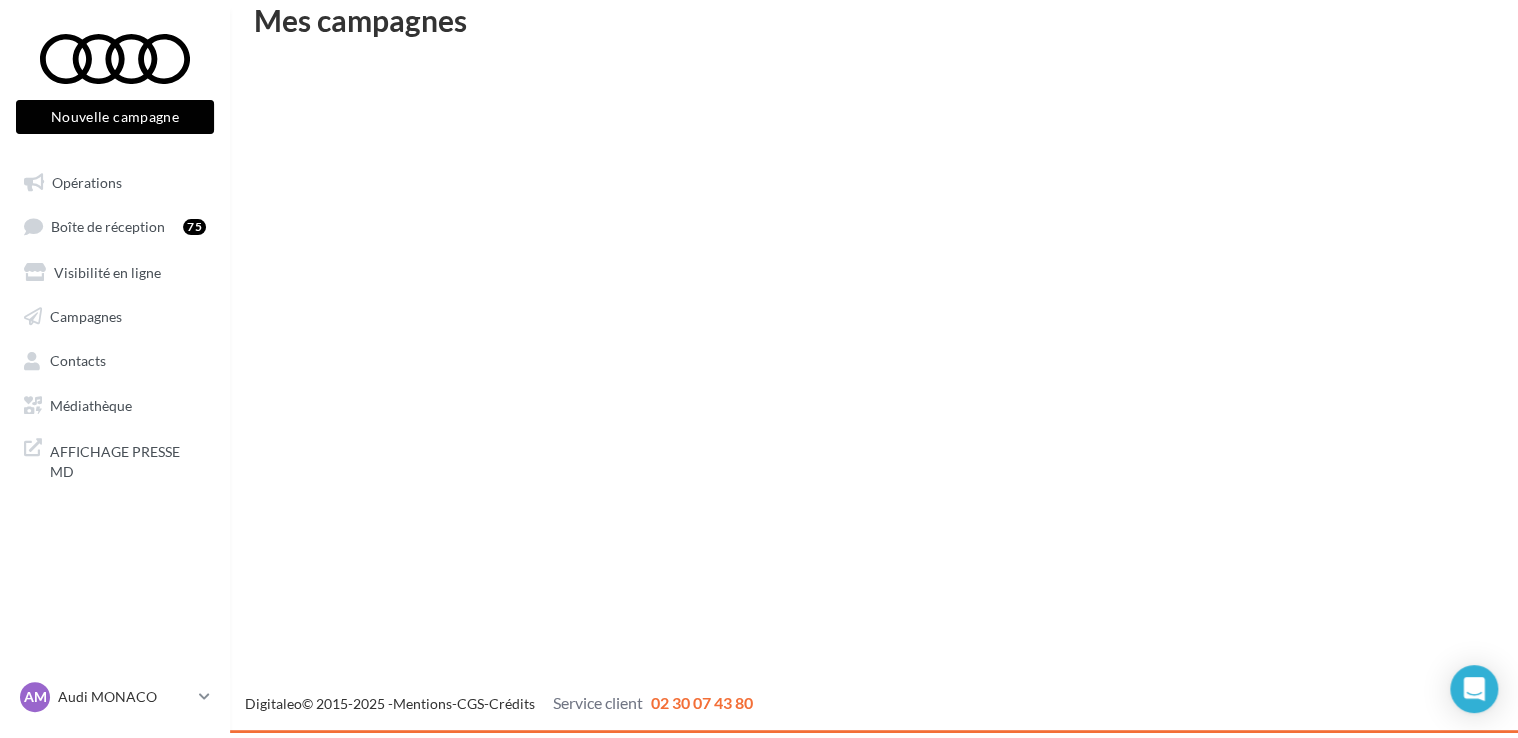scroll, scrollTop: 32, scrollLeft: 0, axis: vertical 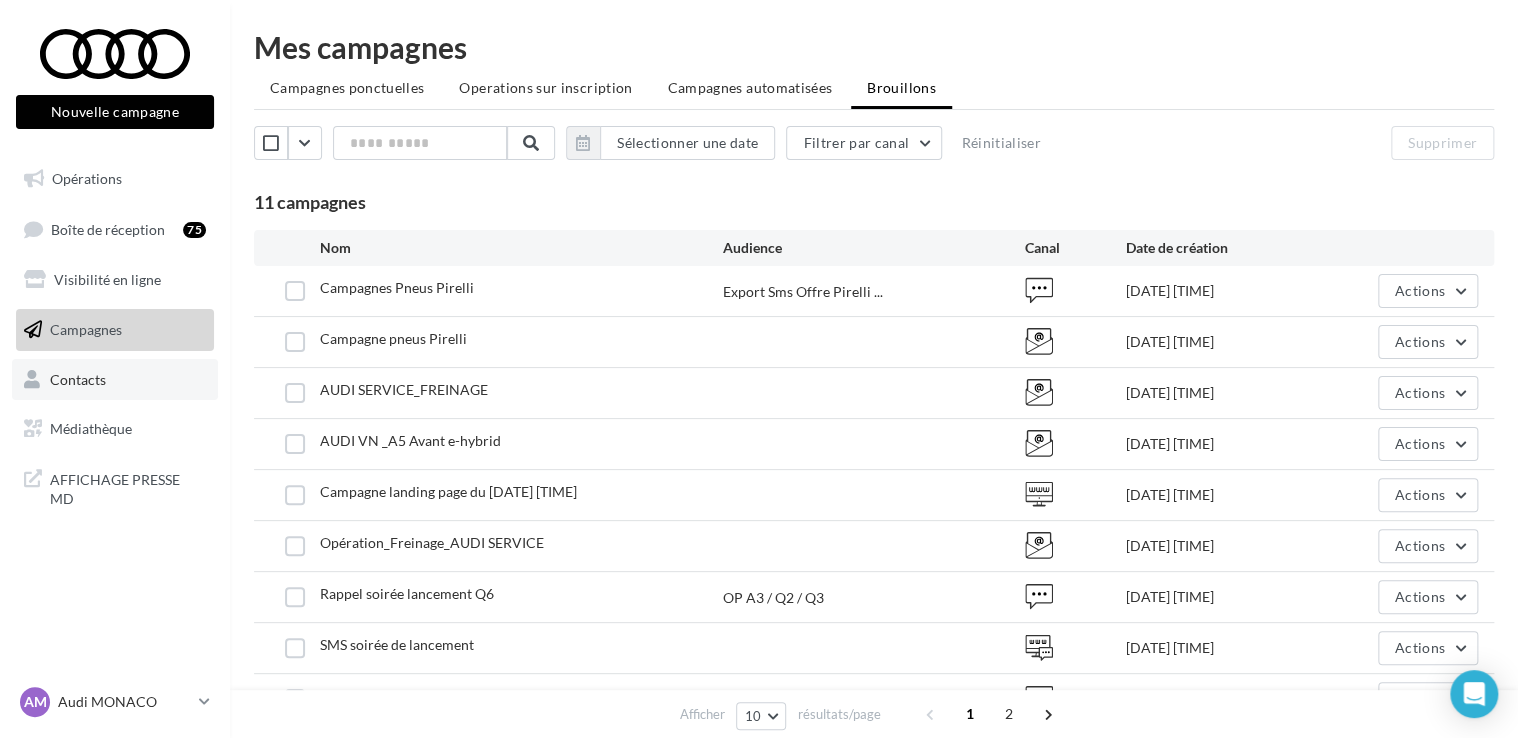 click on "Contacts" at bounding box center (78, 378) 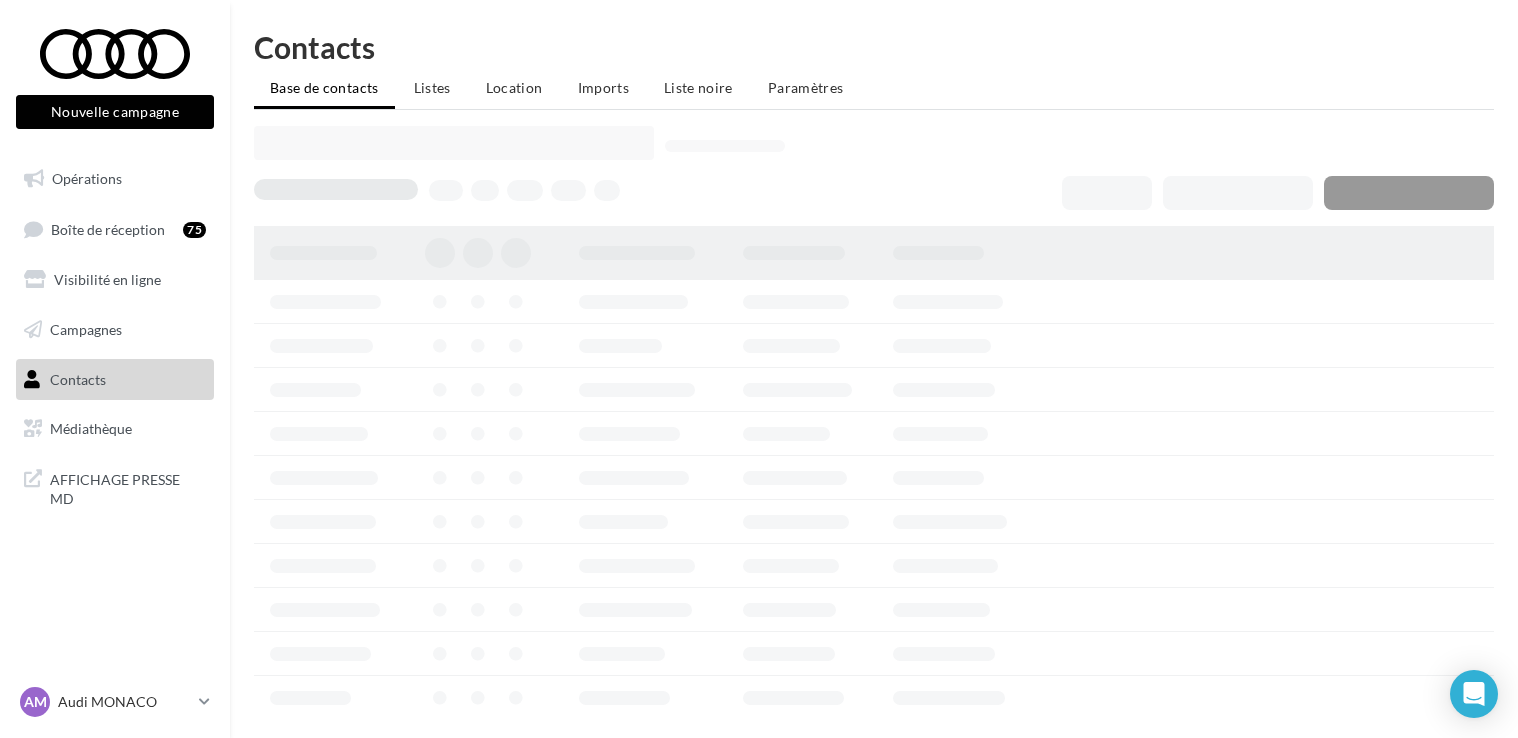 scroll, scrollTop: 0, scrollLeft: 0, axis: both 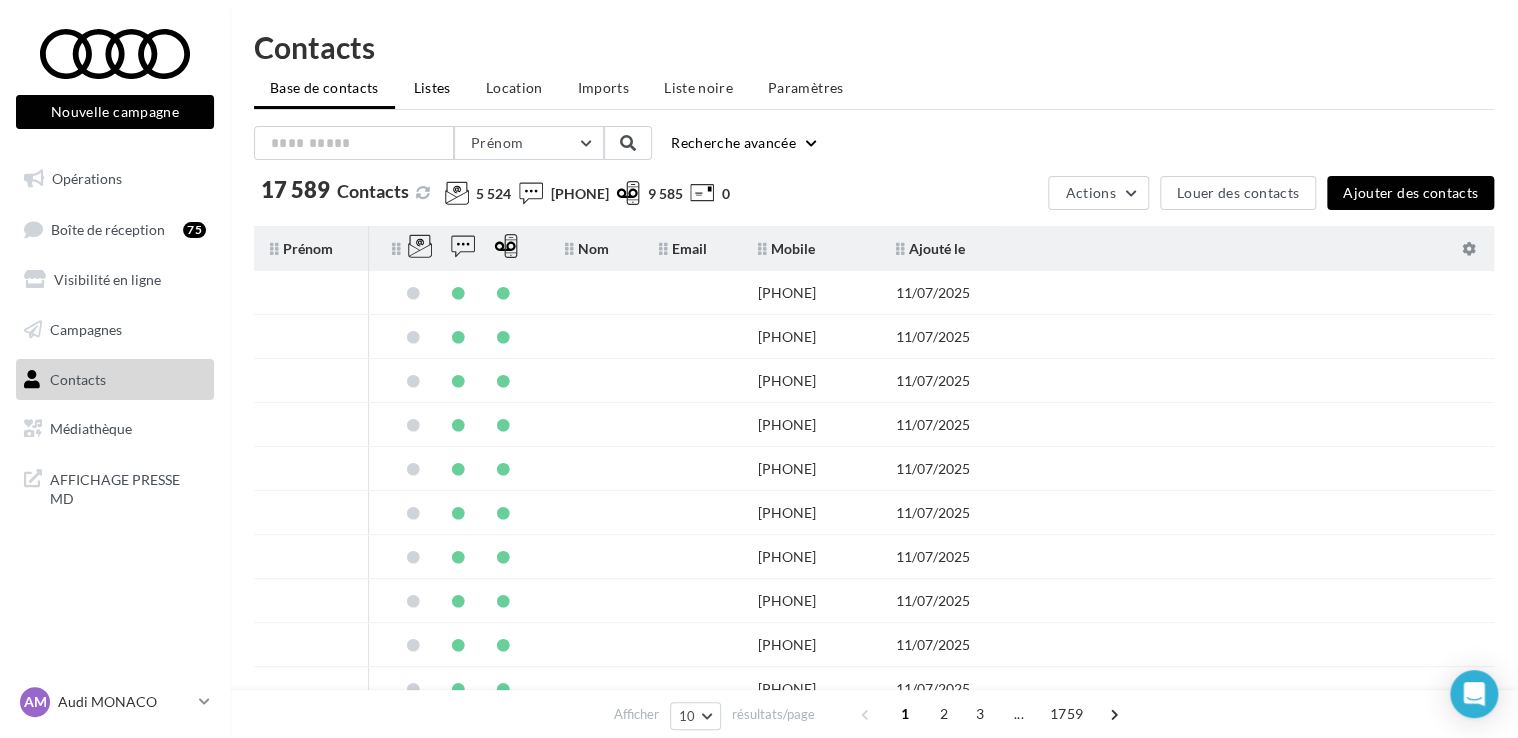 click on "Listes" at bounding box center (432, 87) 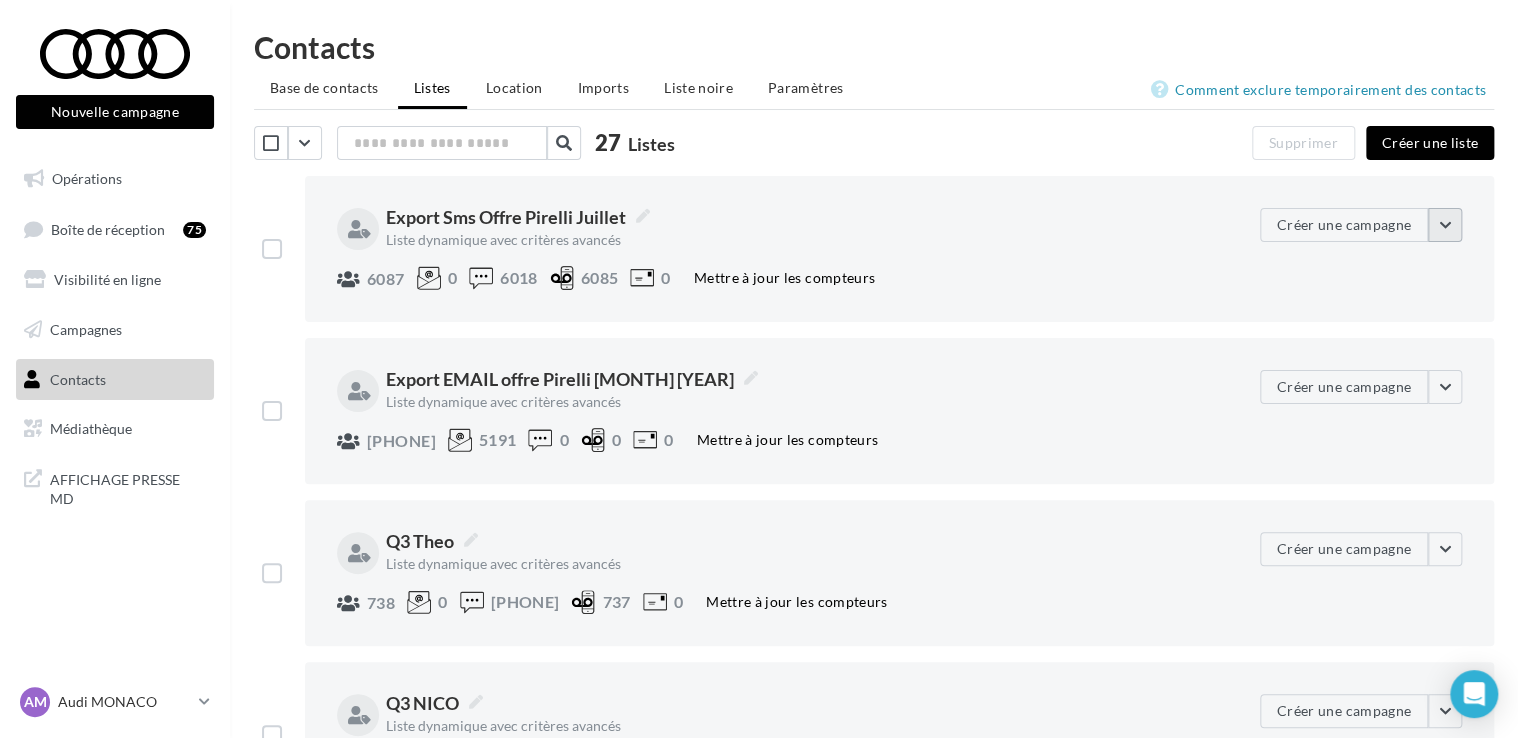 click at bounding box center (1445, 225) 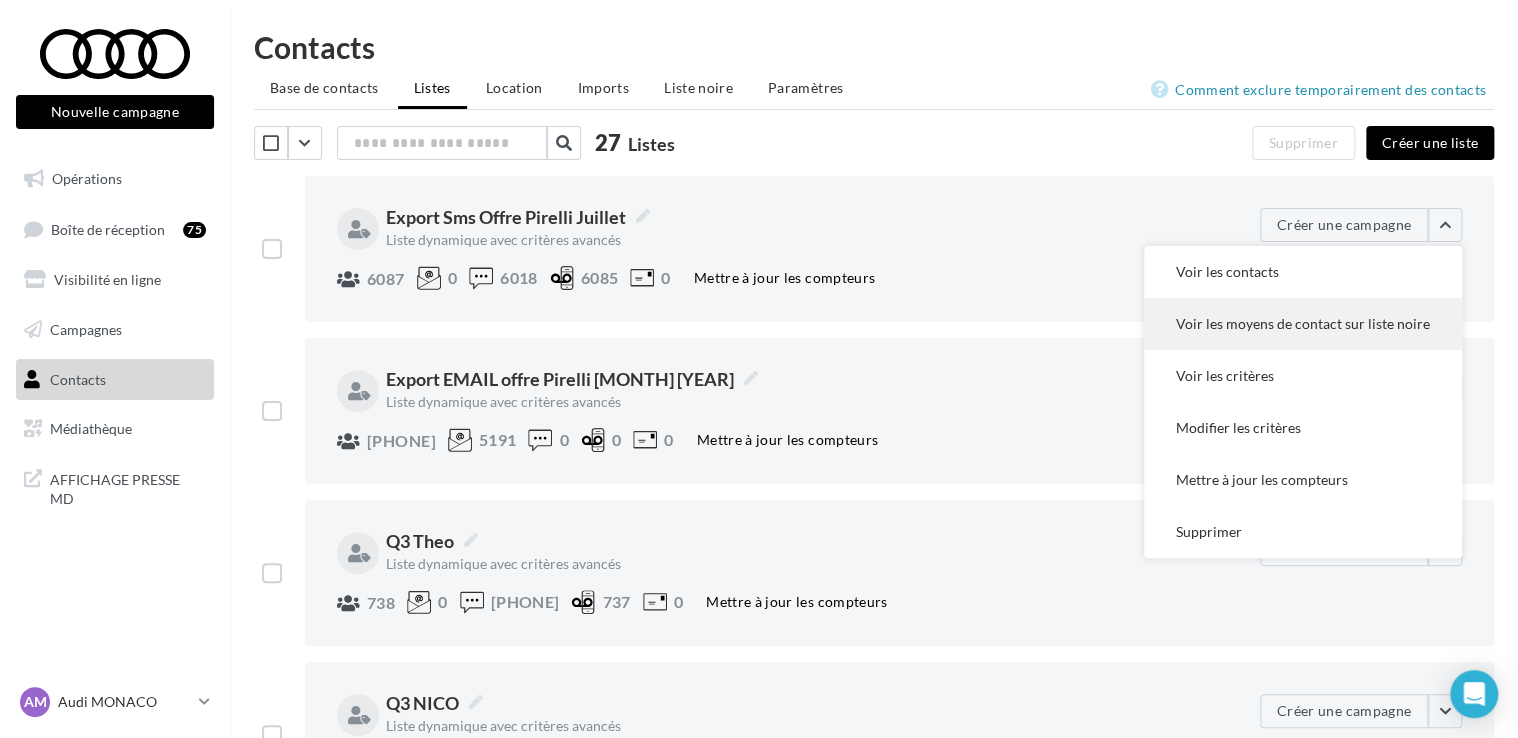 click on "Voir les moyens de contact sur liste noire" at bounding box center [1303, 324] 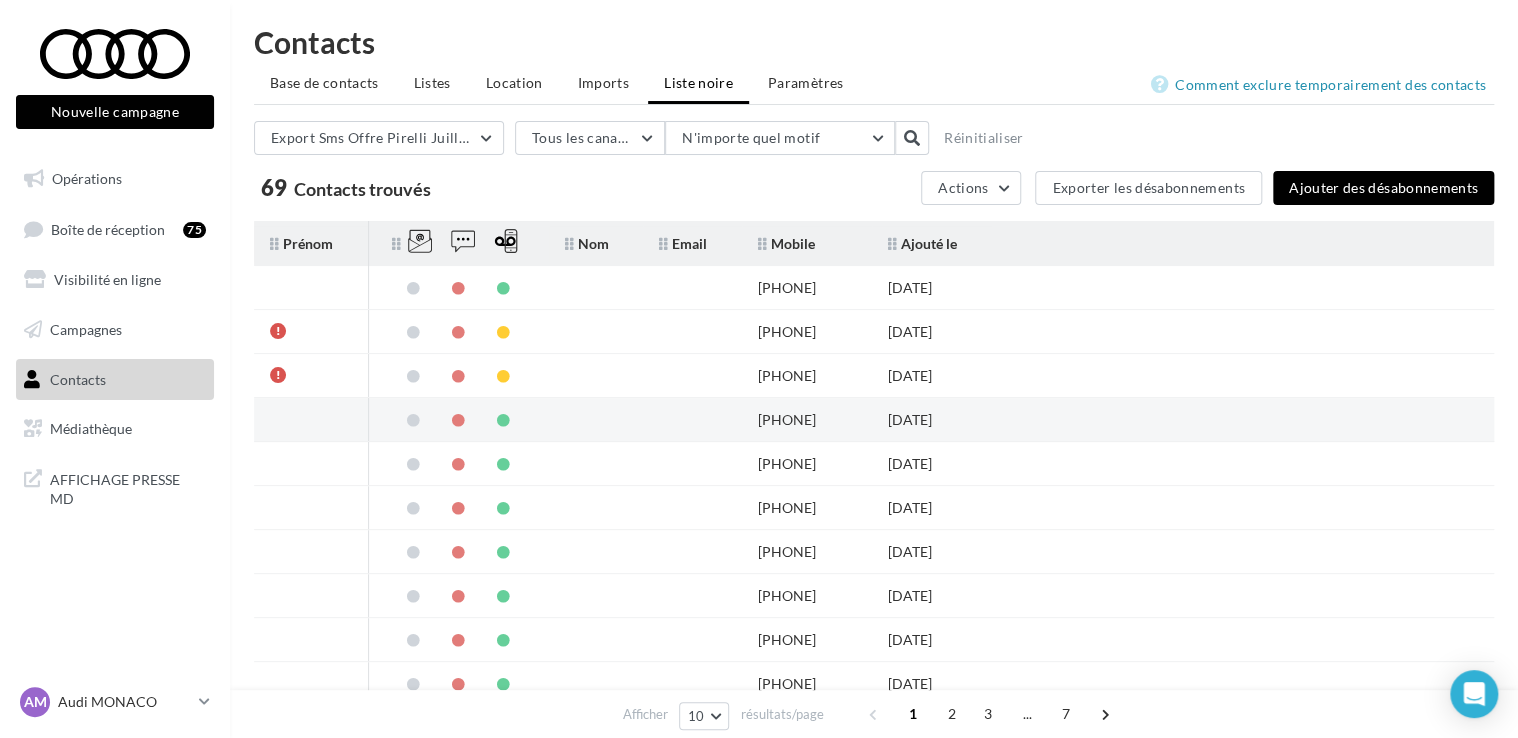 scroll, scrollTop: 0, scrollLeft: 0, axis: both 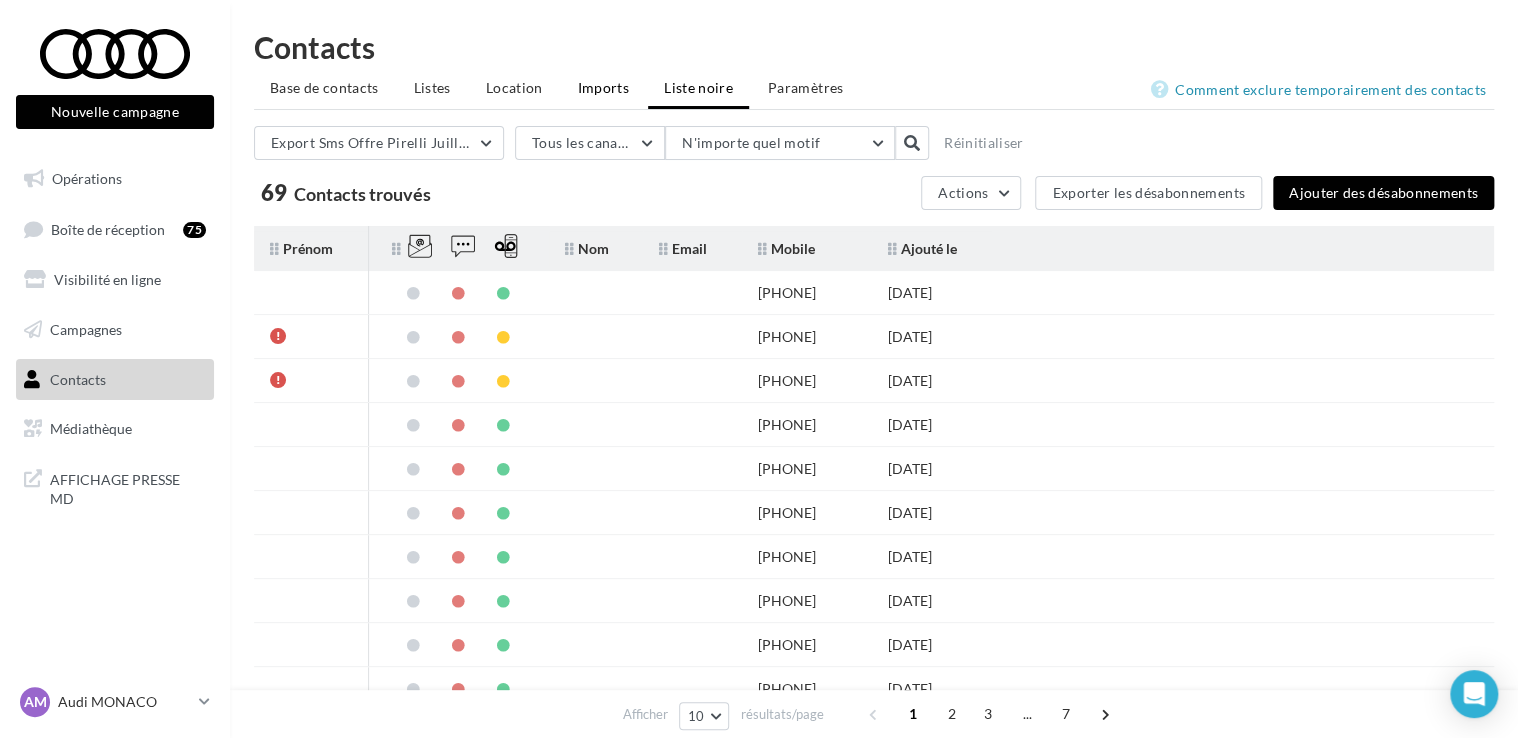 click on "Imports" at bounding box center [603, 87] 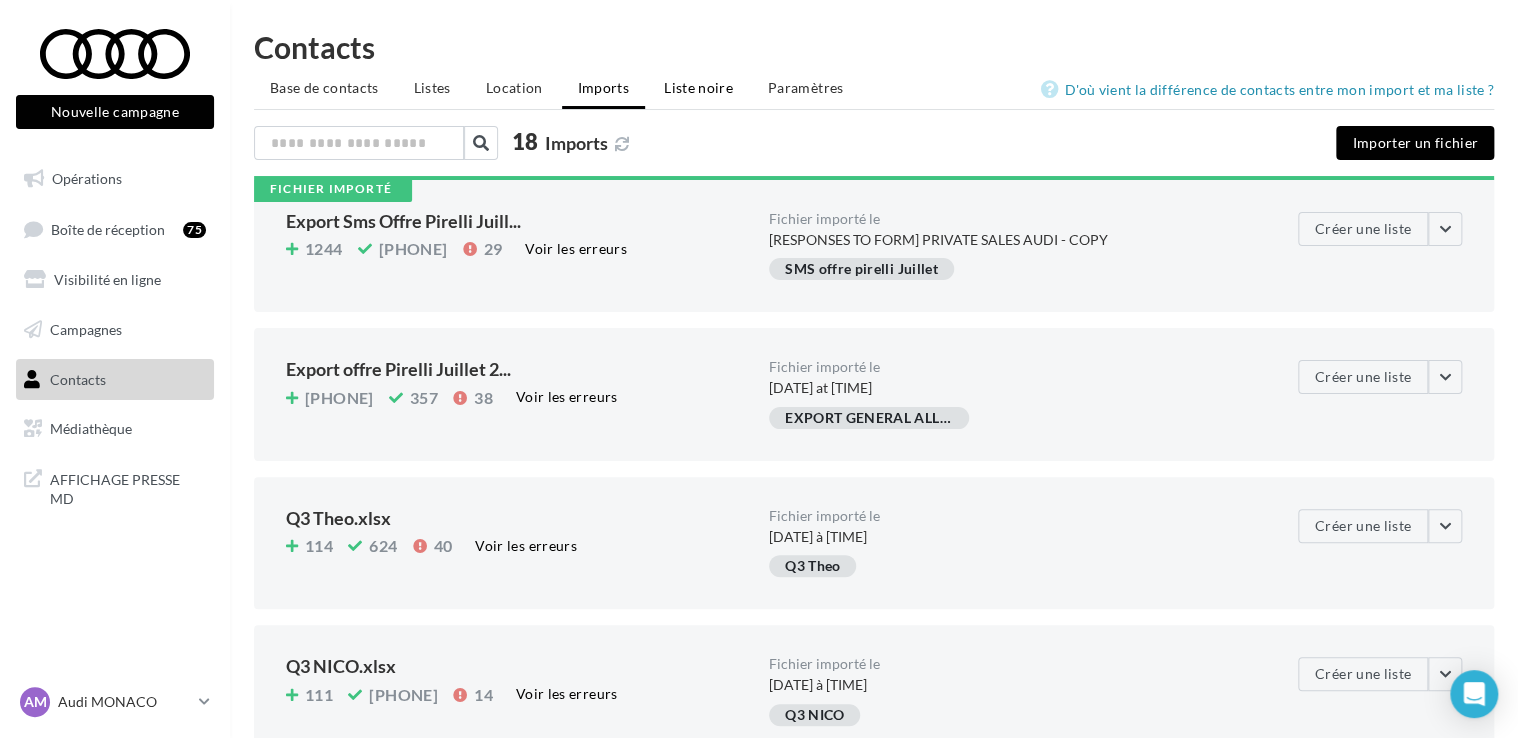 click on "Liste noire" at bounding box center [698, 87] 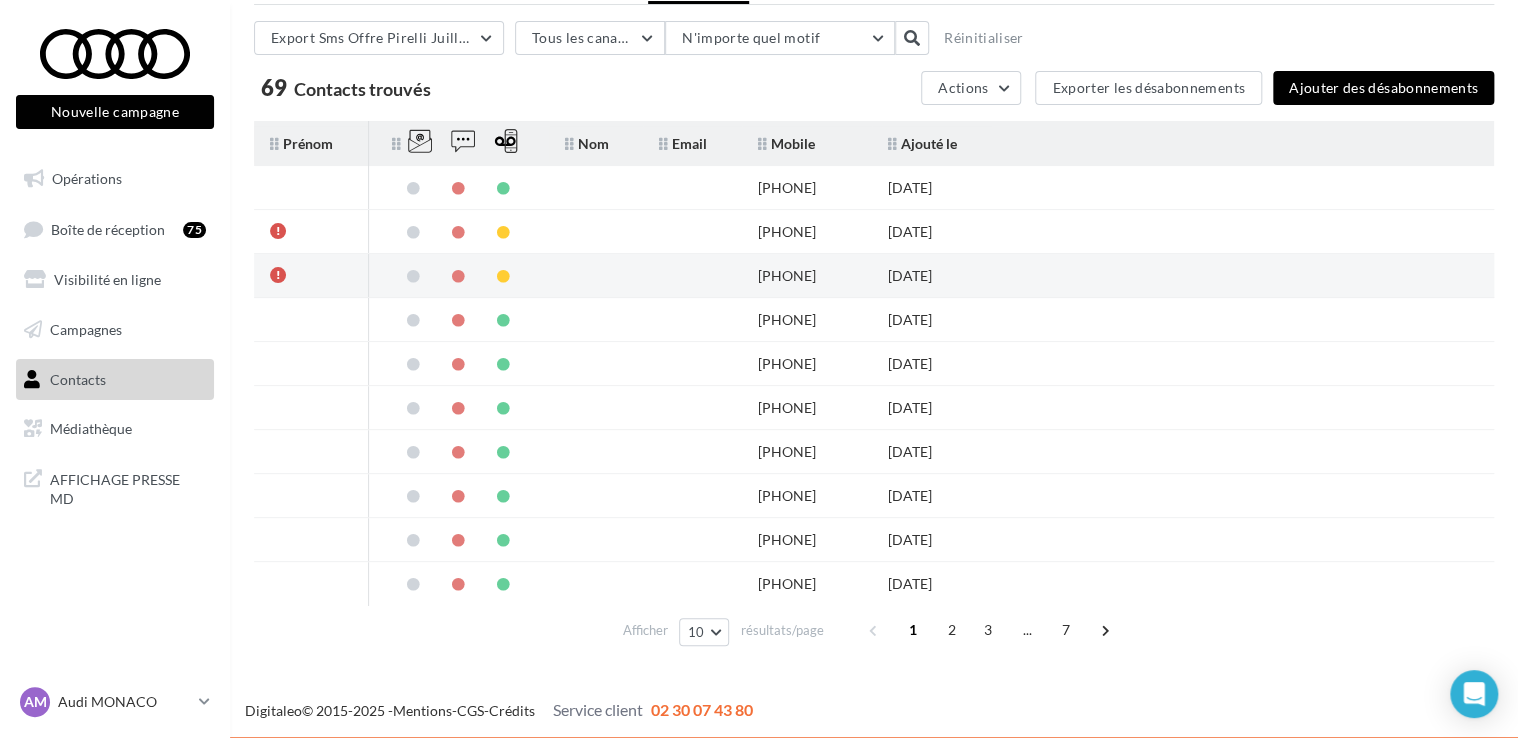 scroll, scrollTop: 0, scrollLeft: 0, axis: both 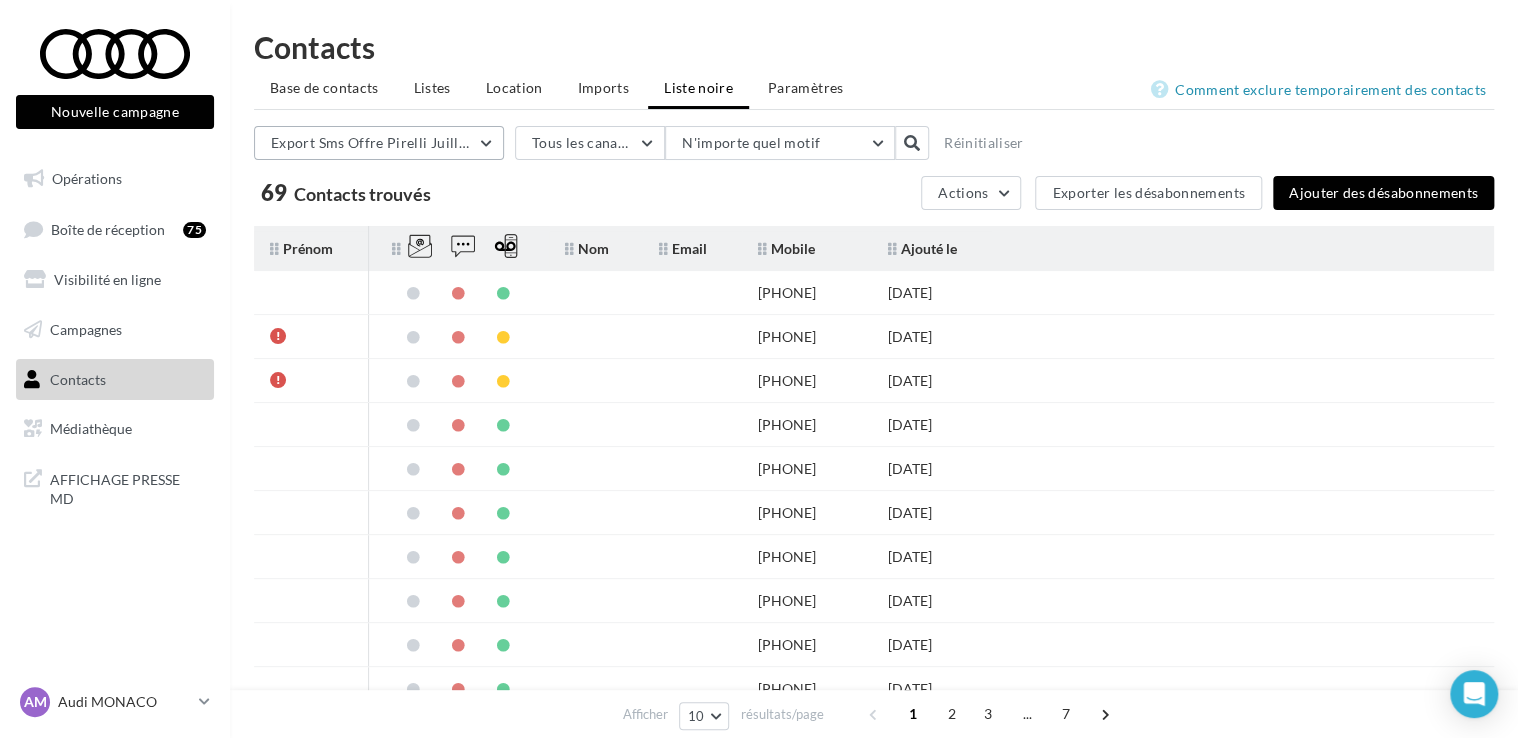 click on "Export Sms Offre Pirelli Juillet" at bounding box center [371, 142] 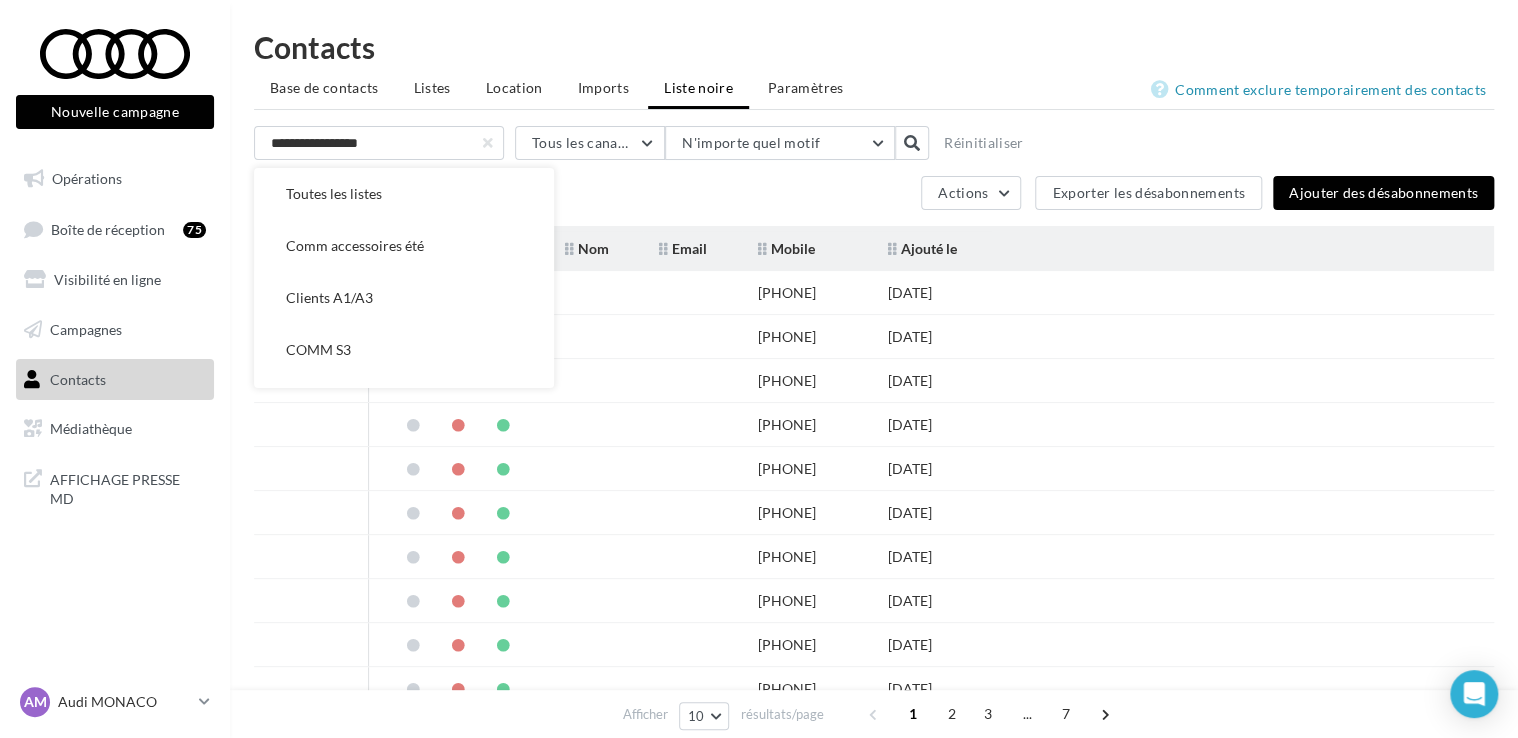 scroll, scrollTop: 1296, scrollLeft: 0, axis: vertical 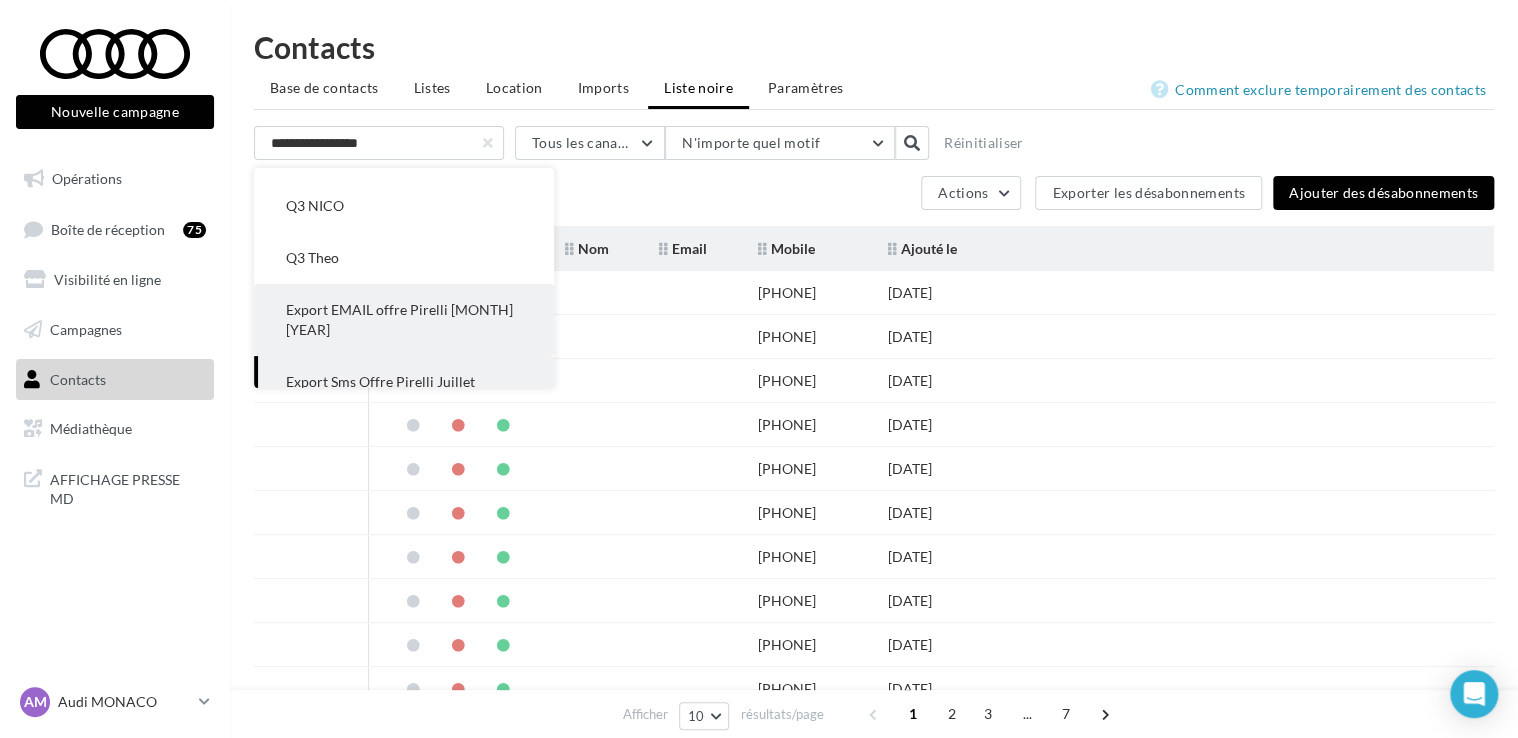 click on "Export EMAIL offre Pirelli Juillet 2025" at bounding box center [399, 319] 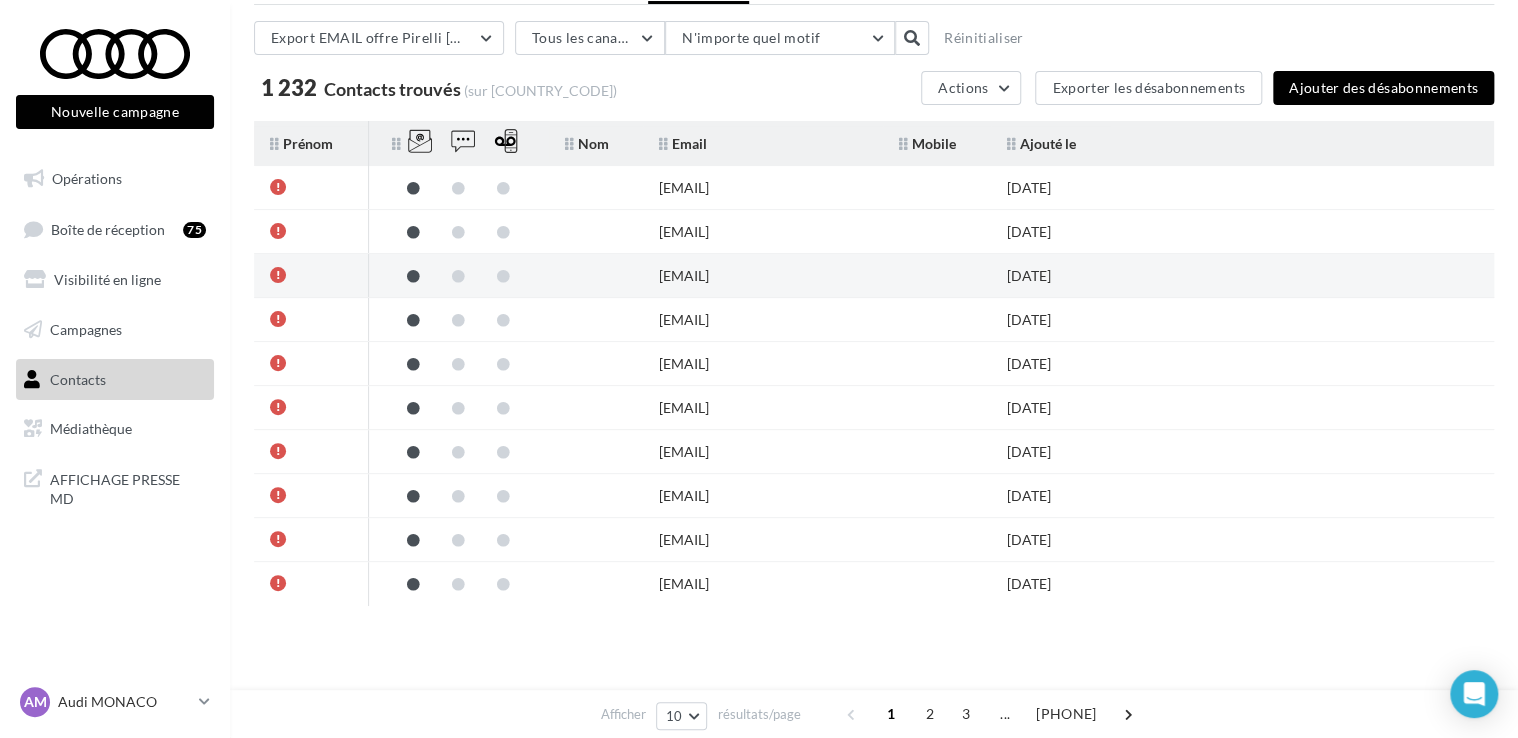 scroll, scrollTop: 0, scrollLeft: 0, axis: both 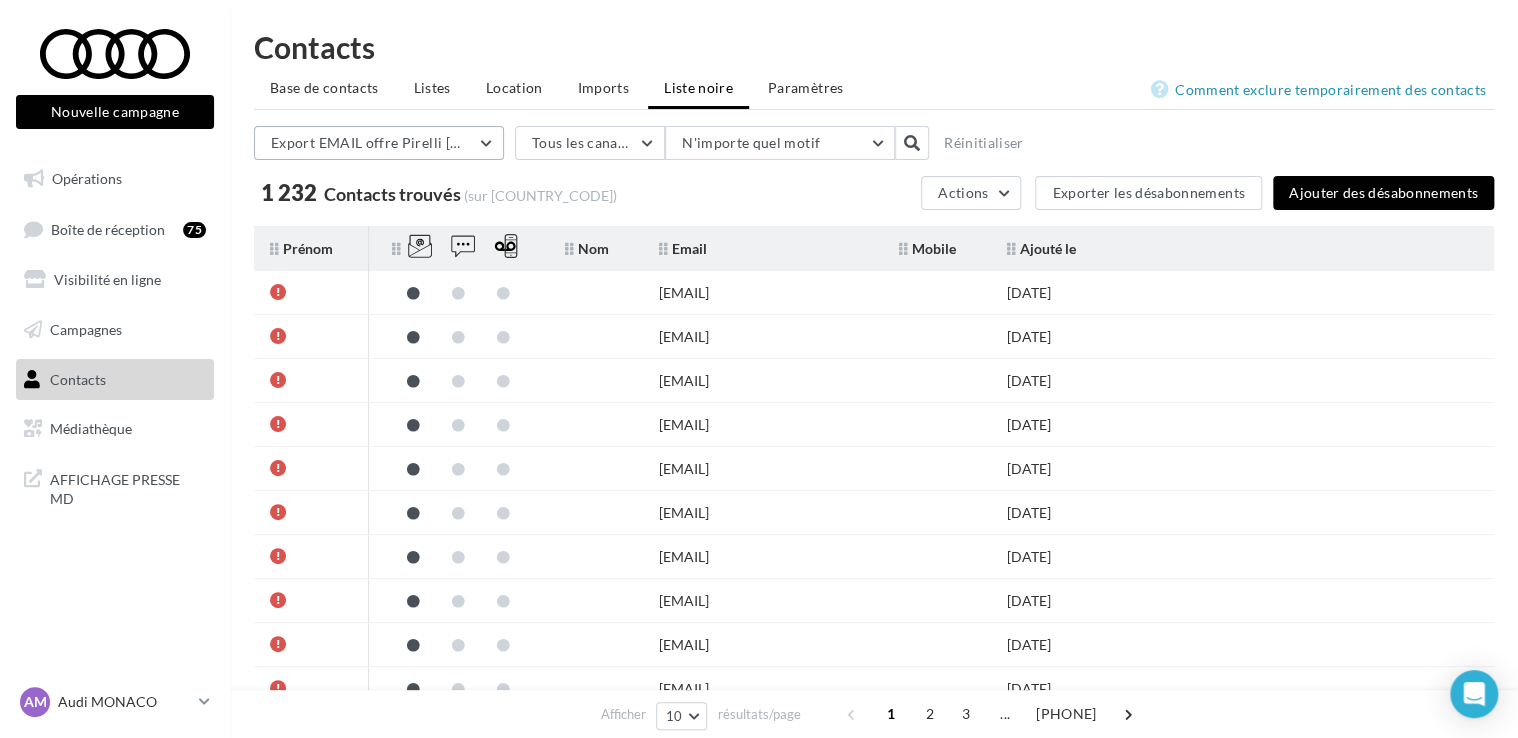 click on "Export EMAIL offre Pirelli Juillet 2025" at bounding box center [415, 142] 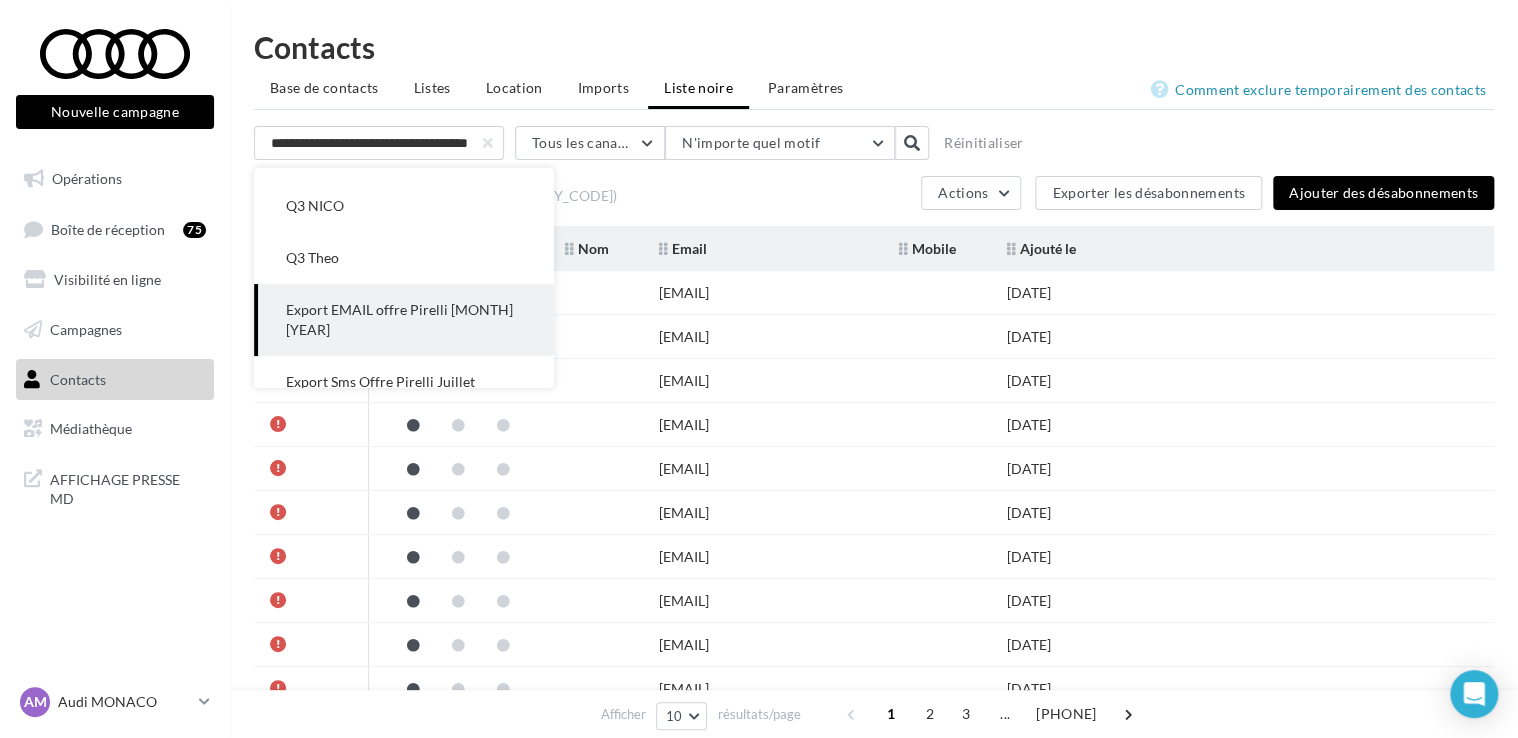 scroll, scrollTop: 0, scrollLeft: 16, axis: horizontal 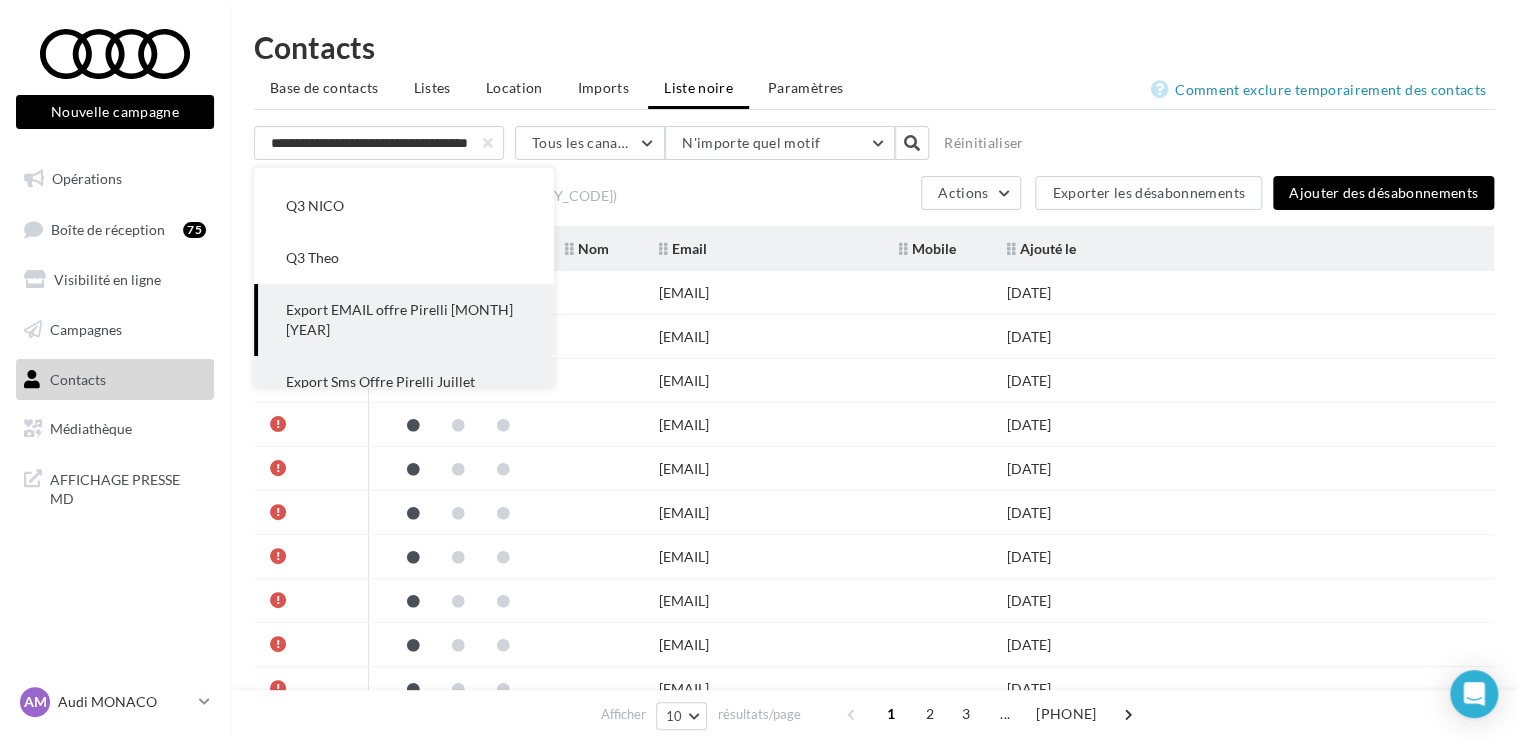 click on "Export Sms Offre Pirelli Juillet" at bounding box center (380, 381) 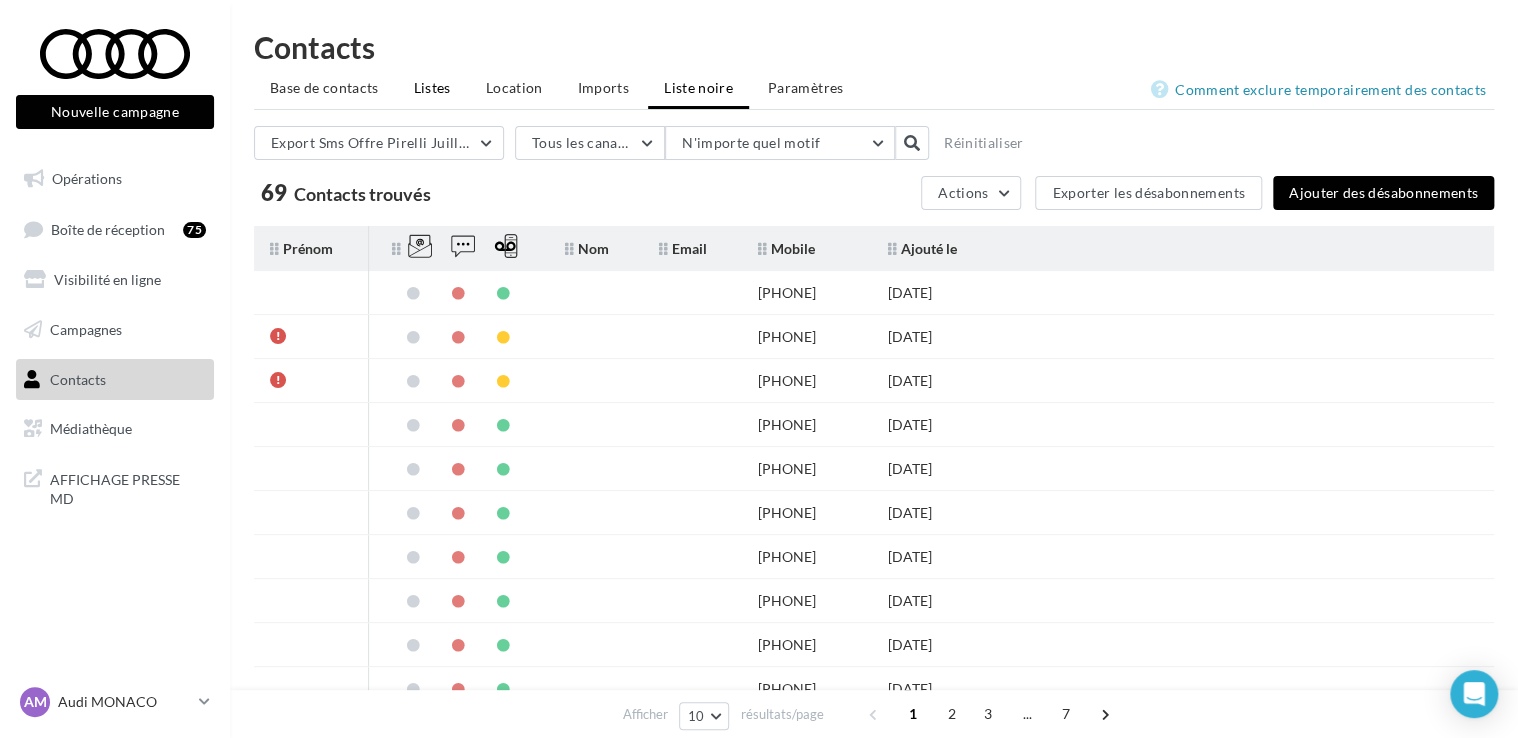 click on "Listes" at bounding box center [432, 87] 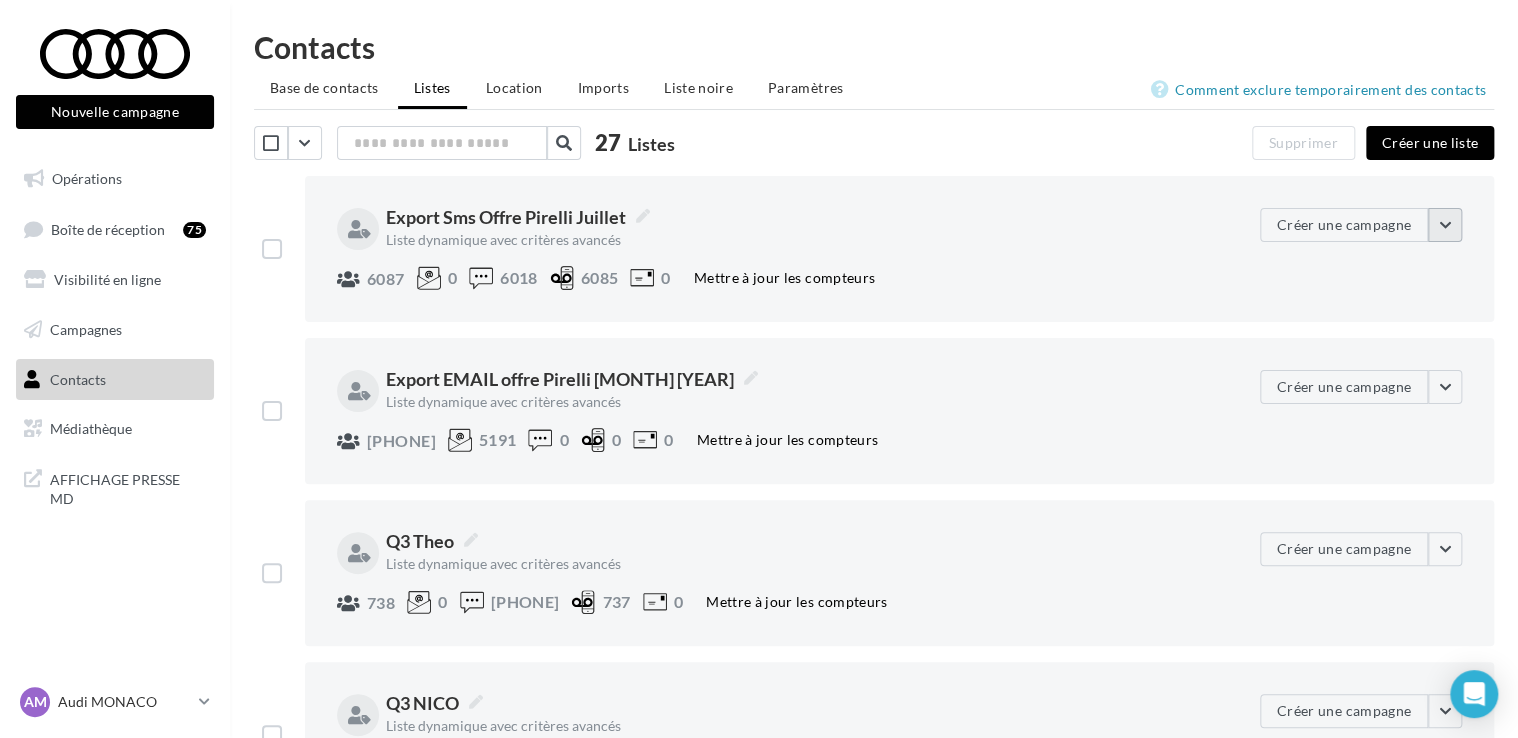 click at bounding box center (1445, 225) 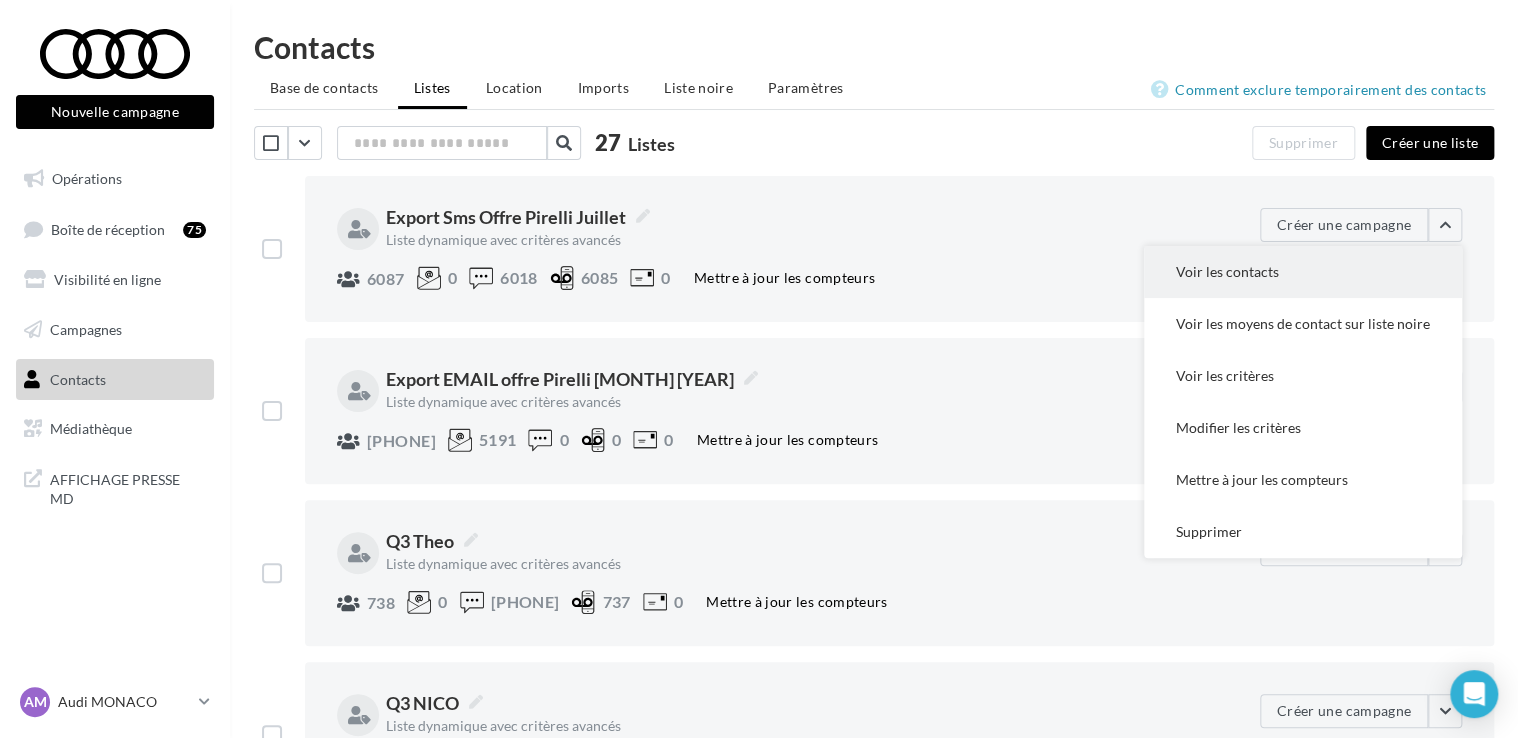 click on "Voir les contacts" at bounding box center (1303, 272) 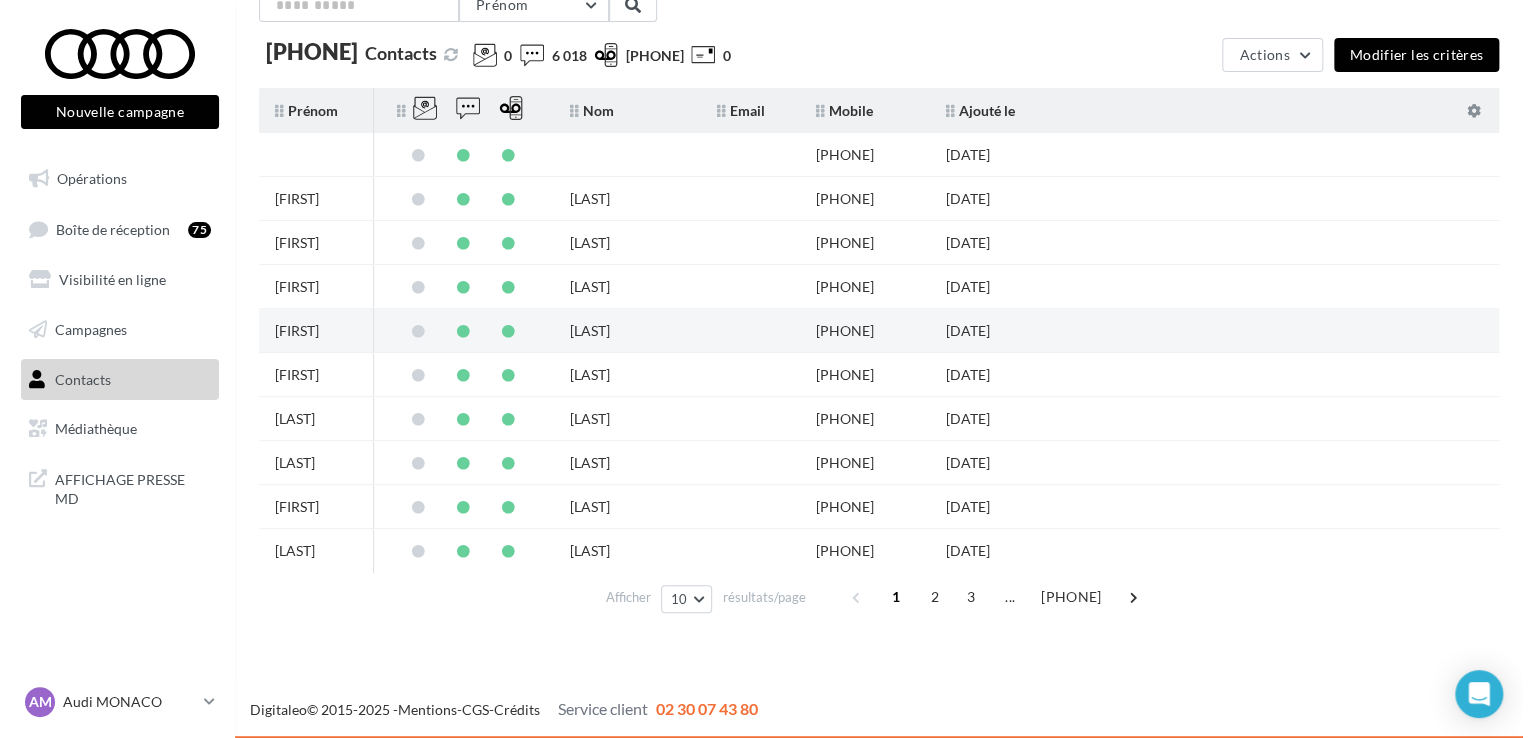 scroll, scrollTop: 117, scrollLeft: 0, axis: vertical 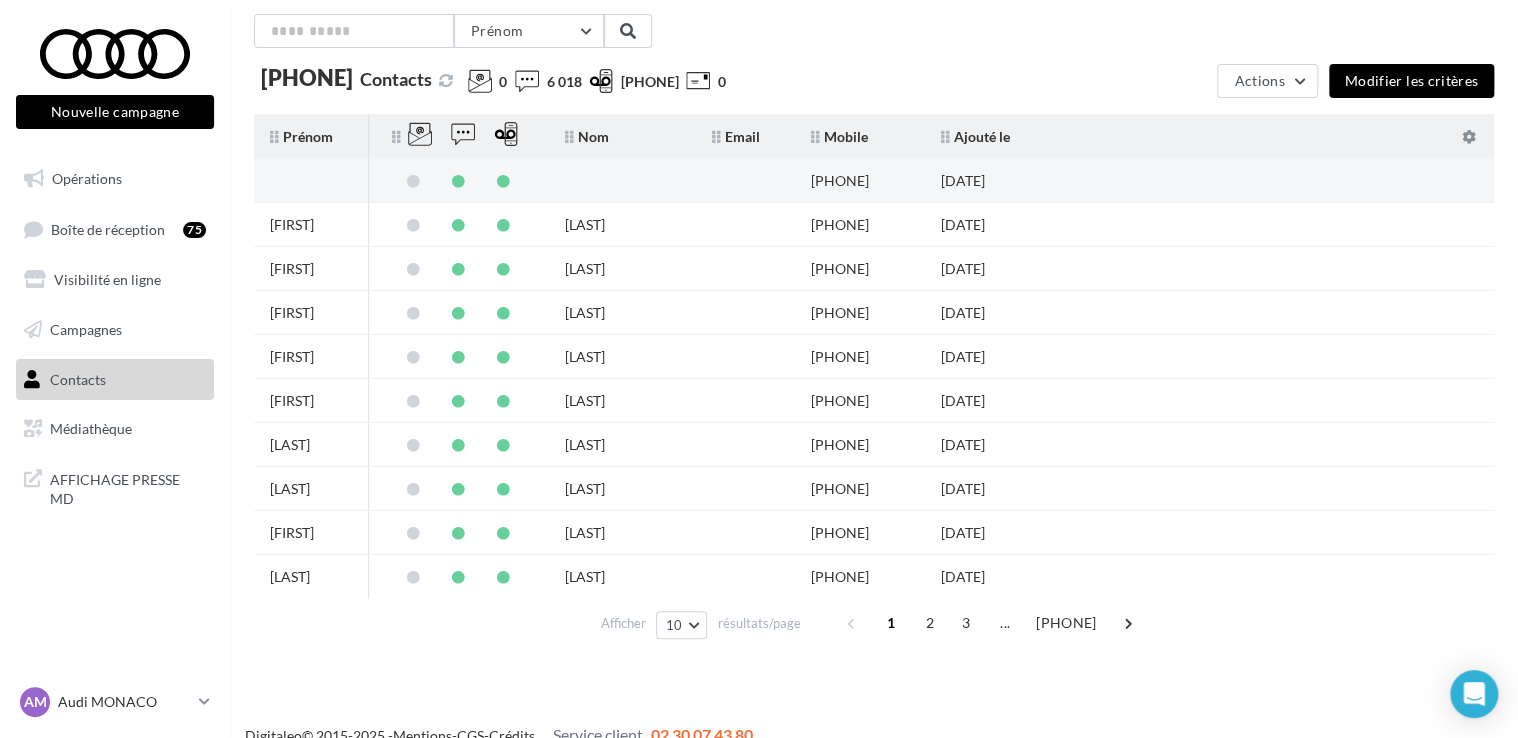 click at bounding box center (745, 181) 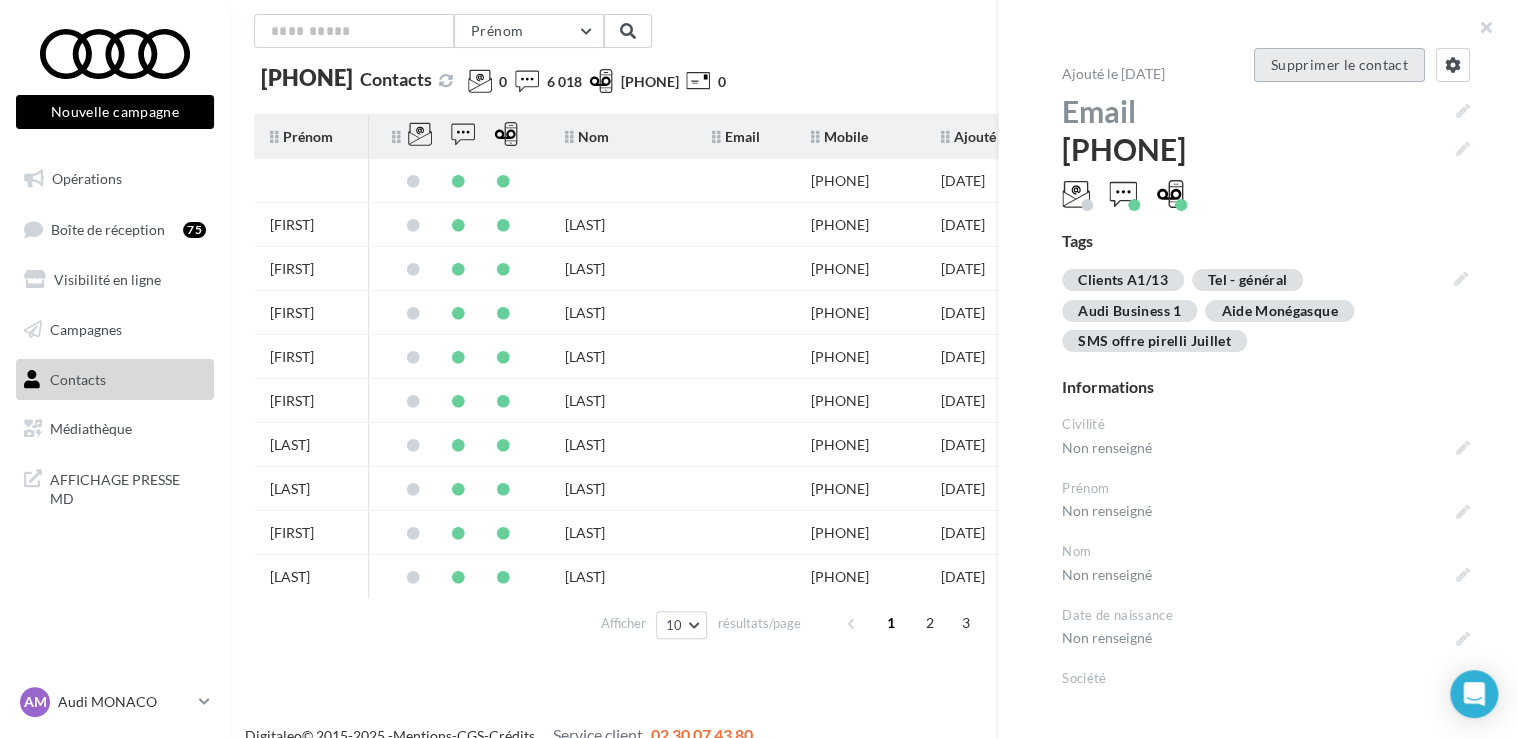 click on "Supprimer le contact" at bounding box center [1339, 65] 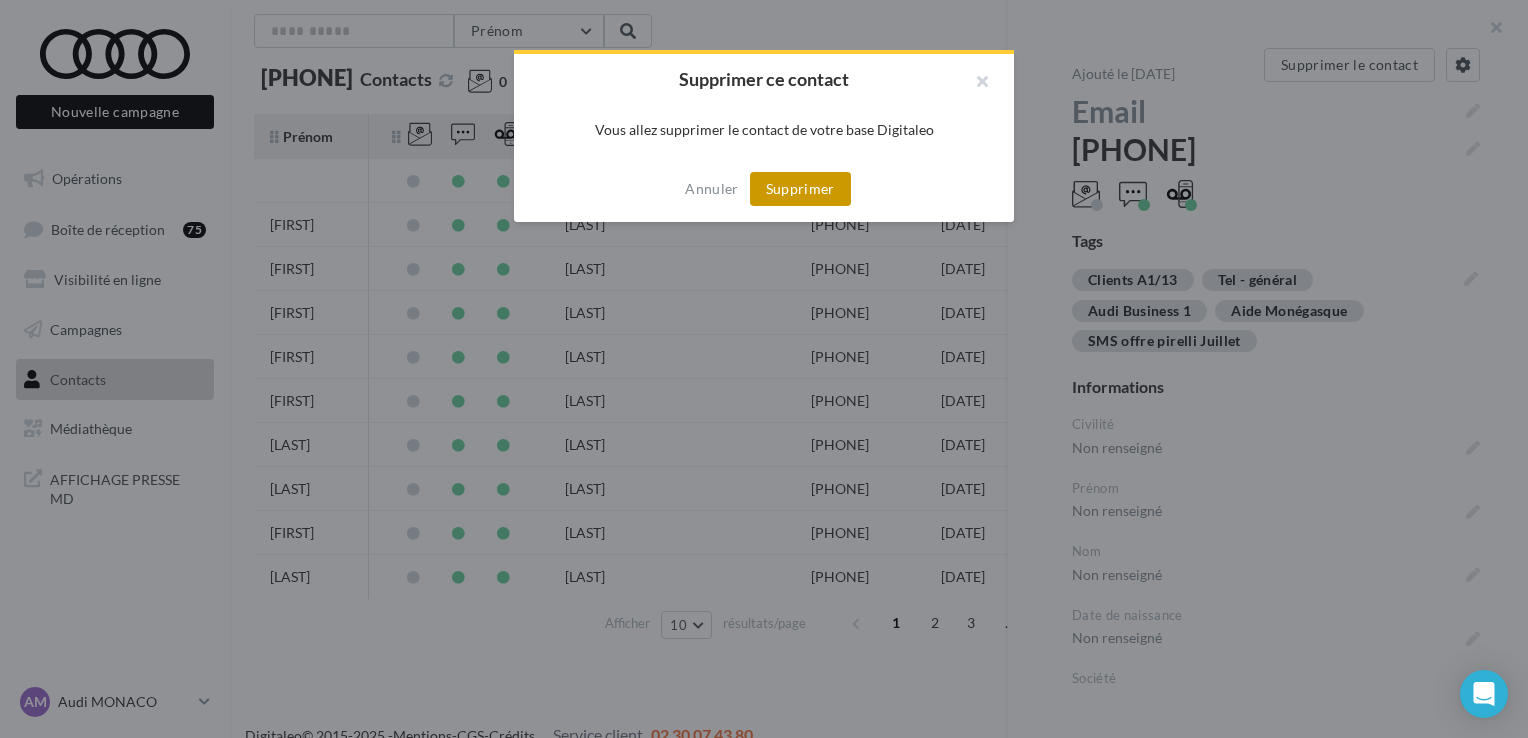 click on "Supprimer" at bounding box center (800, 189) 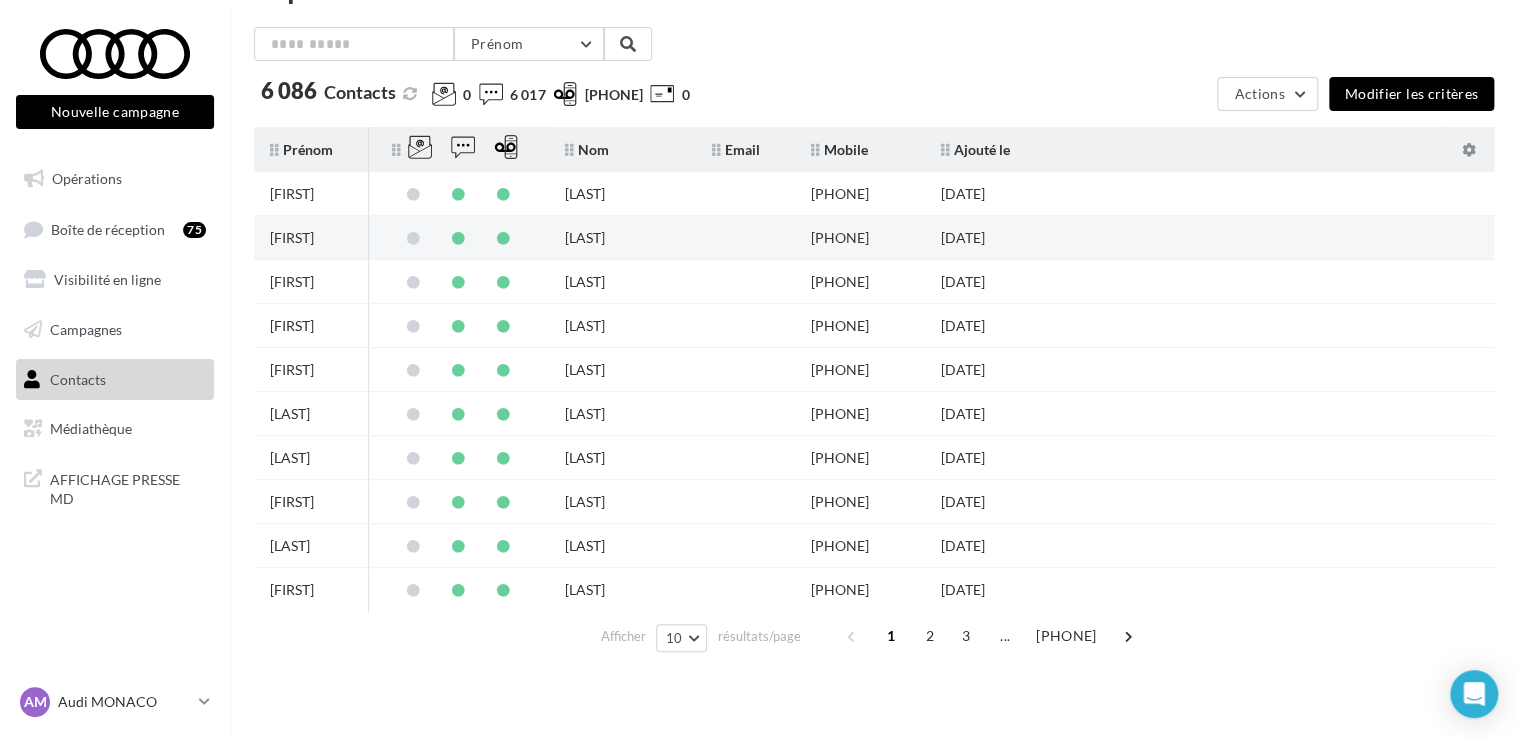 scroll, scrollTop: 117, scrollLeft: 0, axis: vertical 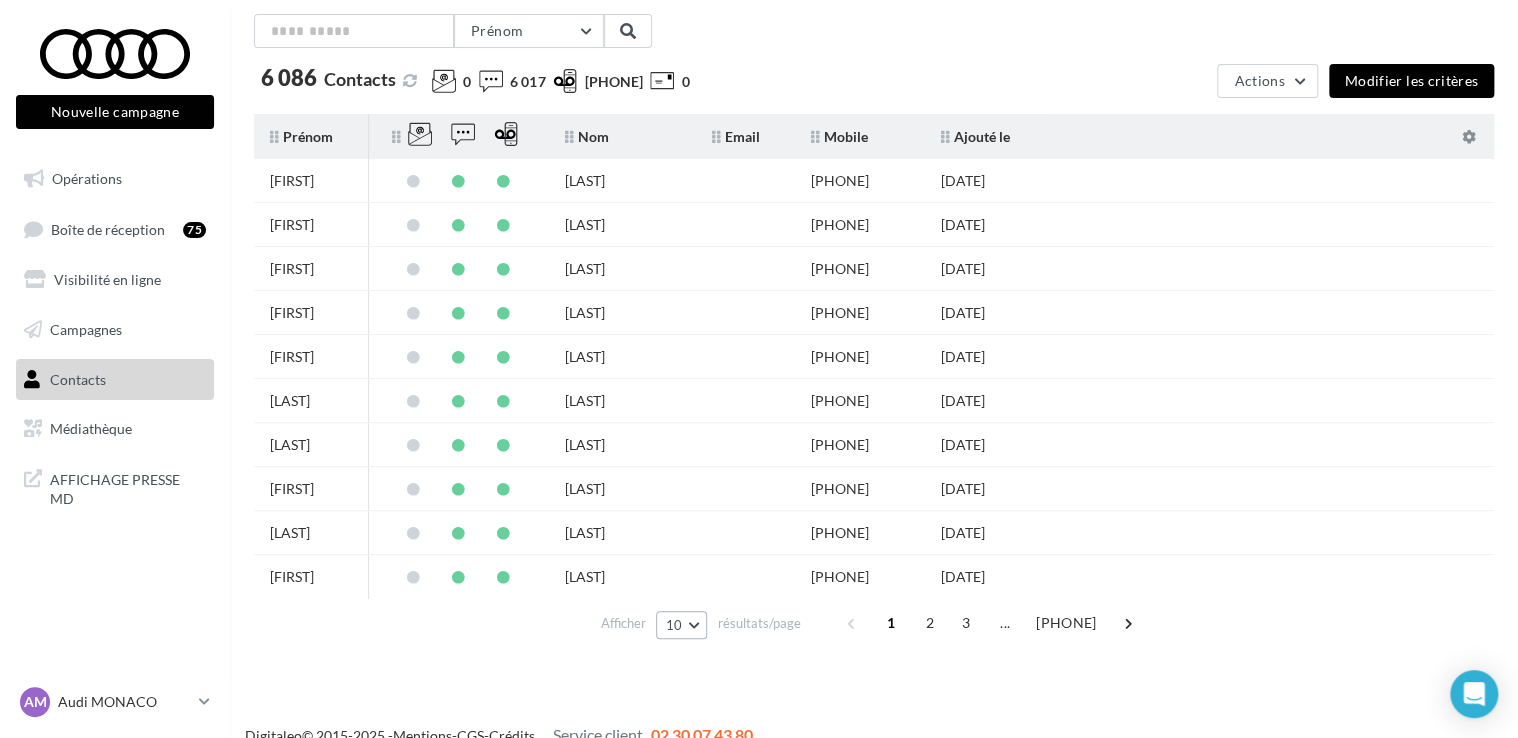 click on "10" at bounding box center (681, 625) 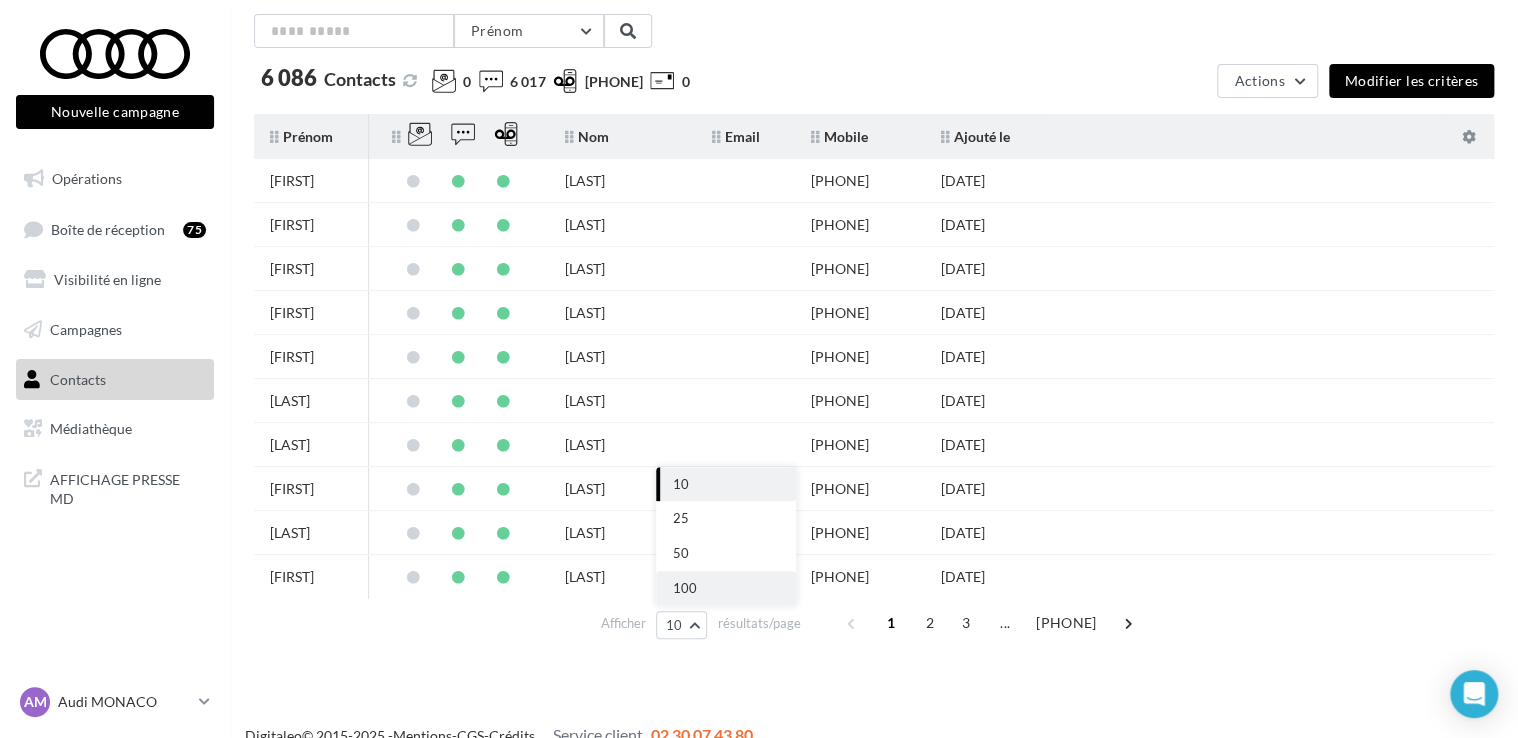 click on "100" at bounding box center (684, 588) 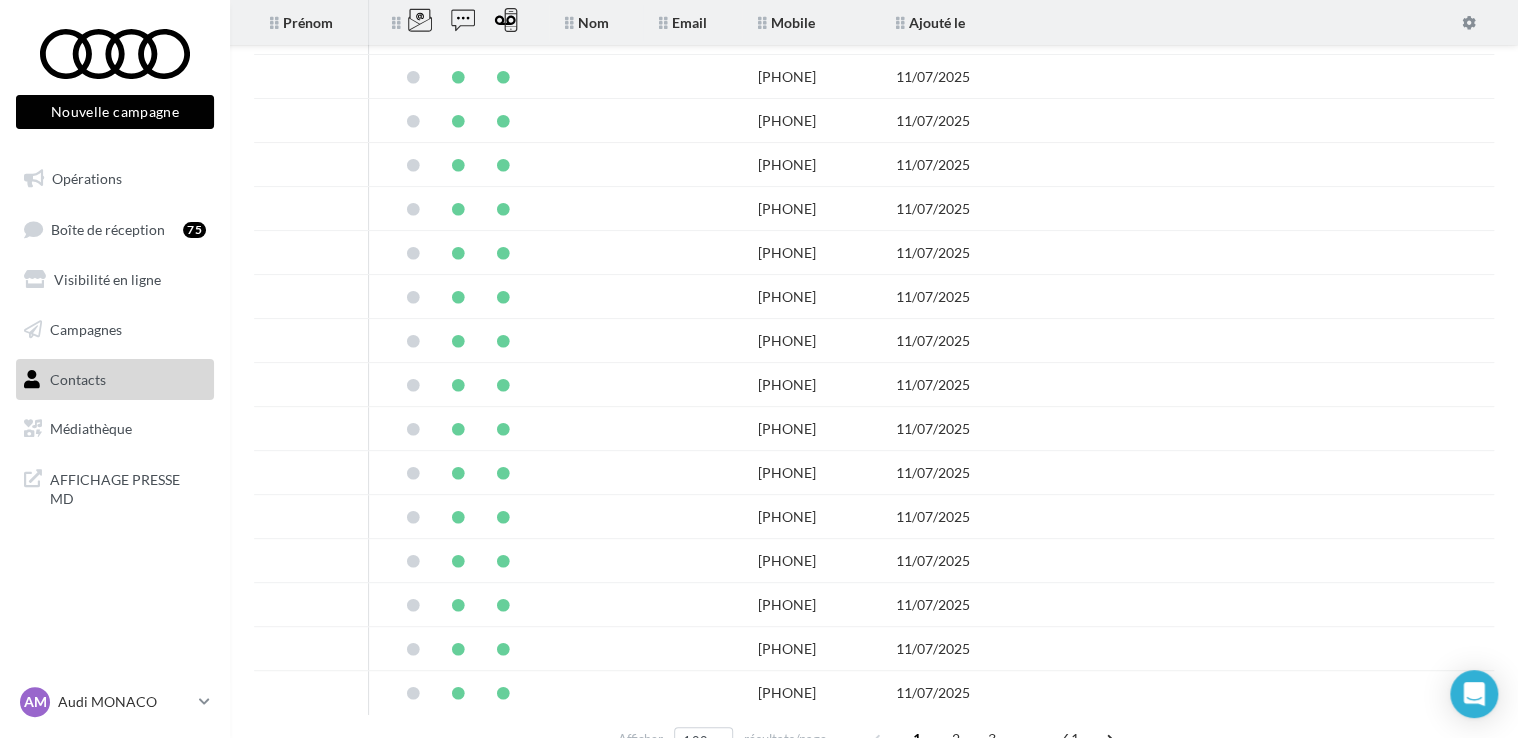 scroll, scrollTop: 4058, scrollLeft: 0, axis: vertical 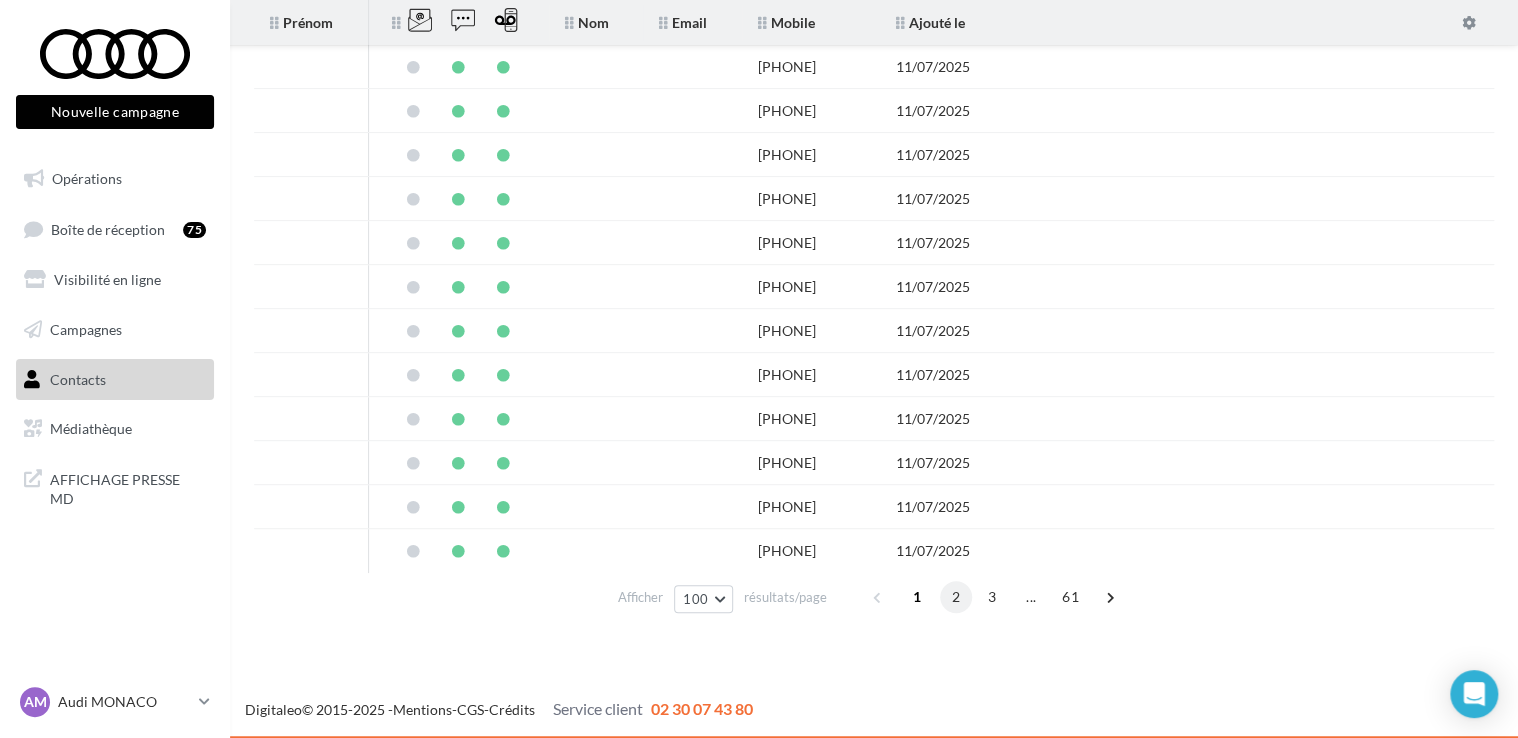 click on "2" at bounding box center (956, 597) 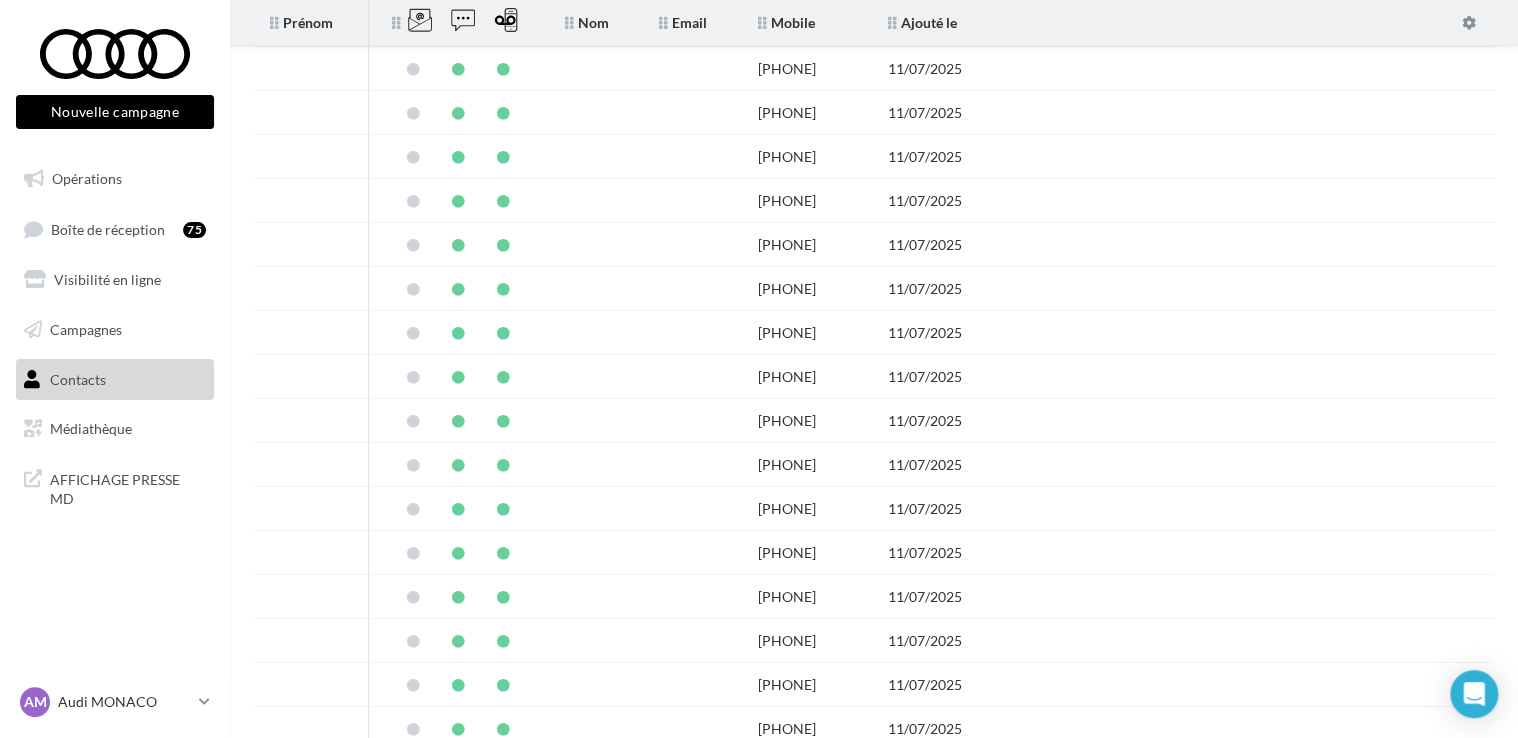 scroll, scrollTop: 4058, scrollLeft: 0, axis: vertical 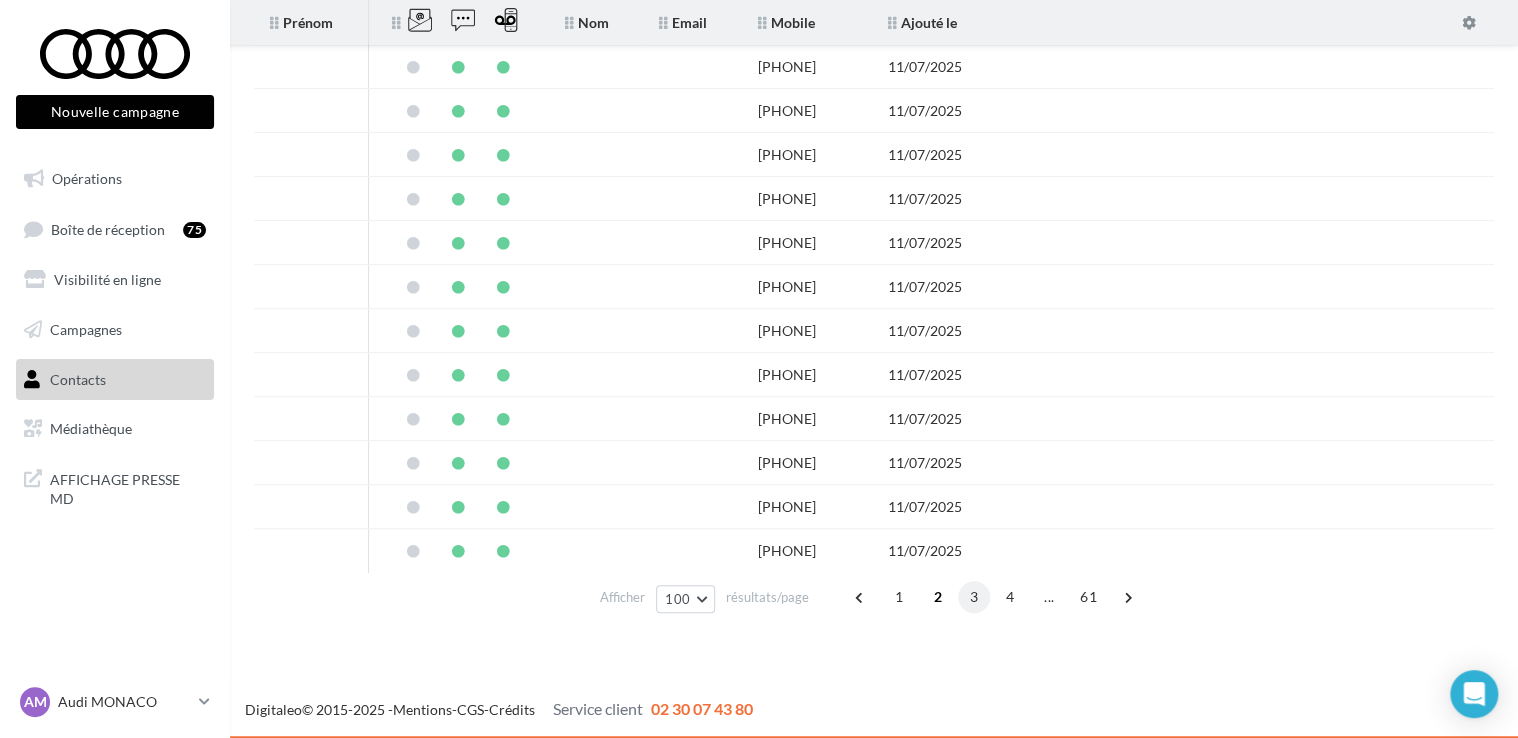 click on "3" at bounding box center [974, 597] 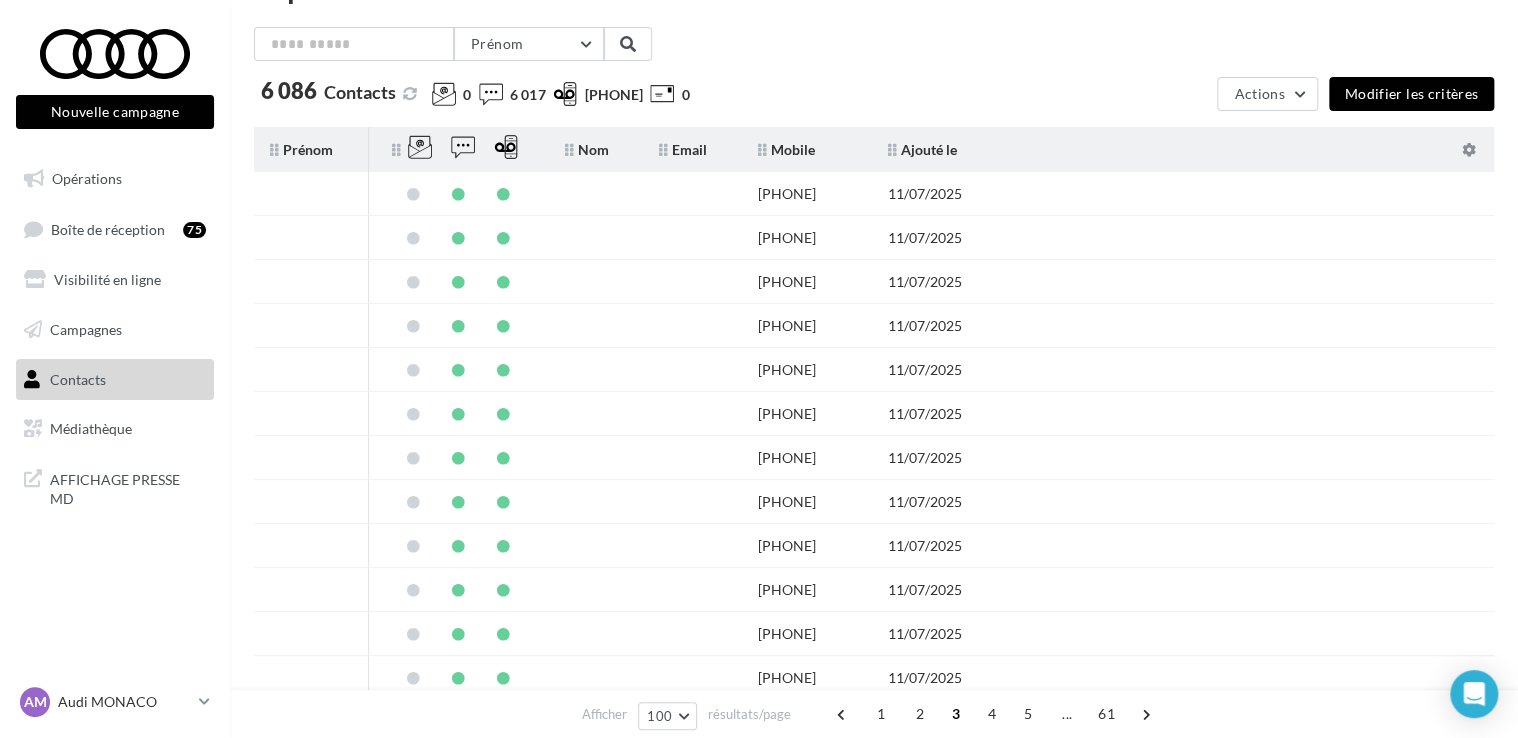 scroll, scrollTop: 150, scrollLeft: 0, axis: vertical 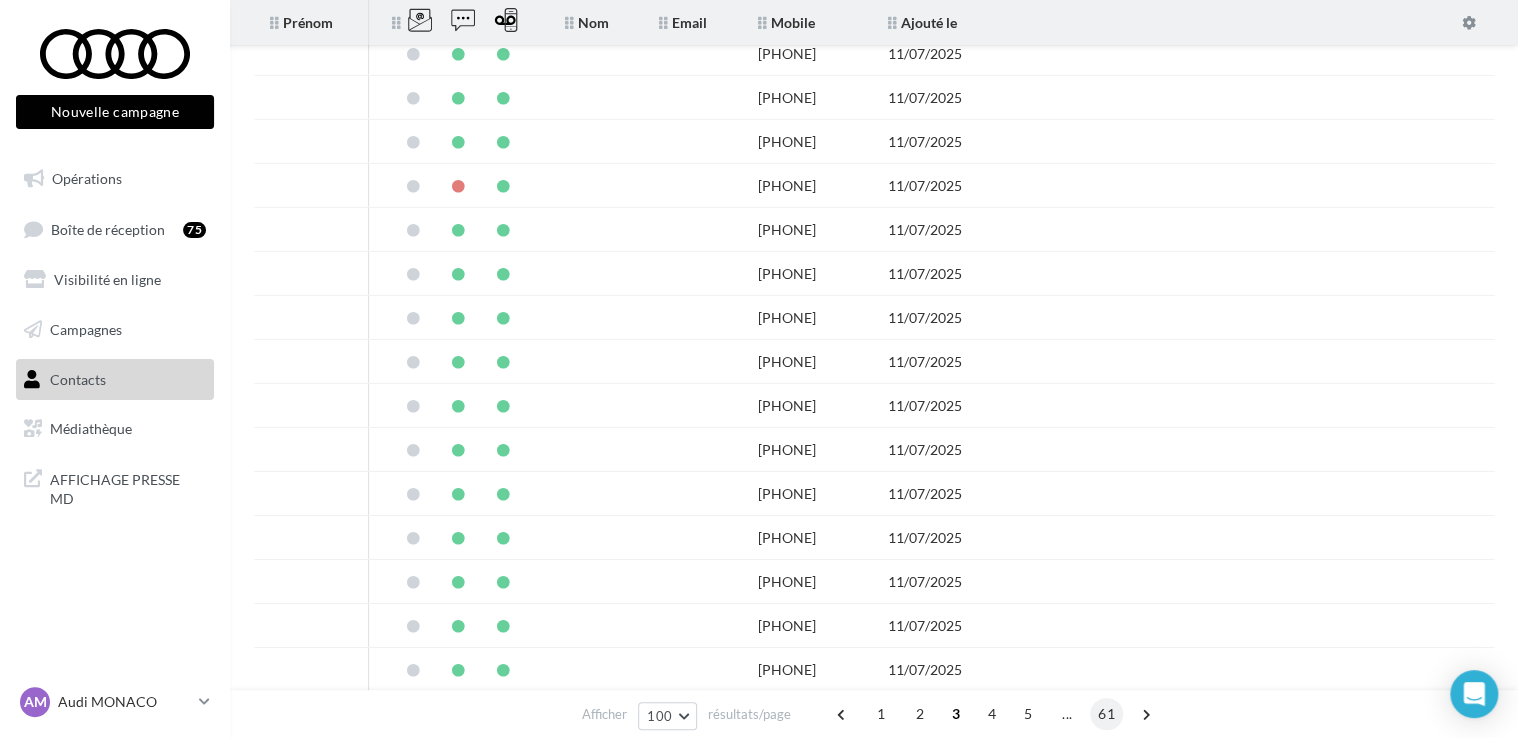 click on "61" at bounding box center [1106, 714] 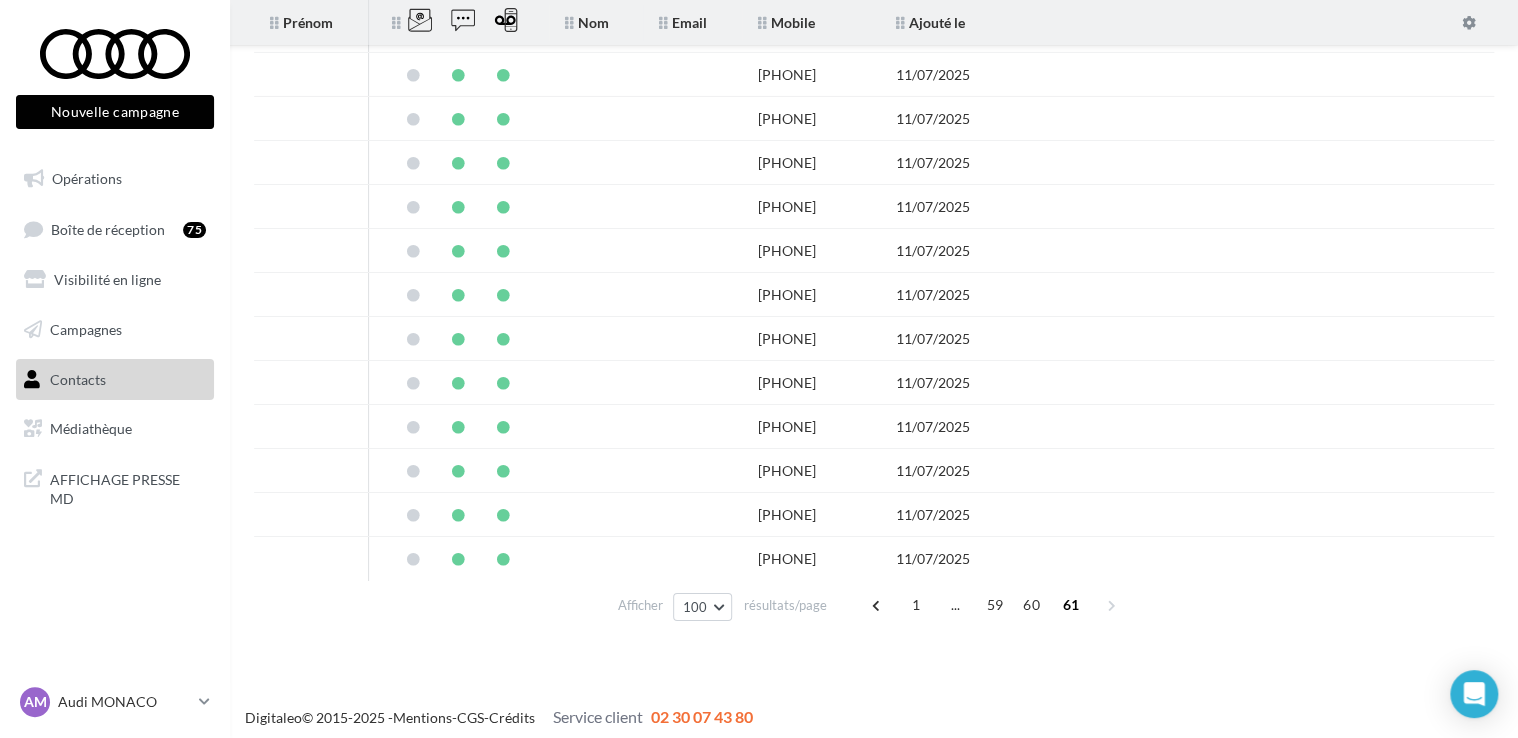 scroll, scrollTop: 3442, scrollLeft: 0, axis: vertical 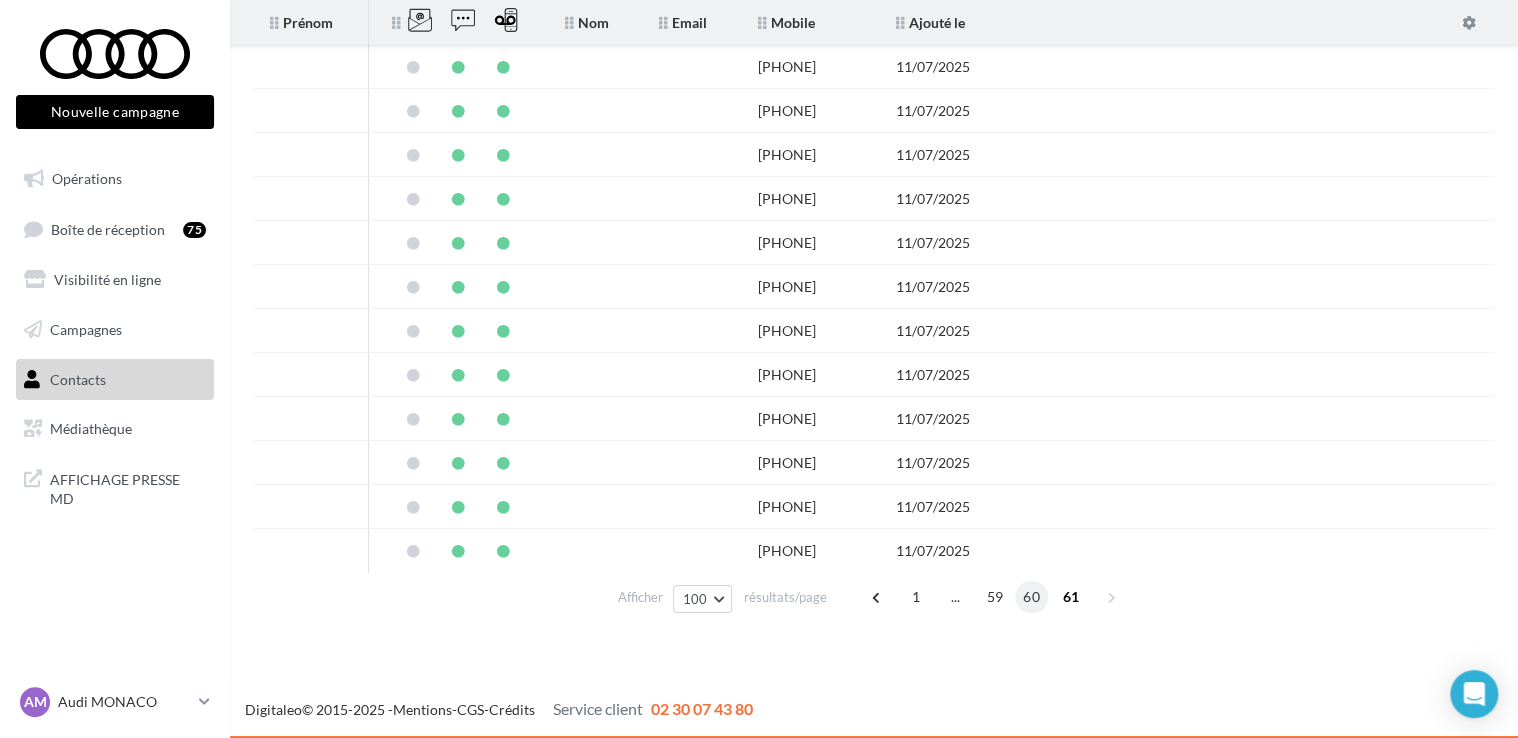 click on "60" at bounding box center (1031, 597) 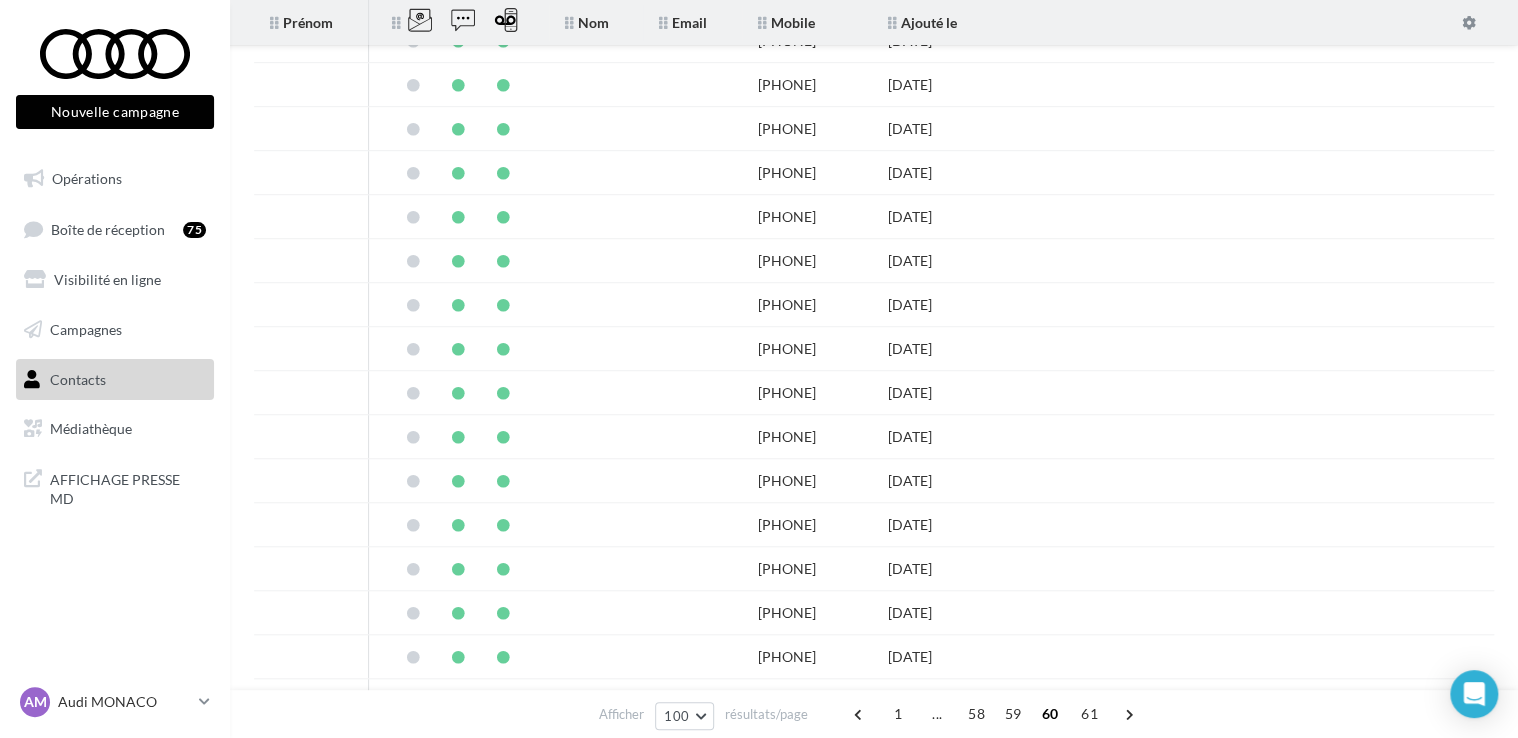 scroll, scrollTop: 566, scrollLeft: 0, axis: vertical 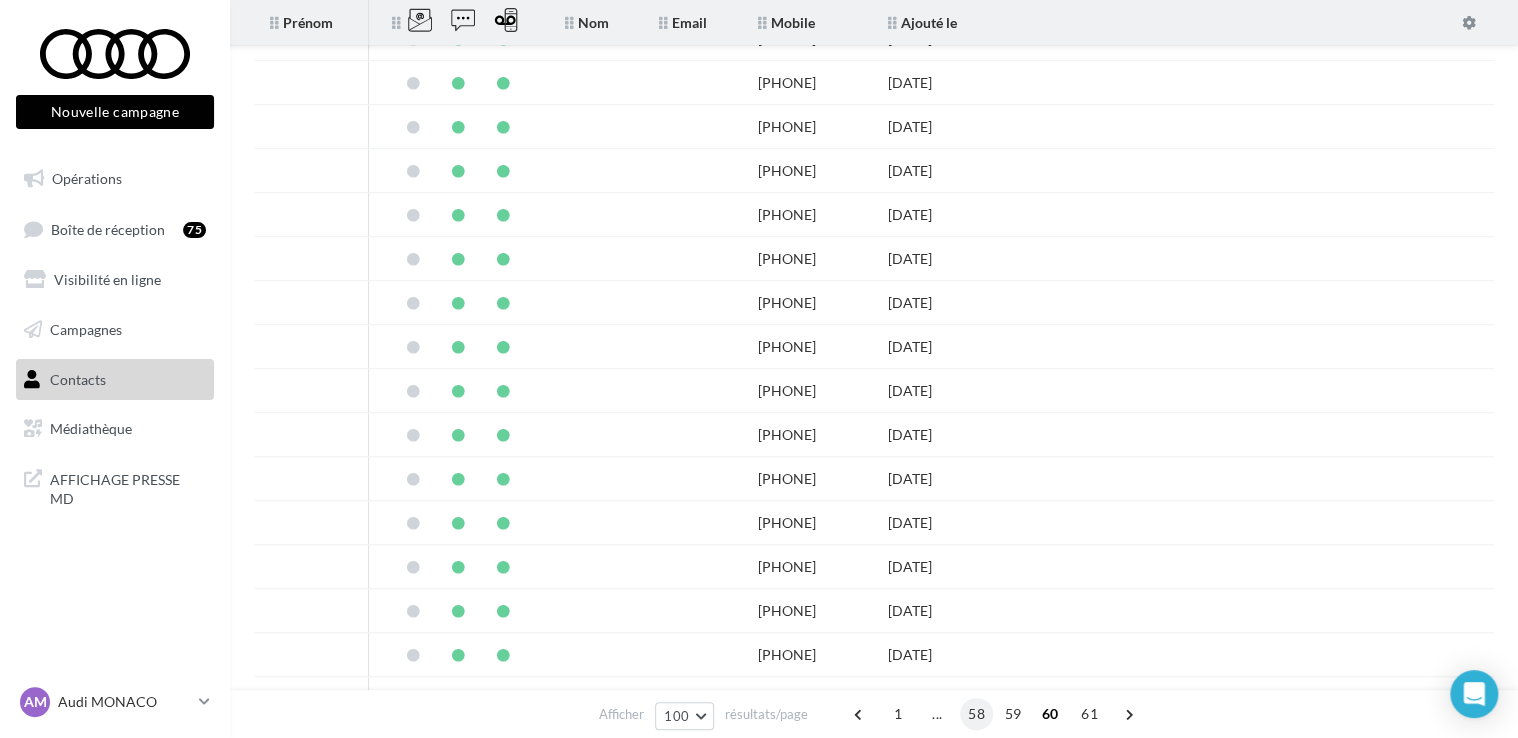 click on "58" at bounding box center [976, 714] 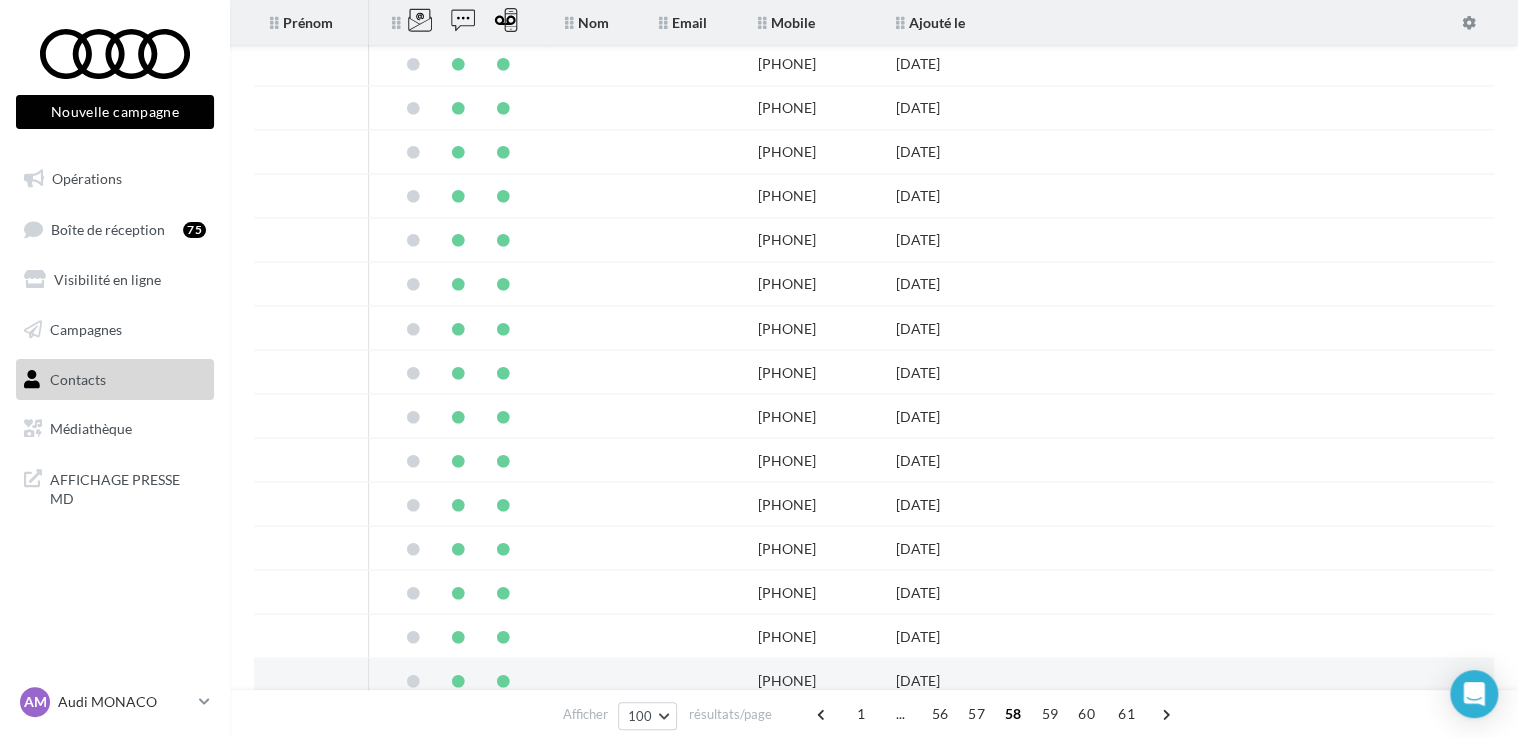 scroll, scrollTop: 1588, scrollLeft: 0, axis: vertical 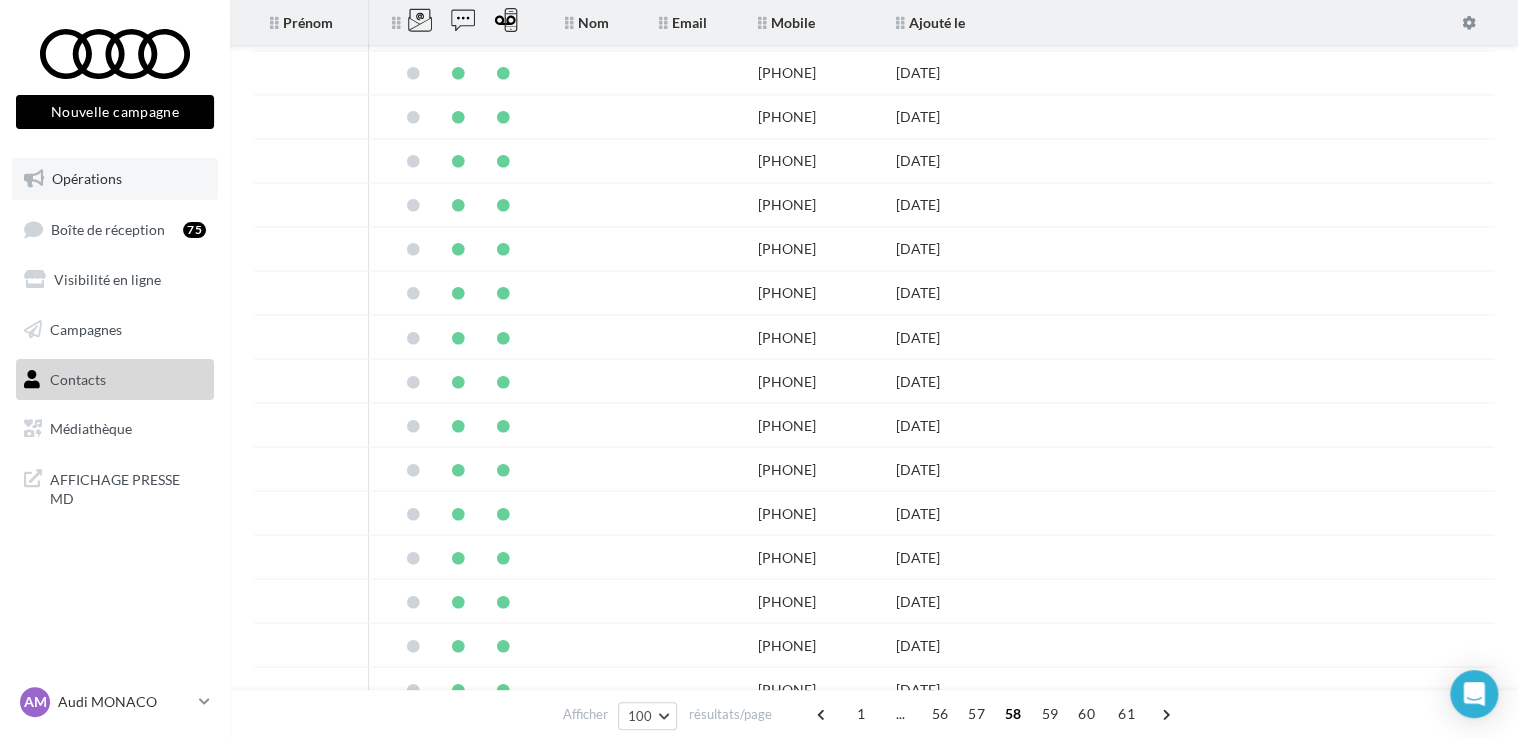 click on "Opérations" at bounding box center (115, 179) 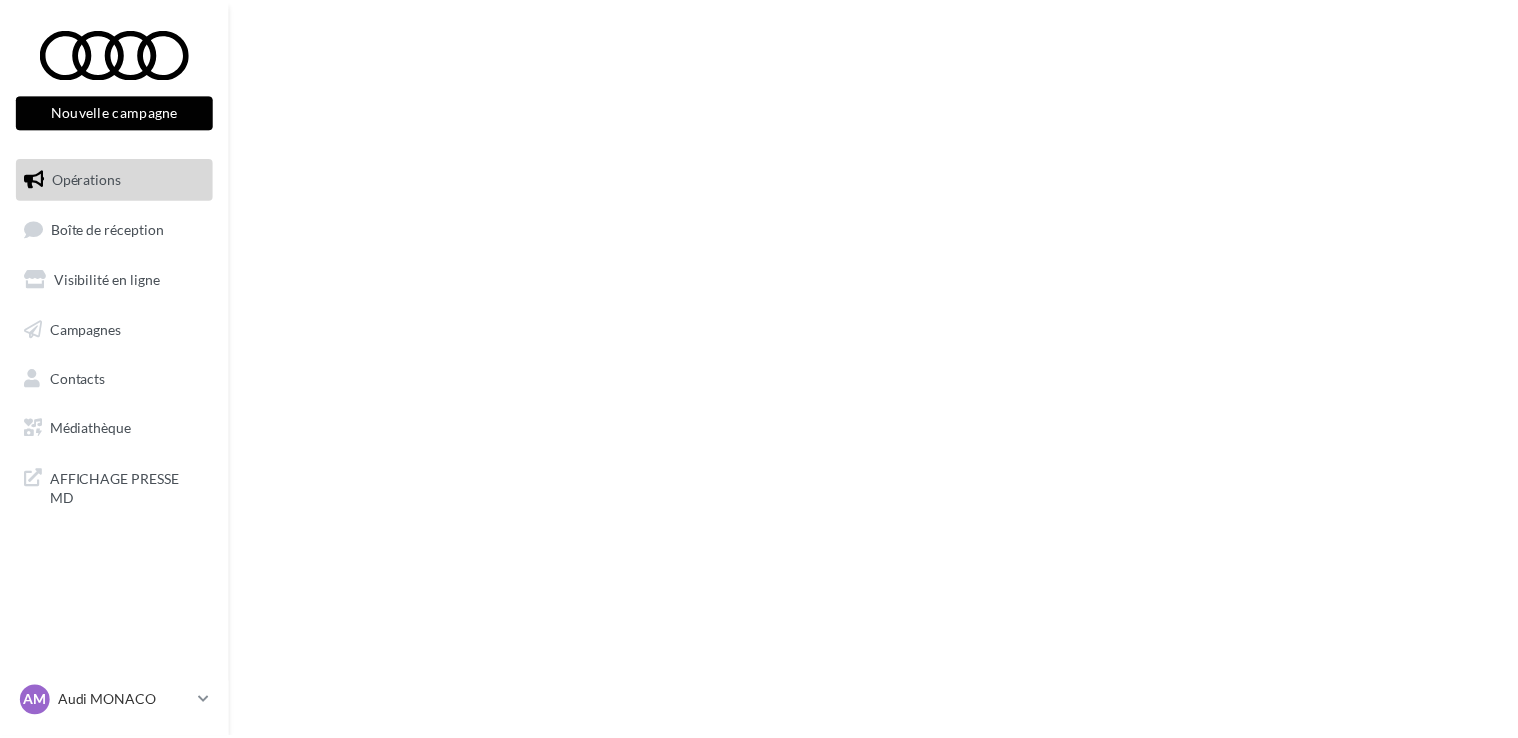 scroll, scrollTop: 0, scrollLeft: 0, axis: both 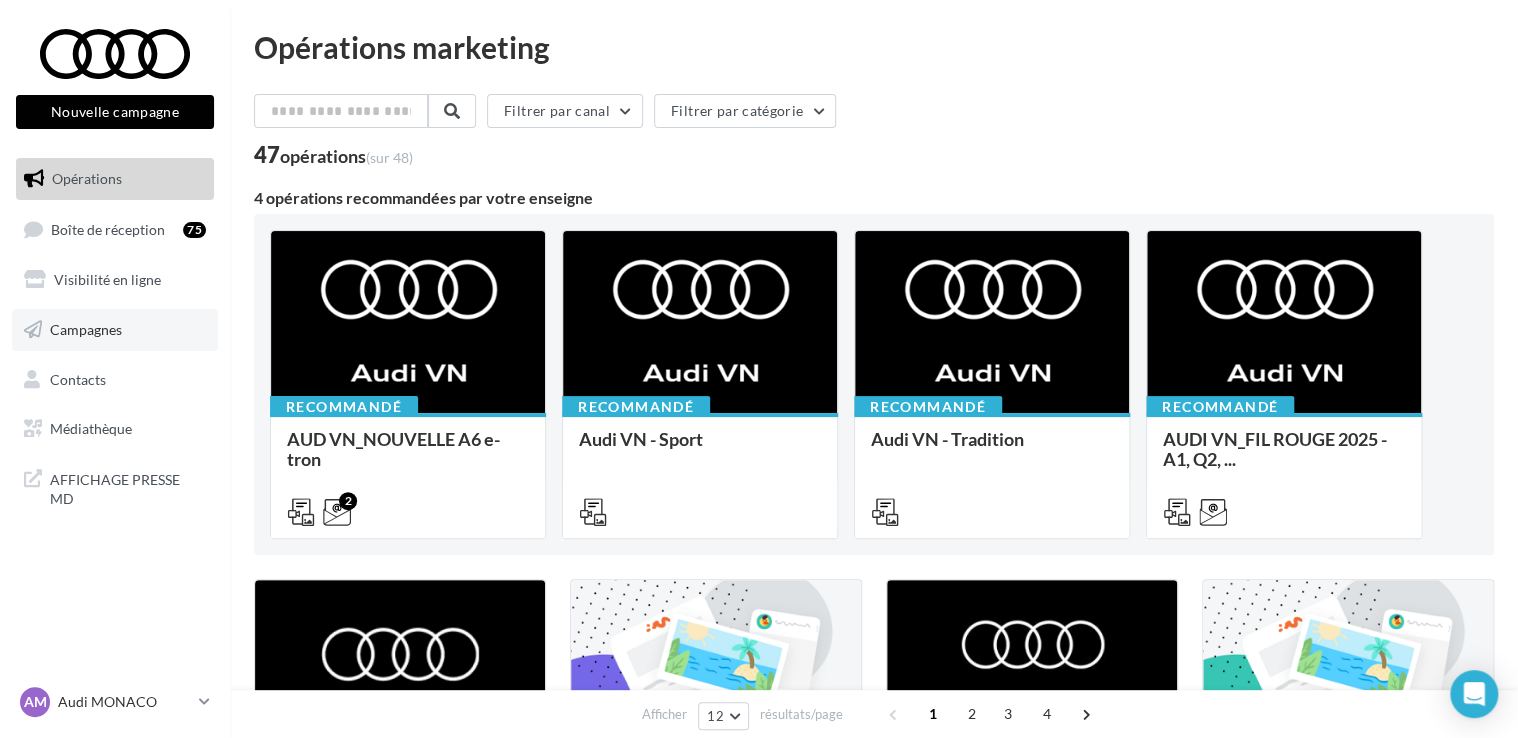click on "Campagnes" at bounding box center (115, 330) 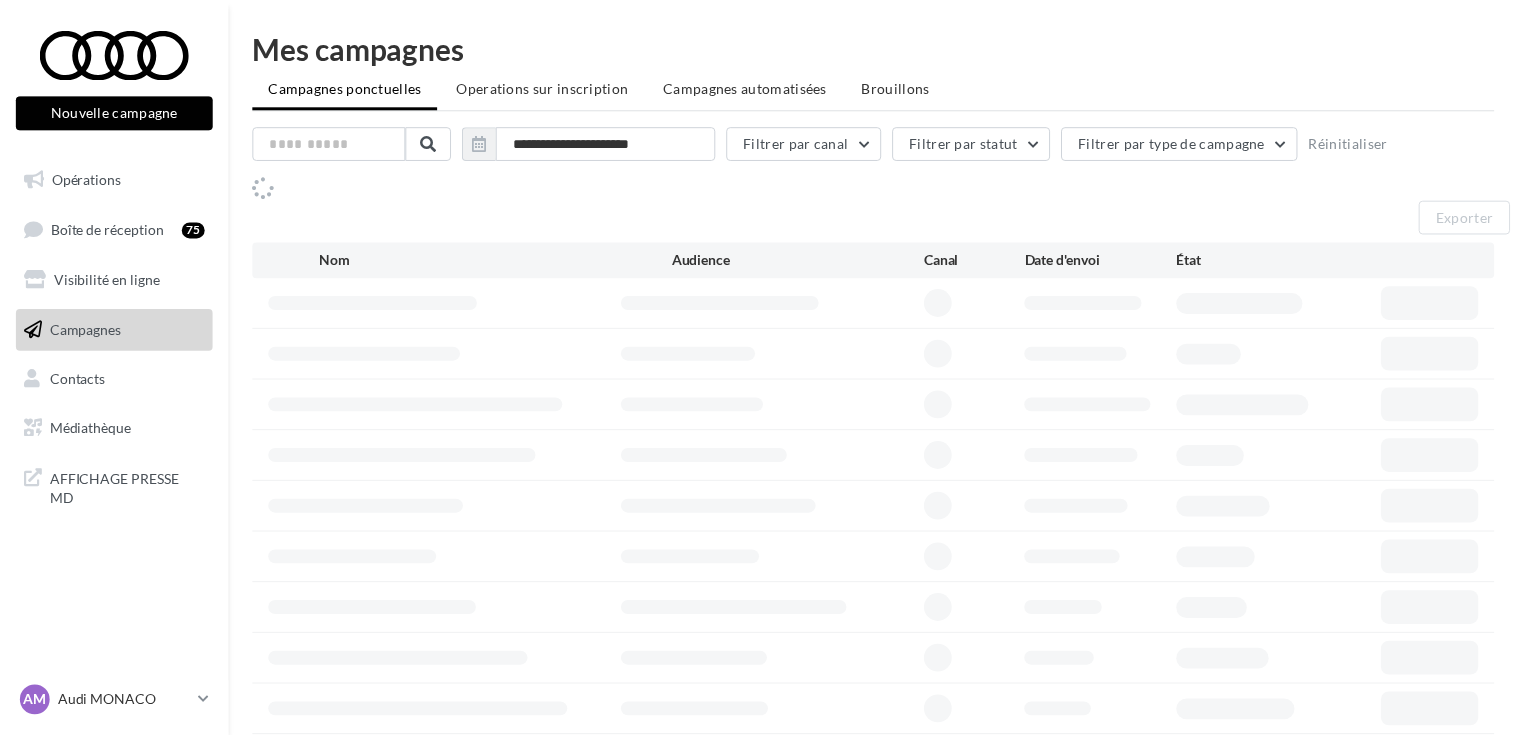 scroll, scrollTop: 0, scrollLeft: 0, axis: both 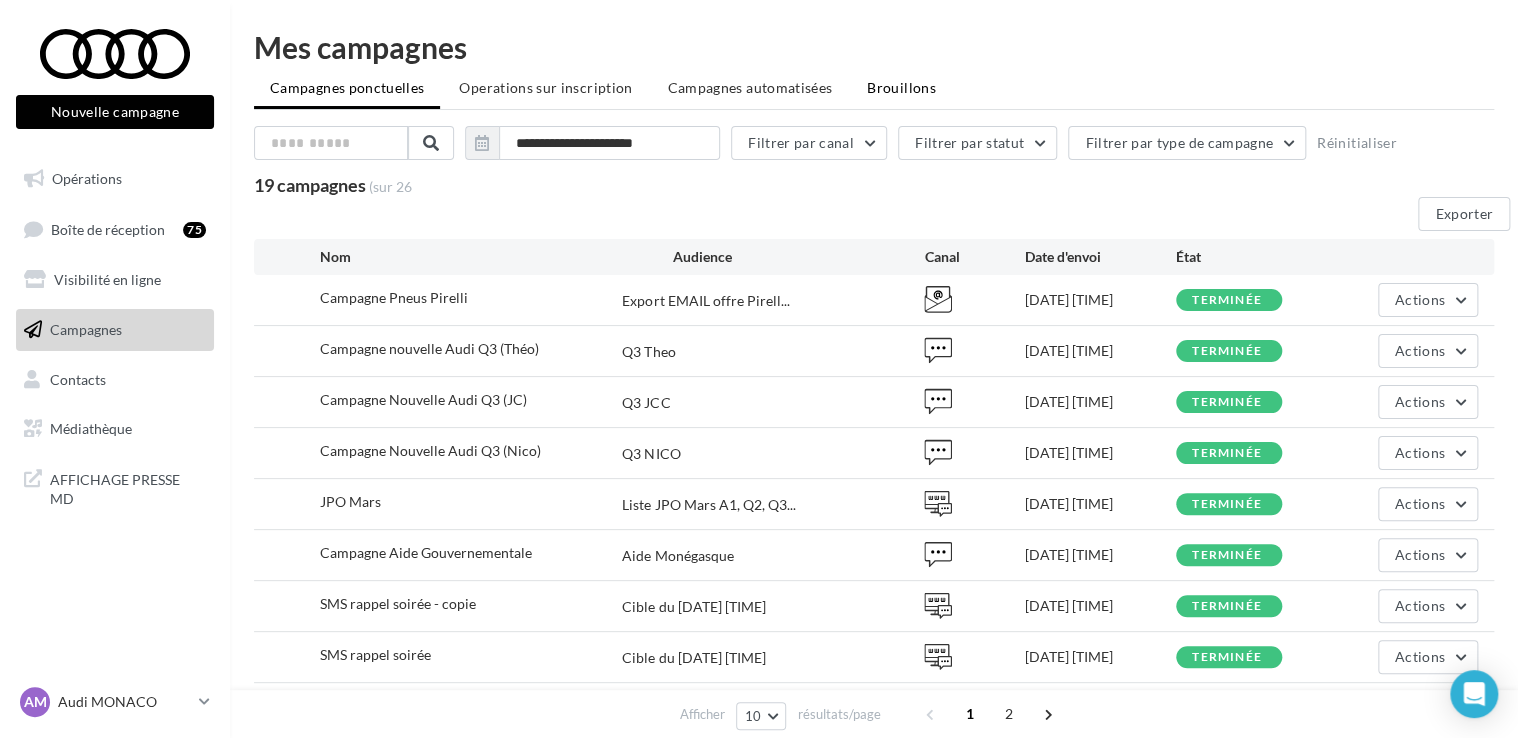 click on "Brouillons" at bounding box center (901, 87) 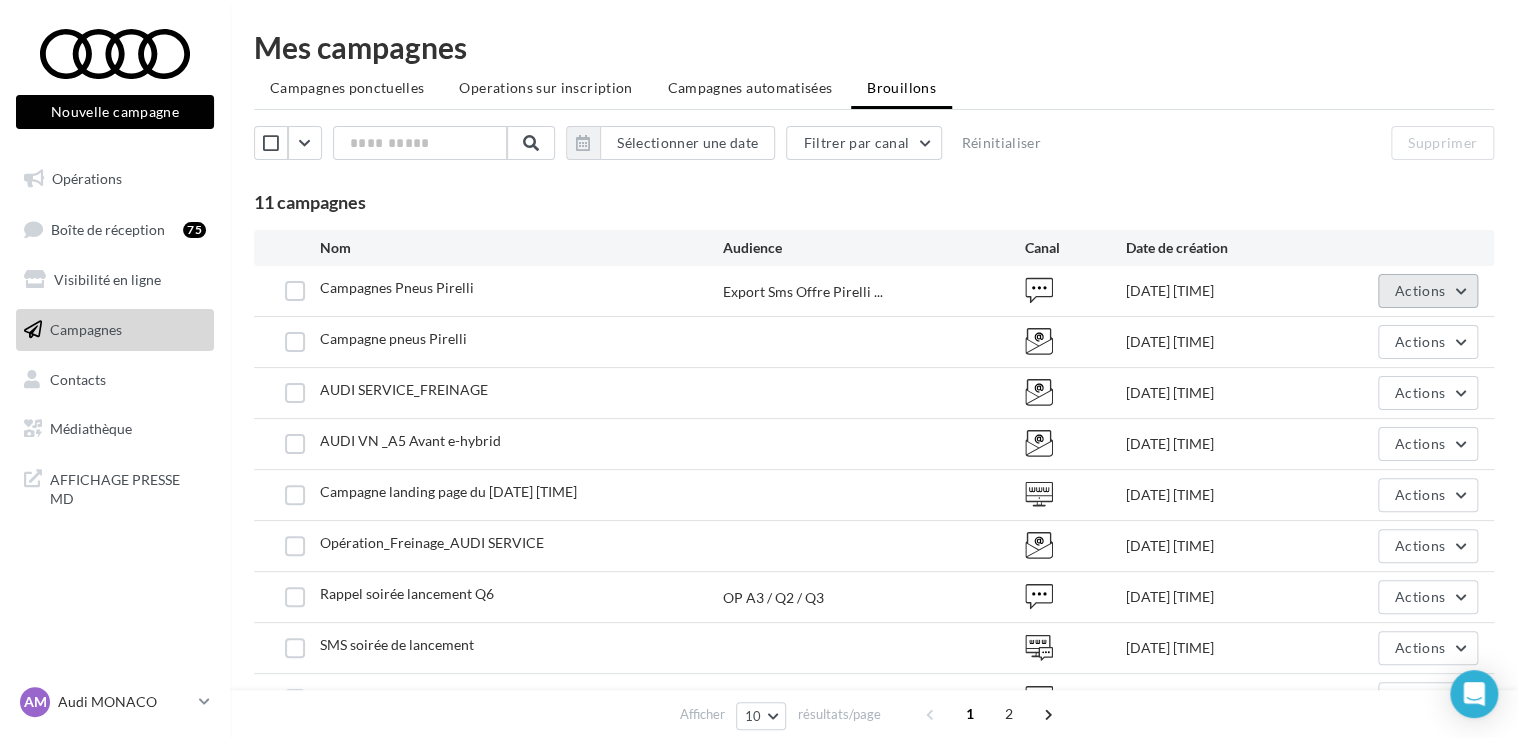 click on "Actions" at bounding box center [1428, 291] 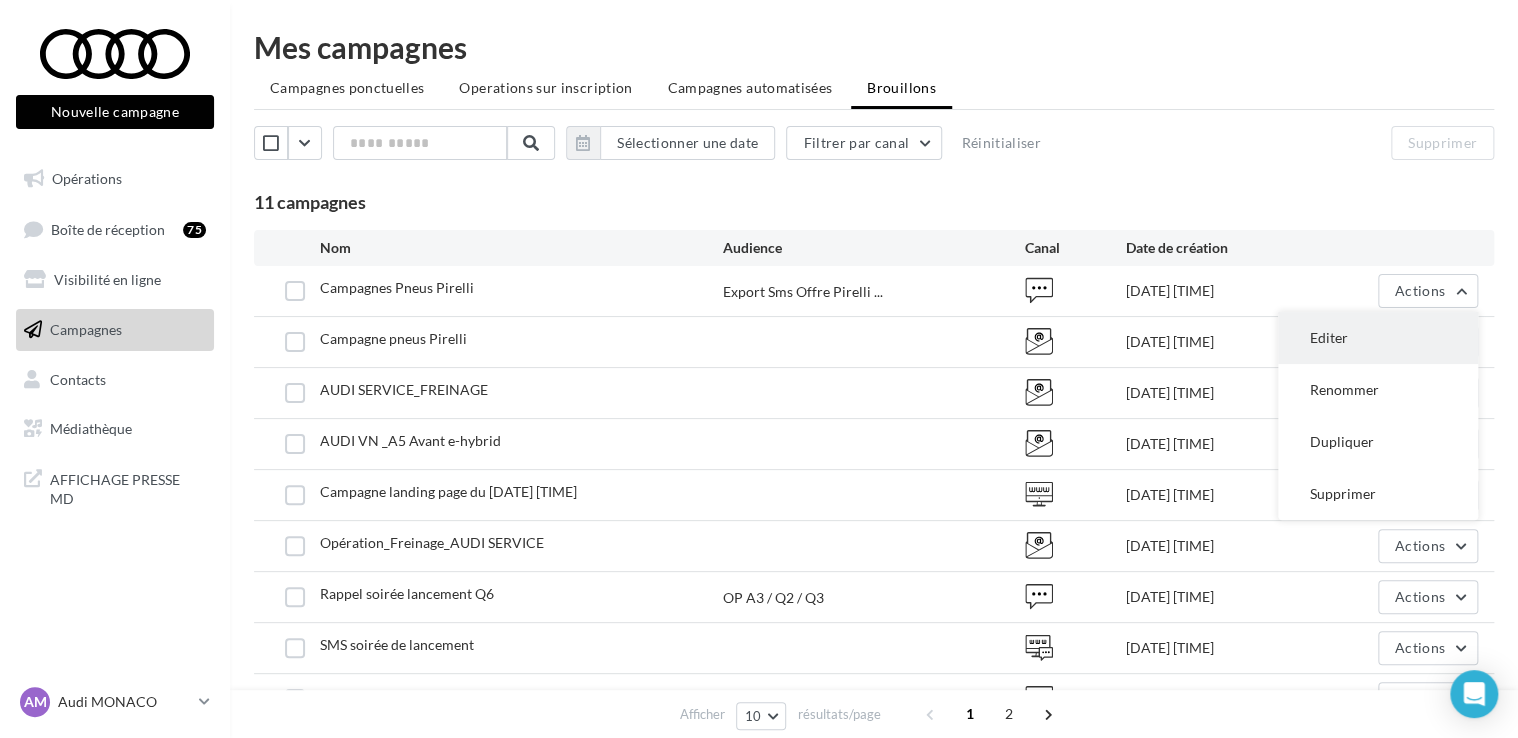click on "Editer" at bounding box center (1378, 338) 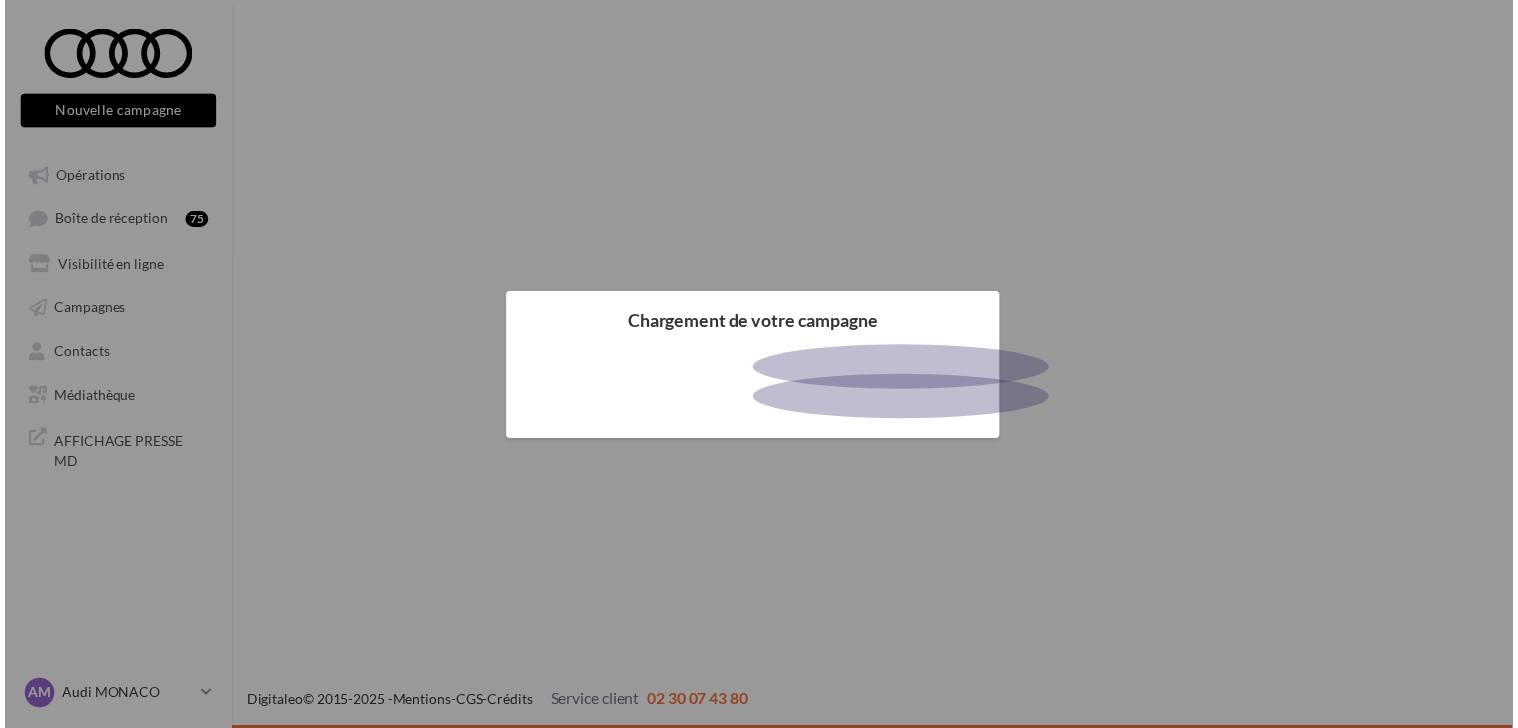 scroll, scrollTop: 0, scrollLeft: 0, axis: both 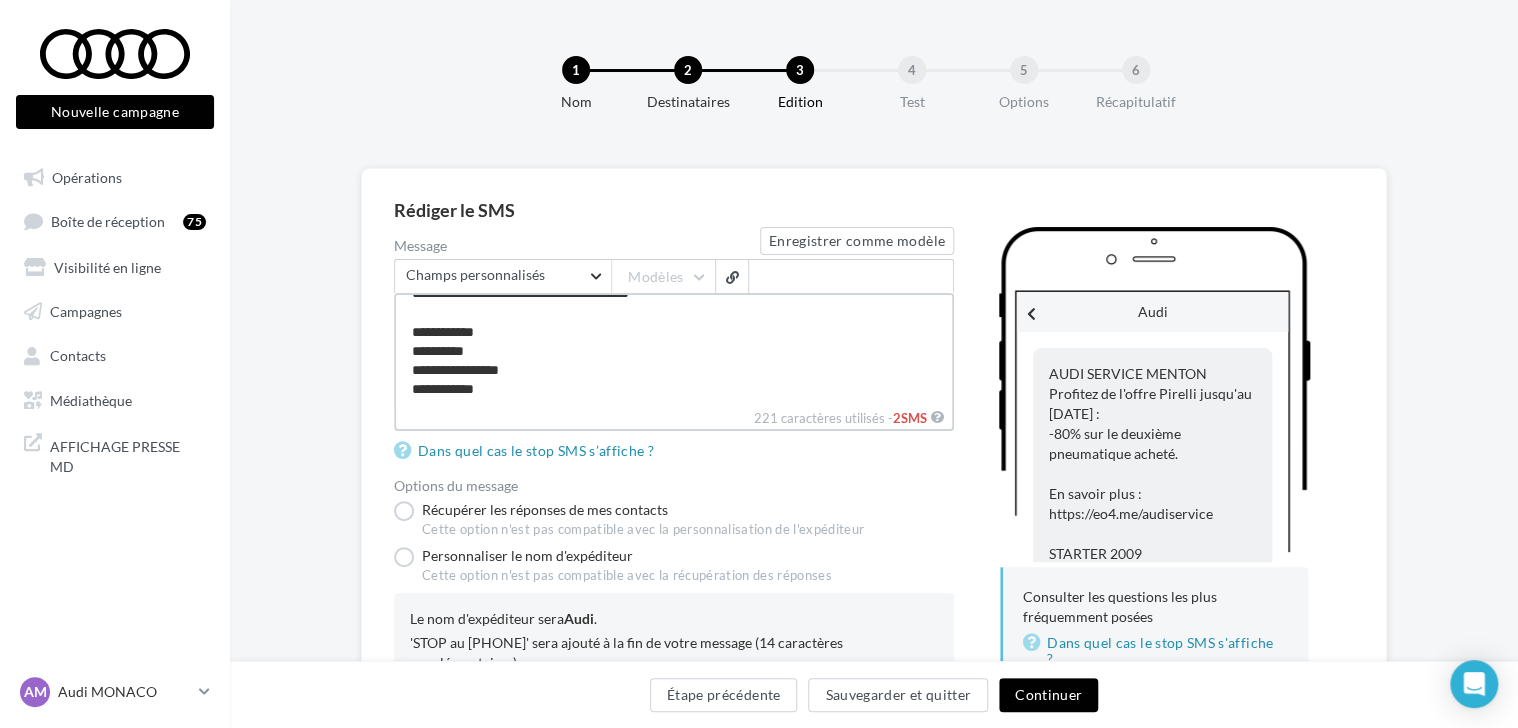 drag, startPoint x: 536, startPoint y: 395, endPoint x: 374, endPoint y: 324, distance: 176.87566 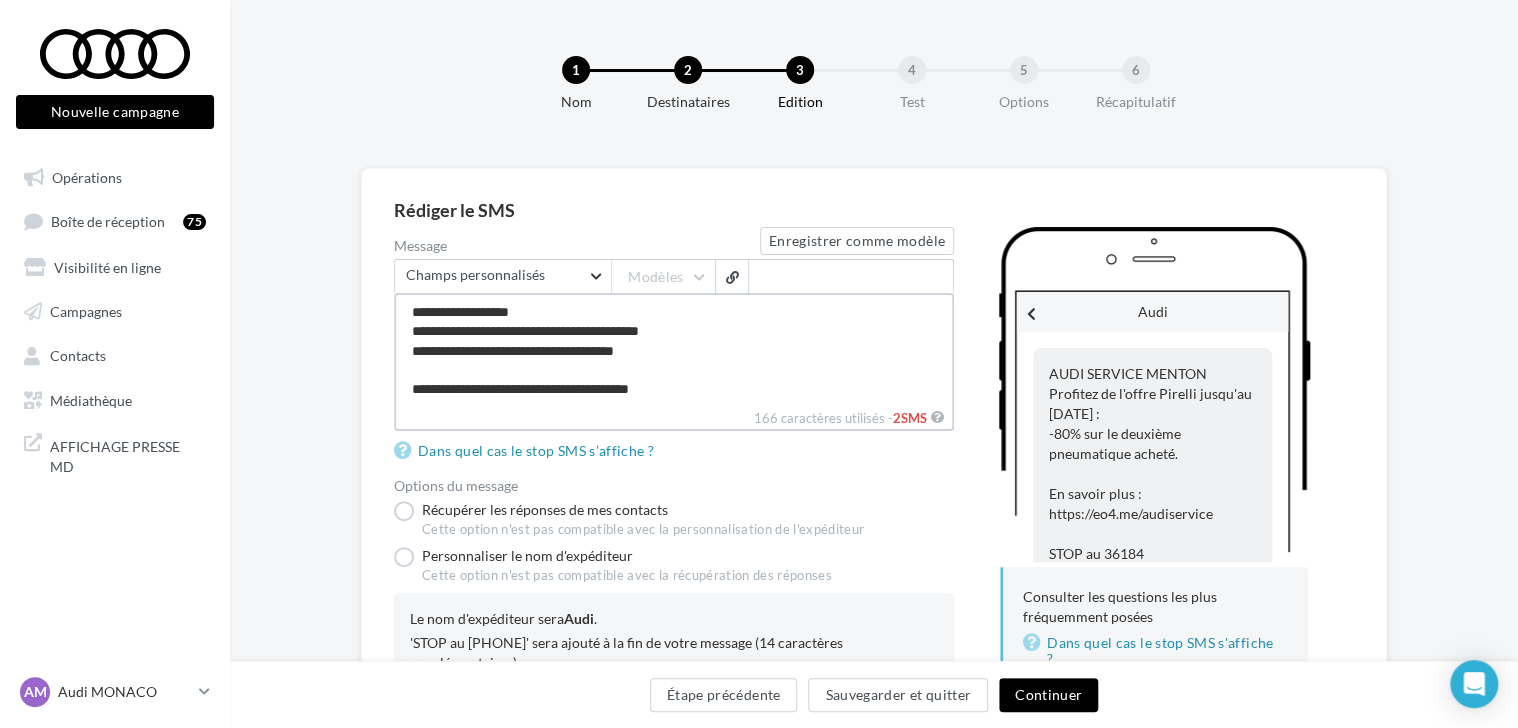 scroll, scrollTop: 0, scrollLeft: 0, axis: both 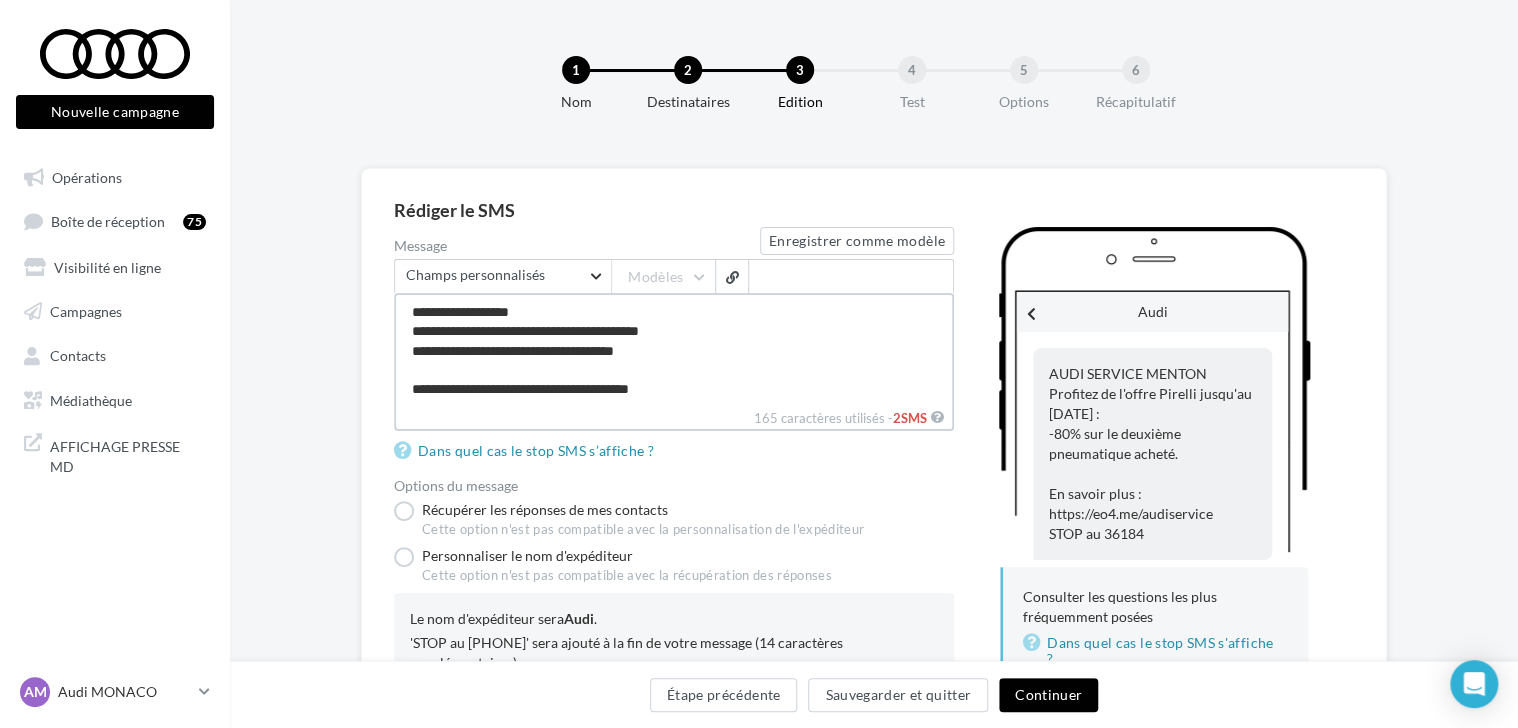 drag, startPoint x: 655, startPoint y: 329, endPoint x: 557, endPoint y: 328, distance: 98.005104 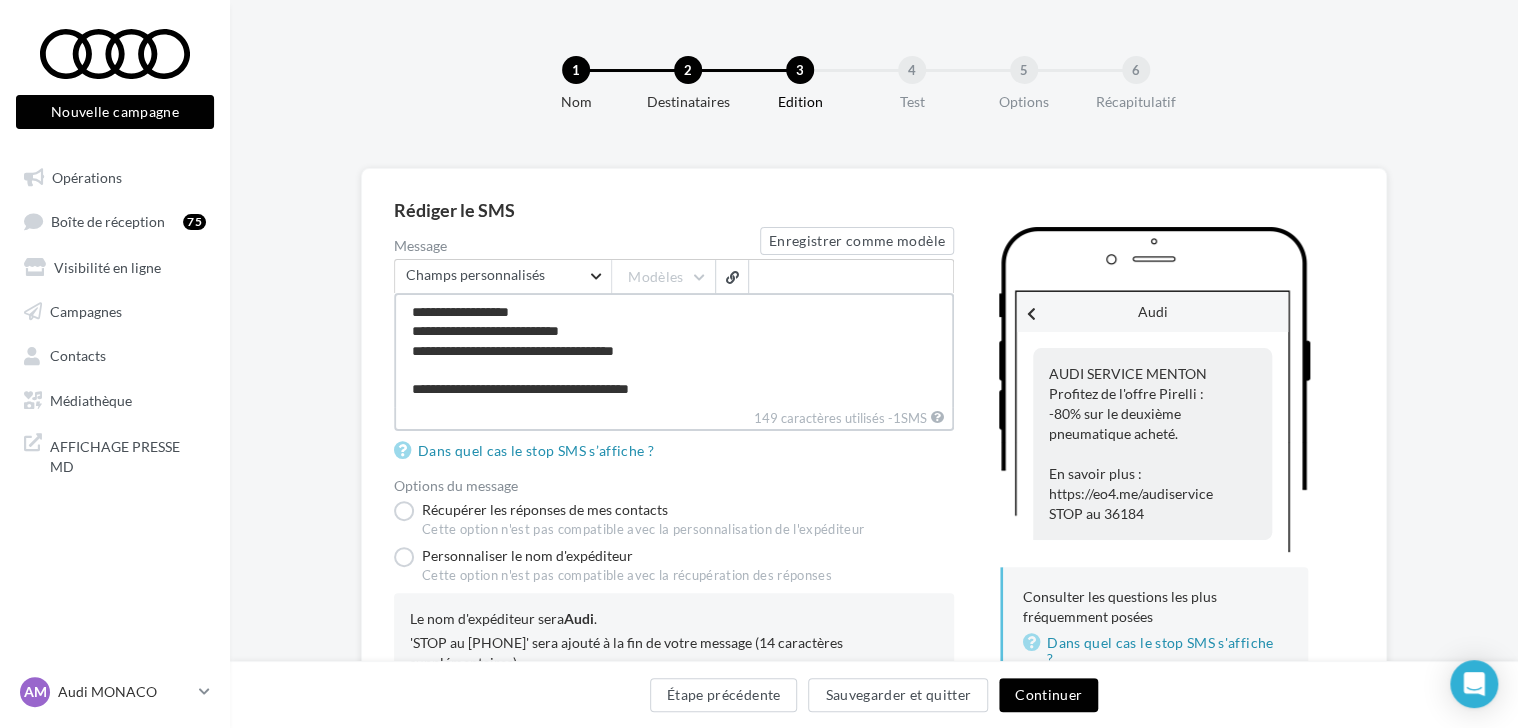 drag, startPoint x: 492, startPoint y: 327, endPoint x: 396, endPoint y: 330, distance: 96.04687 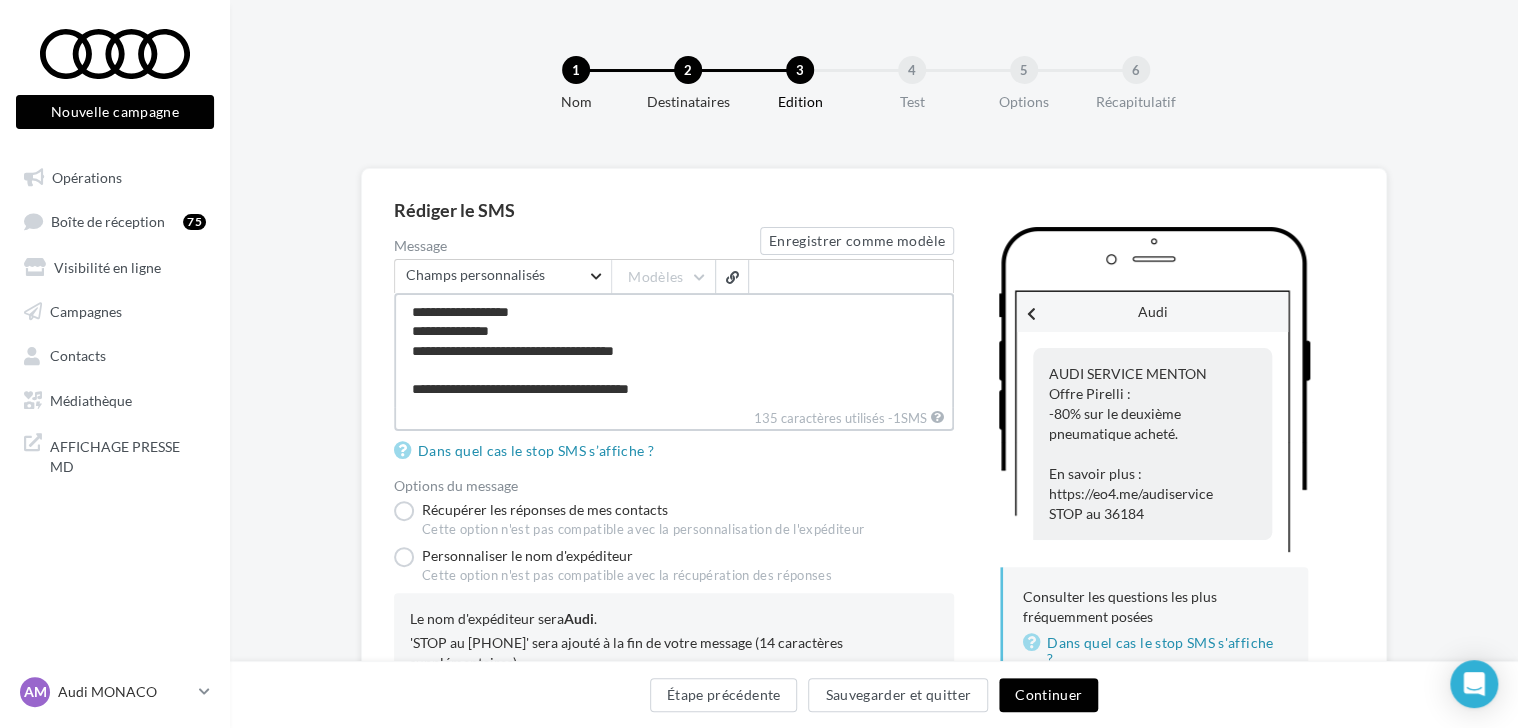 click on "**********" at bounding box center (674, 350) 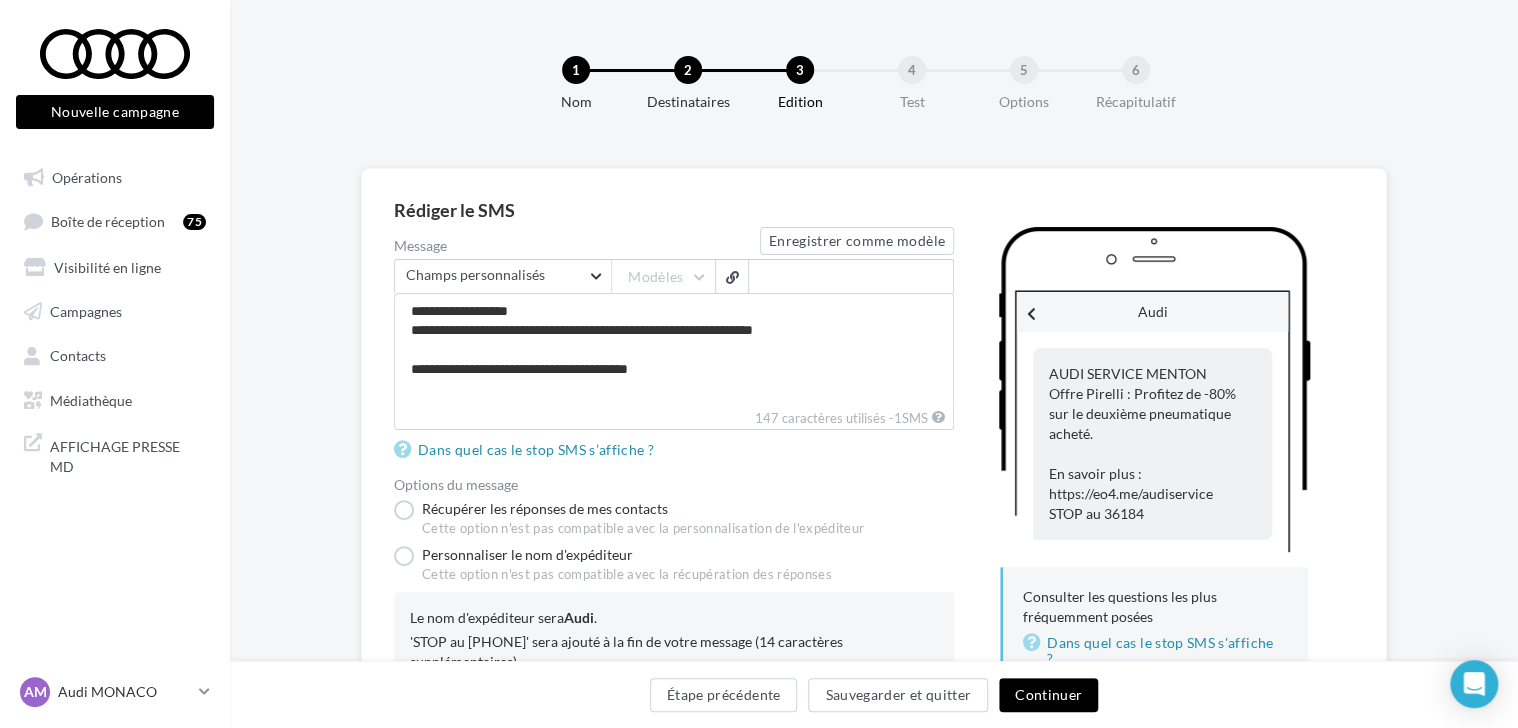 click on "147 caractères utilisés   -  1  SMS" at bounding box center (674, 418) 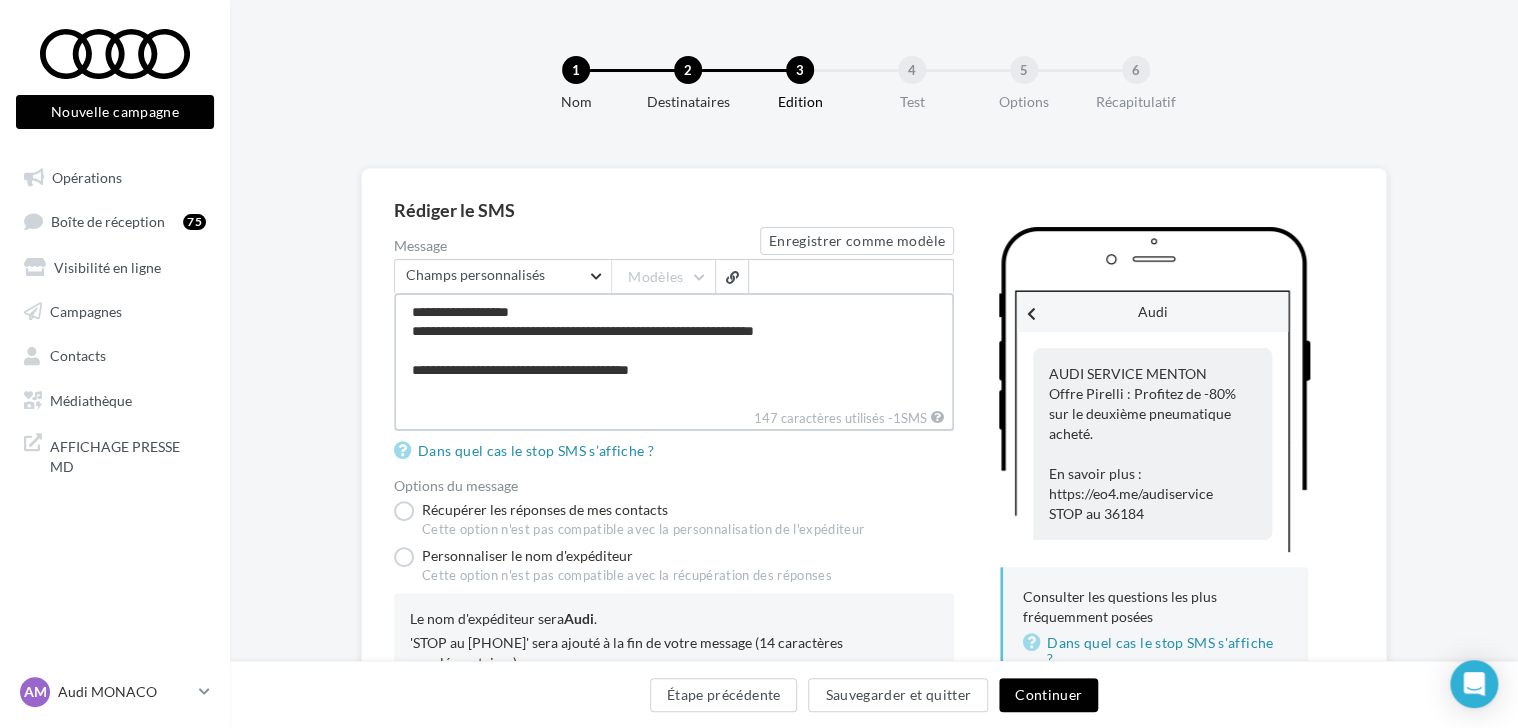 click on "**********" at bounding box center (674, 350) 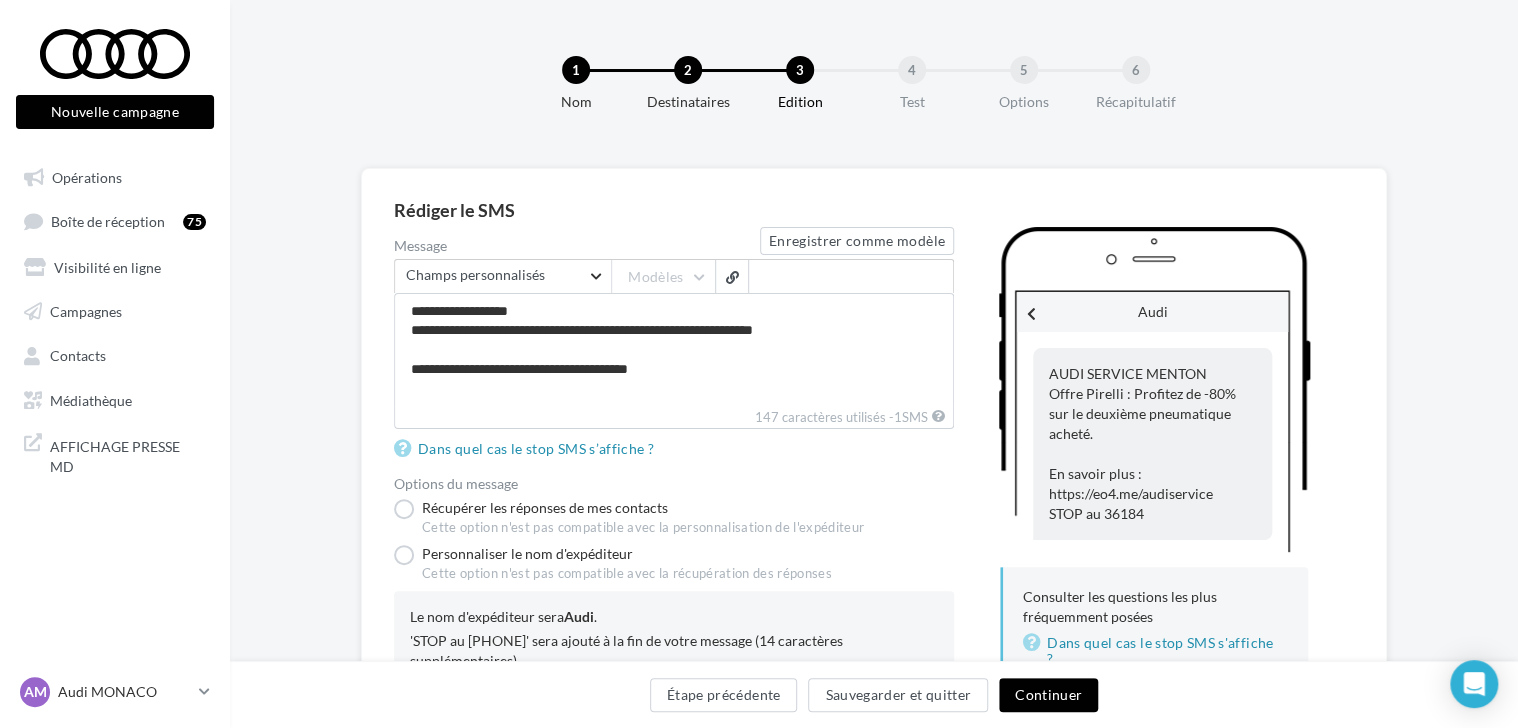 click on "147 caractères utilisés   -  1  SMS" at bounding box center [674, 417] 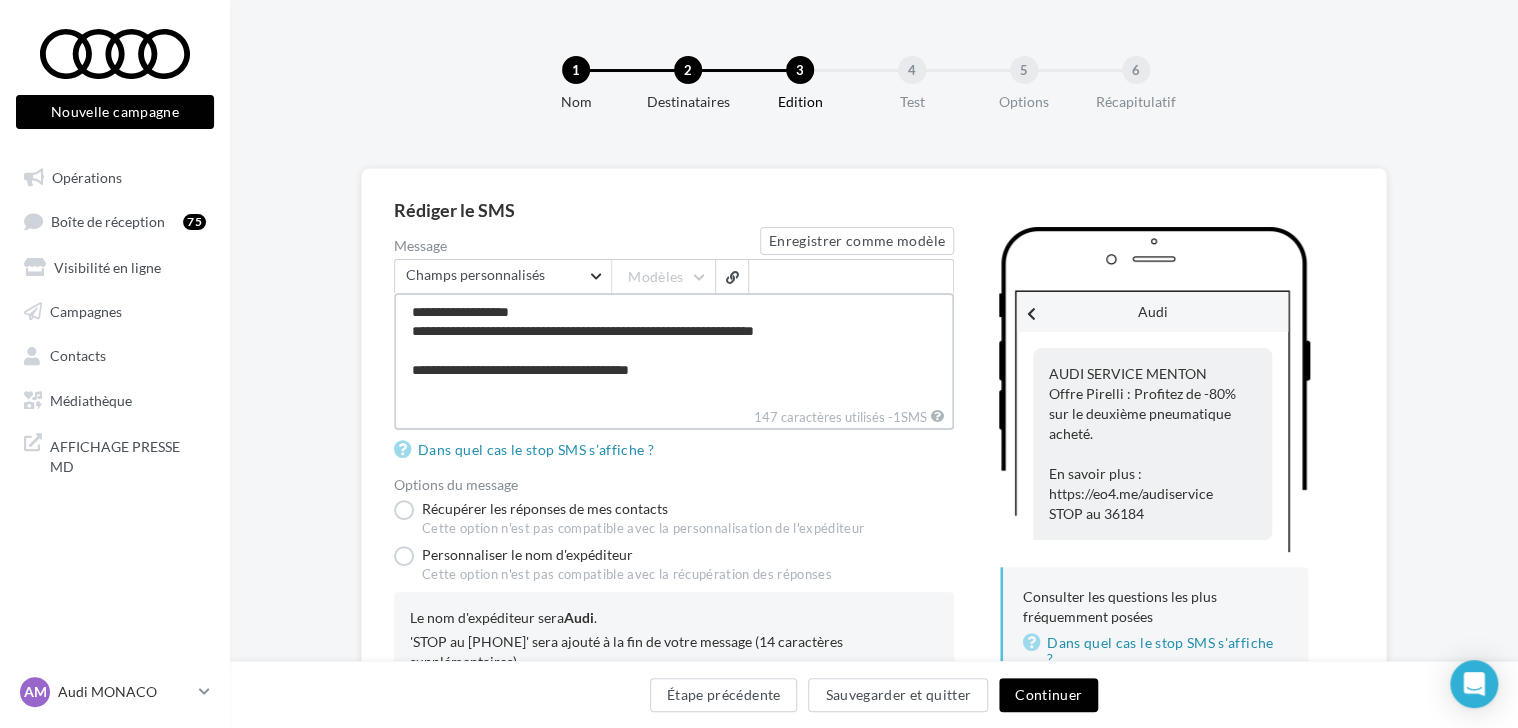 click on "**********" at bounding box center (674, 349) 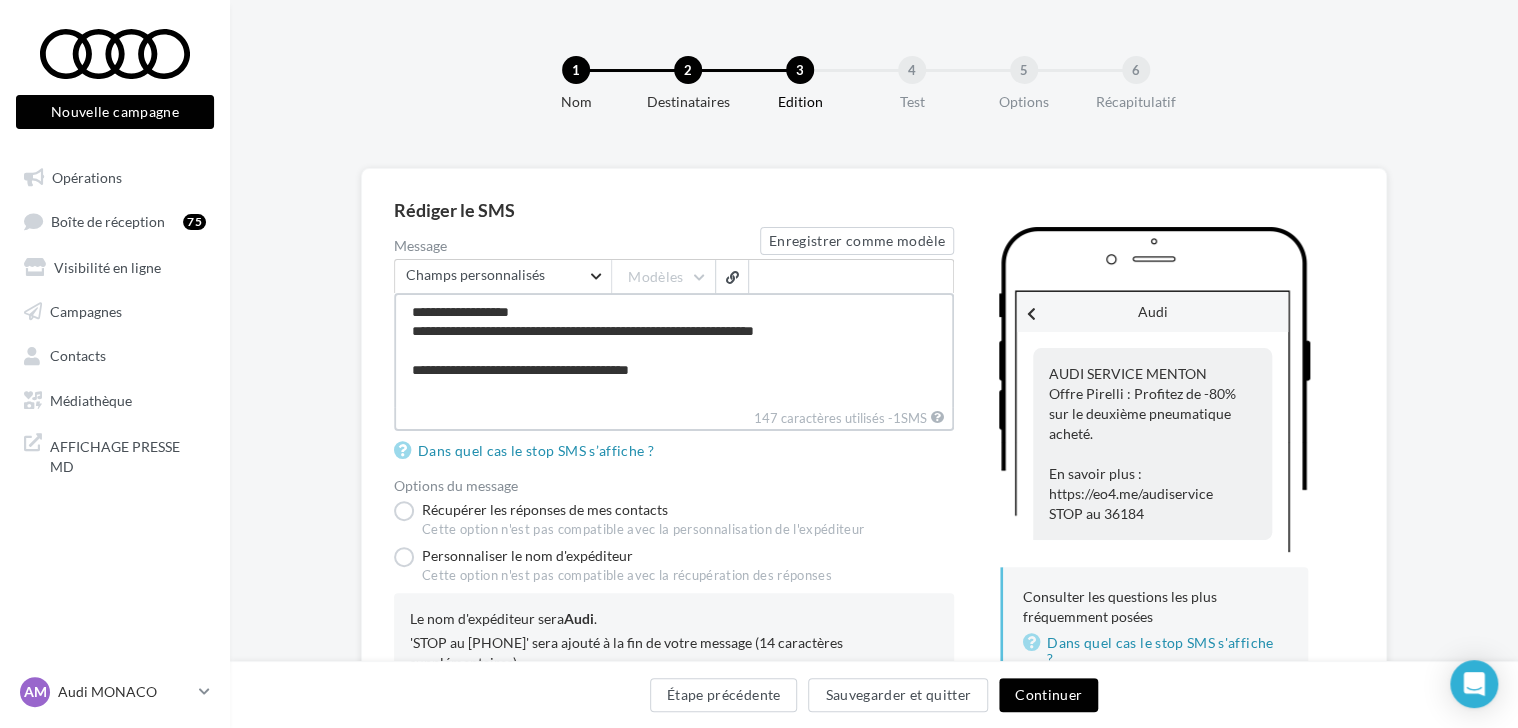click on "**********" at bounding box center (674, 350) 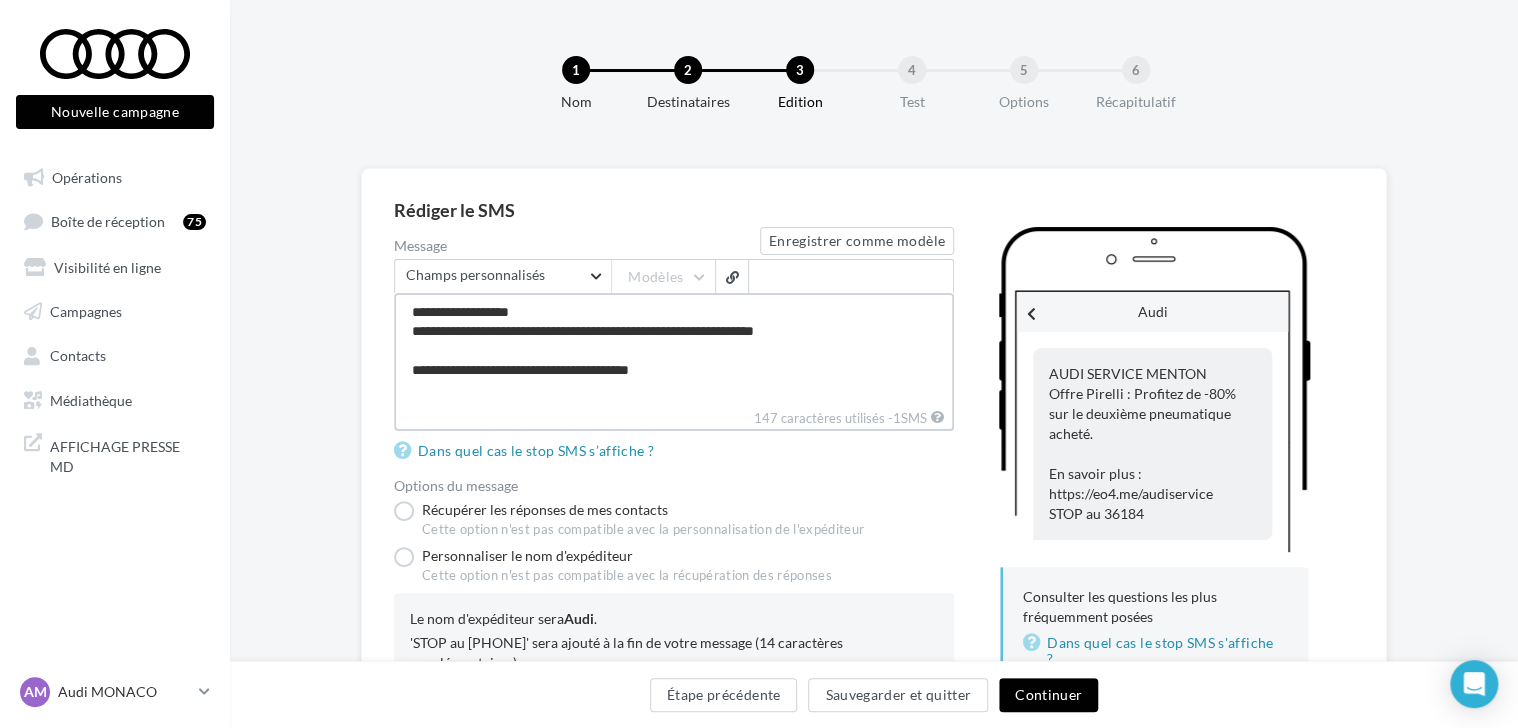 click on "**********" at bounding box center [674, 350] 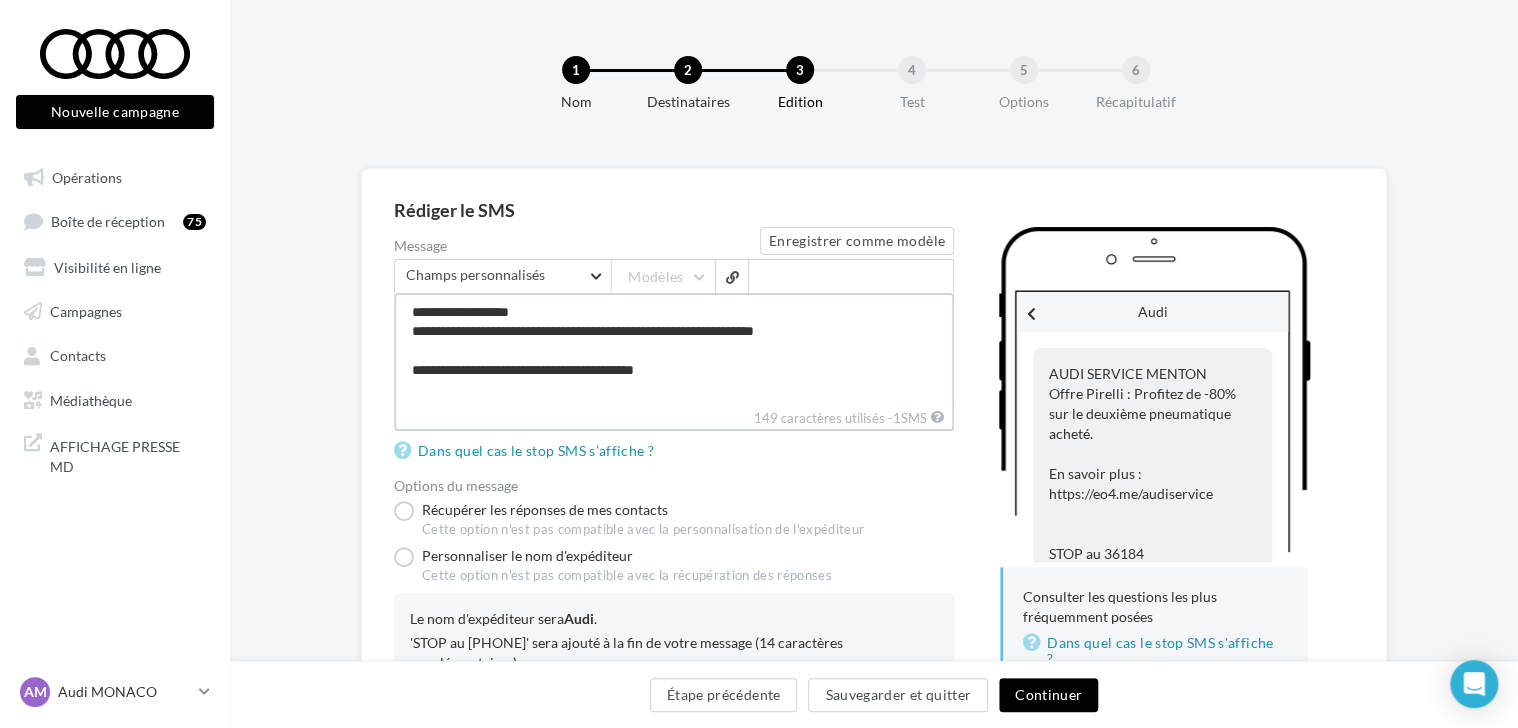 scroll, scrollTop: 0, scrollLeft: 0, axis: both 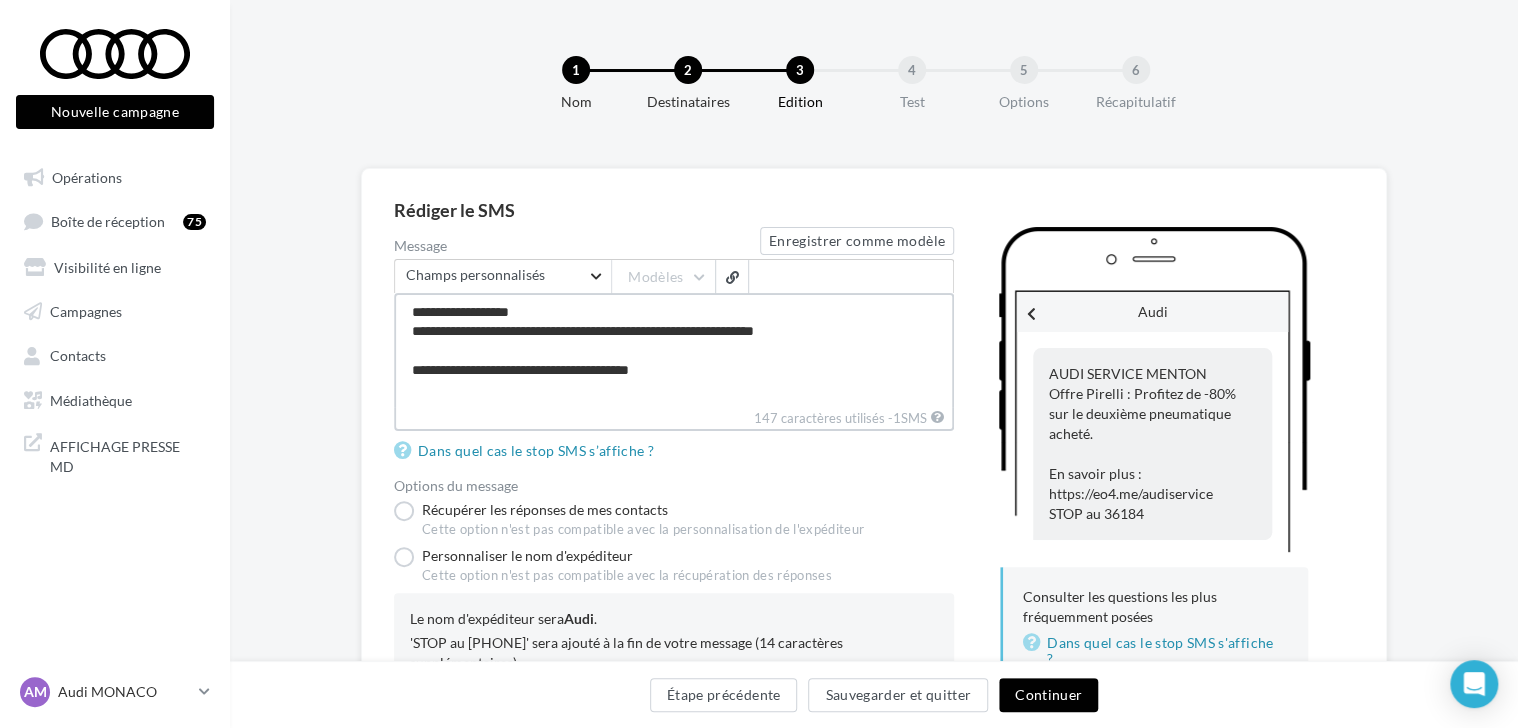 click on "**********" at bounding box center (674, 350) 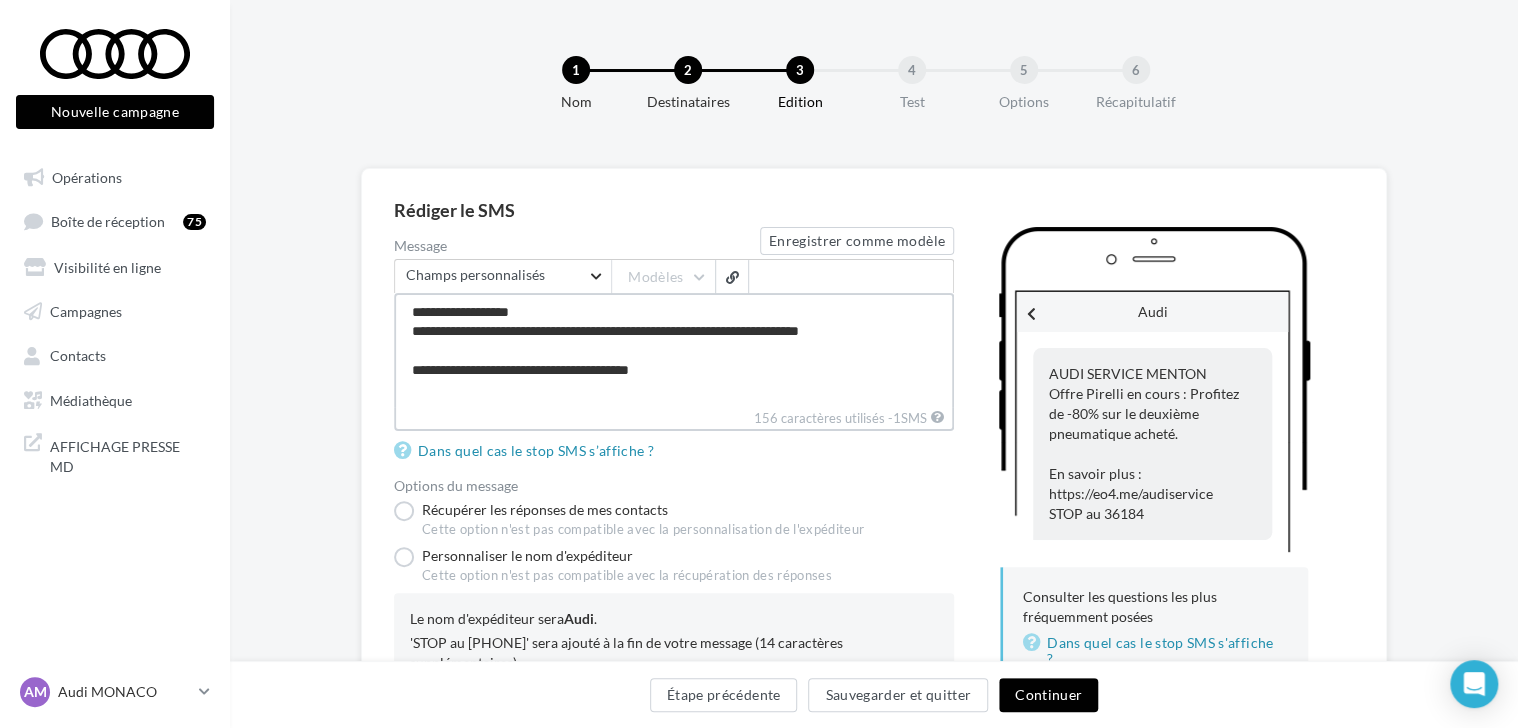 click on "**********" at bounding box center (674, 350) 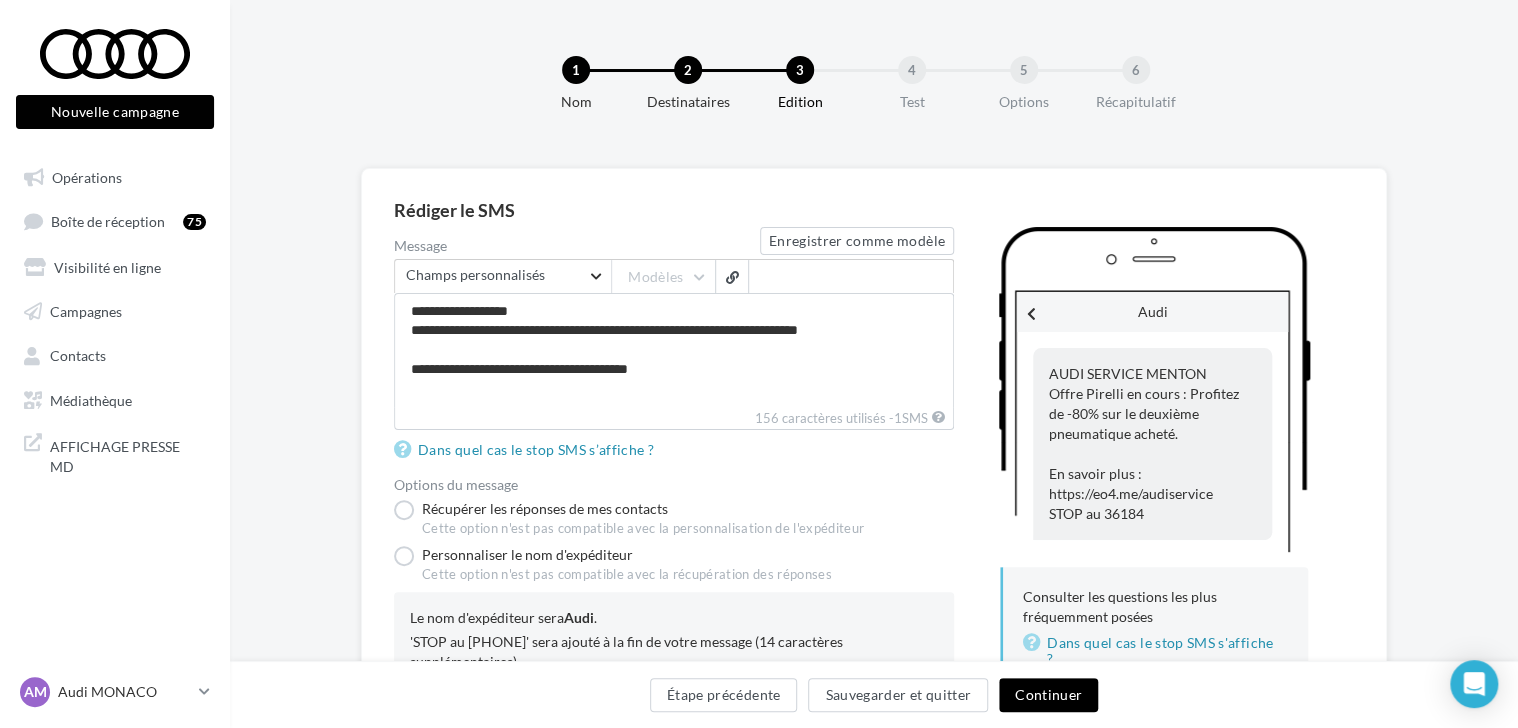 click on "Continuer" at bounding box center (1048, 695) 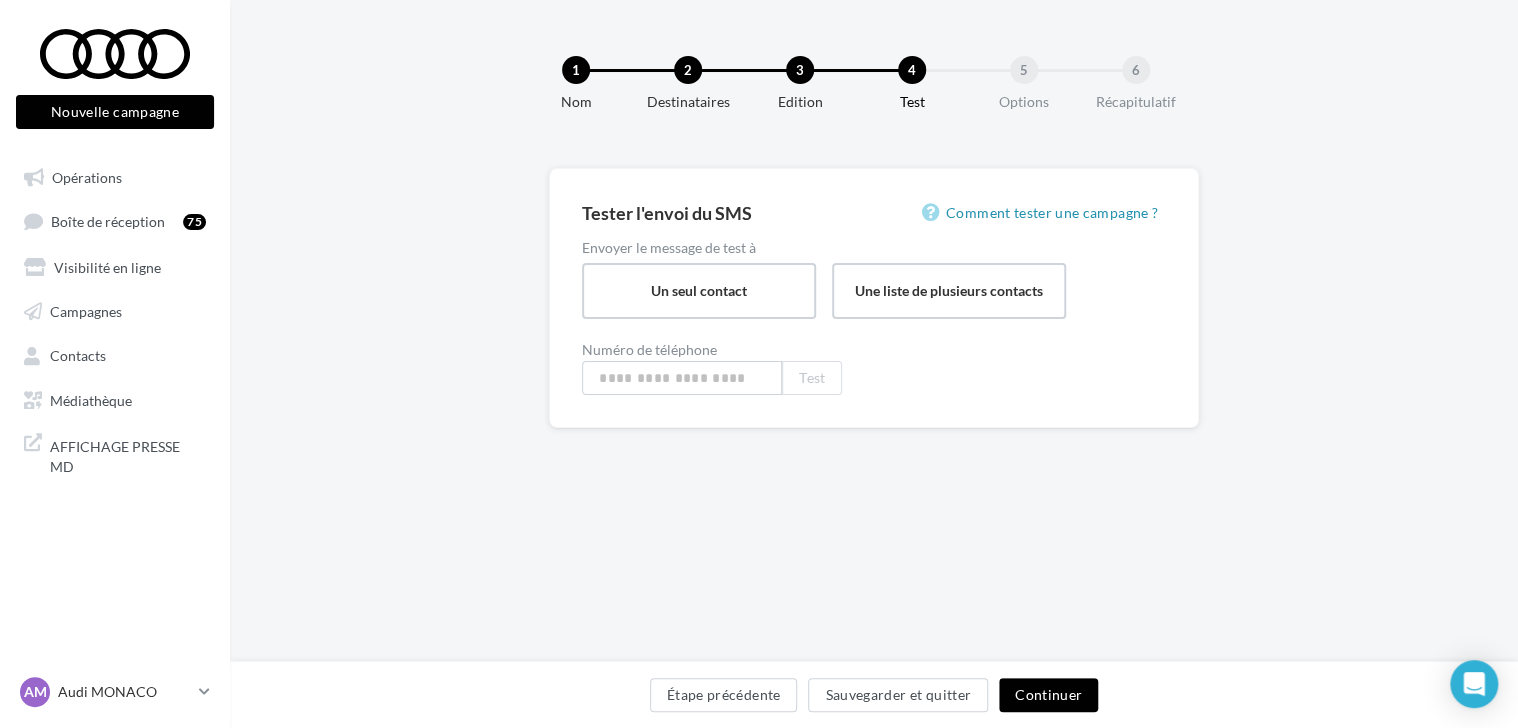type on "**********" 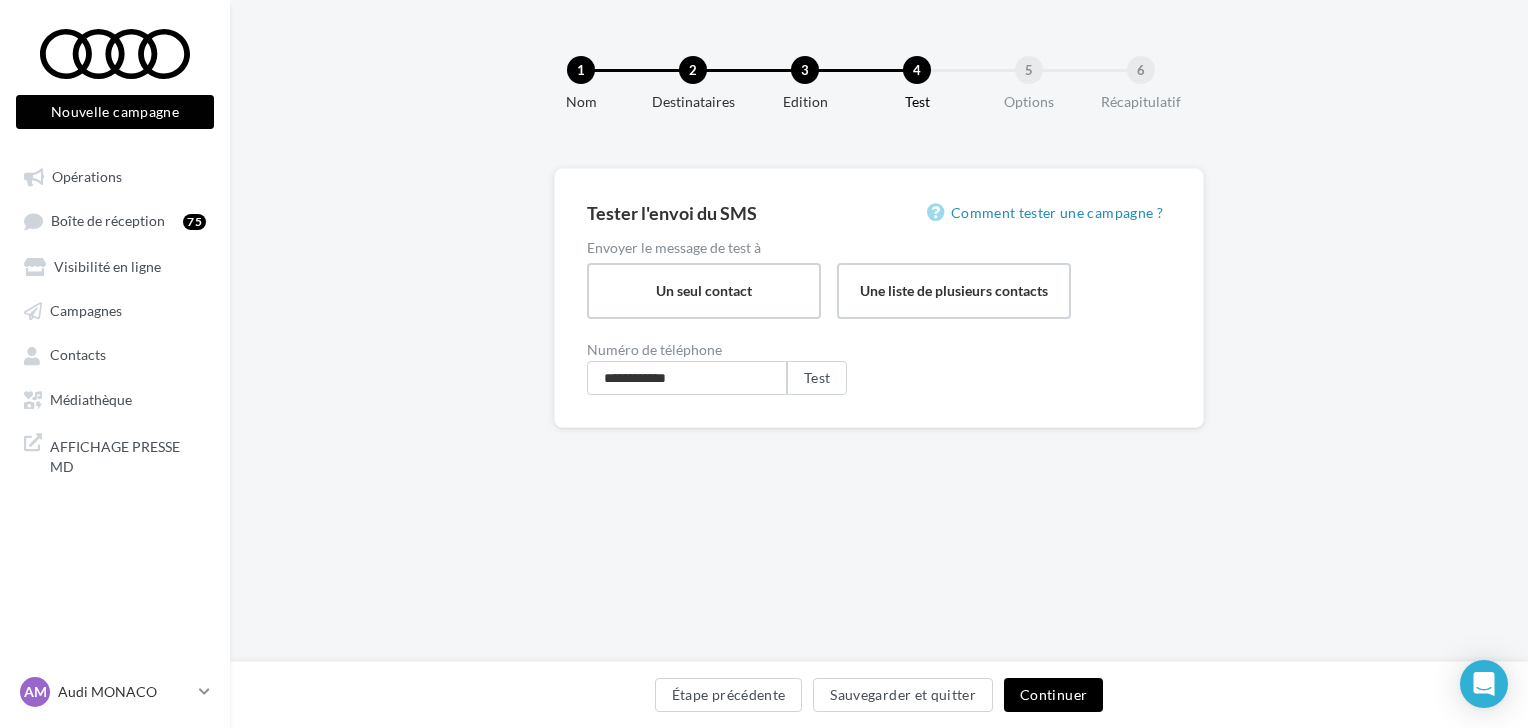 click on "Continuer" at bounding box center (1053, 695) 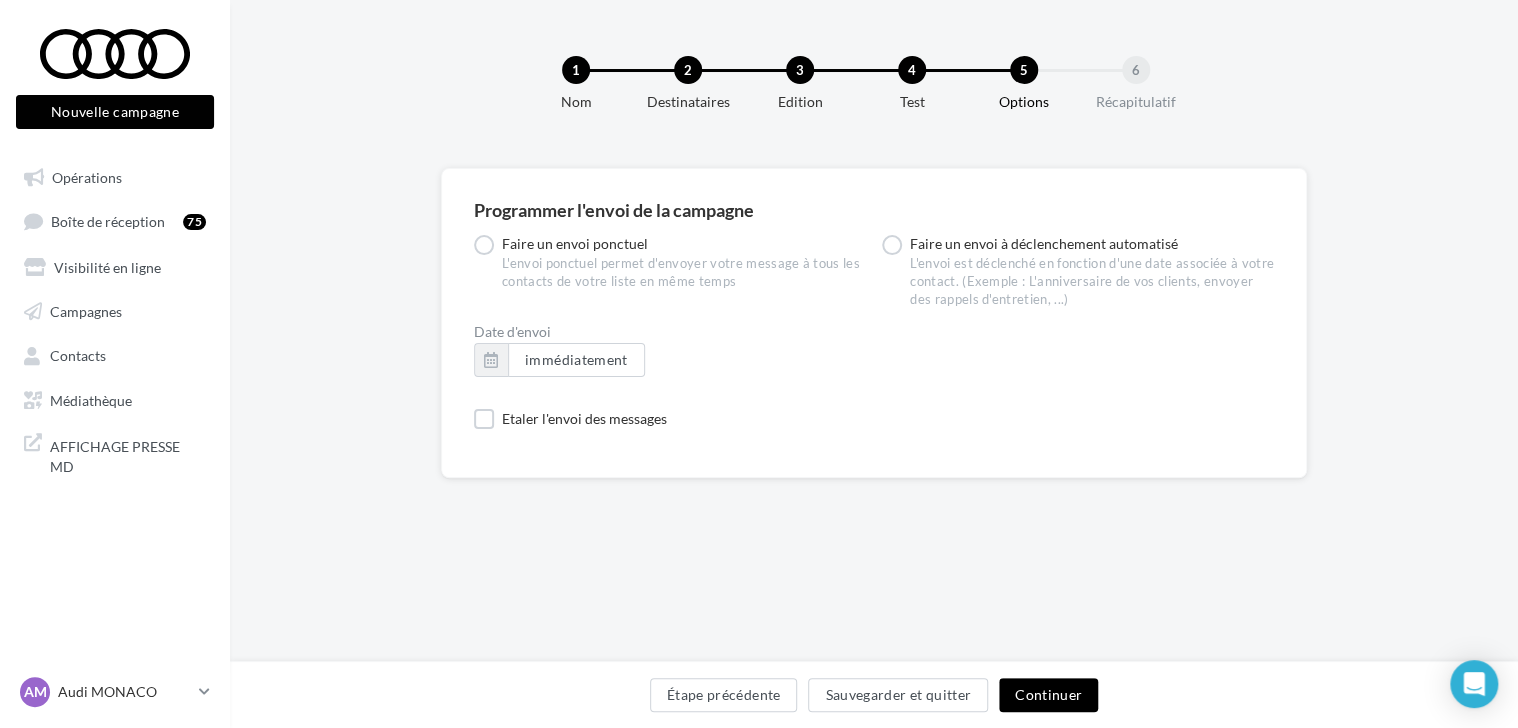 click on "Continuer" at bounding box center (1048, 695) 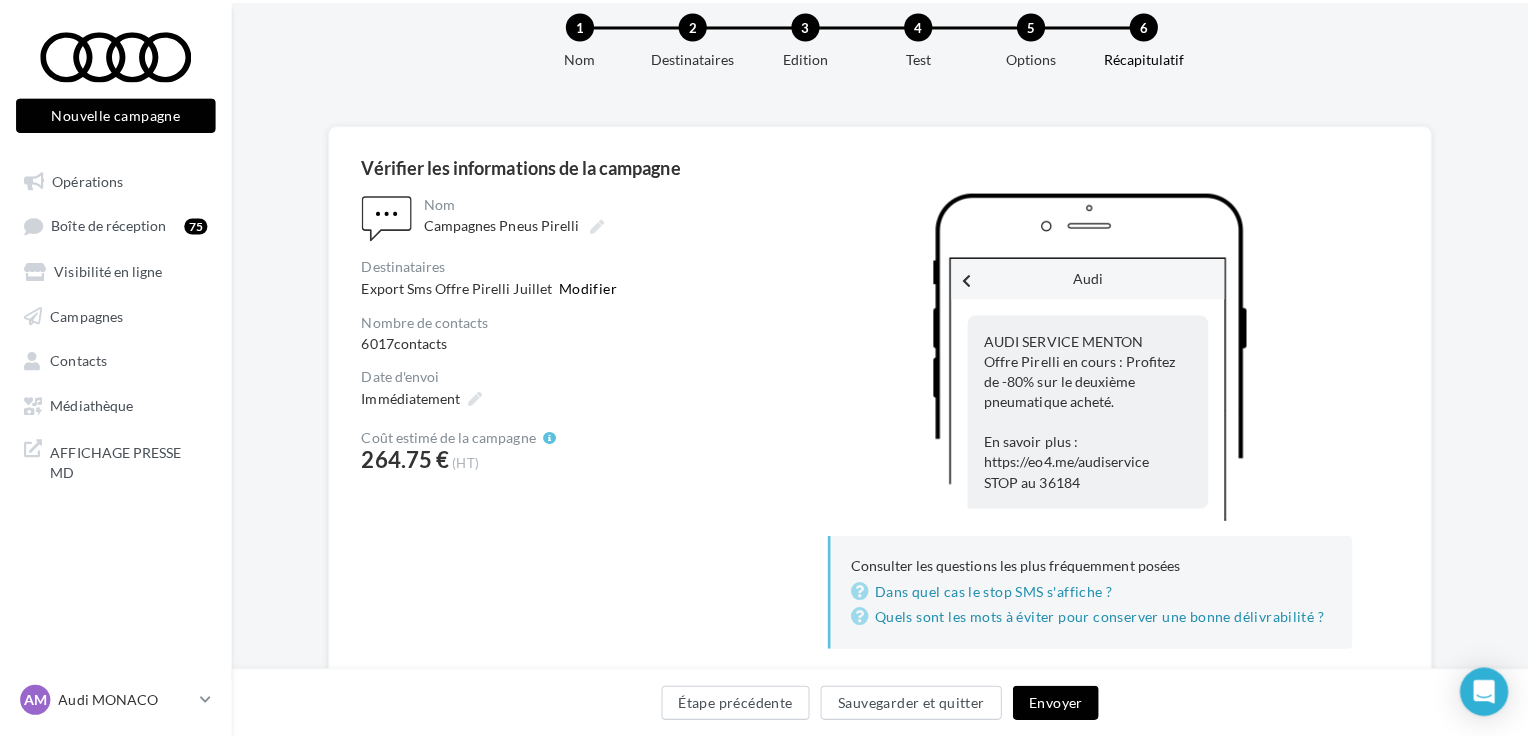 scroll, scrollTop: 44, scrollLeft: 0, axis: vertical 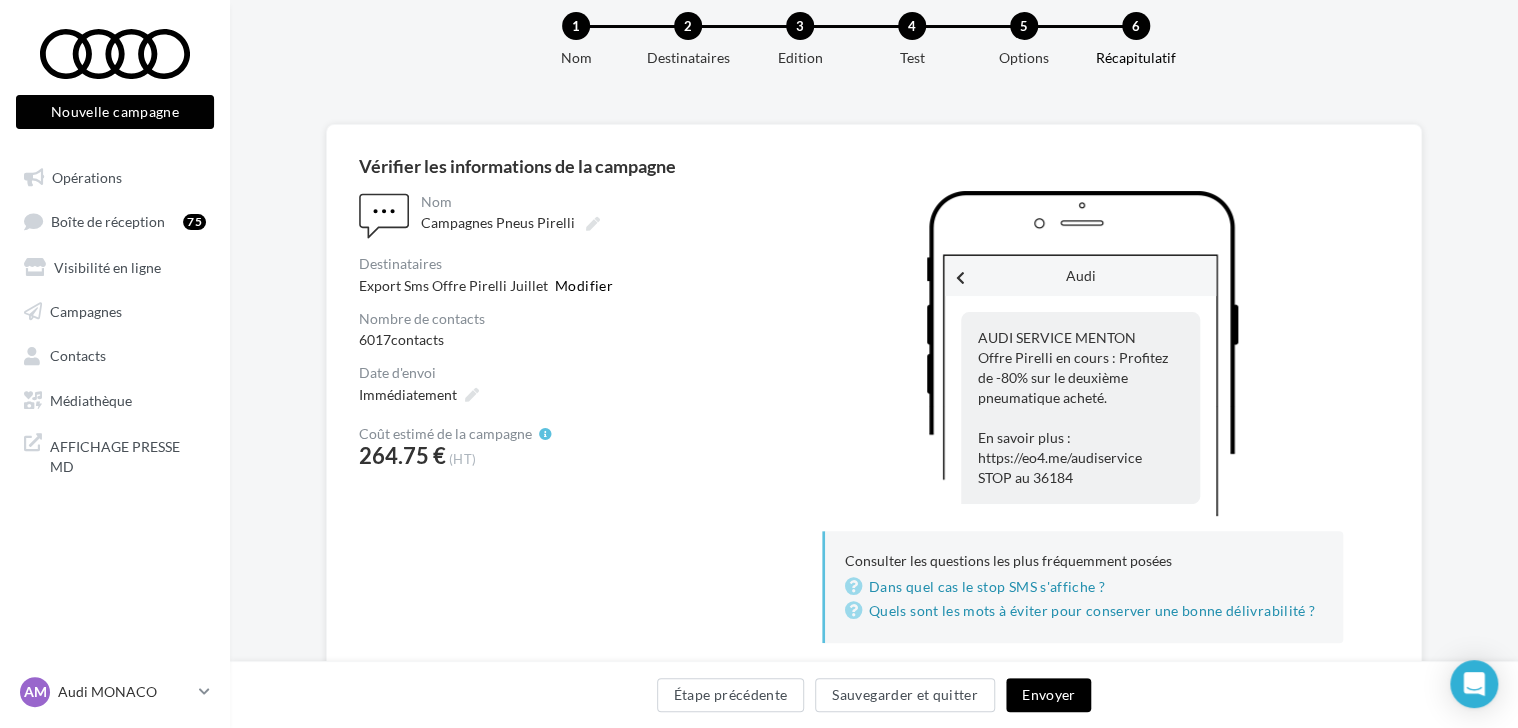 click on "Envoyer" at bounding box center (1048, 695) 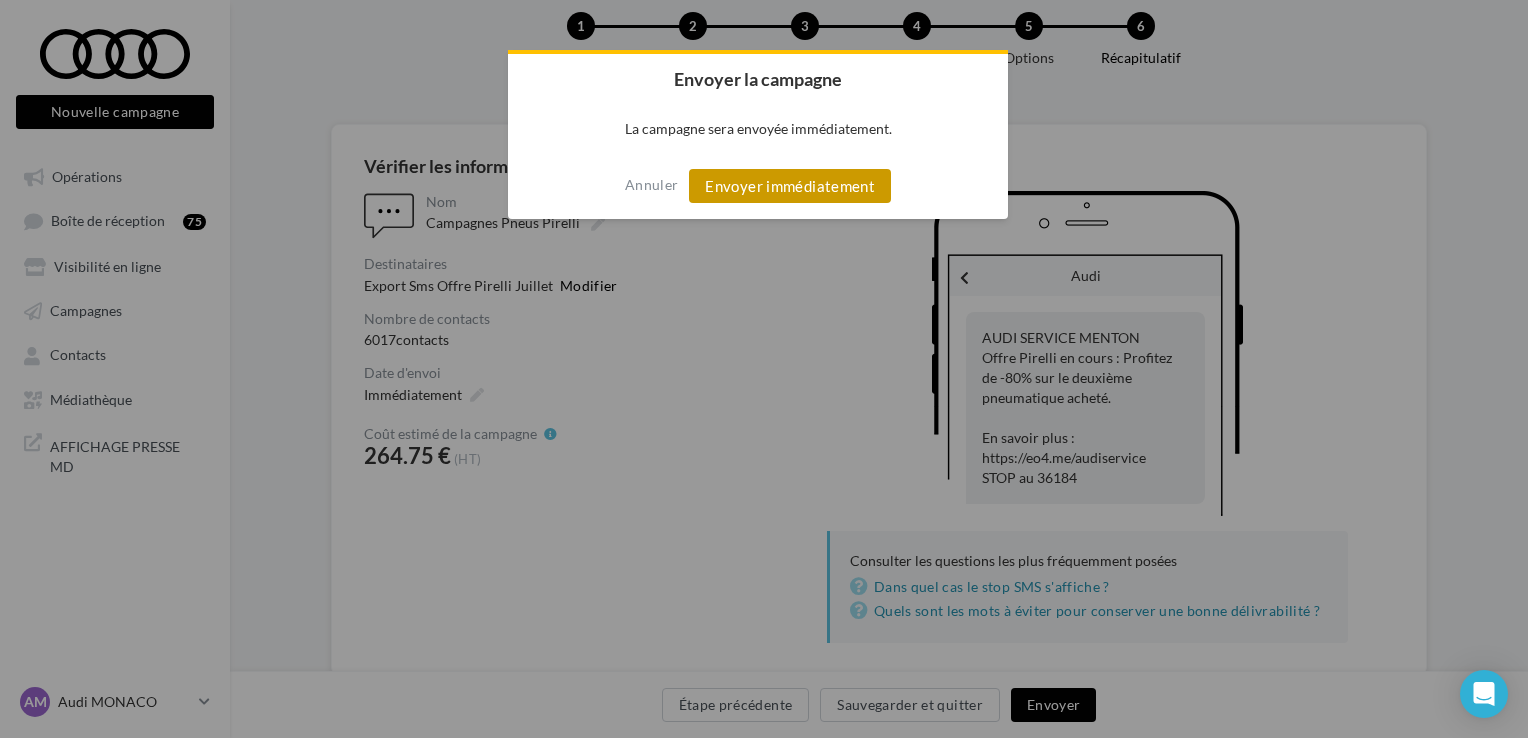 click on "Envoyer immédiatement" at bounding box center [790, 186] 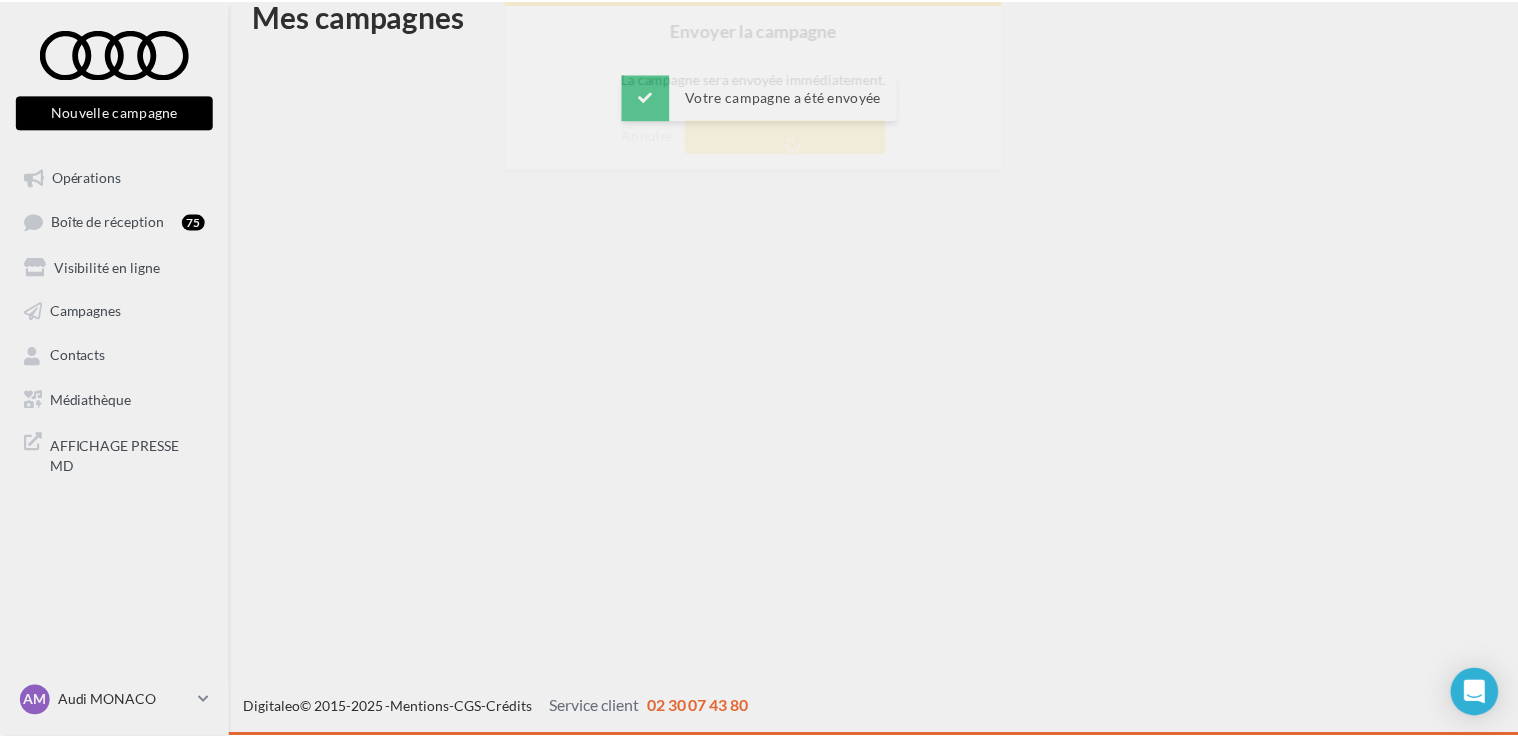 scroll, scrollTop: 32, scrollLeft: 0, axis: vertical 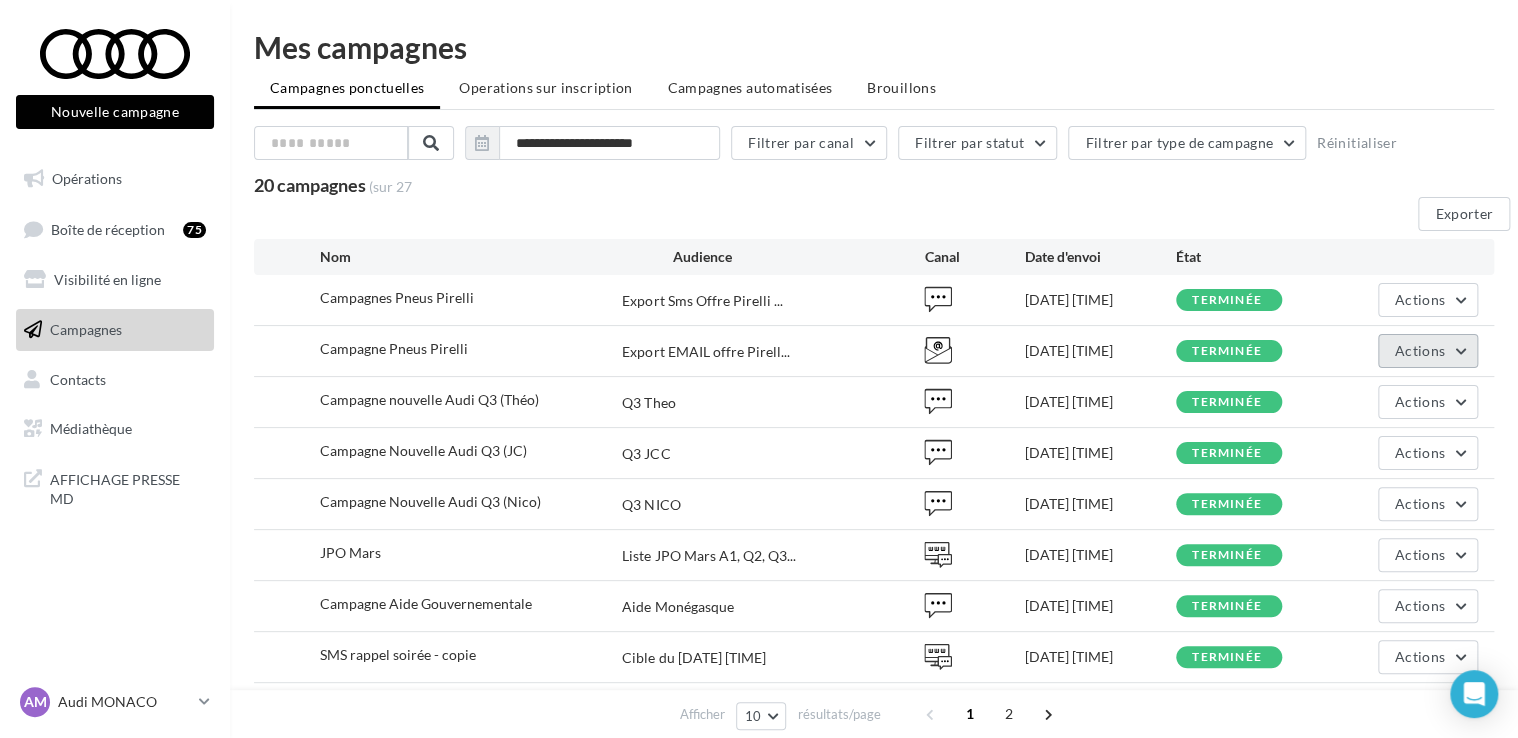 click on "Actions" at bounding box center [1428, 351] 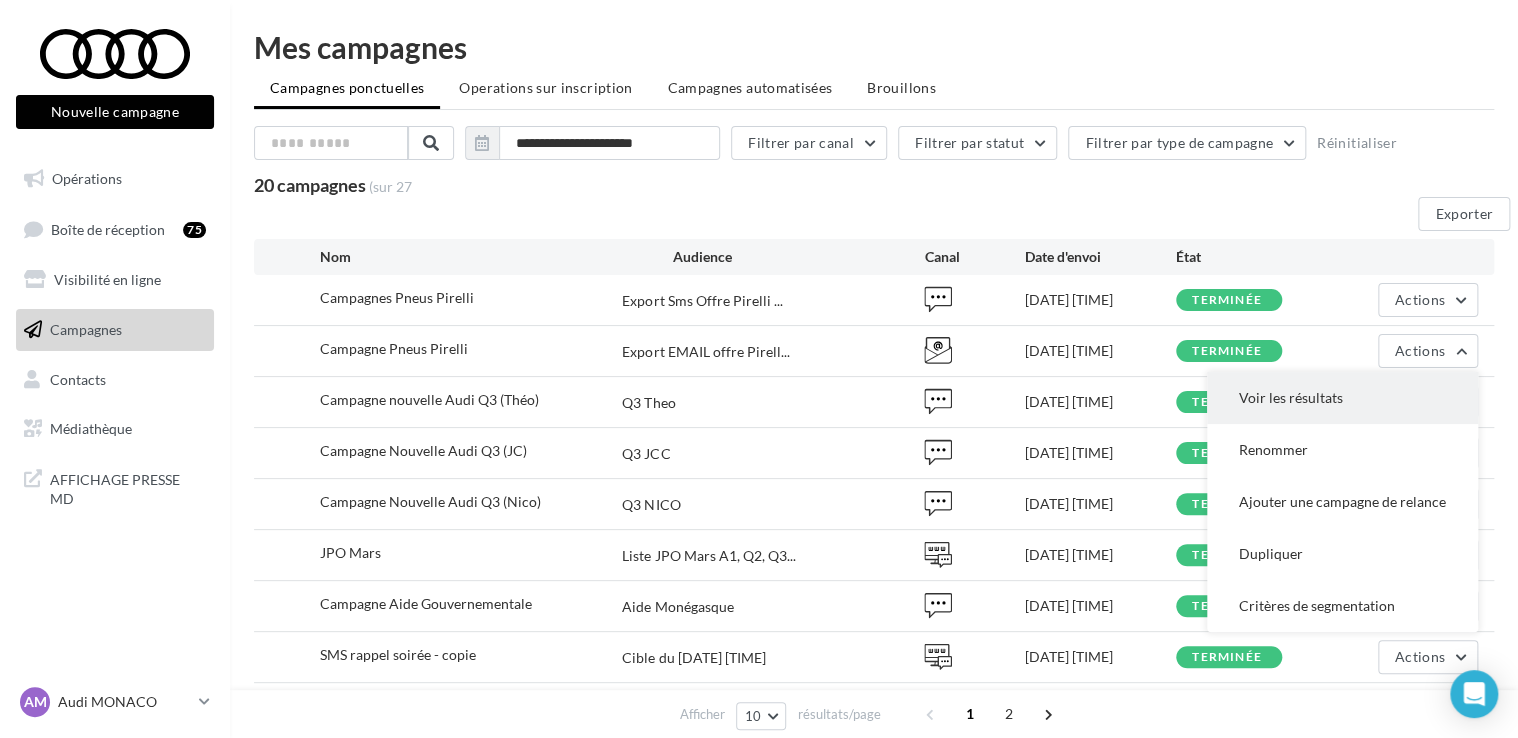click on "Voir les résultats" at bounding box center (1342, 398) 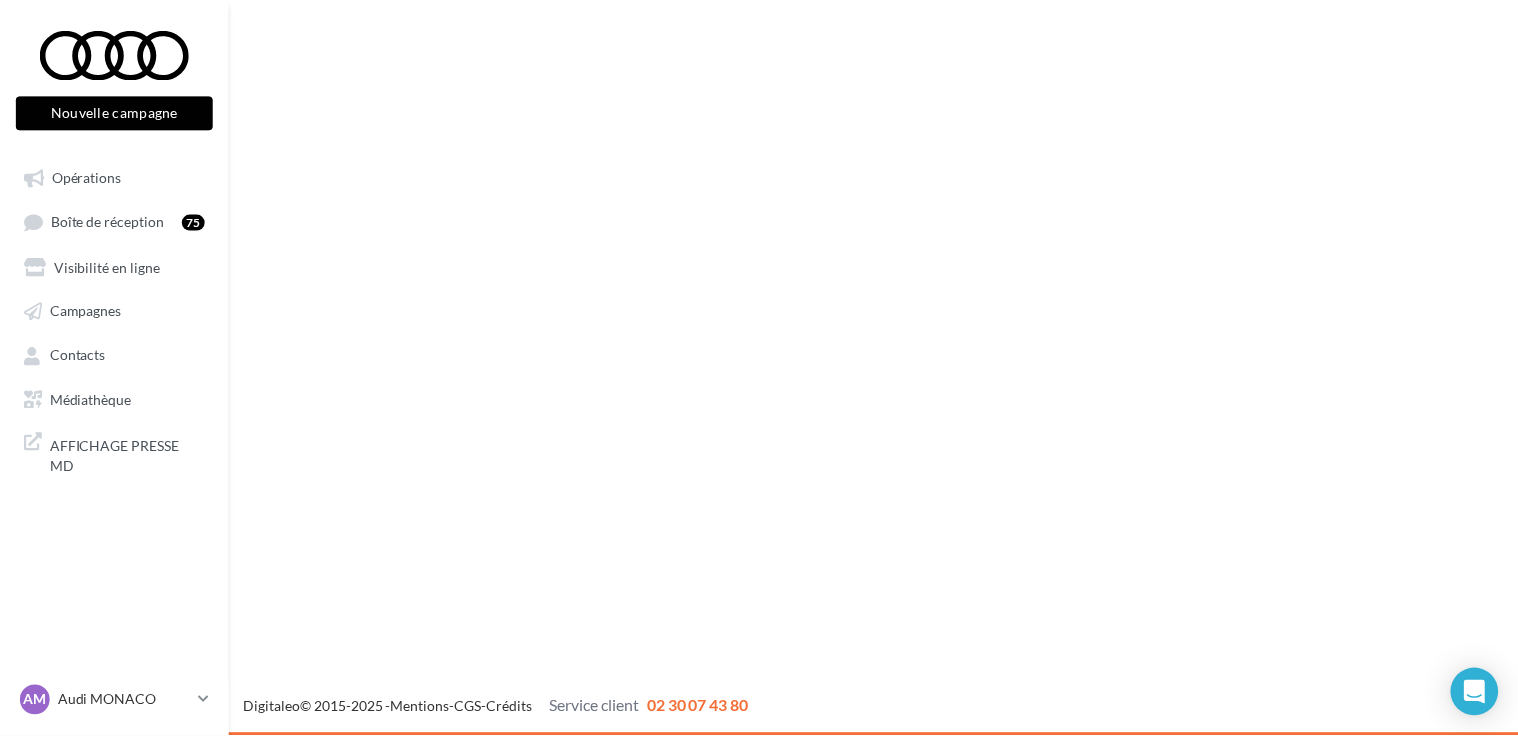 scroll, scrollTop: 0, scrollLeft: 0, axis: both 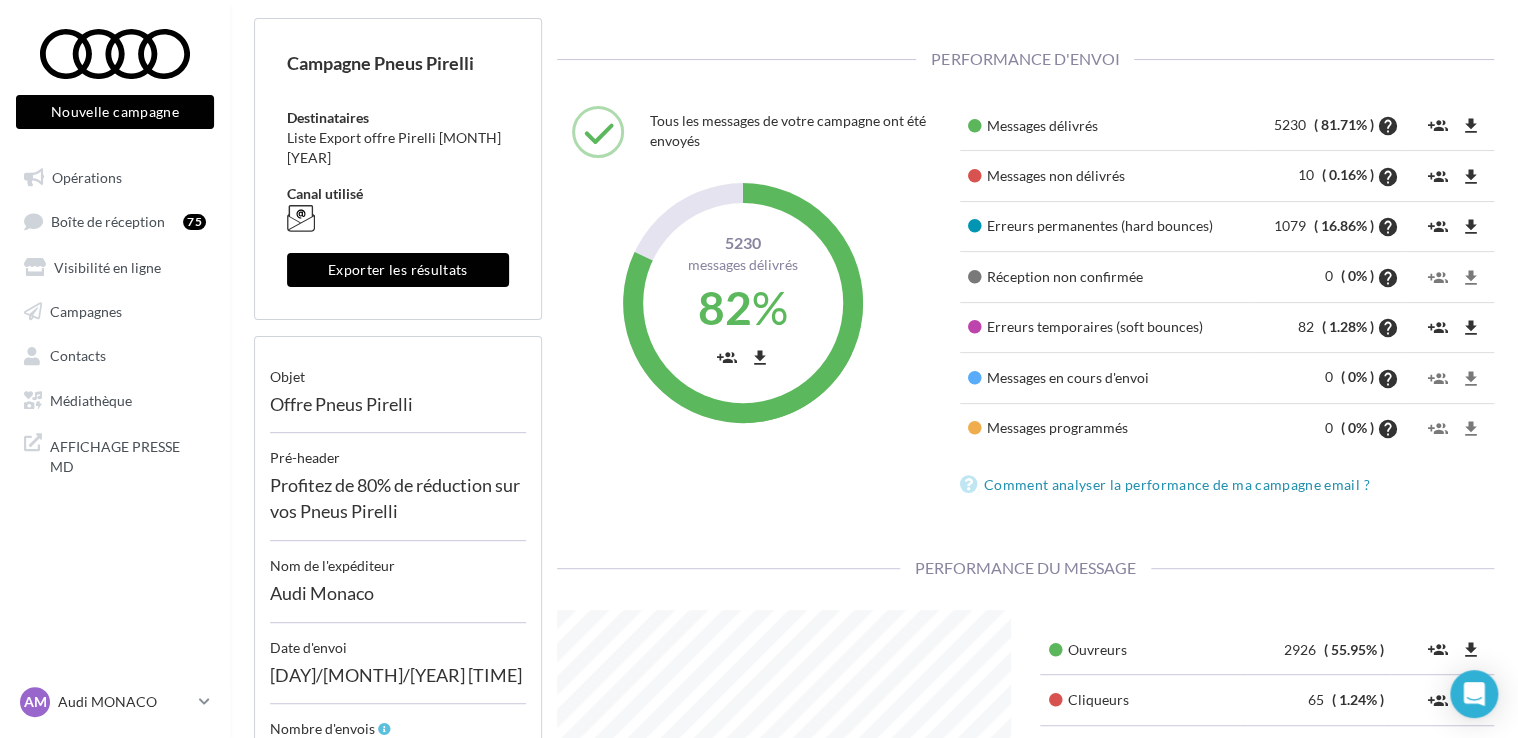 click on "Performance du message" at bounding box center (1025, 567) 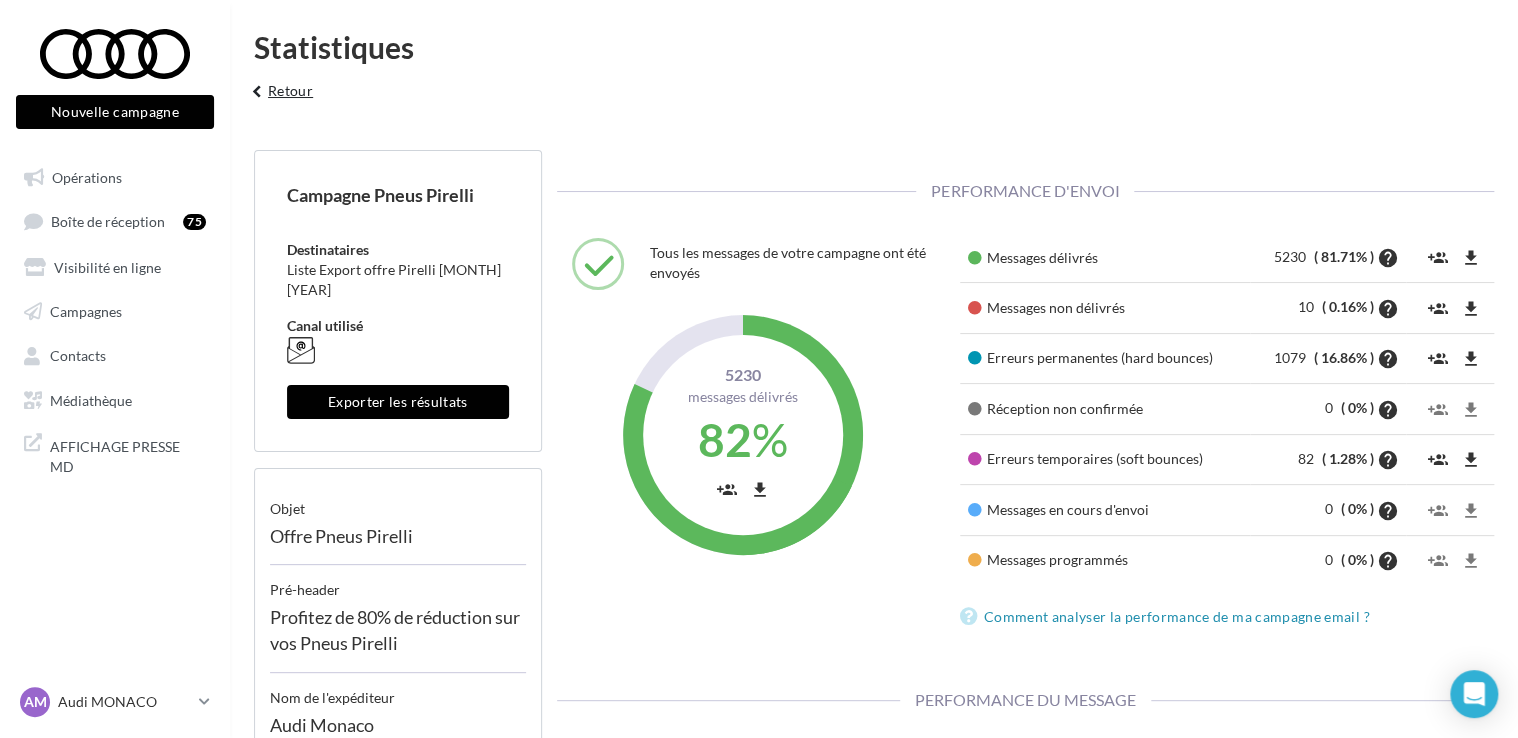 click on "keyboard_arrow_left" at bounding box center (257, 92) 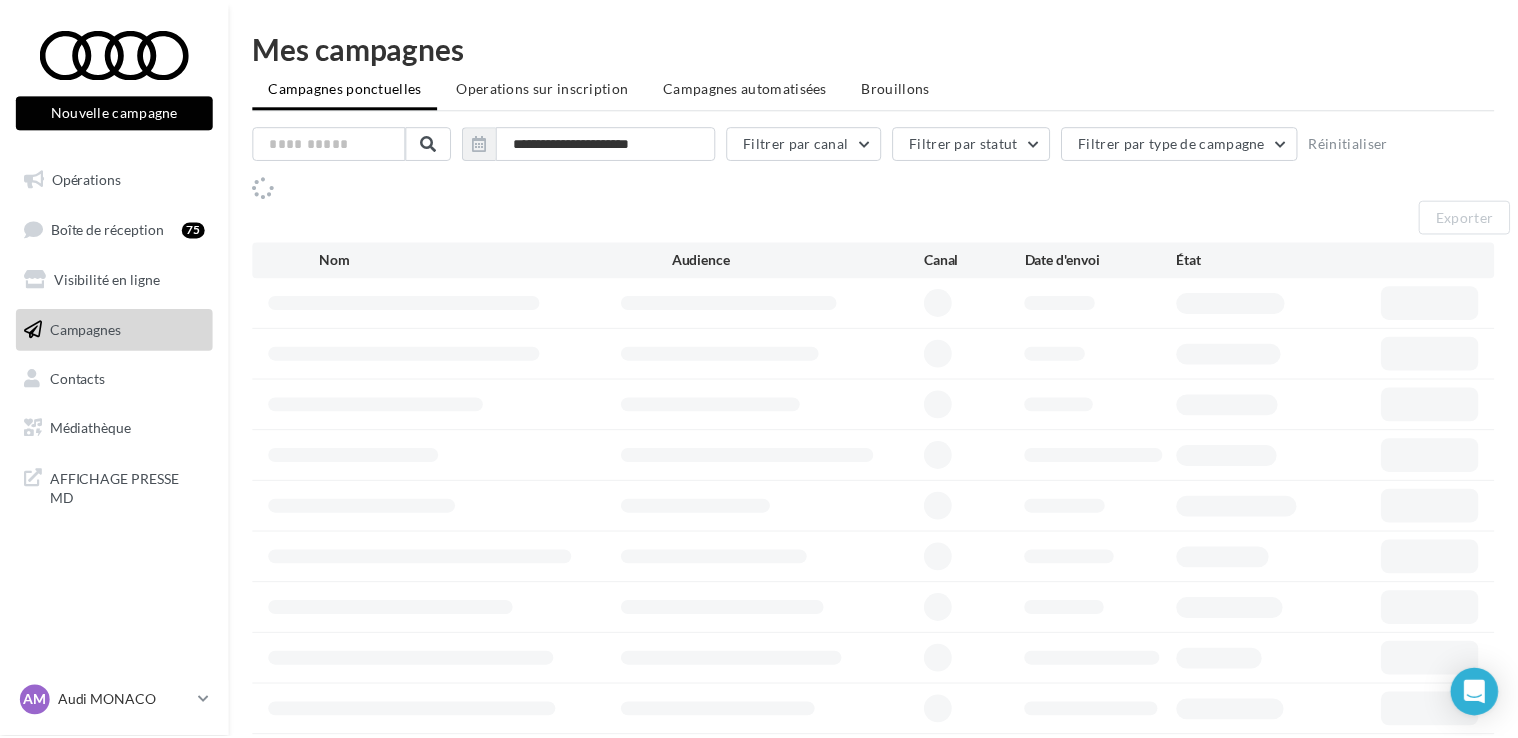 scroll, scrollTop: 0, scrollLeft: 0, axis: both 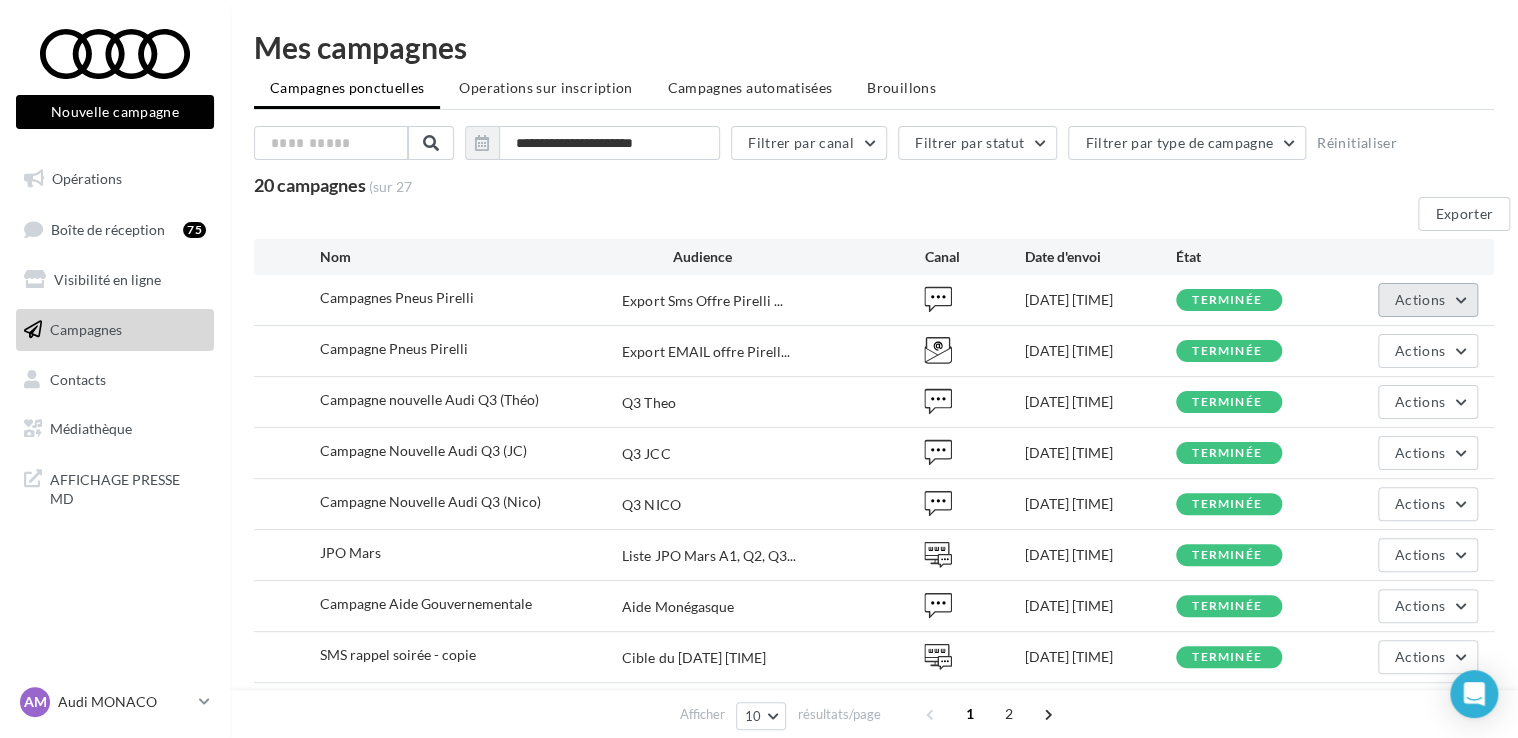 click on "Actions" at bounding box center [1428, 300] 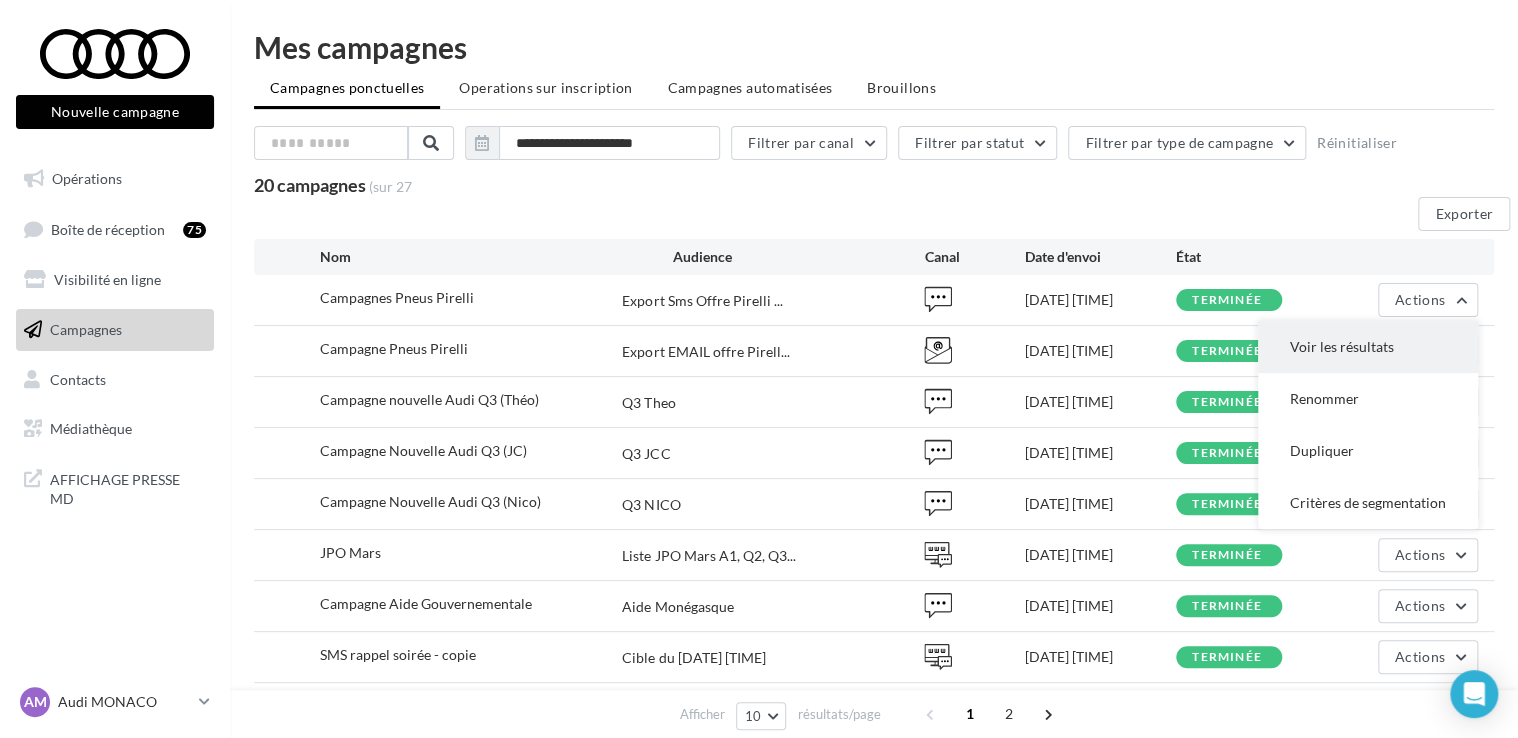 click on "Voir les résultats" at bounding box center [1368, 347] 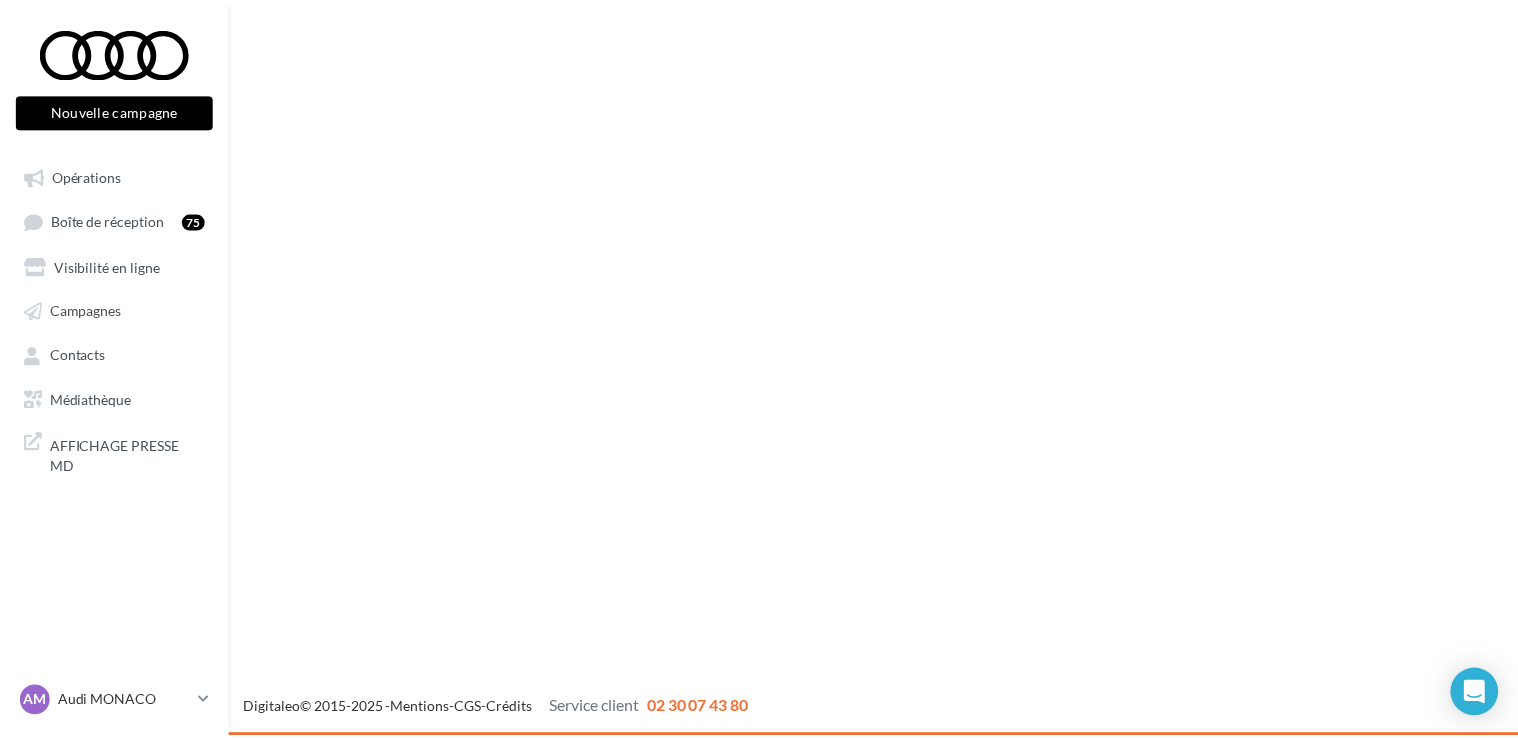 scroll, scrollTop: 0, scrollLeft: 0, axis: both 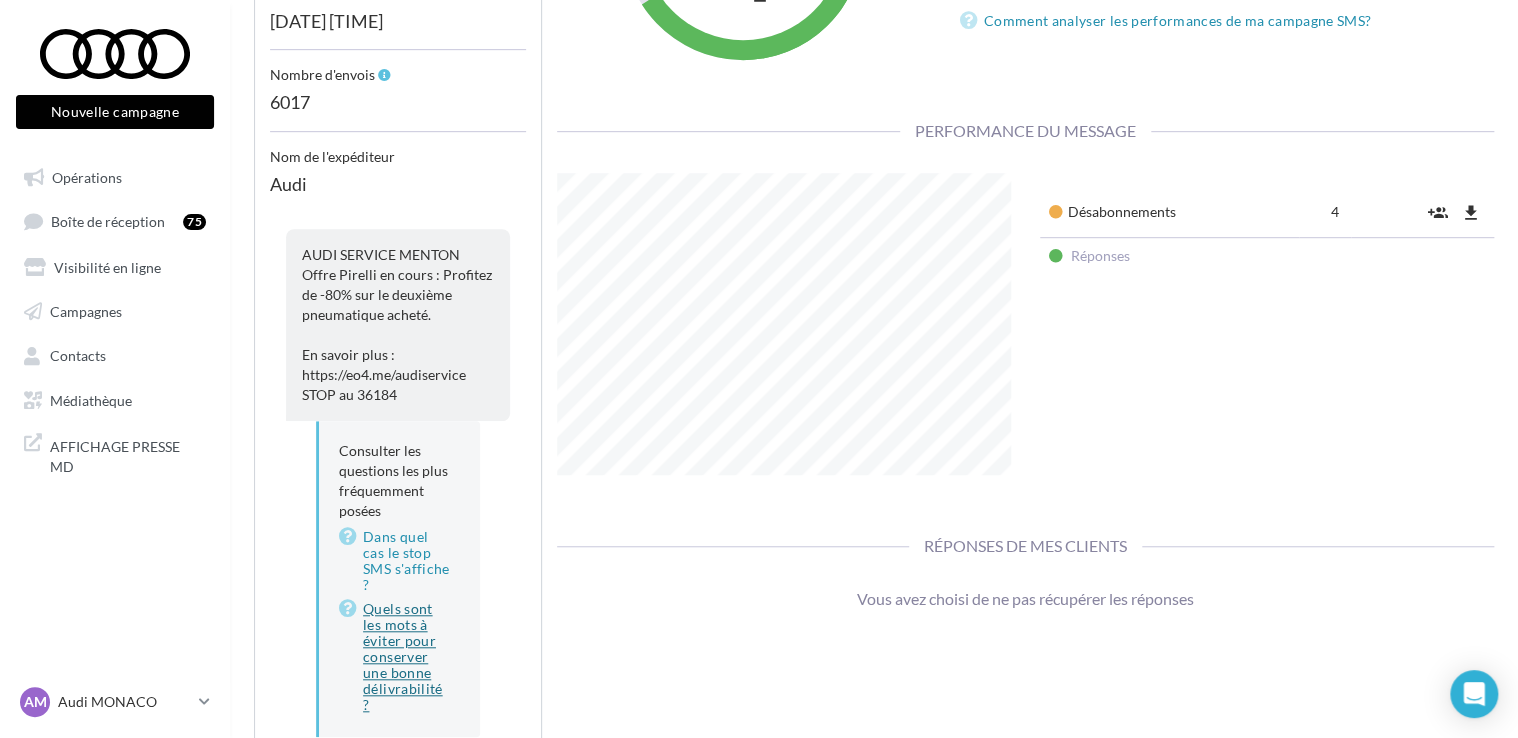 click on "Quels sont les mots à éviter pour conserver une bonne délivrabilité ?" at bounding box center (399, 657) 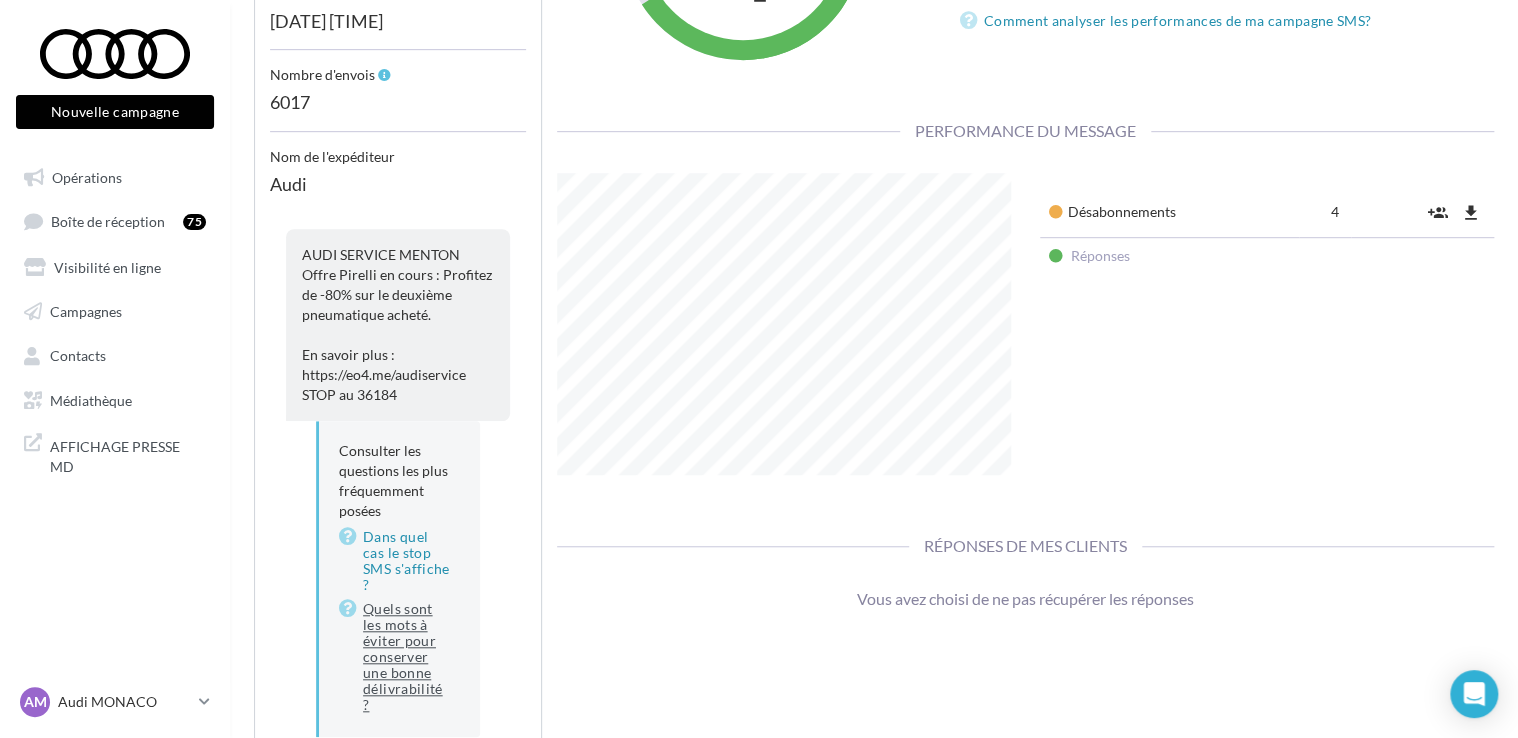 scroll, scrollTop: 0, scrollLeft: 0, axis: both 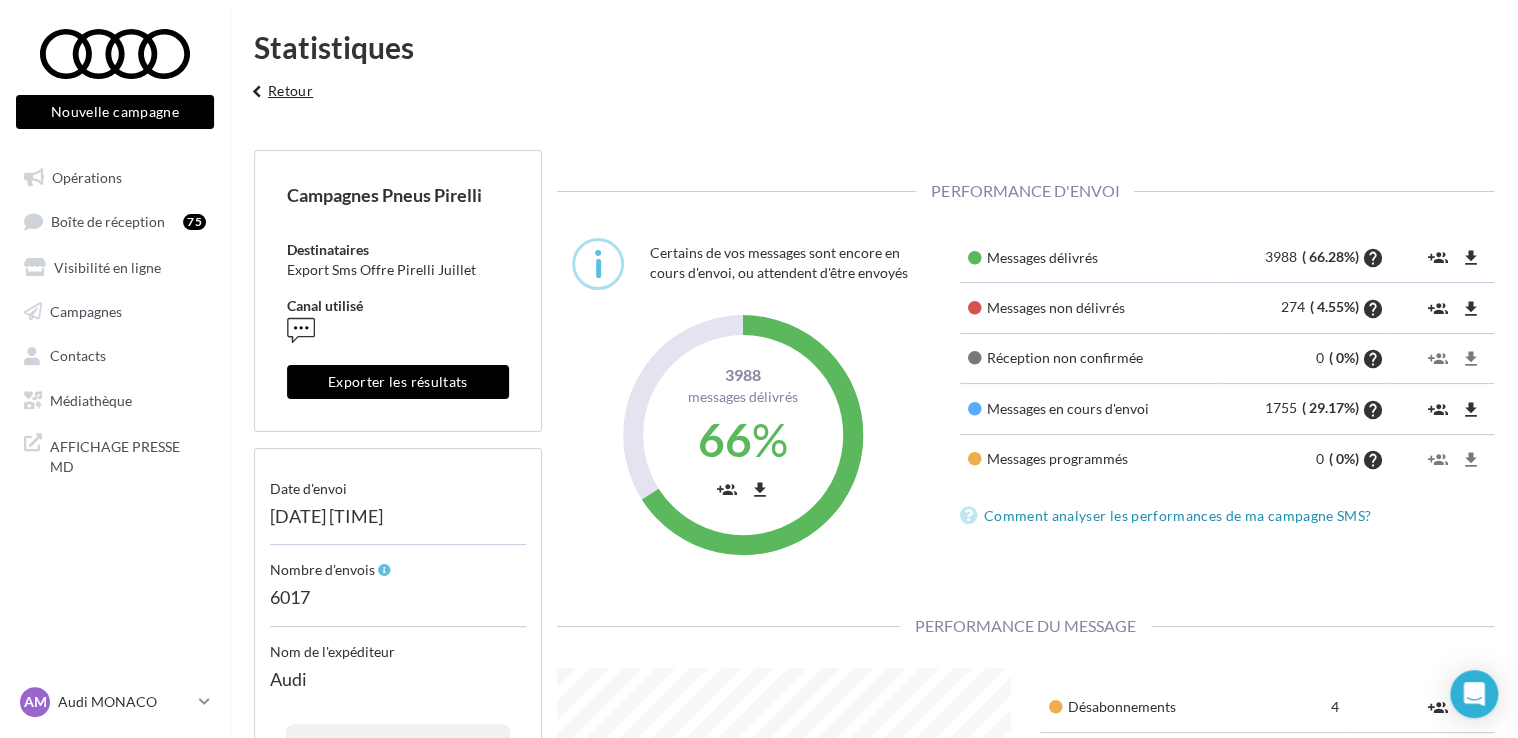 click on "keyboard_arrow_left  Retour" at bounding box center (279, 98) 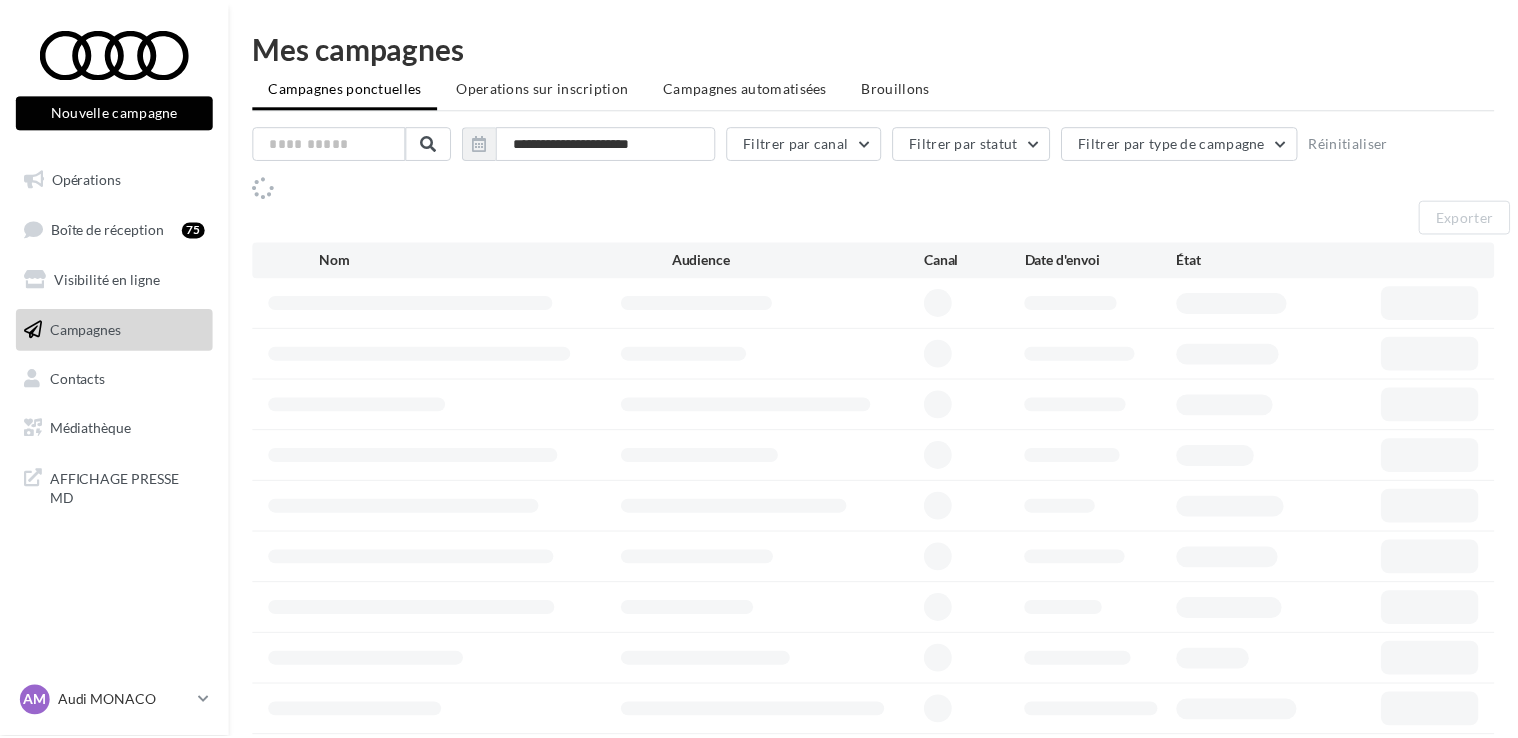 scroll, scrollTop: 0, scrollLeft: 0, axis: both 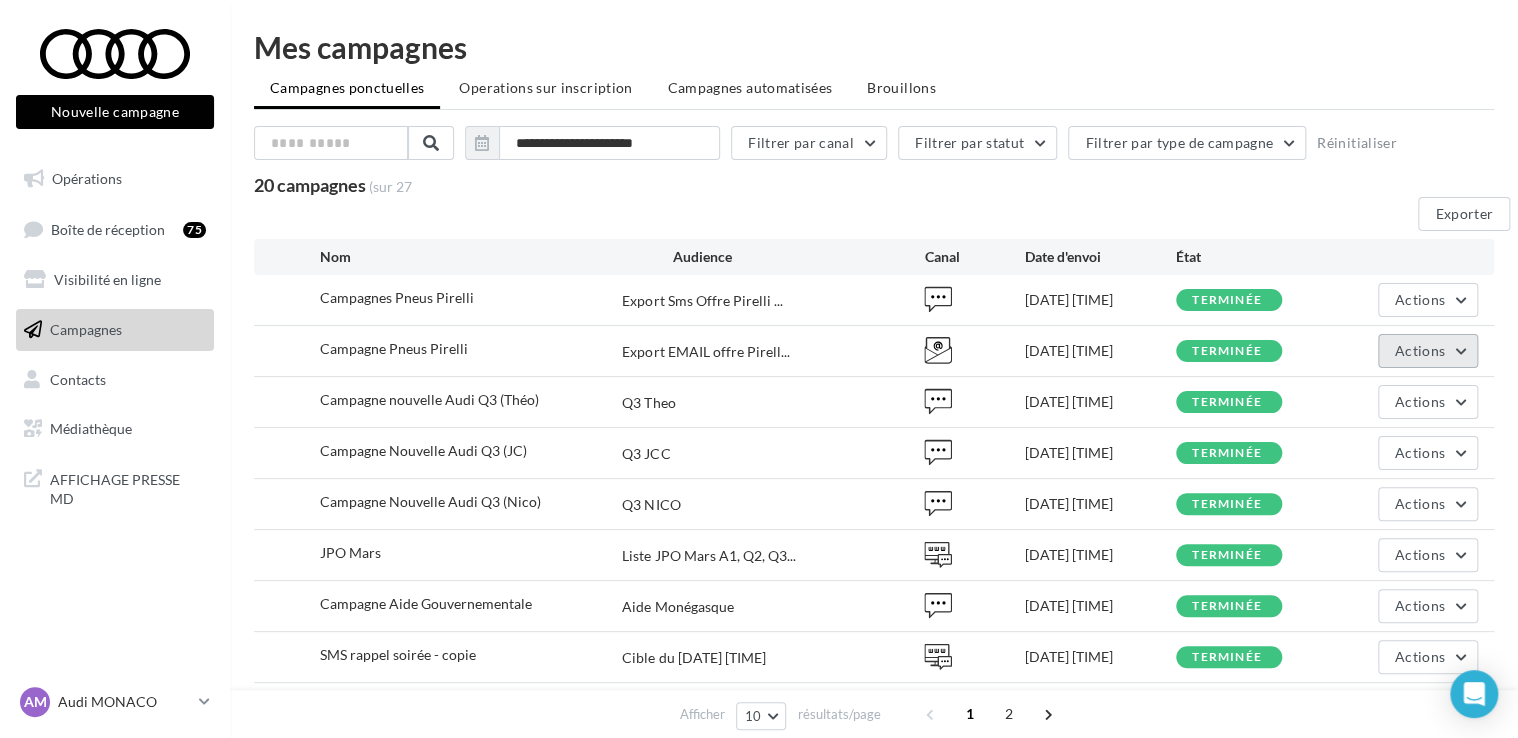 click on "Actions" at bounding box center [1420, 350] 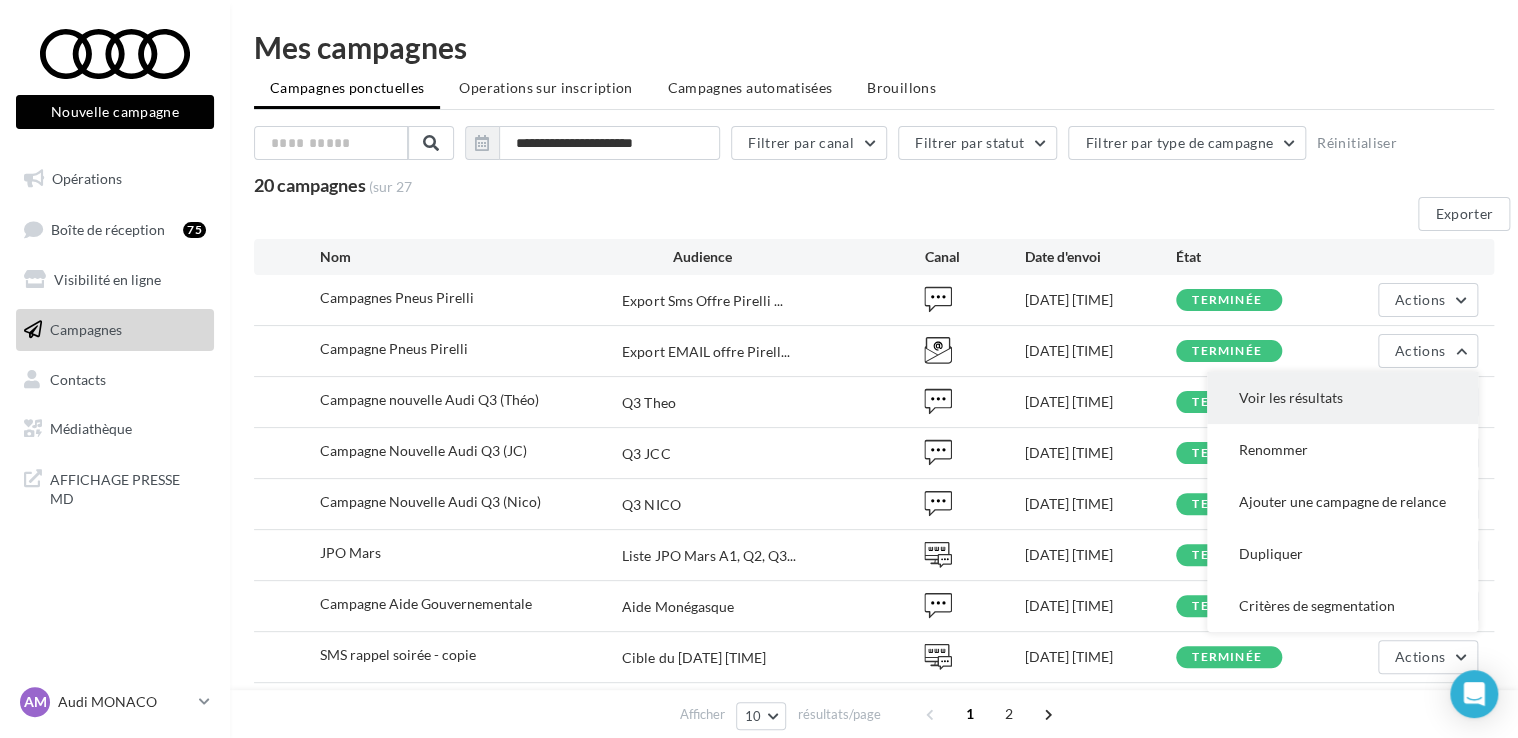 click on "Voir les résultats" at bounding box center [1342, 398] 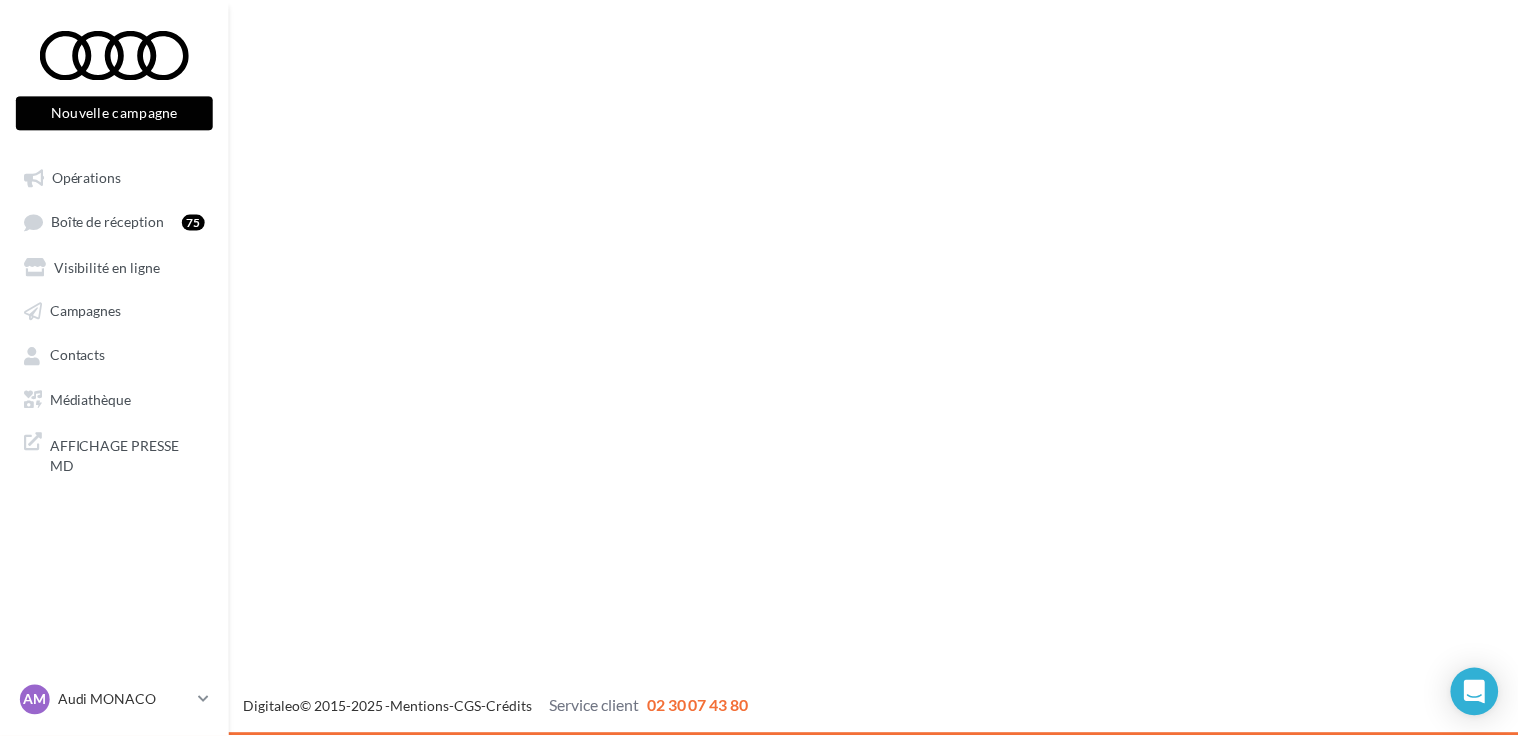 scroll, scrollTop: 0, scrollLeft: 0, axis: both 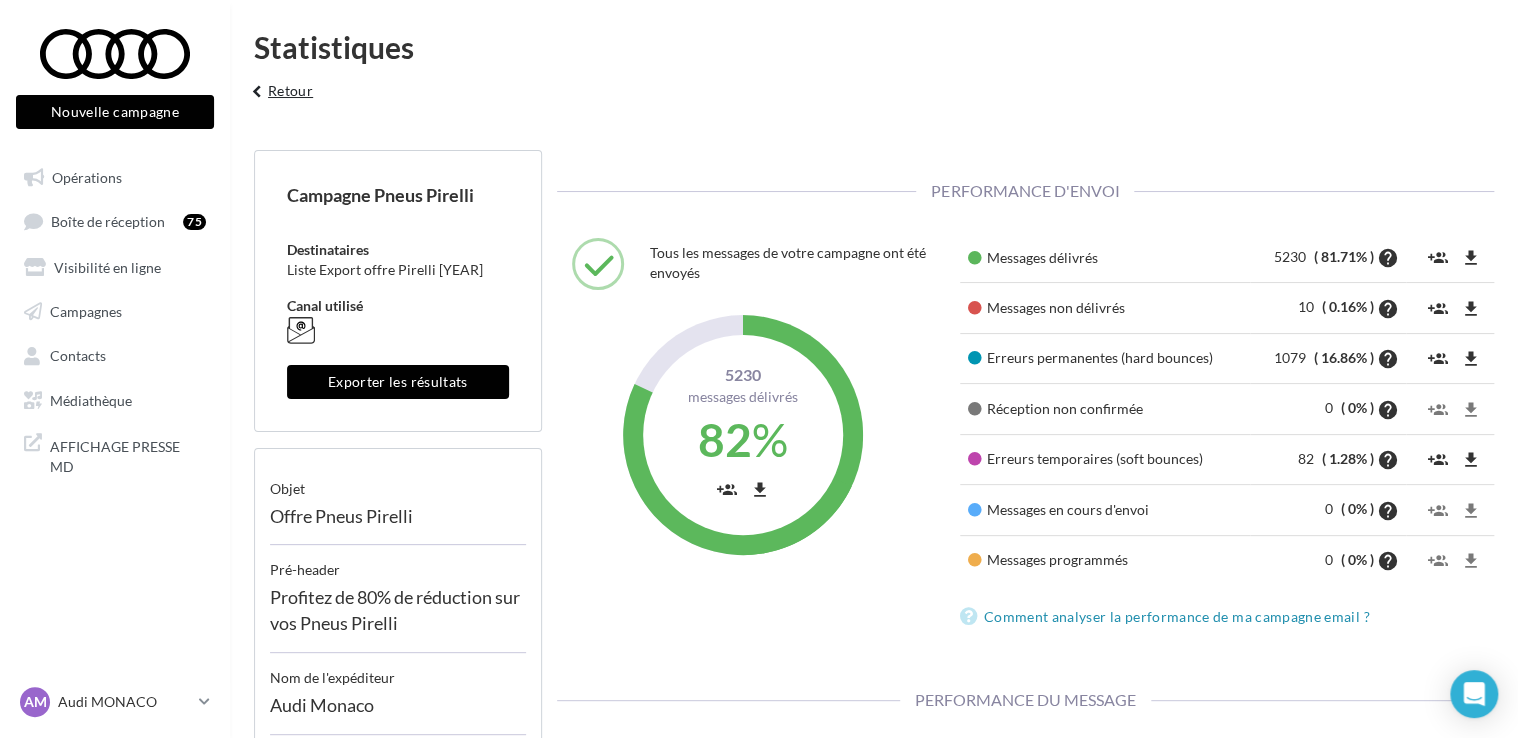 click on "keyboard_arrow_left  Retour" at bounding box center [279, 98] 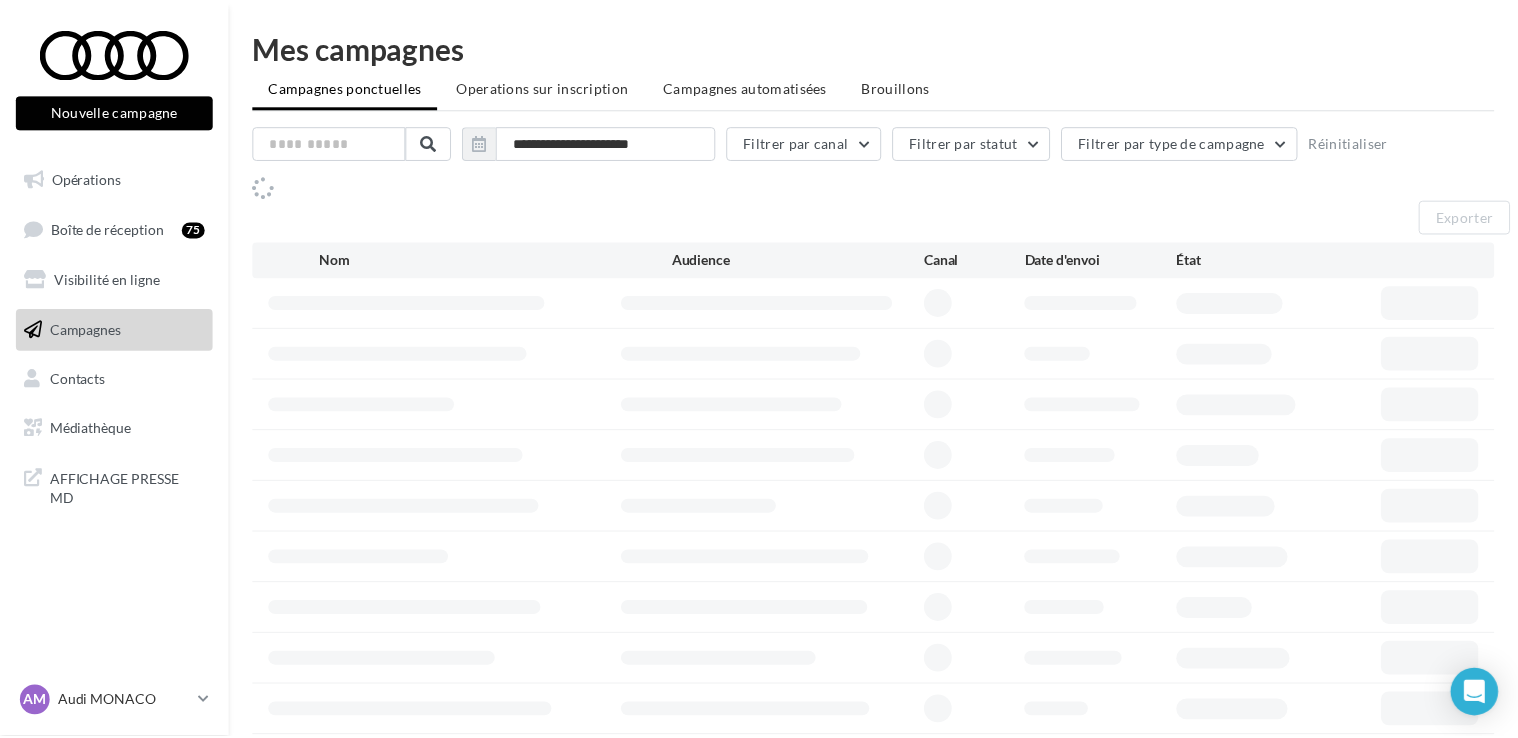 scroll, scrollTop: 0, scrollLeft: 0, axis: both 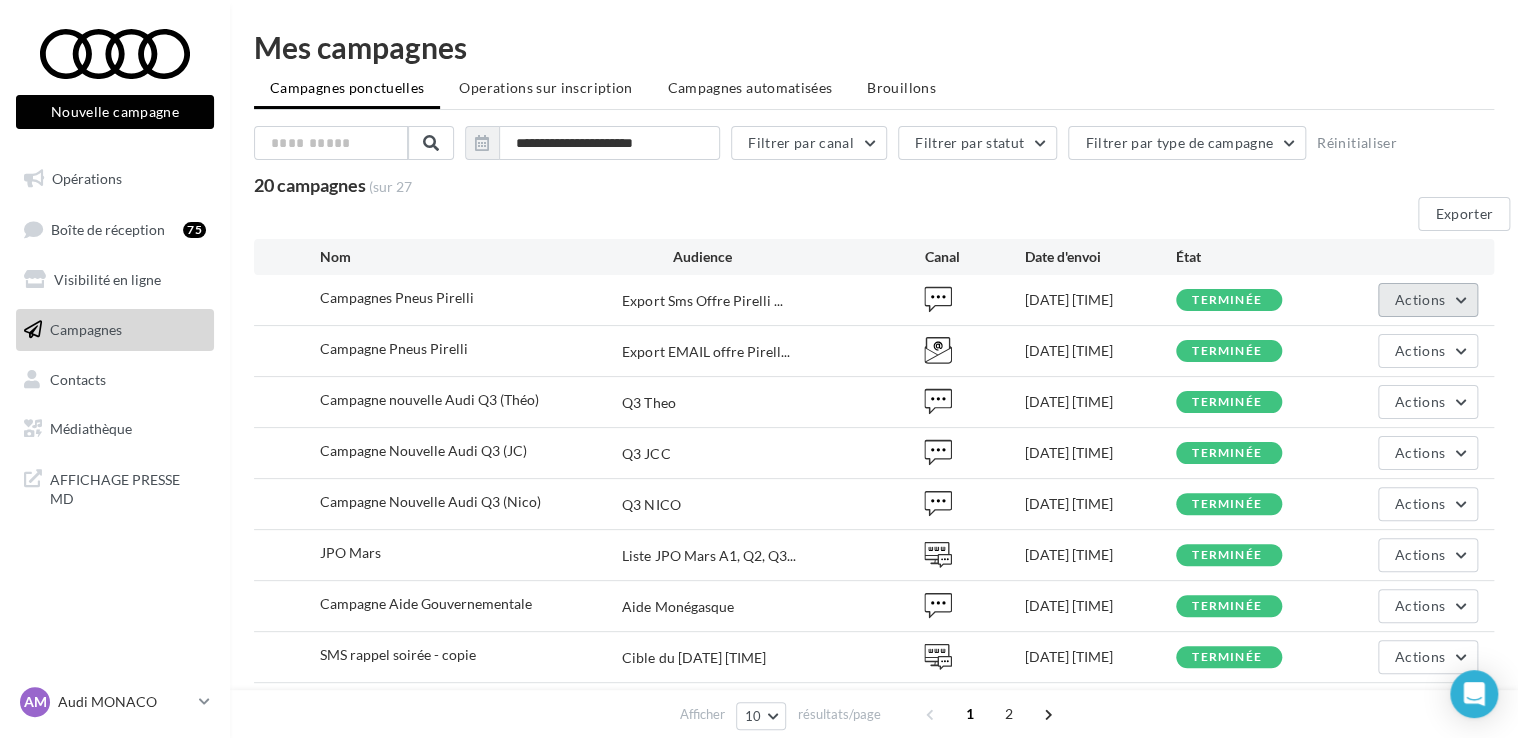 click on "Actions" at bounding box center [1428, 300] 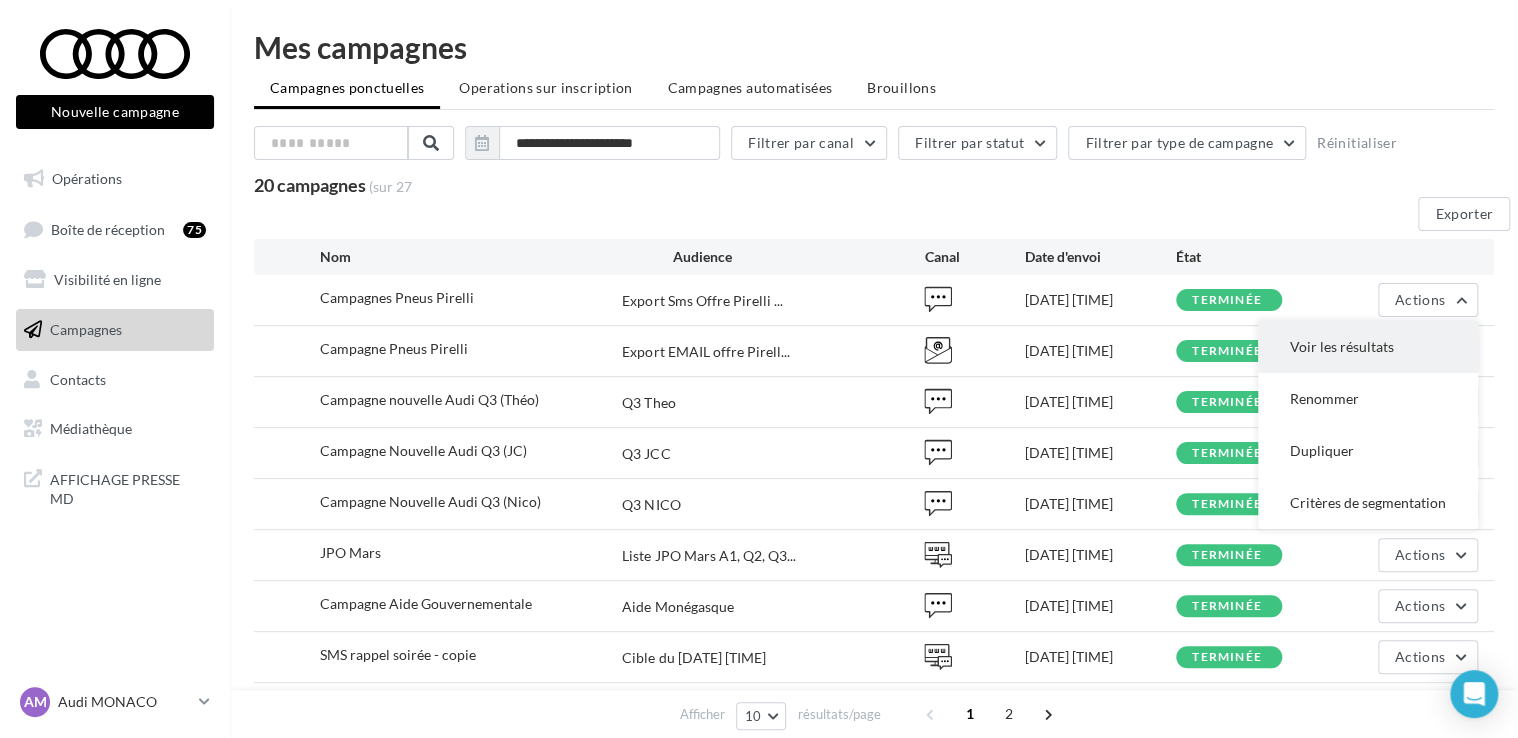 click on "Voir les résultats" at bounding box center (1368, 347) 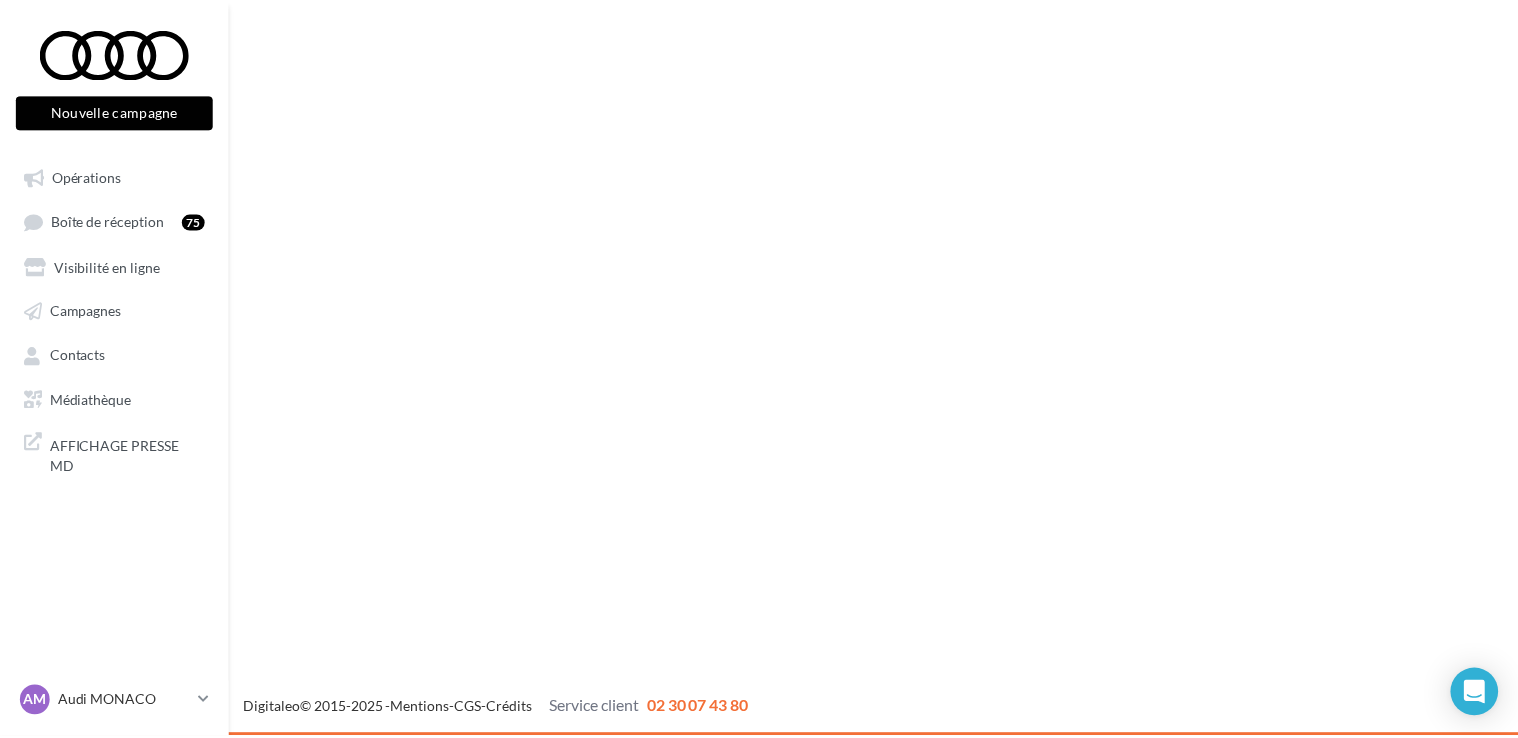 scroll, scrollTop: 0, scrollLeft: 0, axis: both 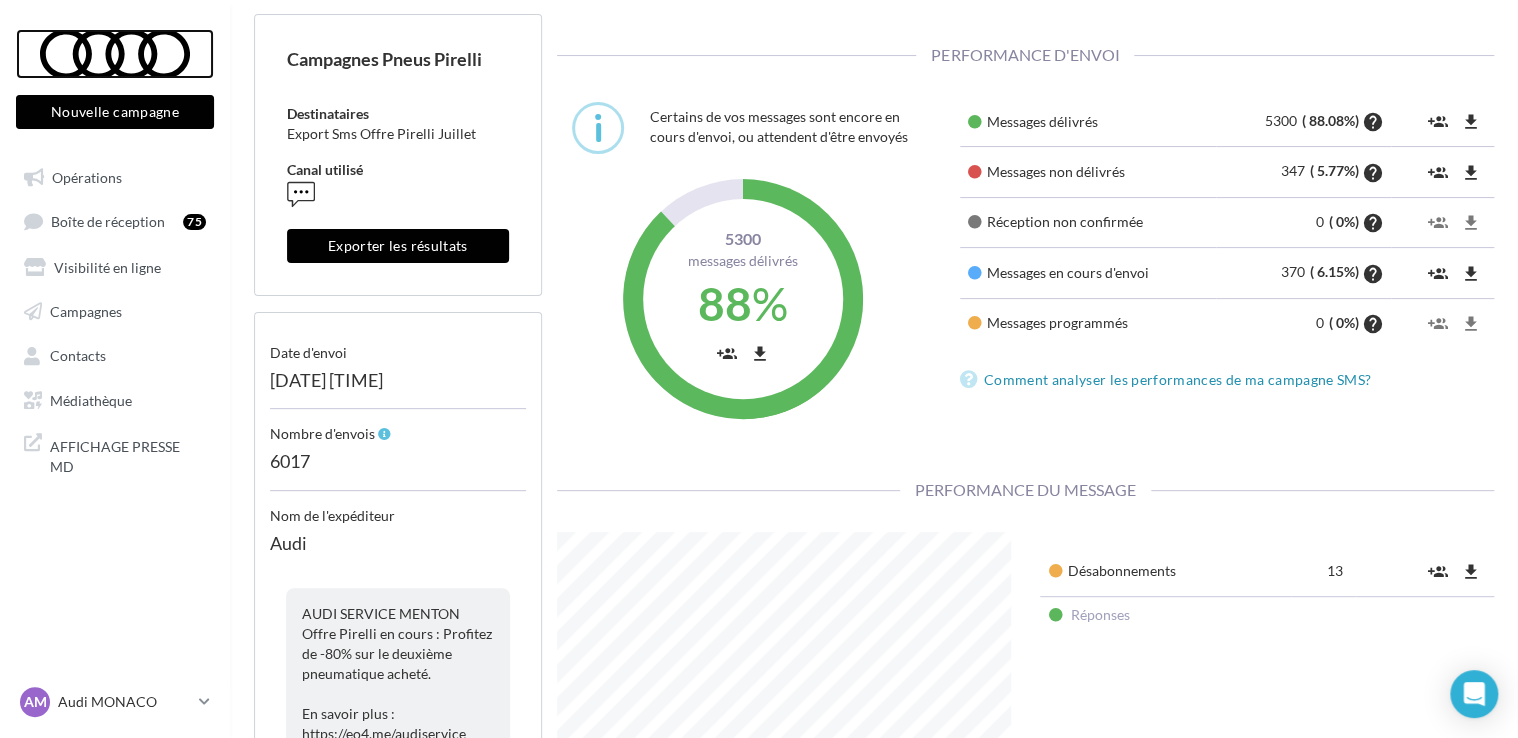 click at bounding box center (115, 54) 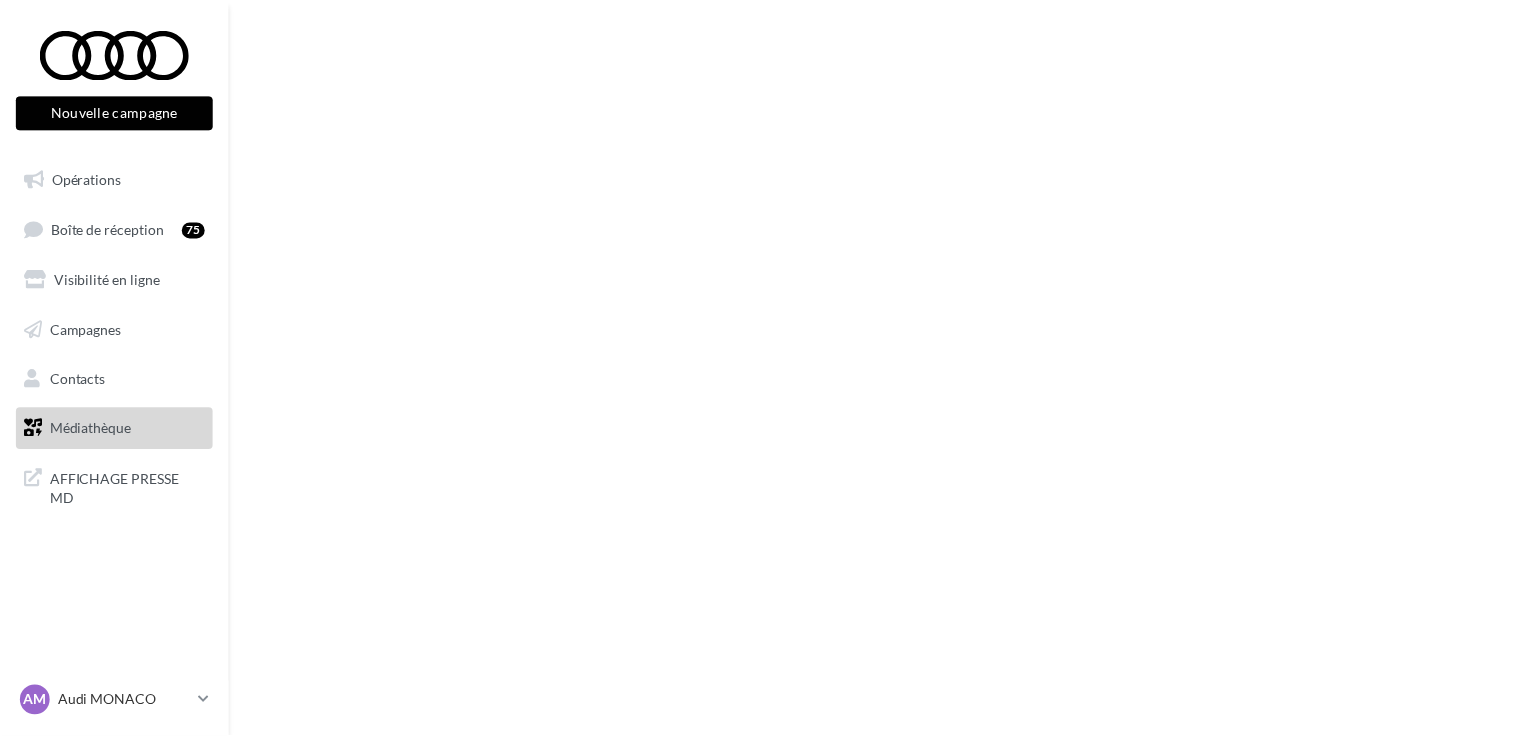scroll, scrollTop: 0, scrollLeft: 0, axis: both 